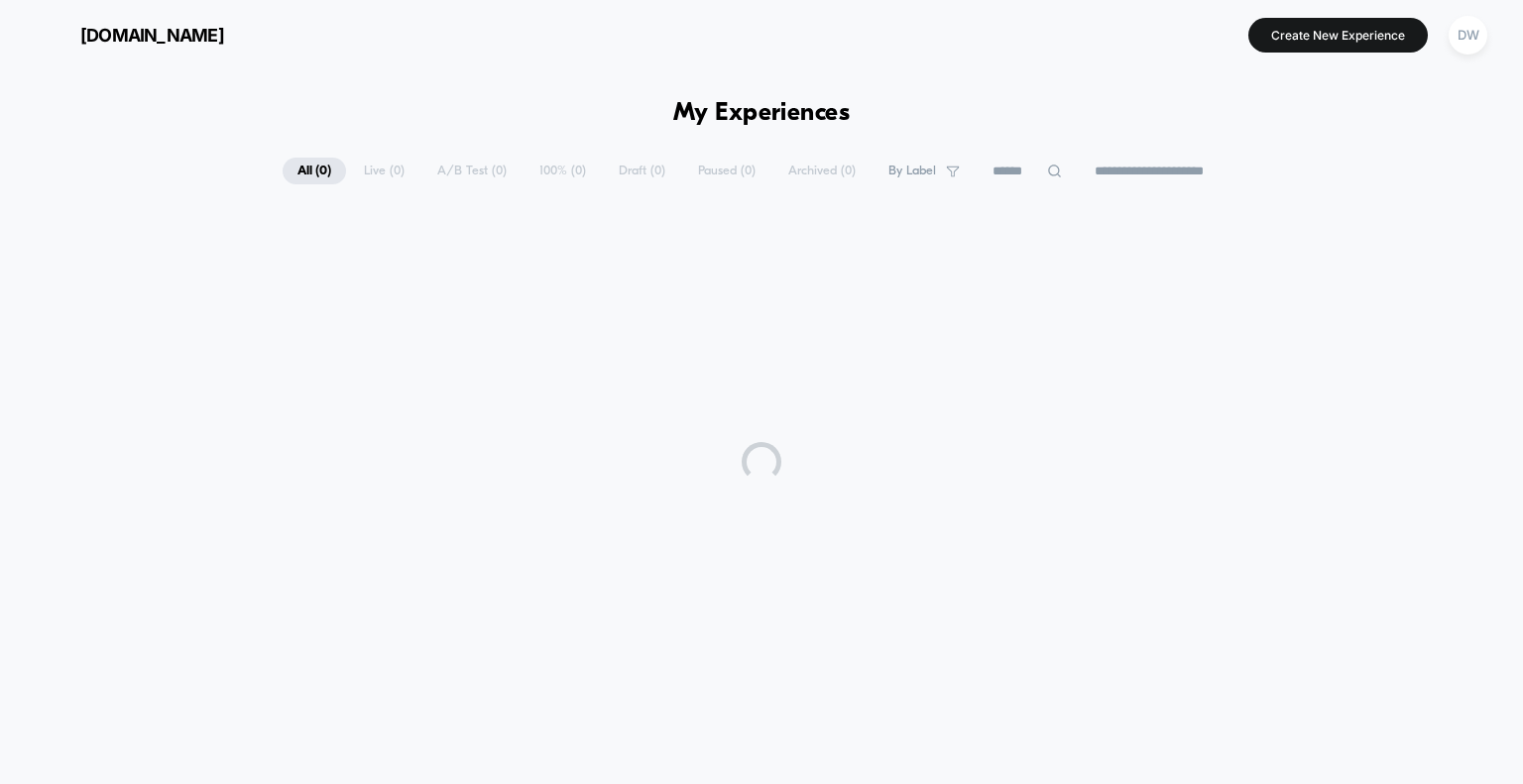 scroll, scrollTop: 0, scrollLeft: 0, axis: both 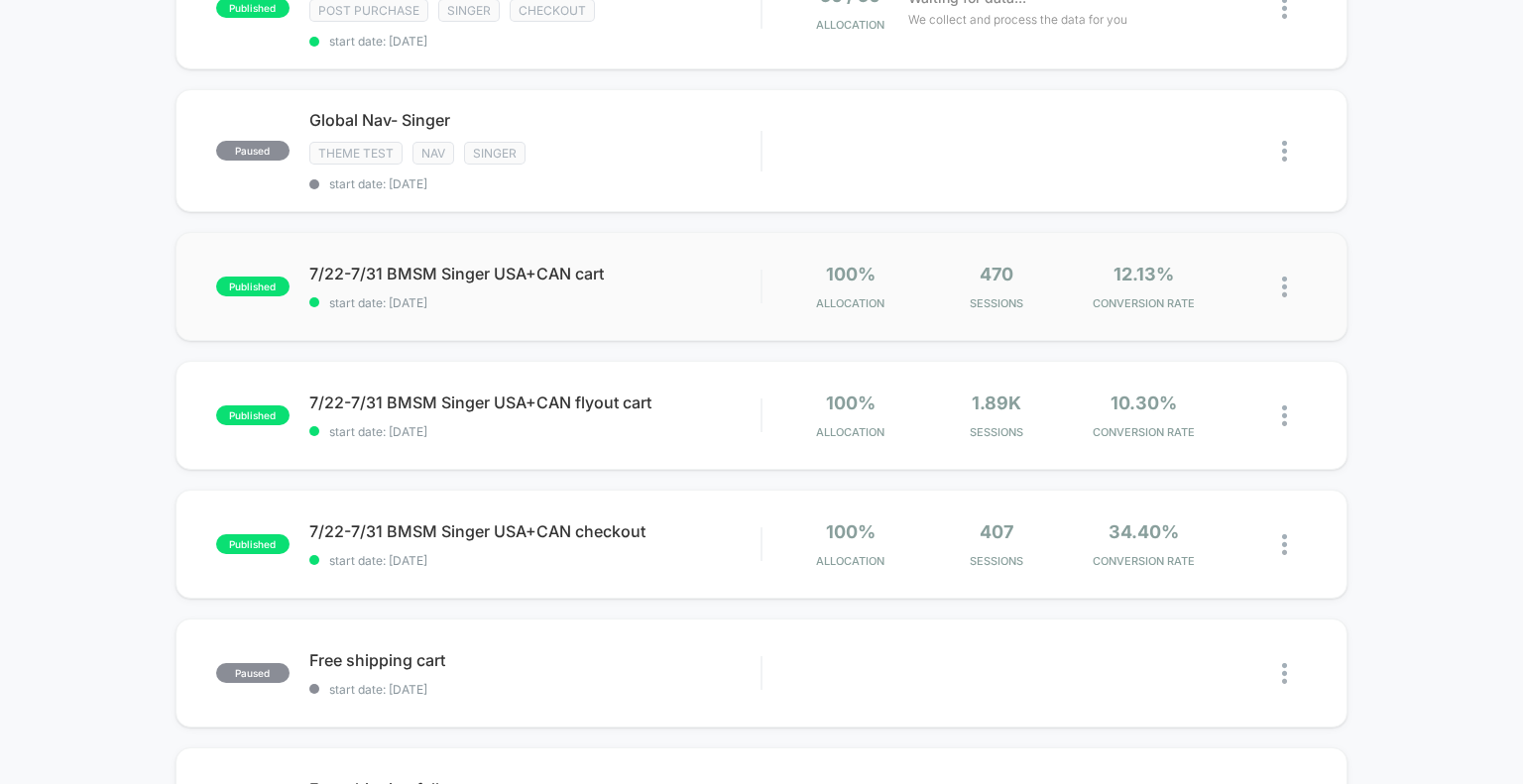 click at bounding box center (1284, 286) 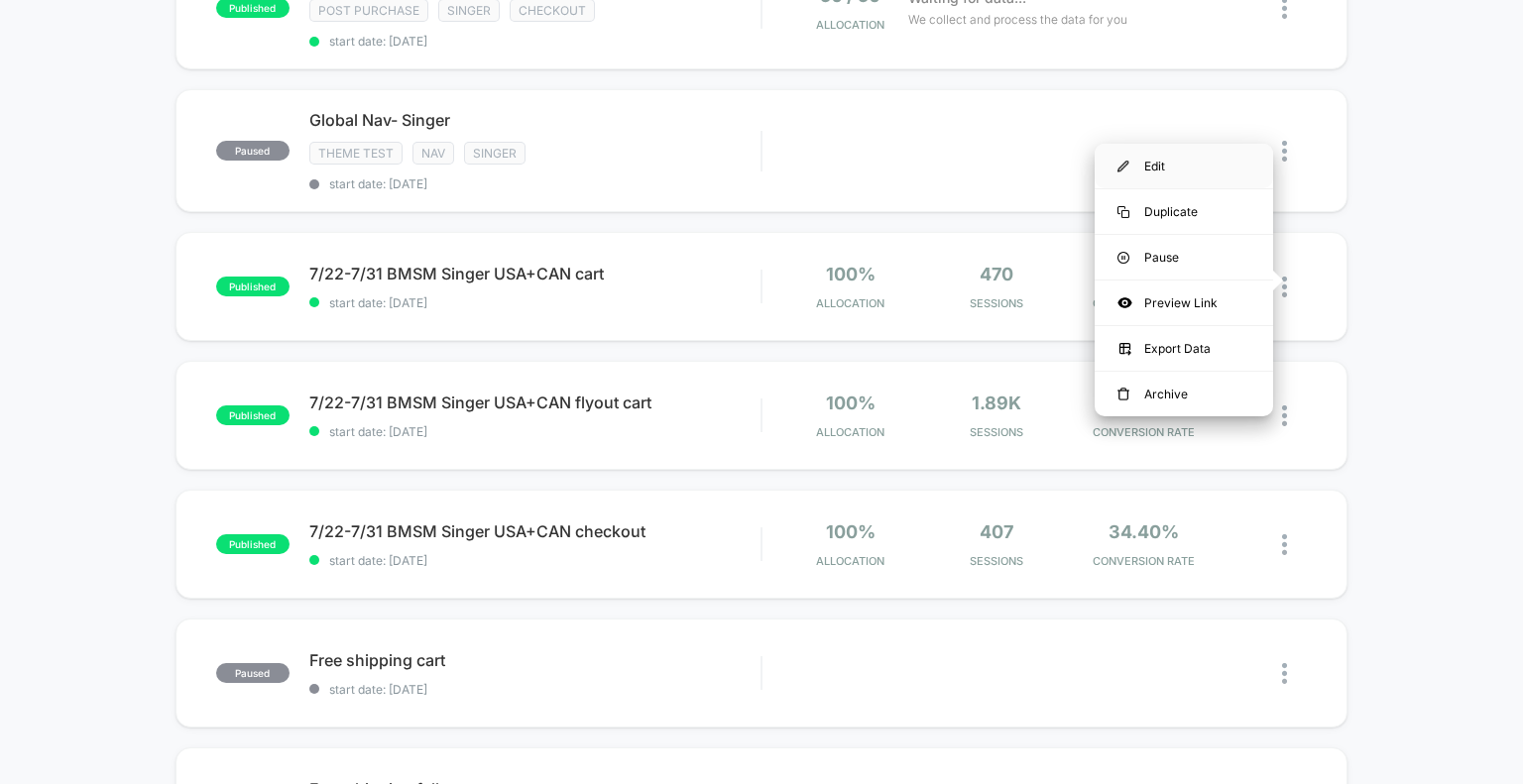 click on "Edit" at bounding box center (1184, 166) 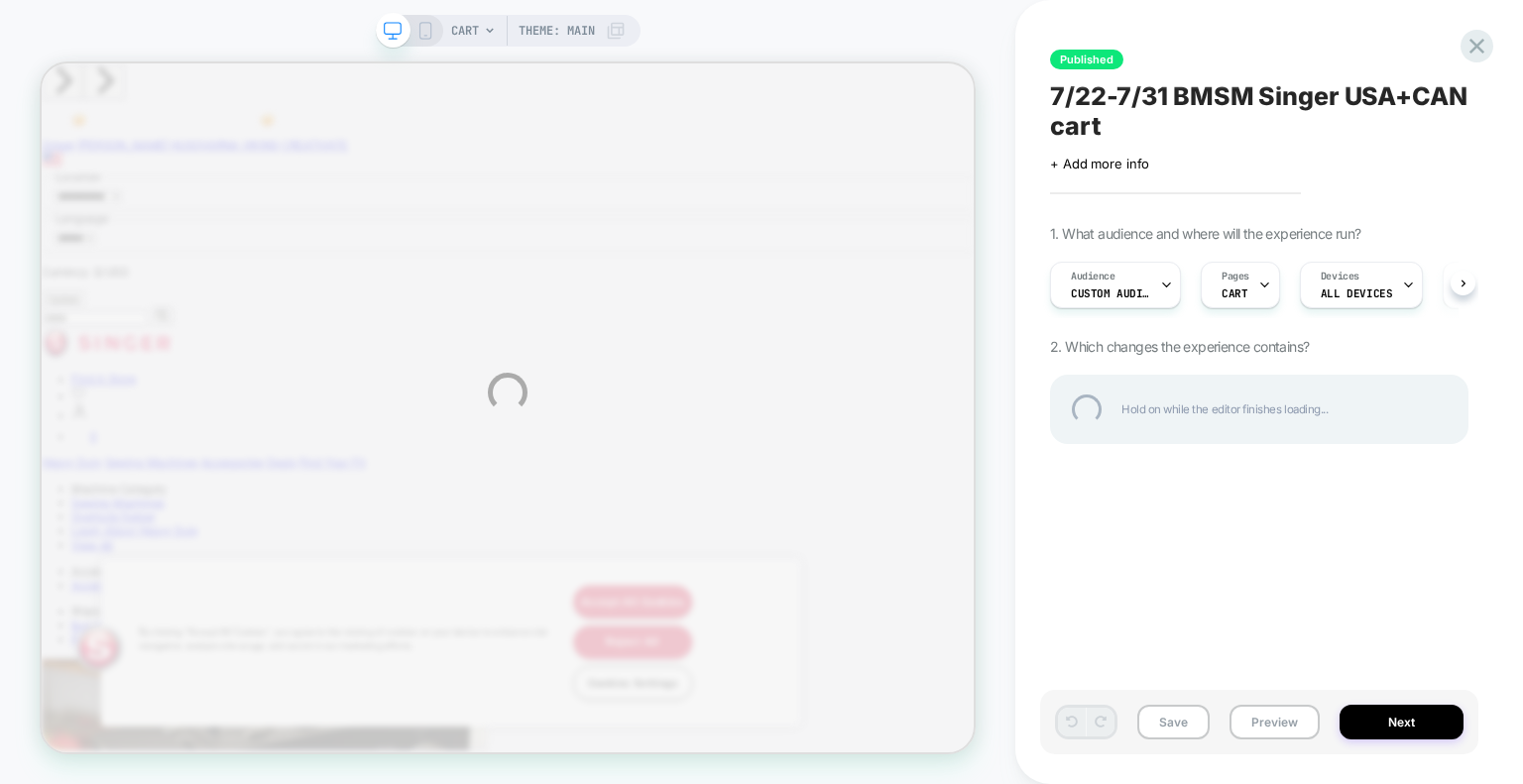 scroll, scrollTop: 0, scrollLeft: 0, axis: both 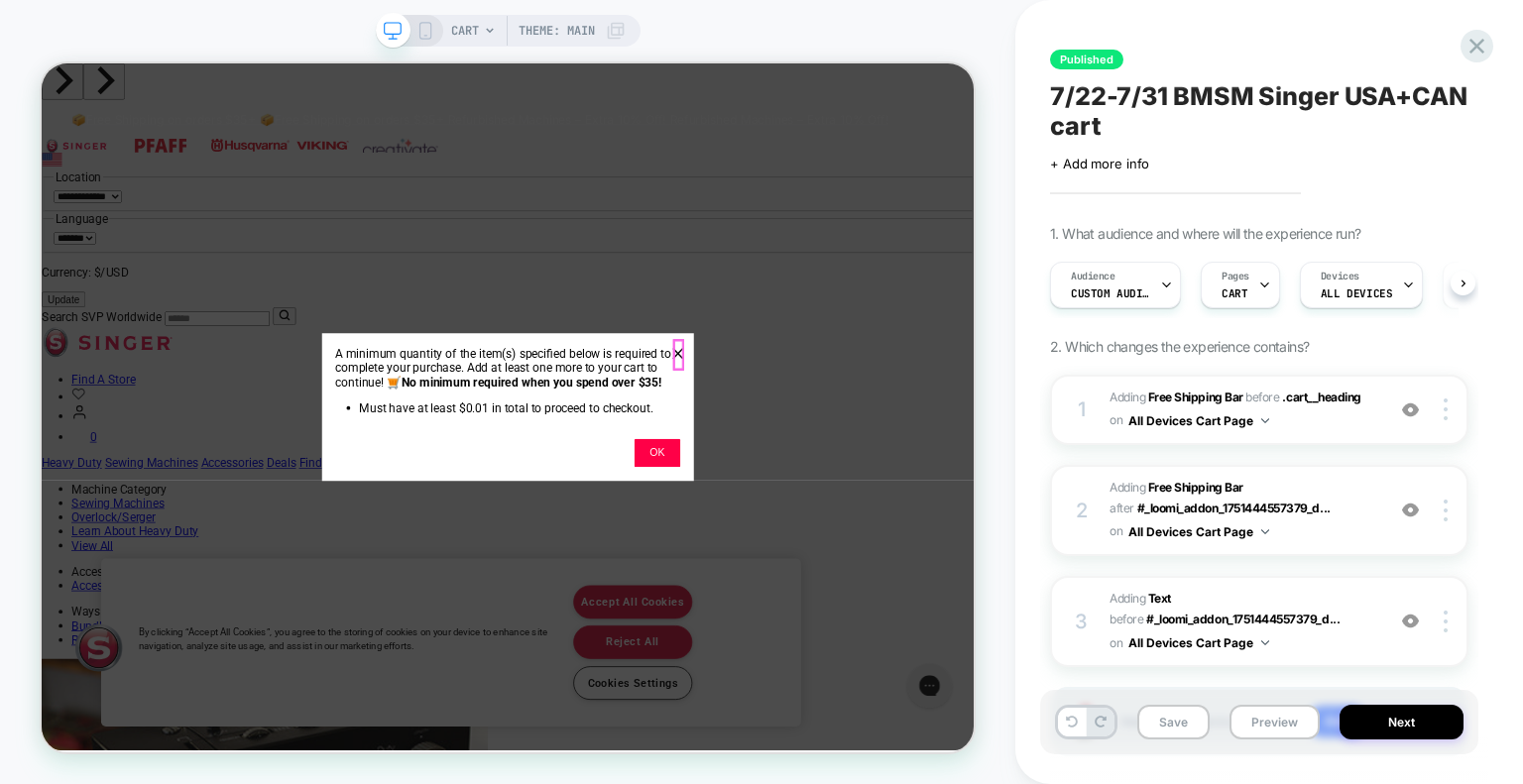 click on "×" at bounding box center [889, 450] 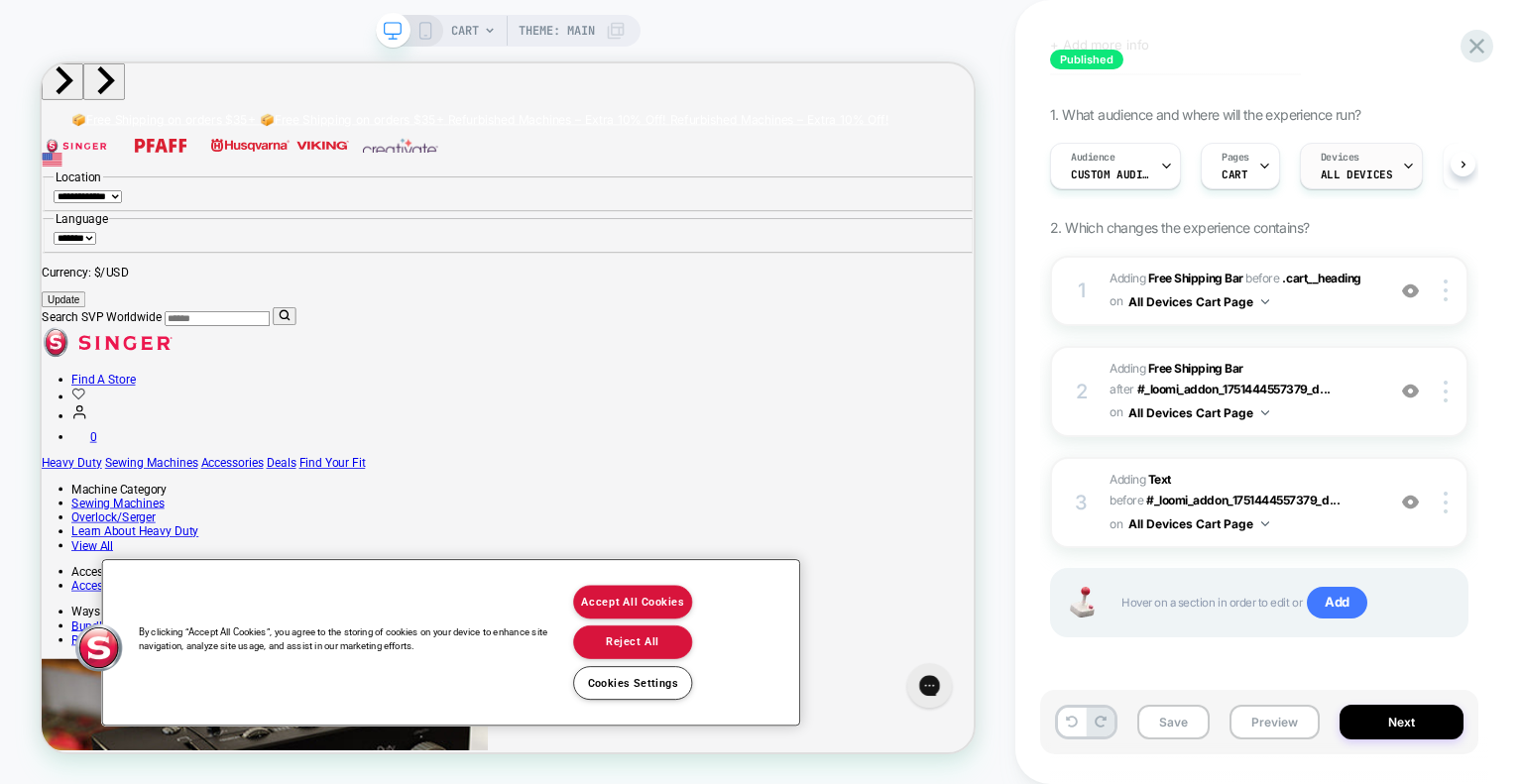 scroll, scrollTop: 0, scrollLeft: 0, axis: both 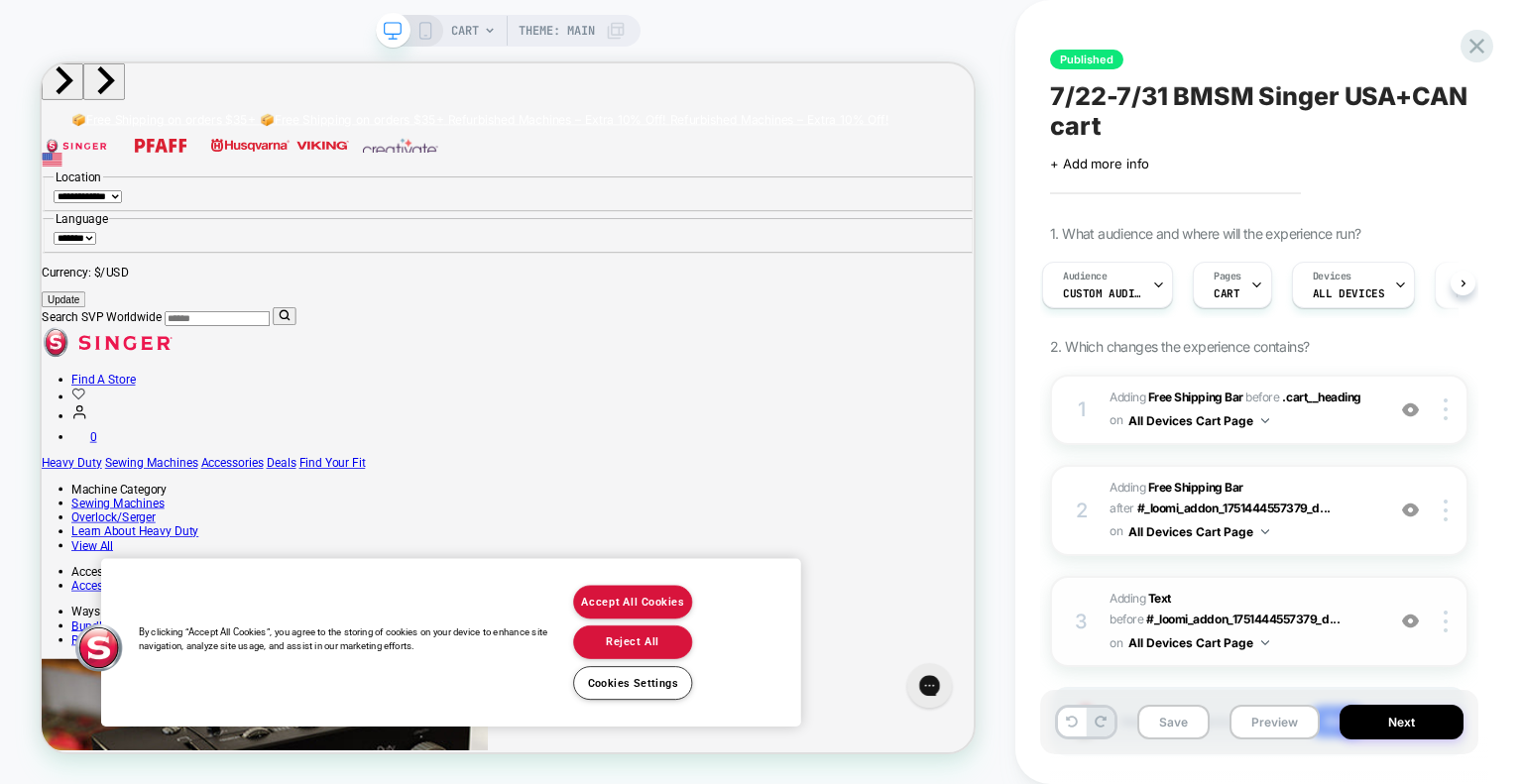 click on "#_loomi_addon_1751445387641_dup1753171295 Adding   Text   BEFORE #_loomi_addon_1751444557379_d... #_loomi_addon_1751444557379_dup1753171295   on All Devices Cart Page" at bounding box center (1241, 621) 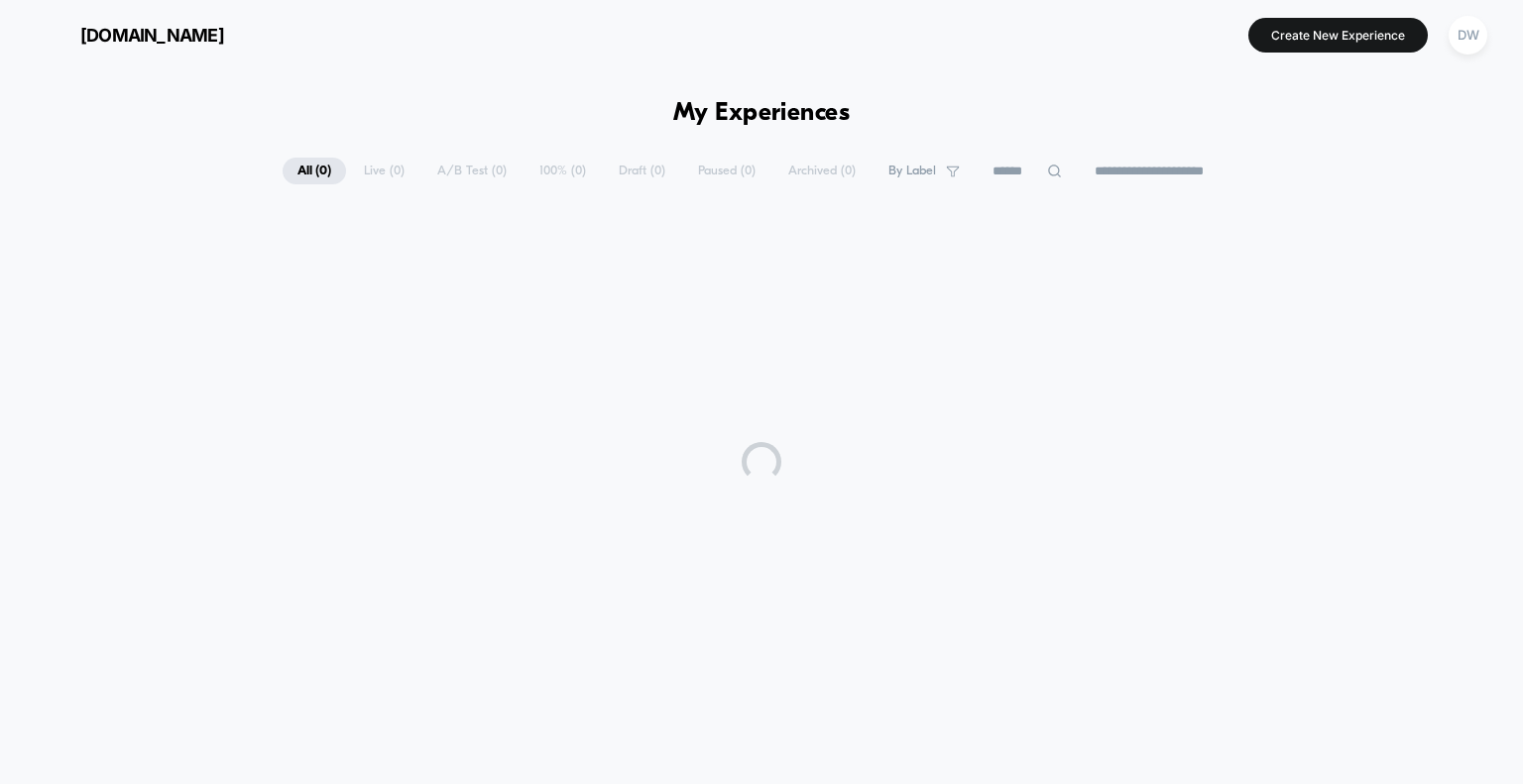 scroll, scrollTop: 0, scrollLeft: 0, axis: both 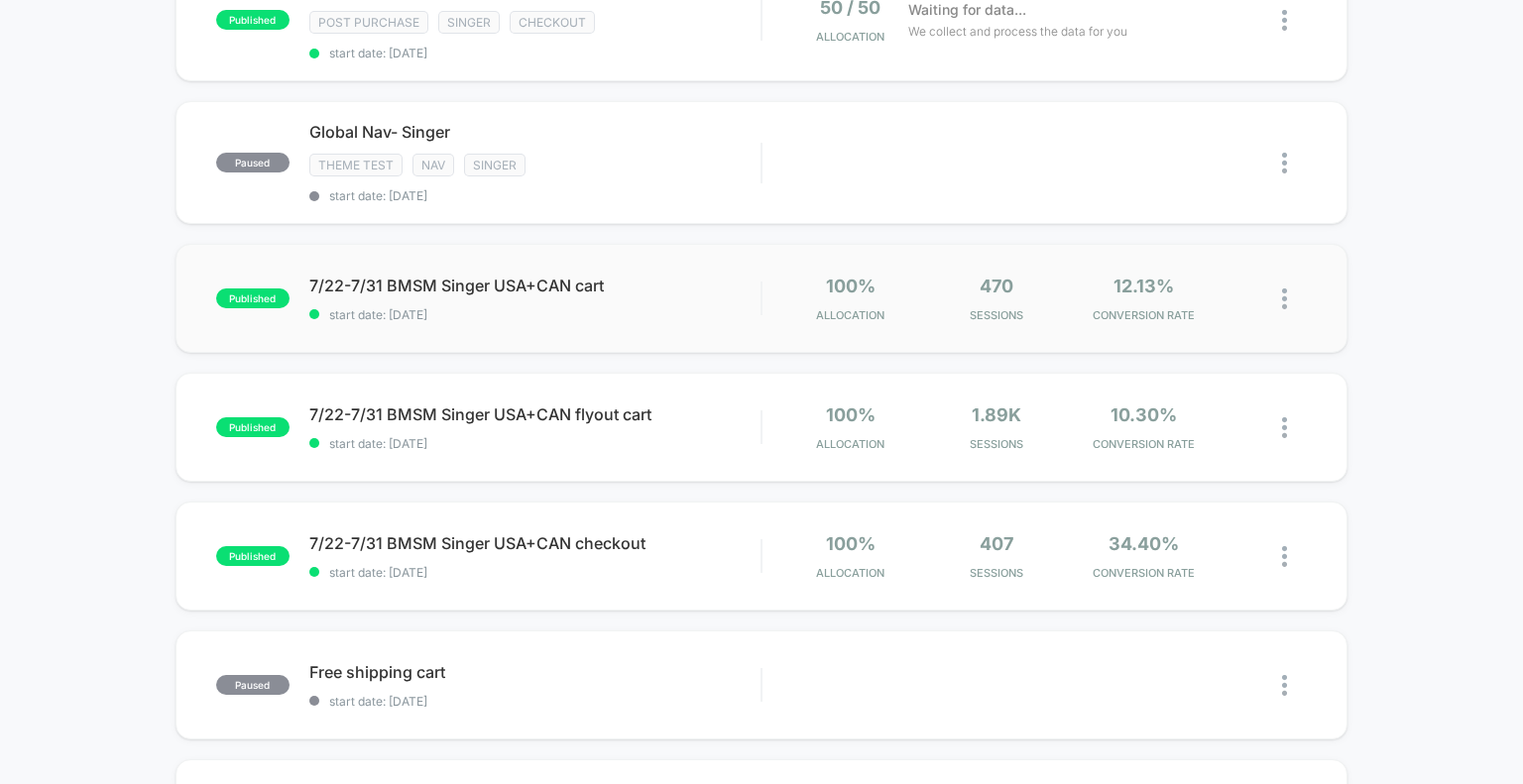 click at bounding box center [1284, 298] 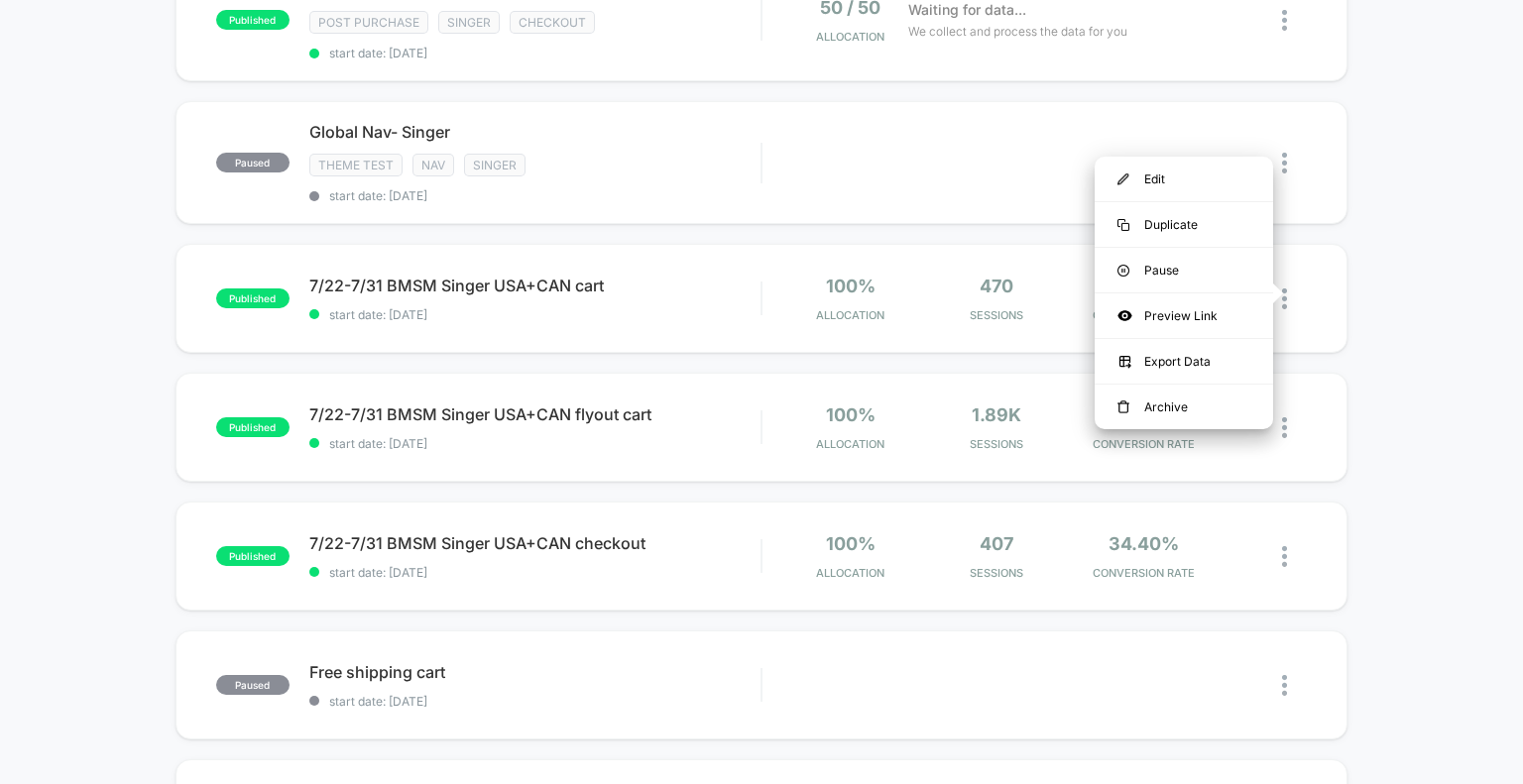 click on "Edit" at bounding box center [1184, 178] 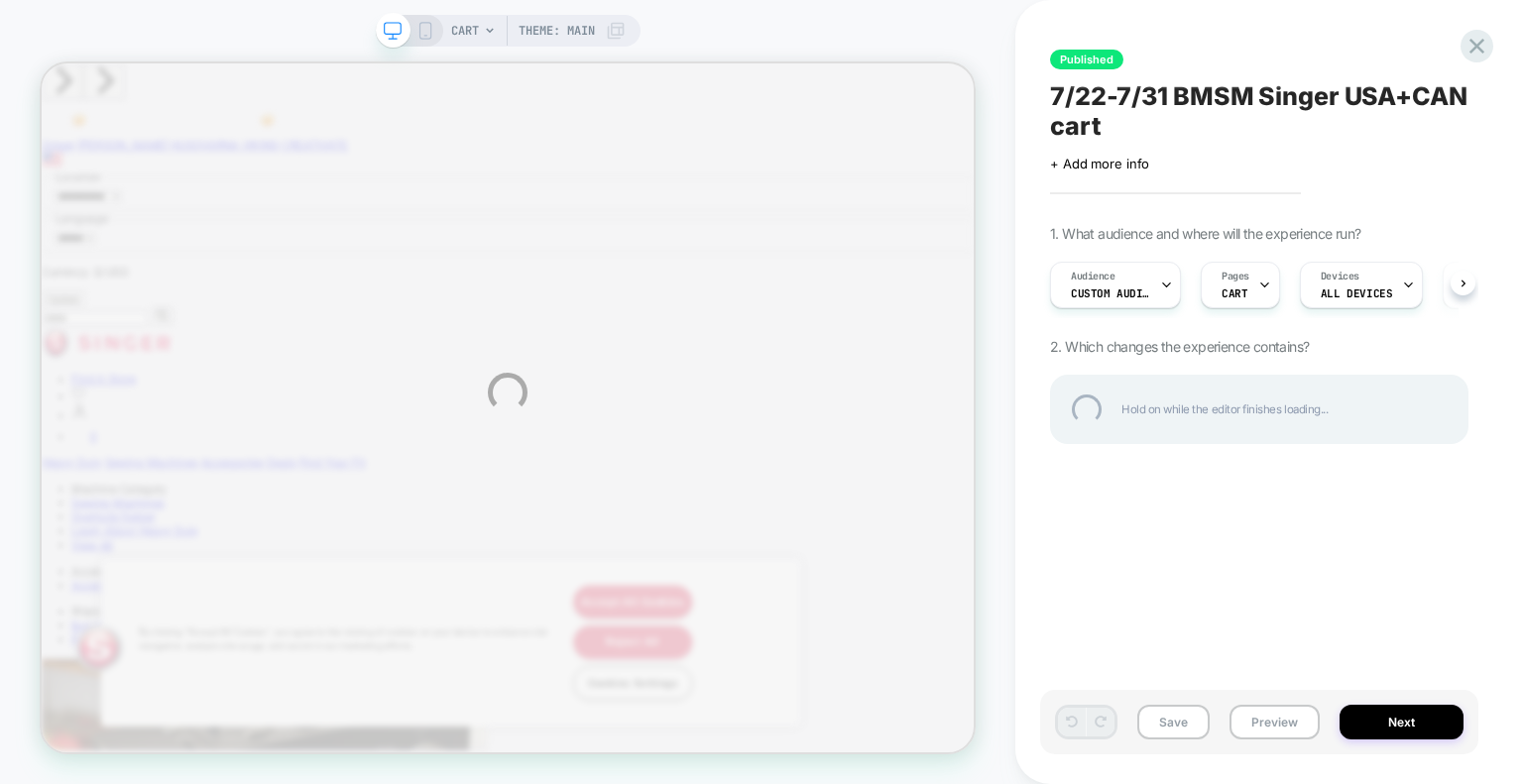 scroll, scrollTop: 0, scrollLeft: 0, axis: both 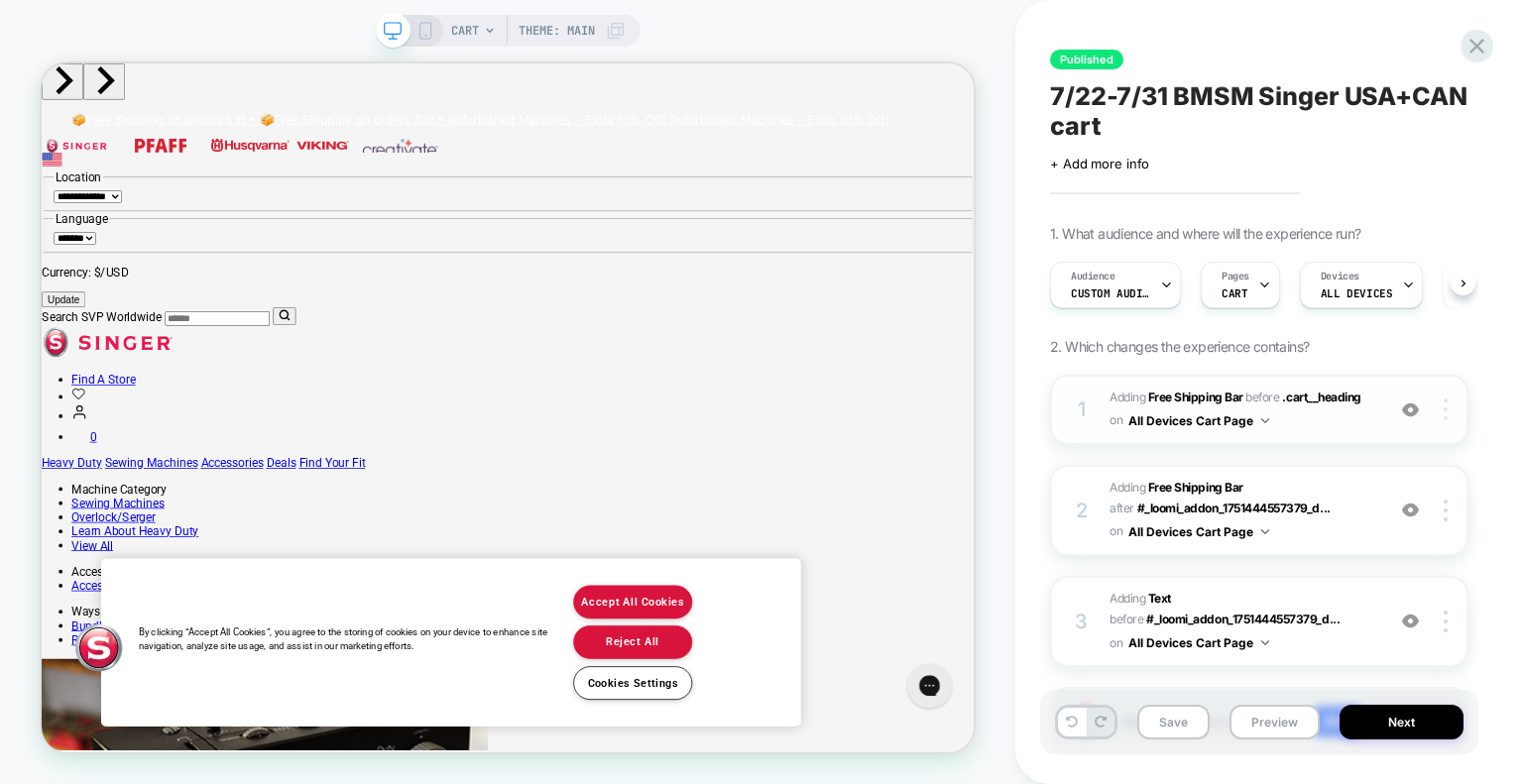 click at bounding box center (1446, 409) 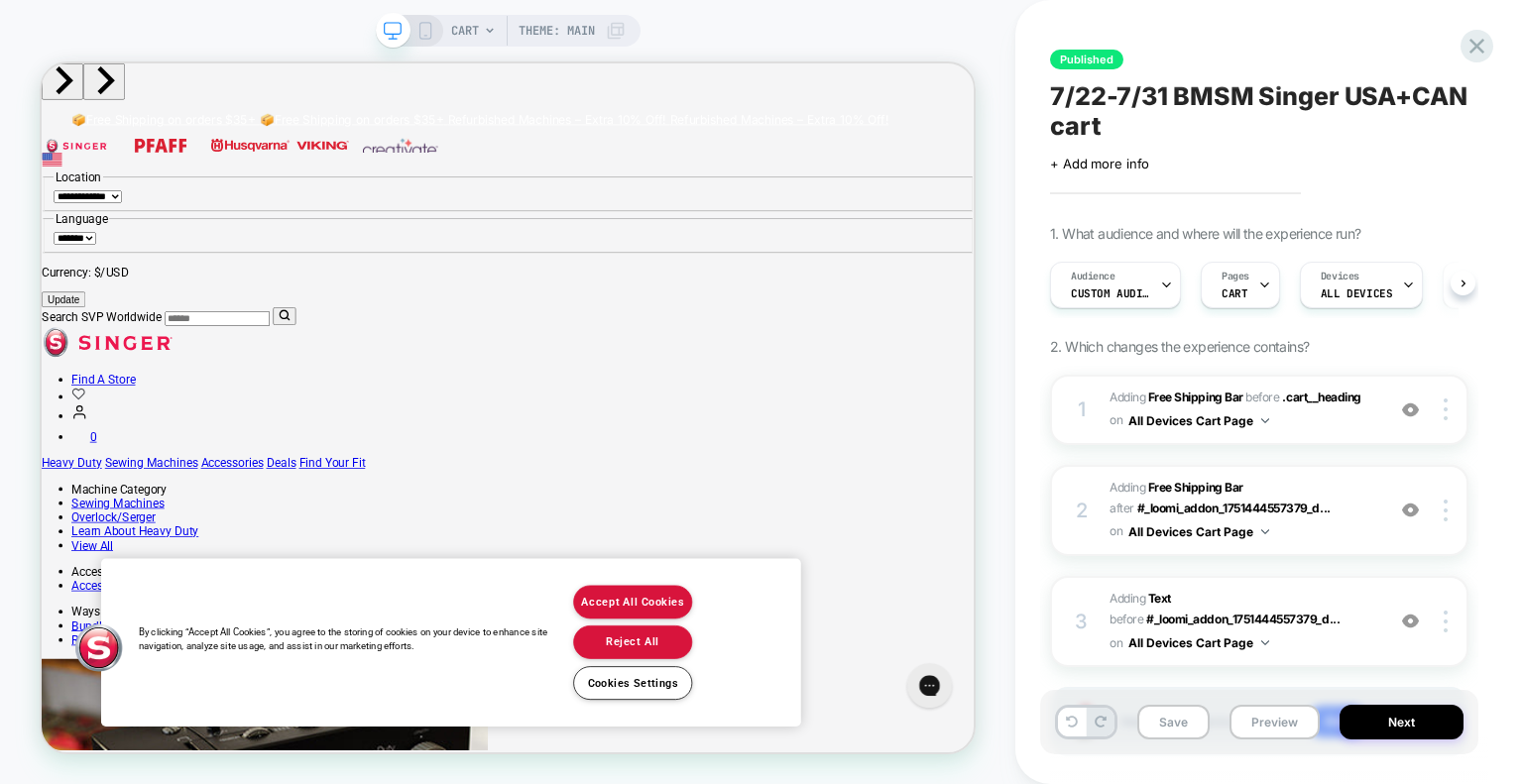 click on "Published 7/22-7/31 BMSM Singer [GEOGRAPHIC_DATA]+CAN cart Click to edit experience details + Add more info 1. What audience and where will the experience run? Audience Custom Audience Pages CART Devices ALL DEVICES Trigger Page Load 2. Which changes the experience contains? 1 #_loomi_addon_1751444557379_dup1753171295 Adding   Free Shipping Bar   BEFORE .cart__heading .cart__heading   on All Devices Cart Page Add Before Add After Duplicate Replace Position Copy CSS Selector Copy Widget Id Rename Target   Desktop Delete 2 #_loomi_addon_1751444716592_dup1753171295 Adding   Free Shipping Bar   AFTER #_loomi_addon_1751444557379_d... #_loomi_addon_1751444557379_dup1753171295   on All Devices Cart Page Add Before Add After Duplicate Replace Position Copy CSS Selector Copy Widget Id Rename Target   Desktop Delete 3 #_loomi_addon_1751445387641_dup1753171295 Adding   Text   BEFORE #_loomi_addon_1751444557379_d... #_loomi_addon_1751444557379_dup1753171295   on All Devices Cart Page Add Before Add After Duplicate Replace Position" at bounding box center [1269, 392] 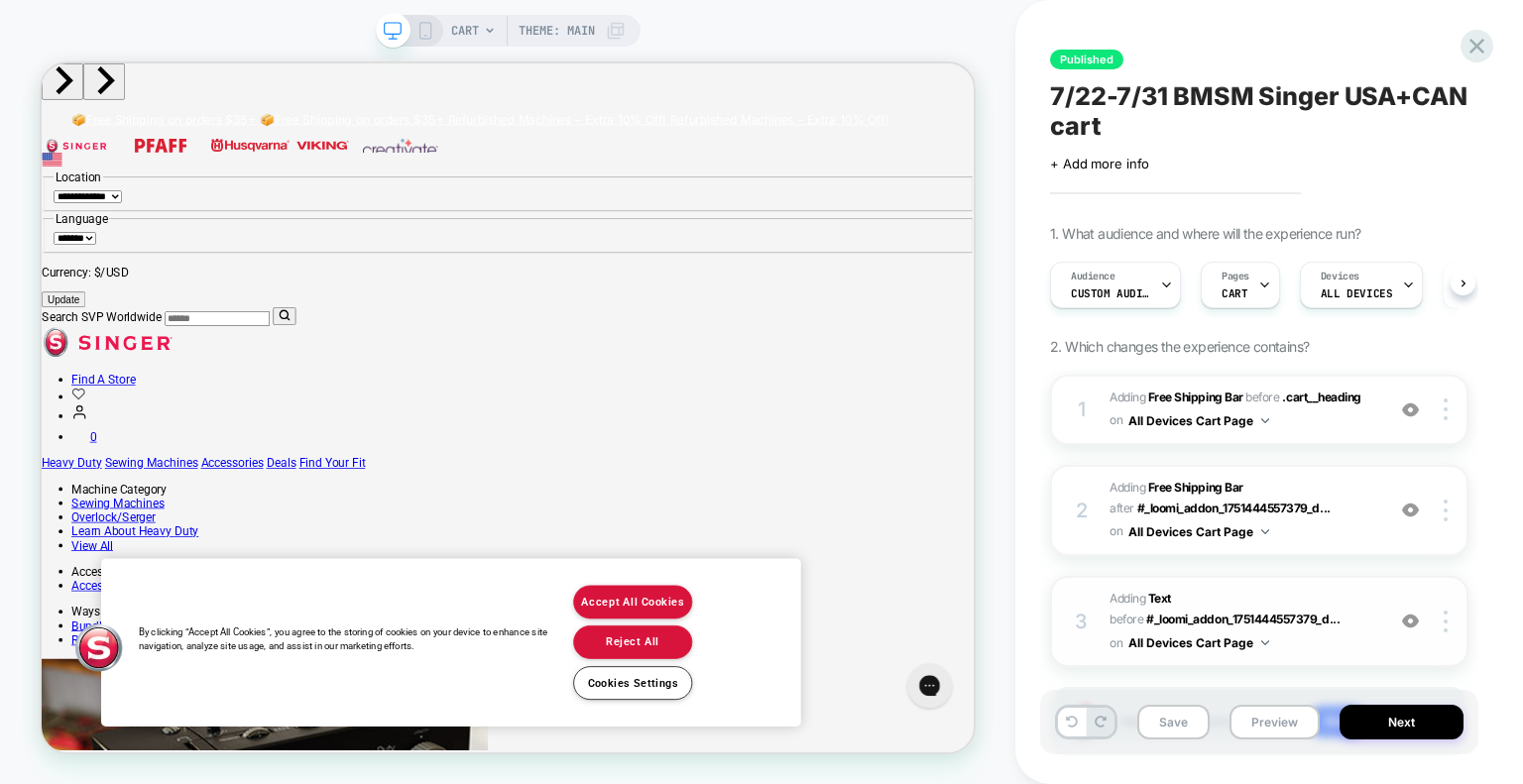 click on "#_loomi_addon_1751445387641_dup1753171295 Adding   Text   BEFORE #_loomi_addon_1751444557379_d... #_loomi_addon_1751444557379_dup1753171295   on All Devices Cart Page" at bounding box center (1241, 621) 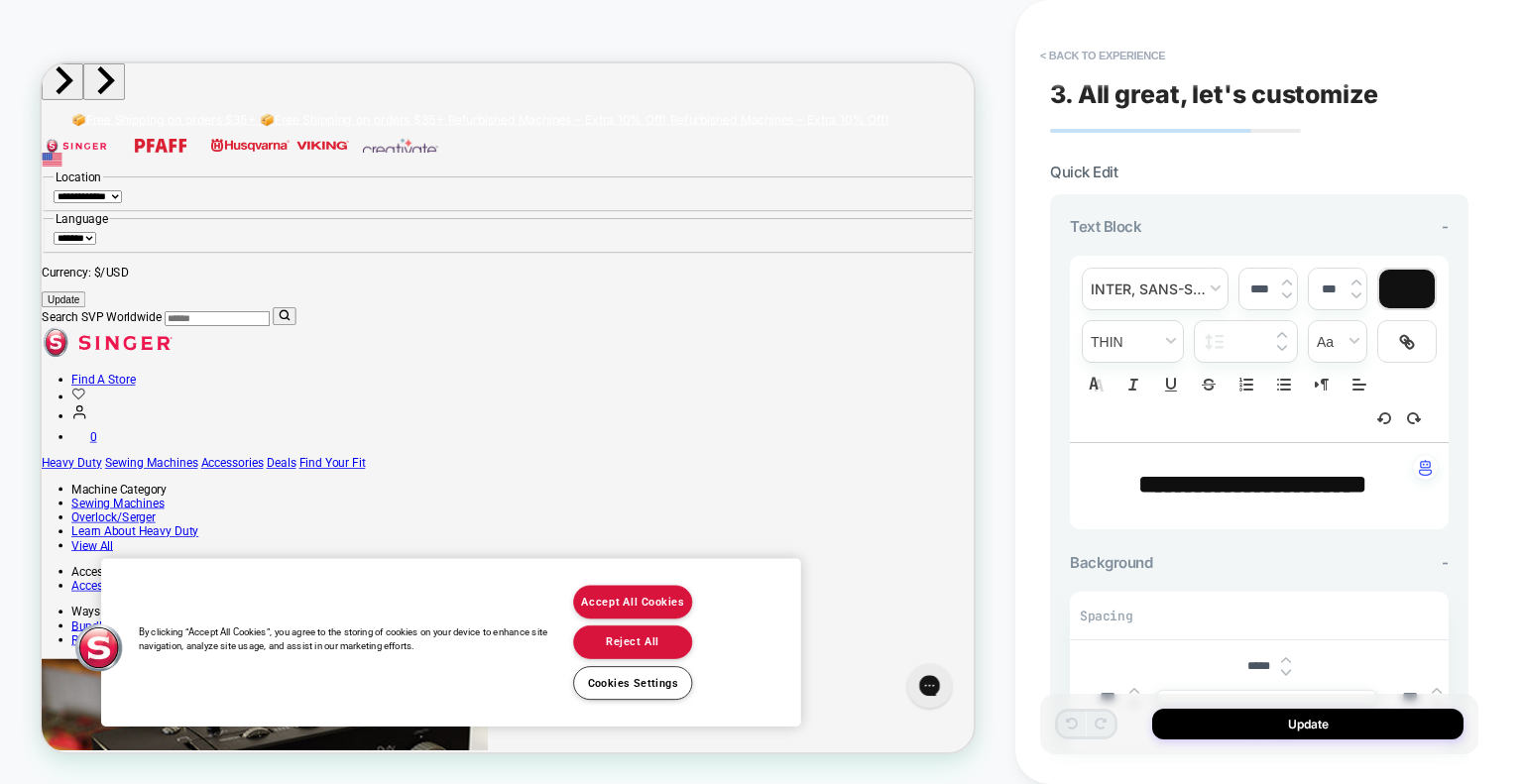 click on "**********" at bounding box center (1259, 486) 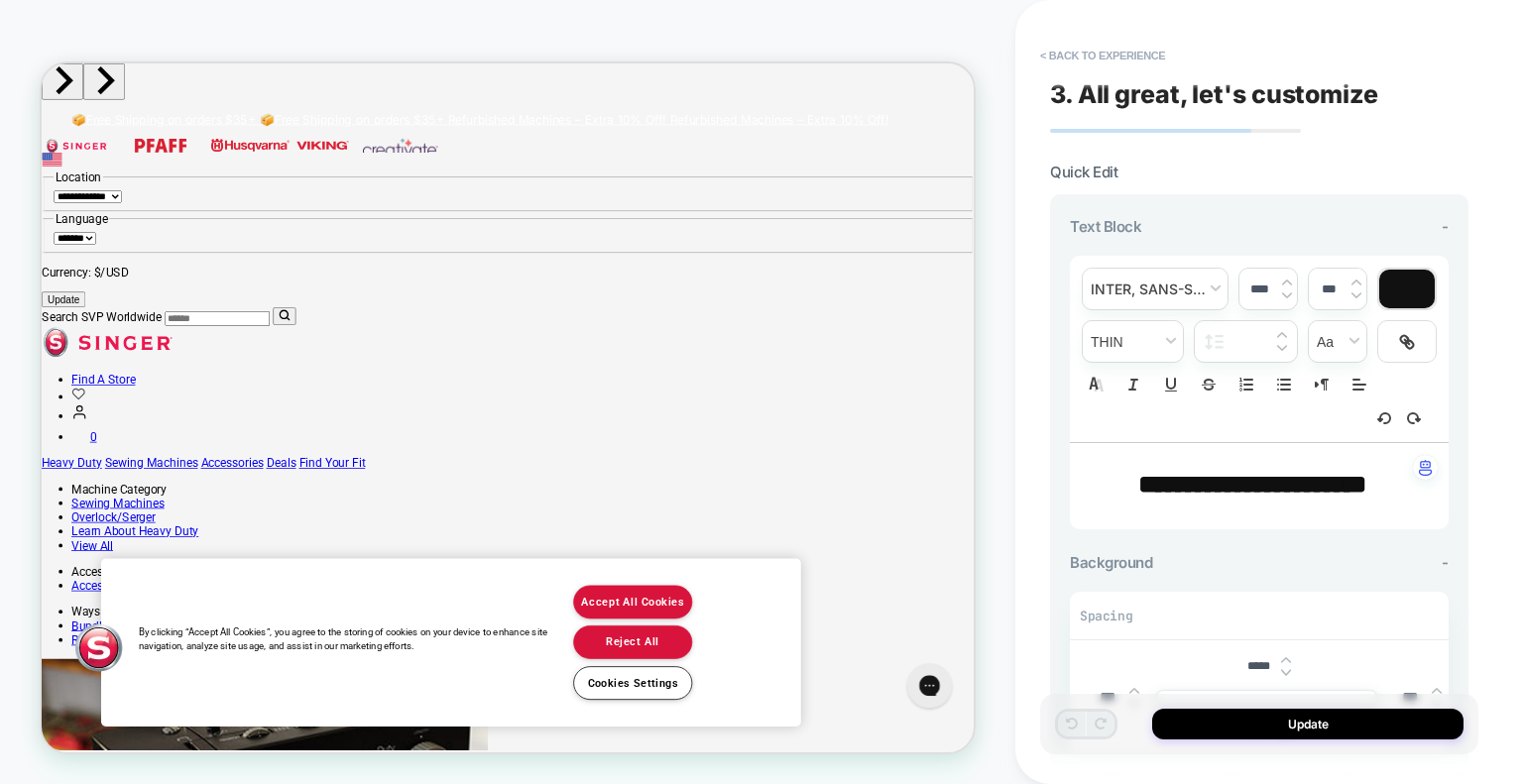 type on "****" 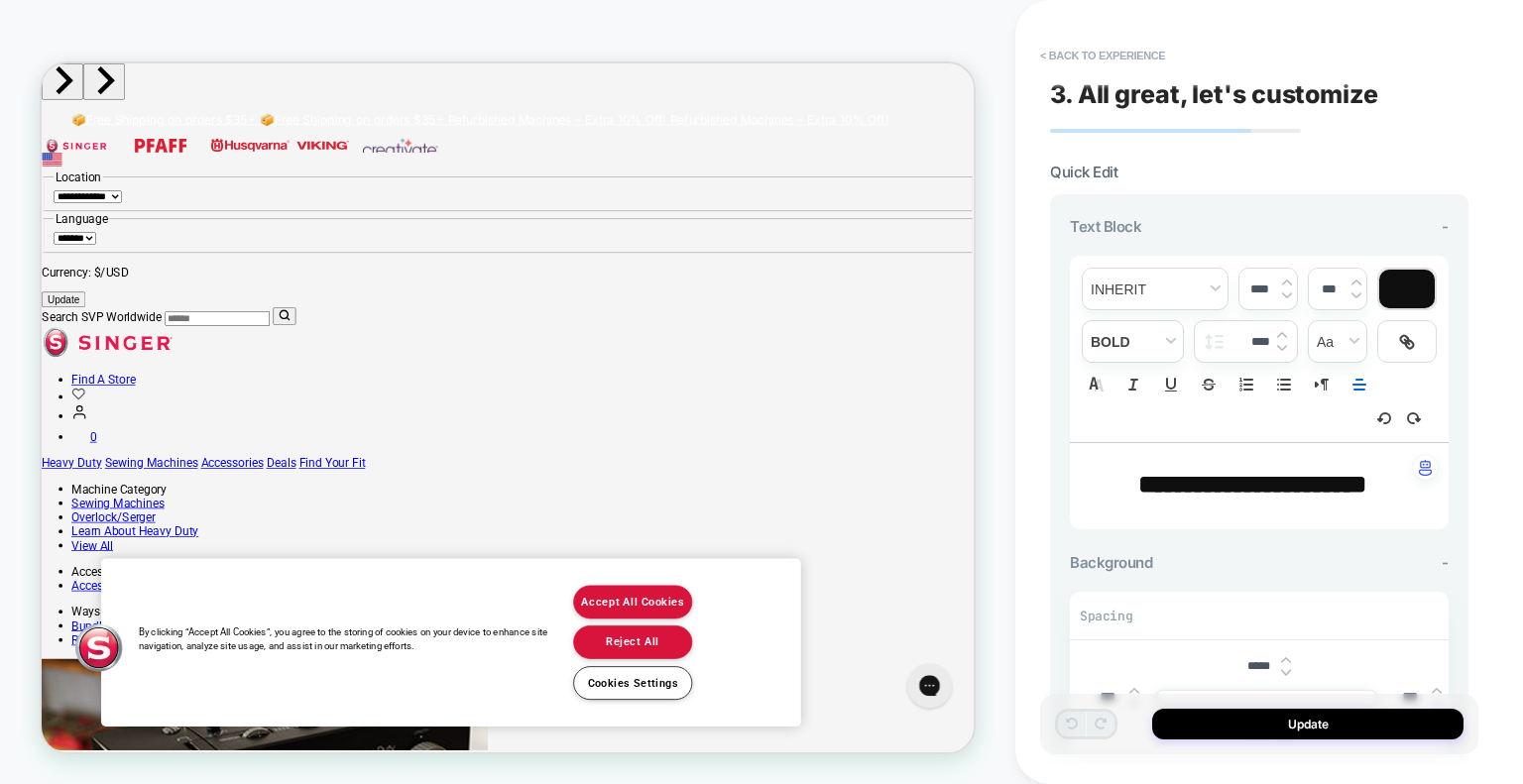 type 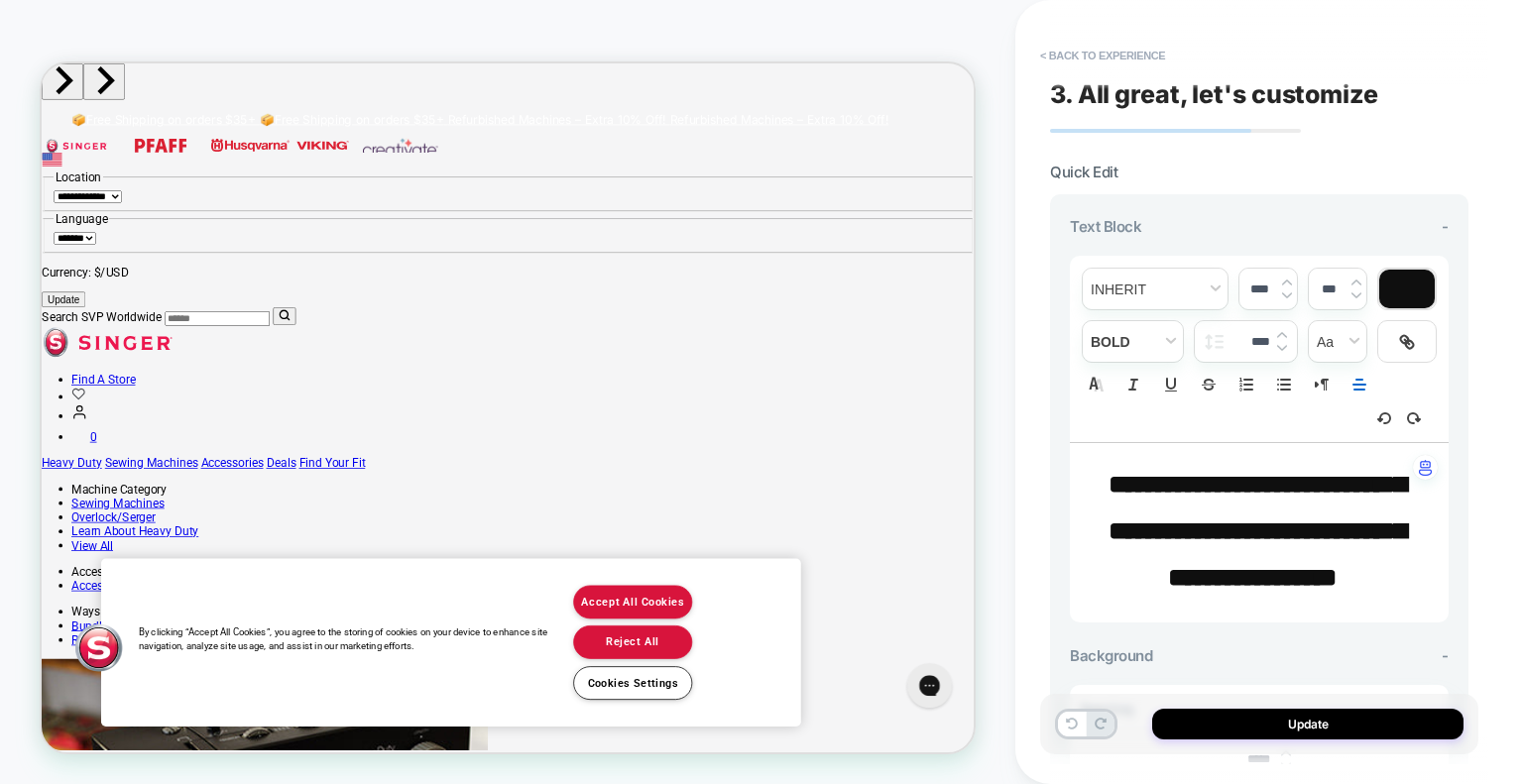 click on "**********" at bounding box center [1257, 530] 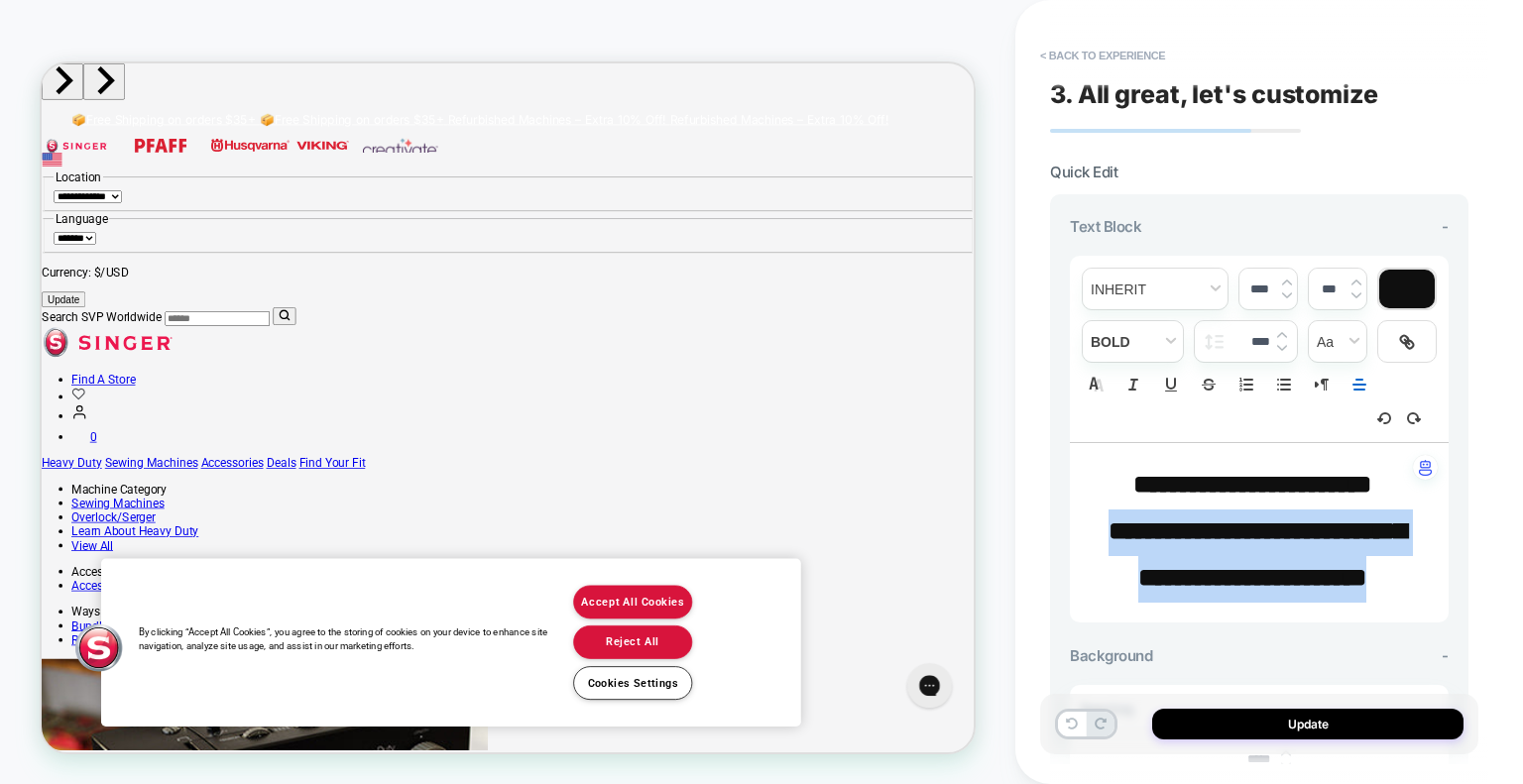 drag, startPoint x: 1315, startPoint y: 627, endPoint x: 1089, endPoint y: 525, distance: 247.95161 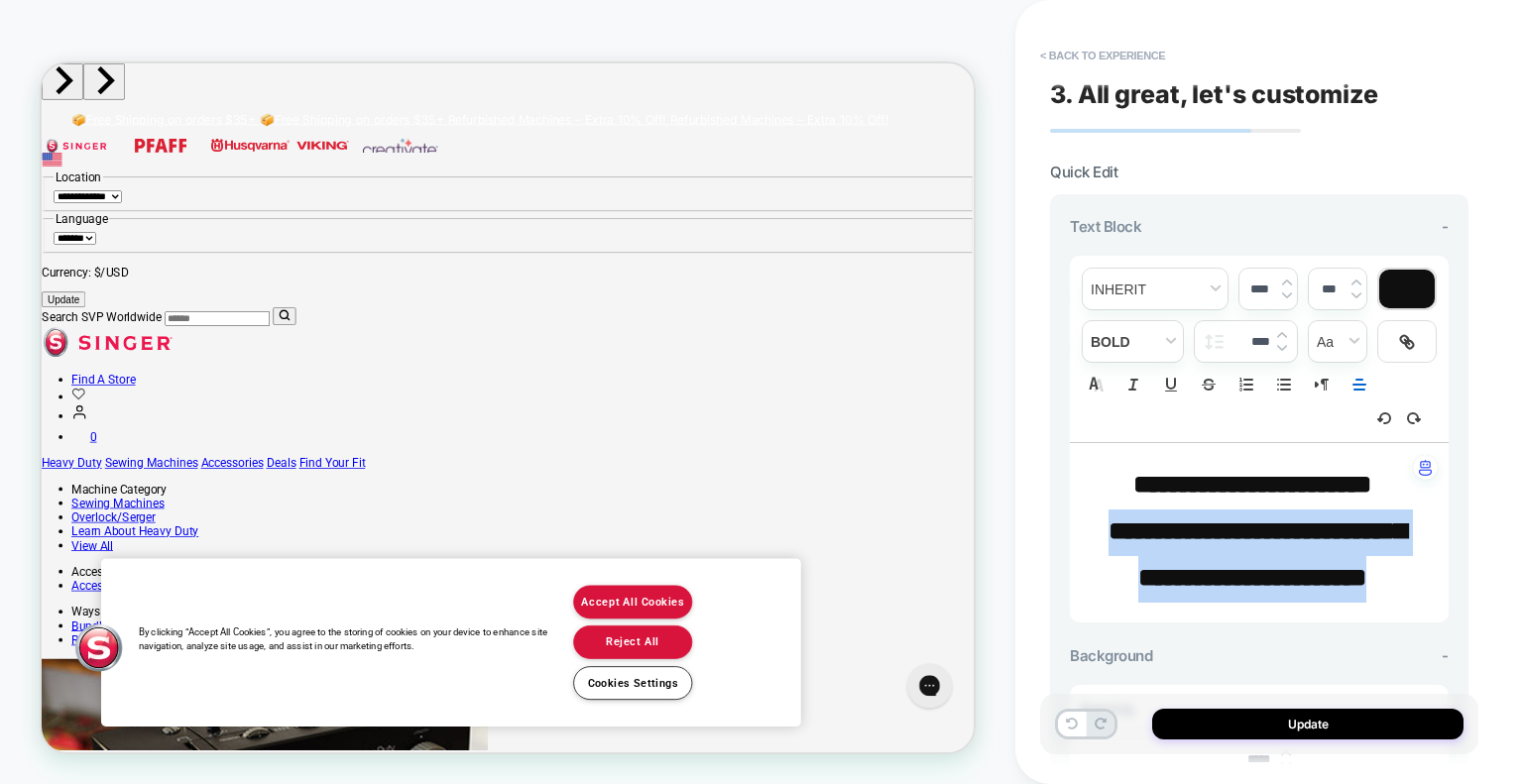 click on "**********" at bounding box center (1251, 556) 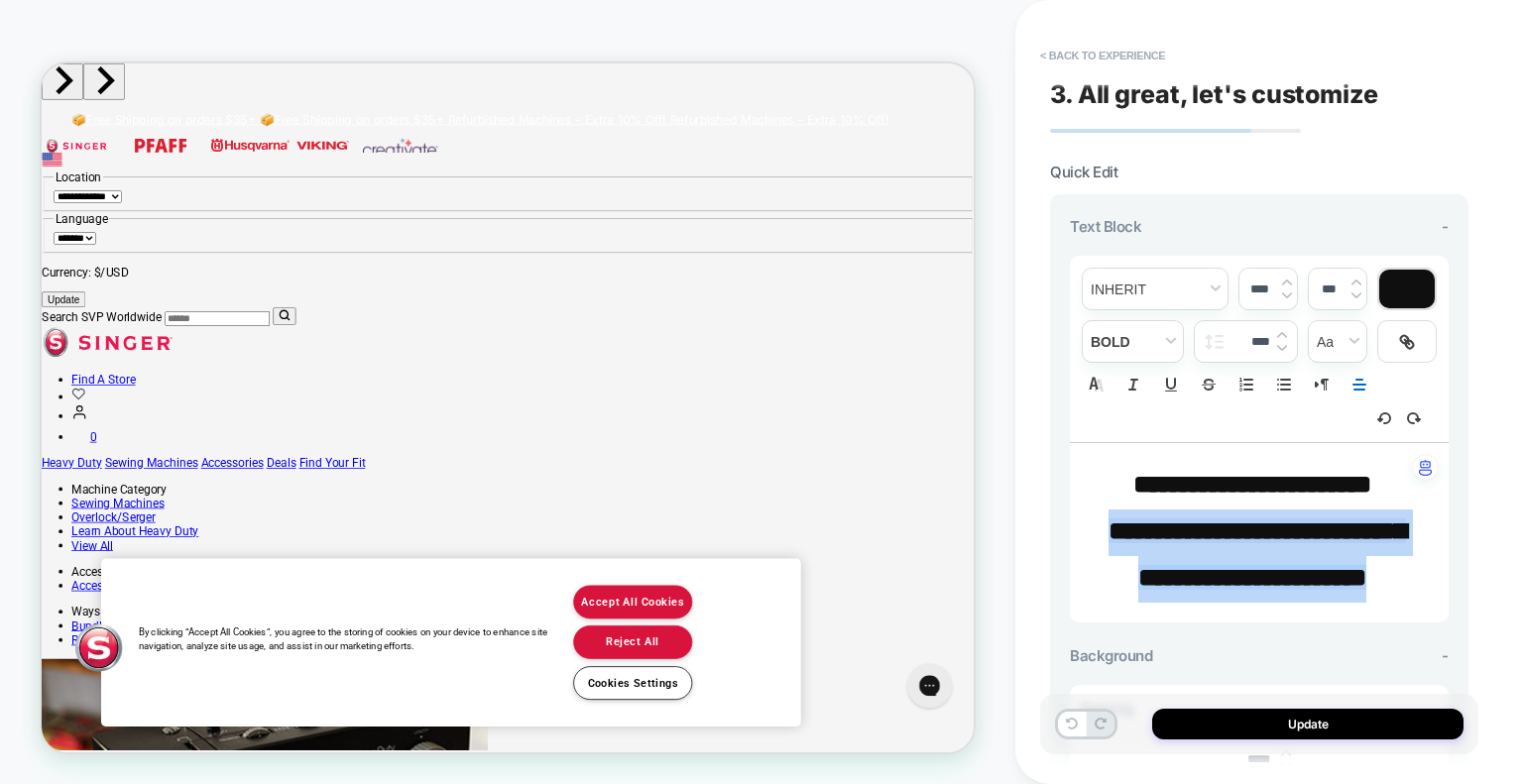 click at bounding box center (1282, 335) 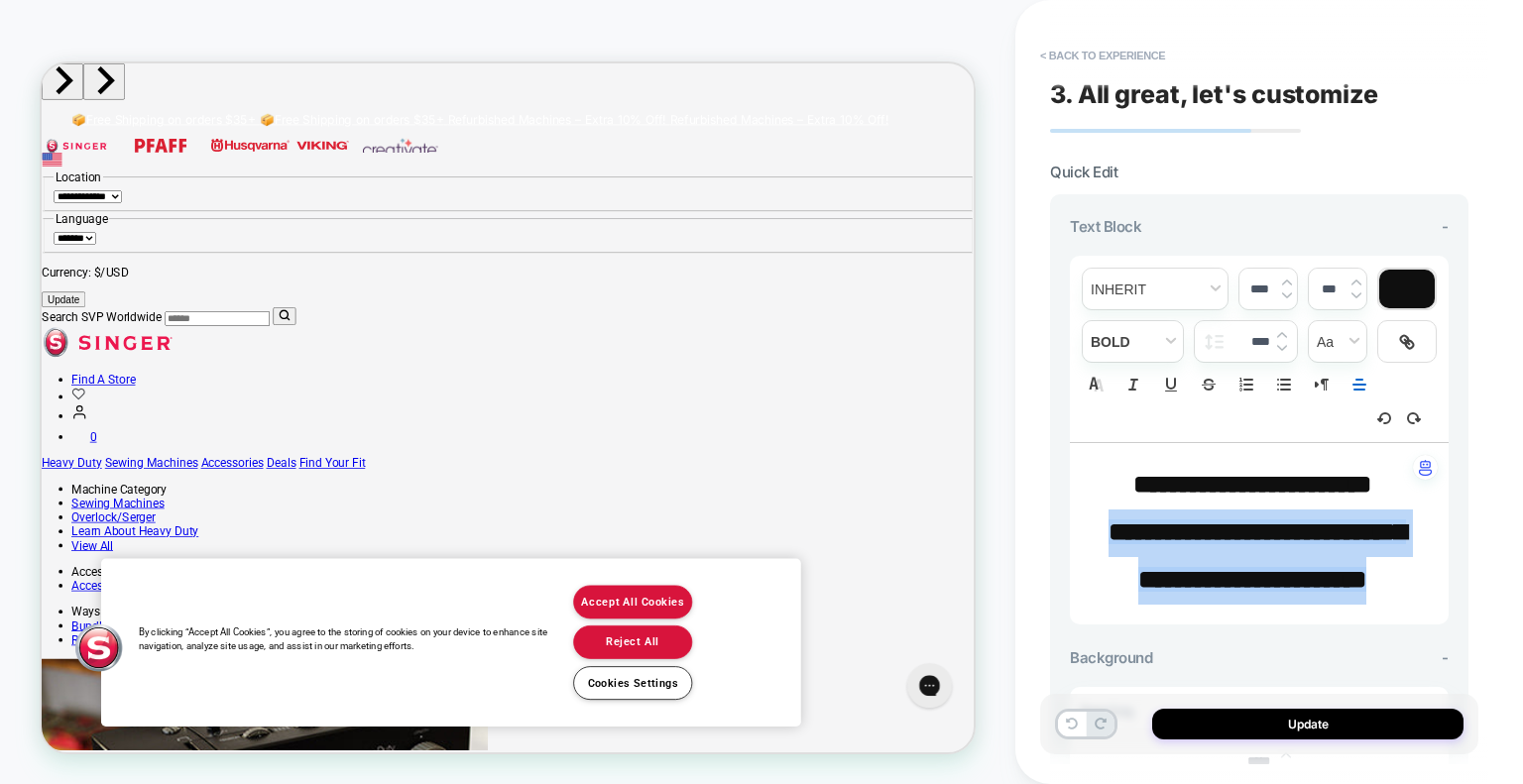 click at bounding box center [1282, 335] 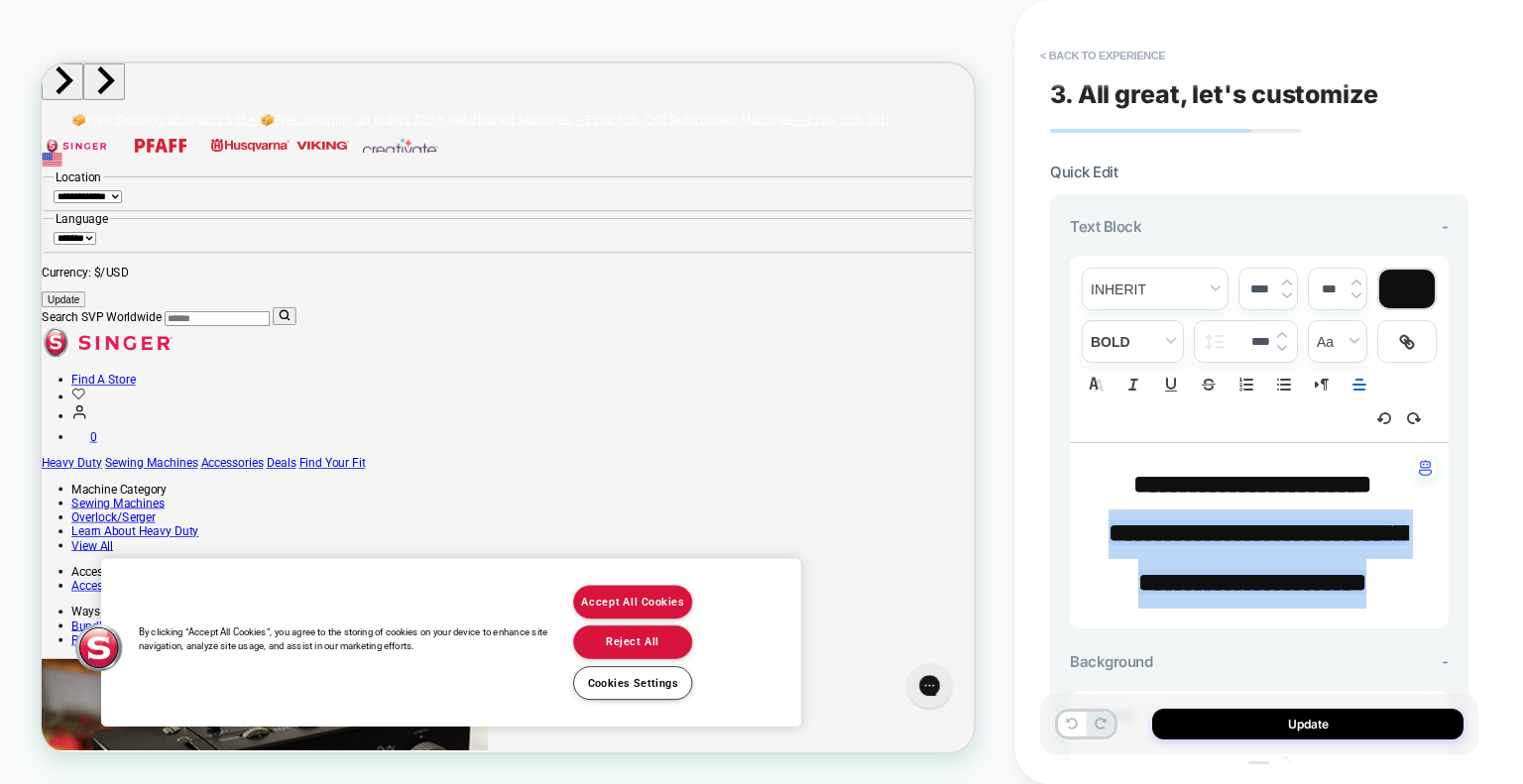 click at bounding box center (1282, 348) 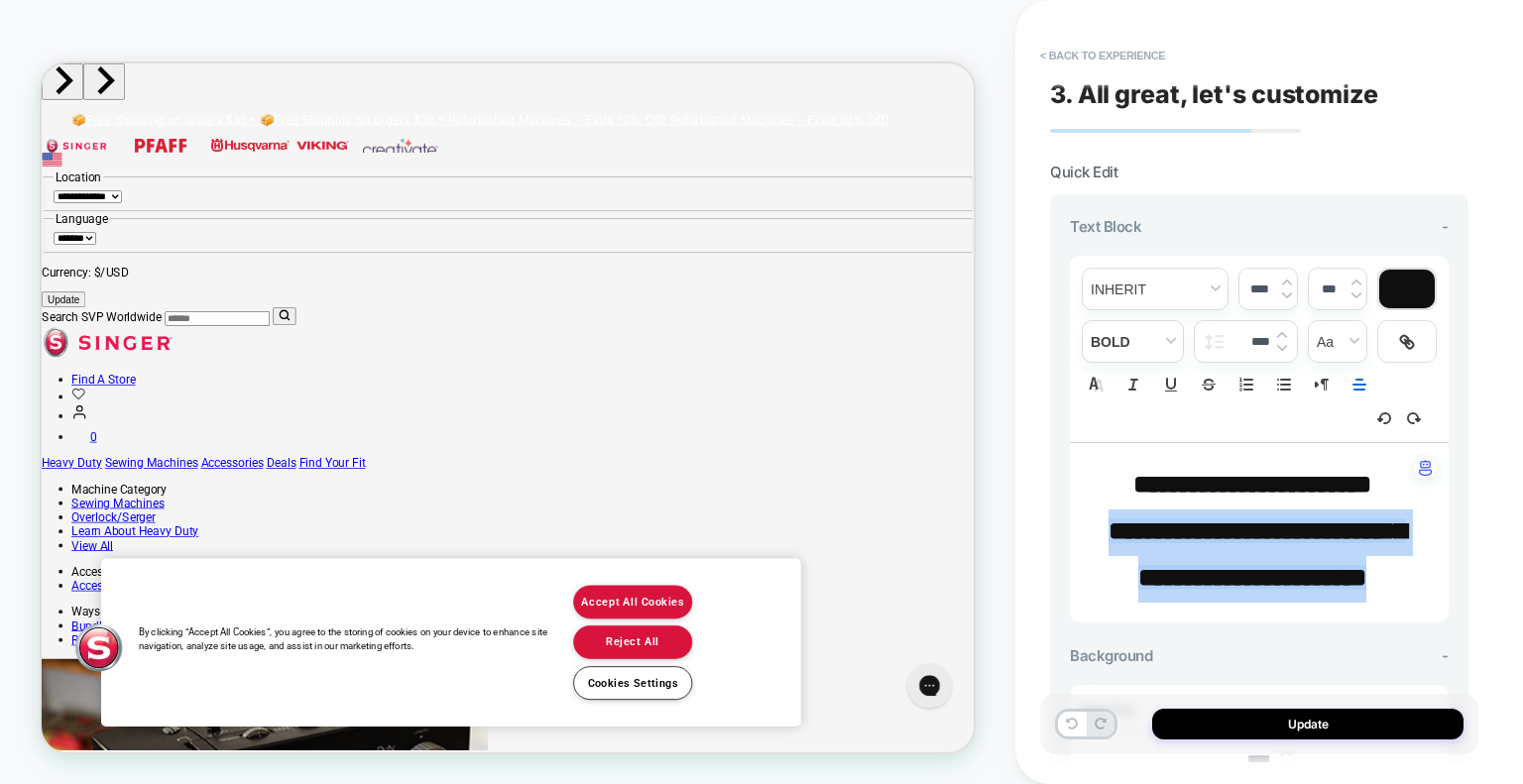 click at bounding box center (1214, 342) 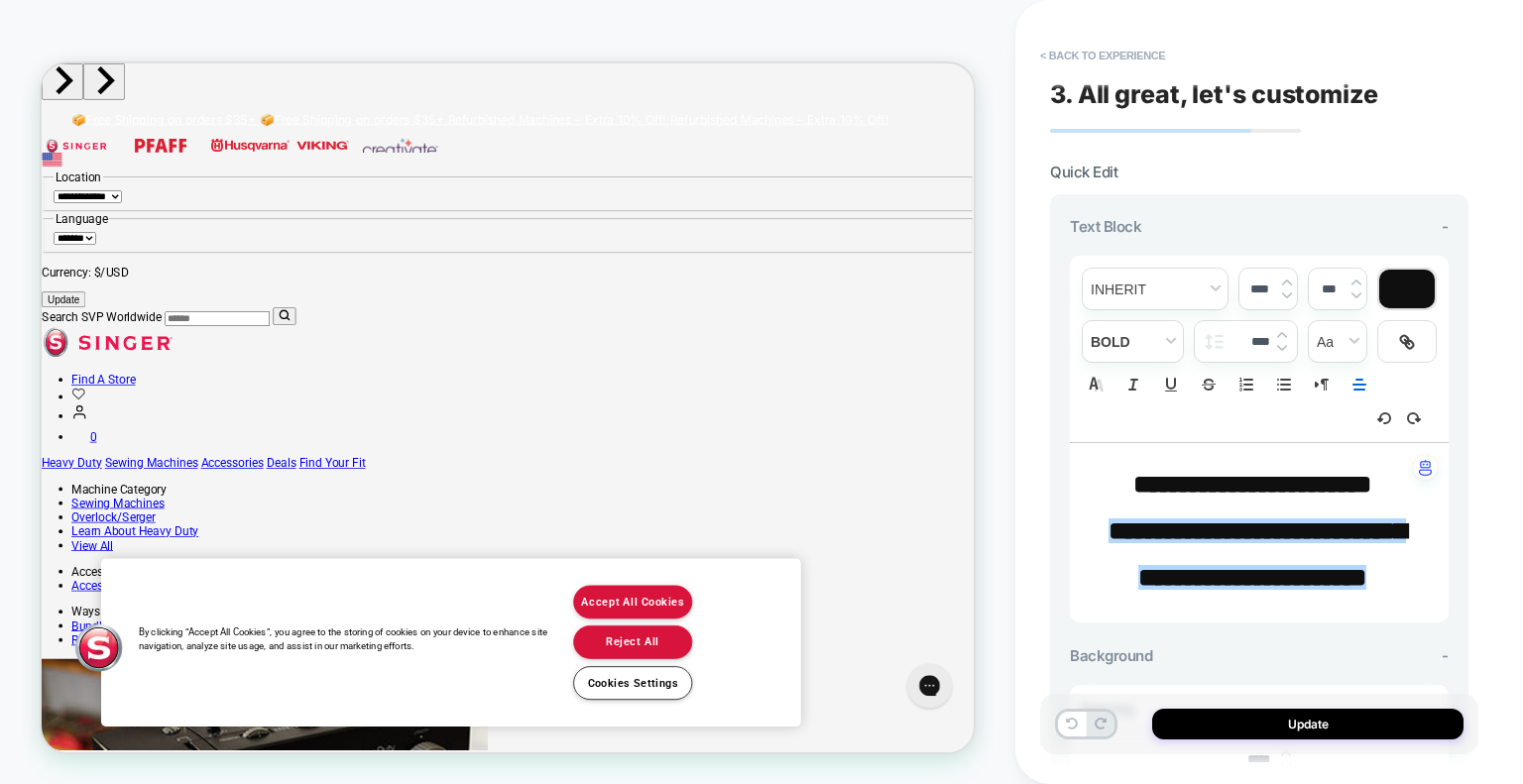 click on "****" at bounding box center (1255, 341) 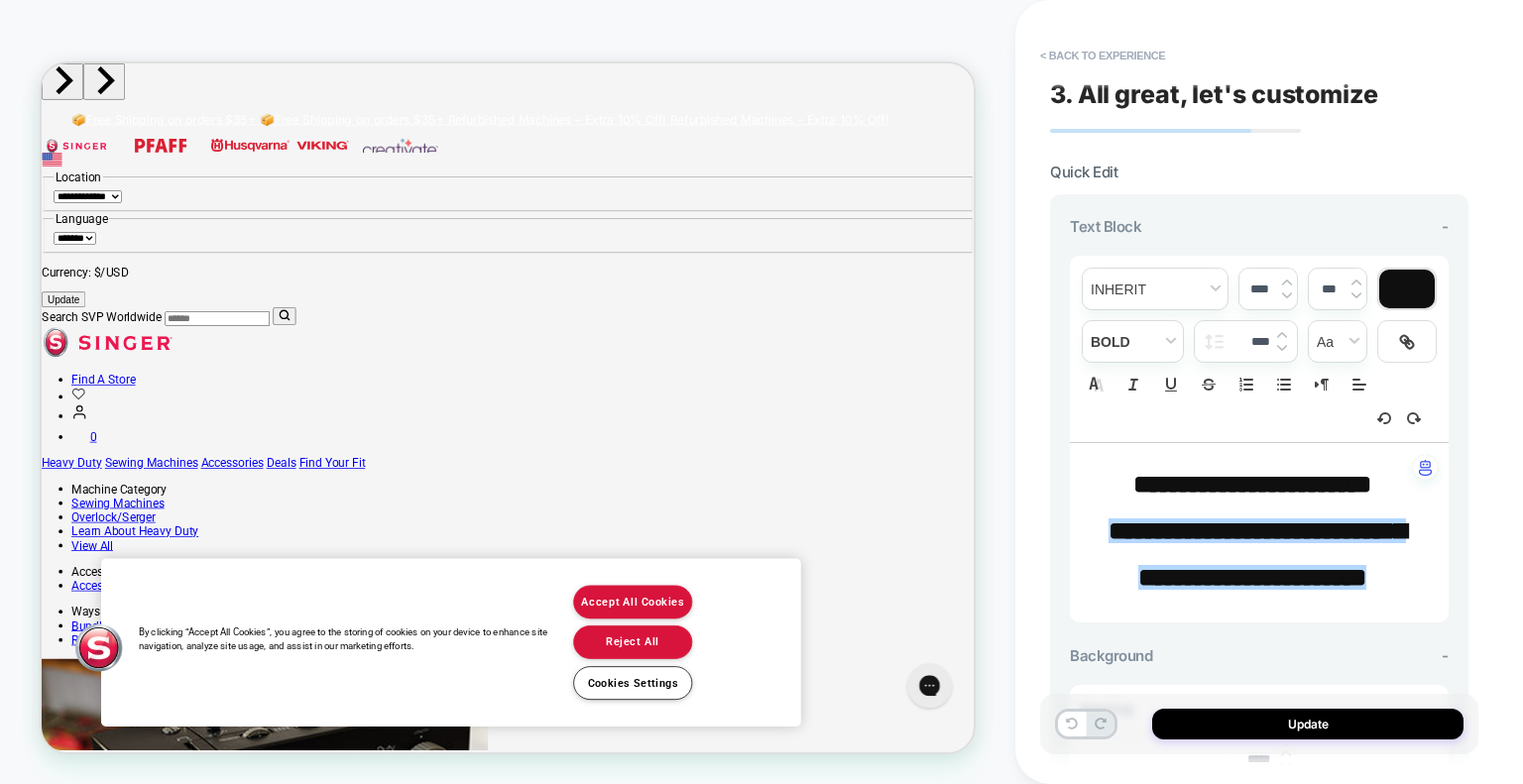 type on "***" 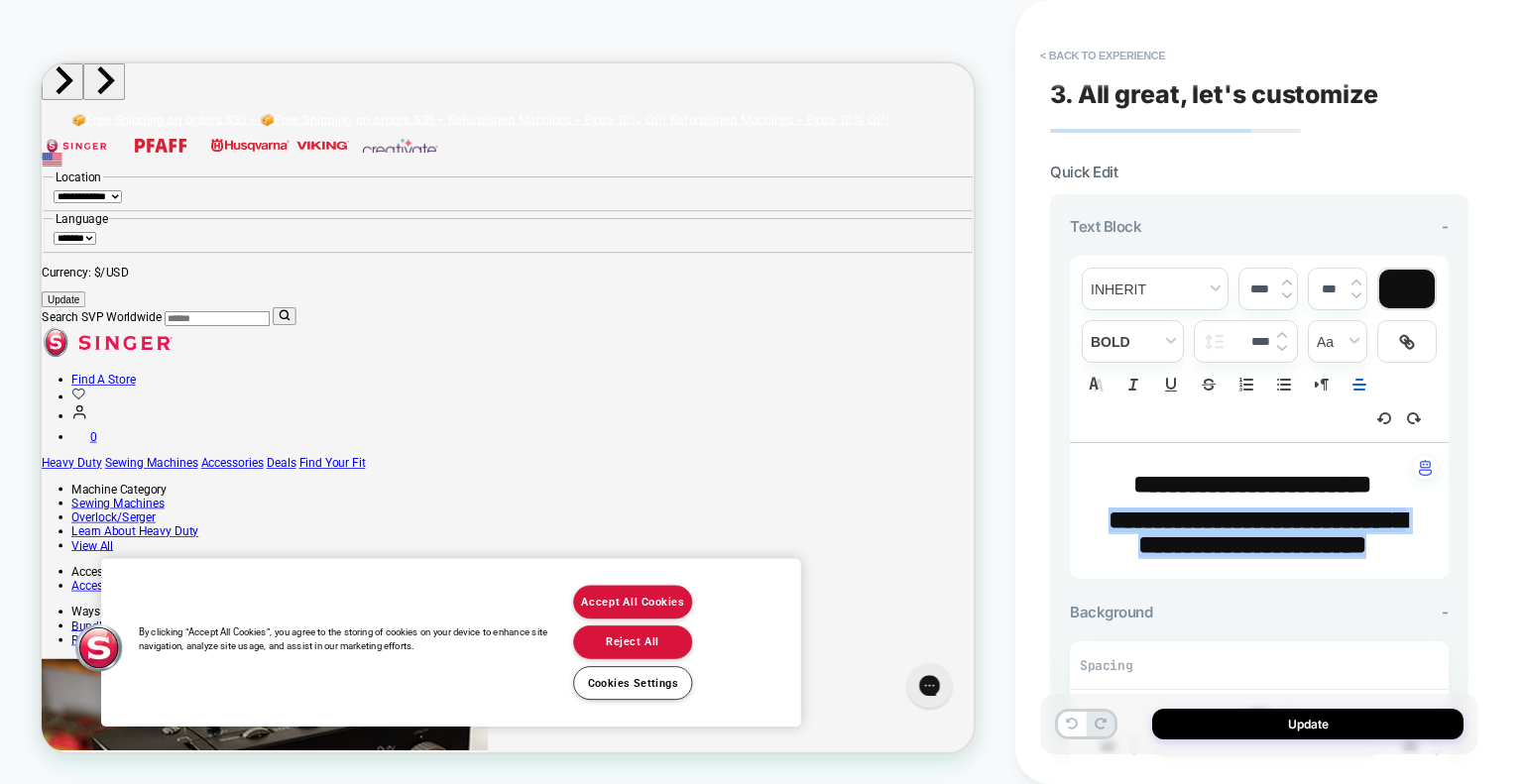 type on "****" 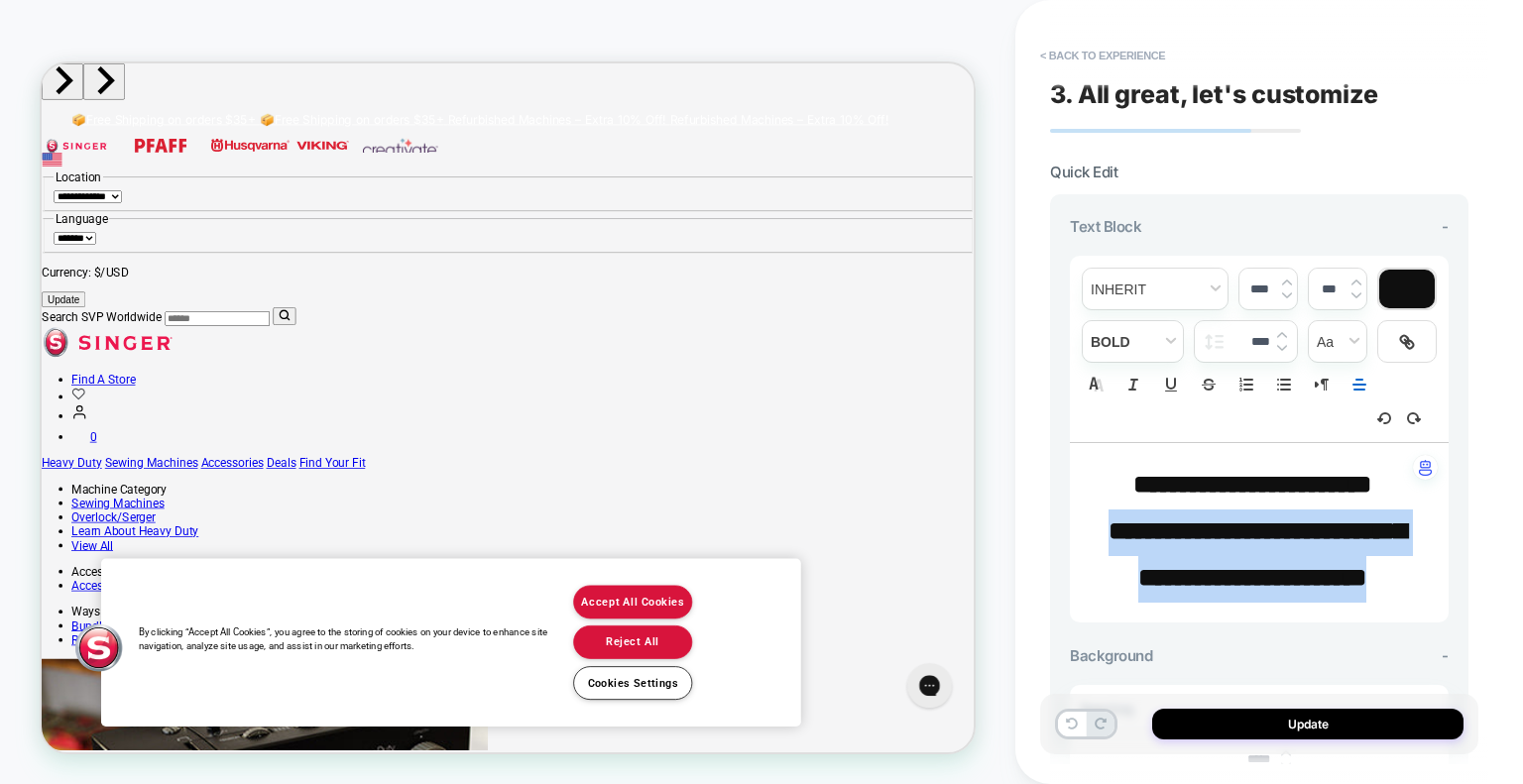 drag, startPoint x: 1322, startPoint y: 636, endPoint x: 1093, endPoint y: 537, distance: 249.48347 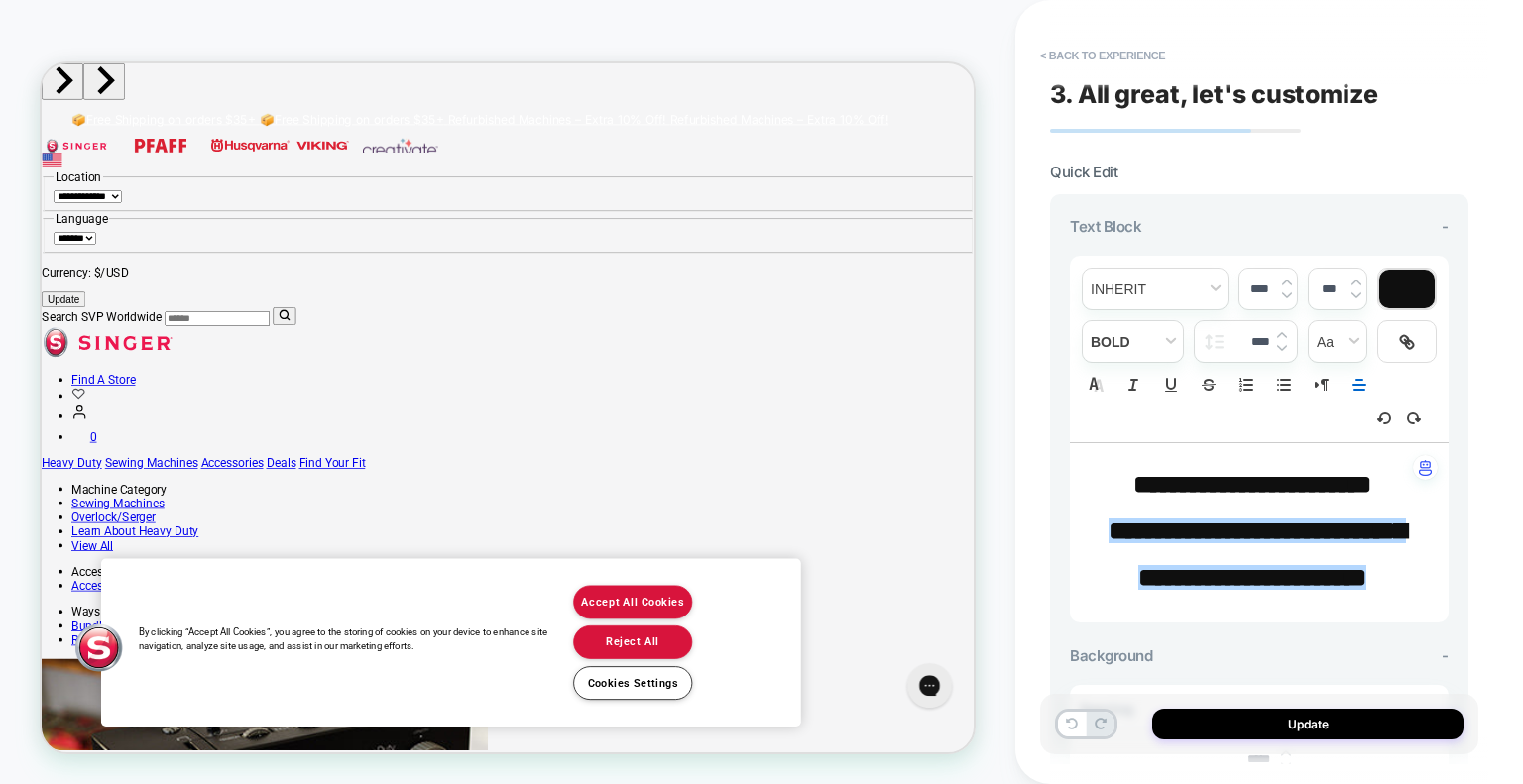 drag, startPoint x: 1270, startPoint y: 286, endPoint x: 1234, endPoint y: 284, distance: 36.05551 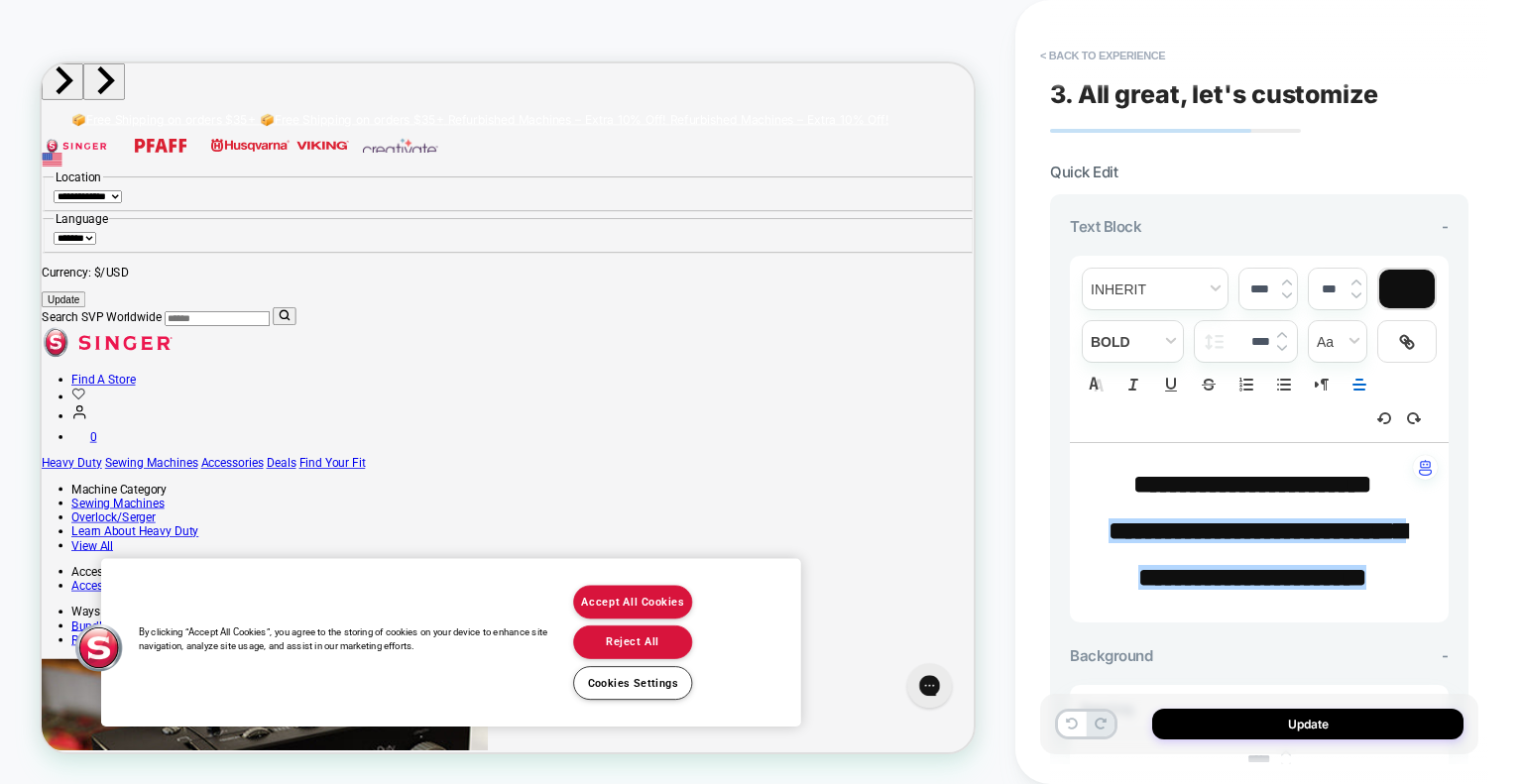 click on "**********" at bounding box center [1259, 349] 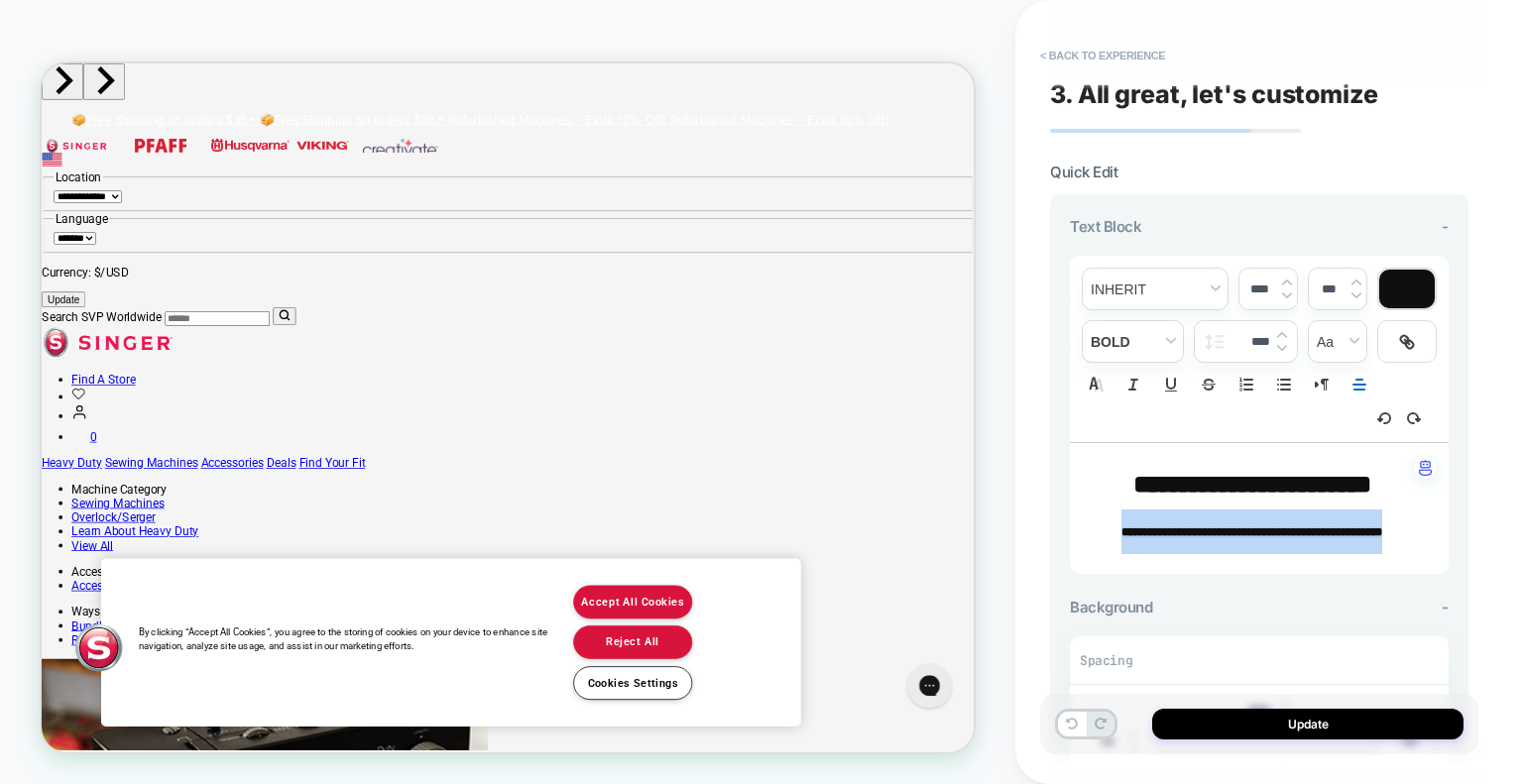 drag, startPoint x: 1094, startPoint y: 534, endPoint x: 1101, endPoint y: 546, distance: 13.892444 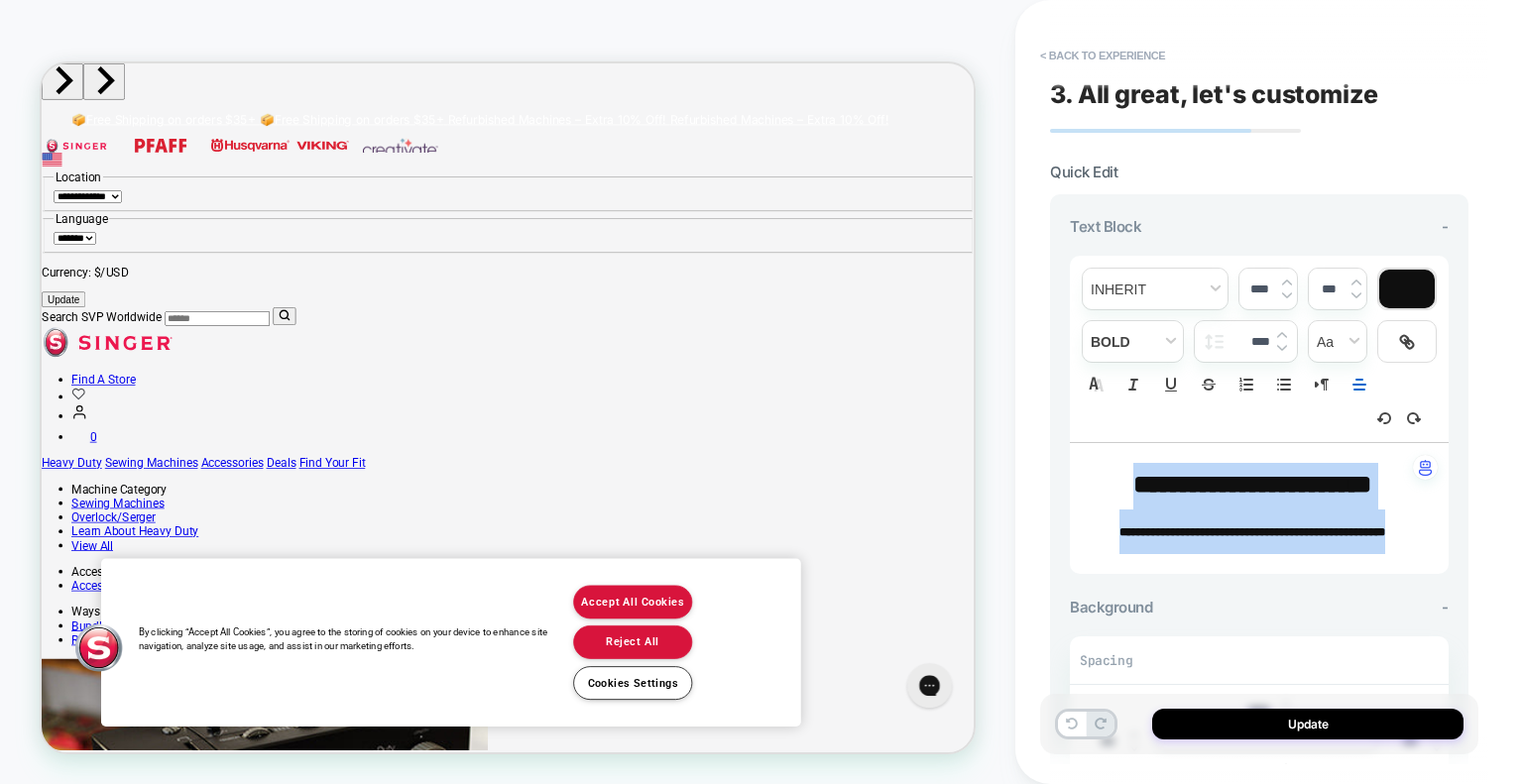 drag, startPoint x: 1417, startPoint y: 530, endPoint x: 1093, endPoint y: 465, distance: 330.45575 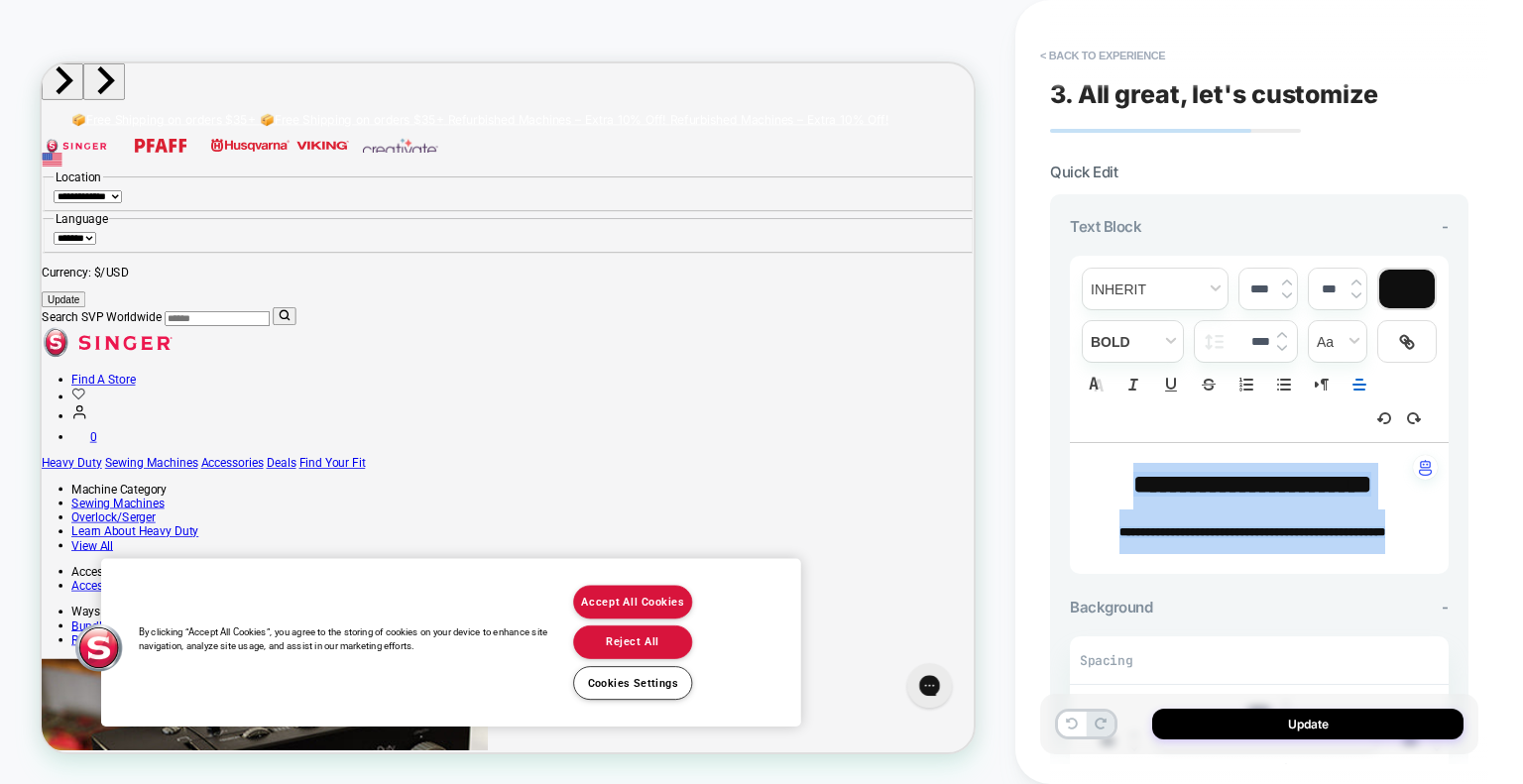 click at bounding box center [1282, 348] 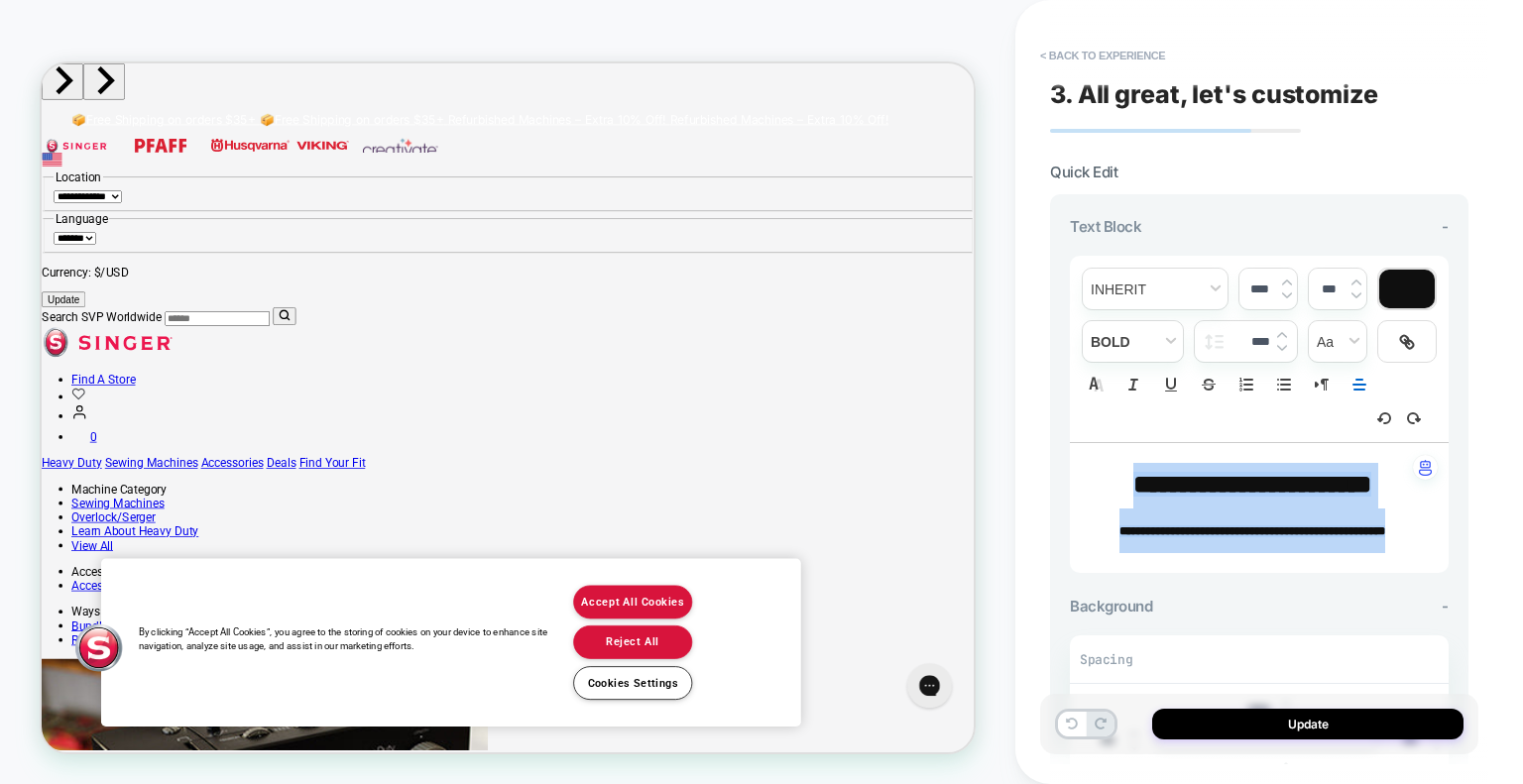 click at bounding box center (1282, 348) 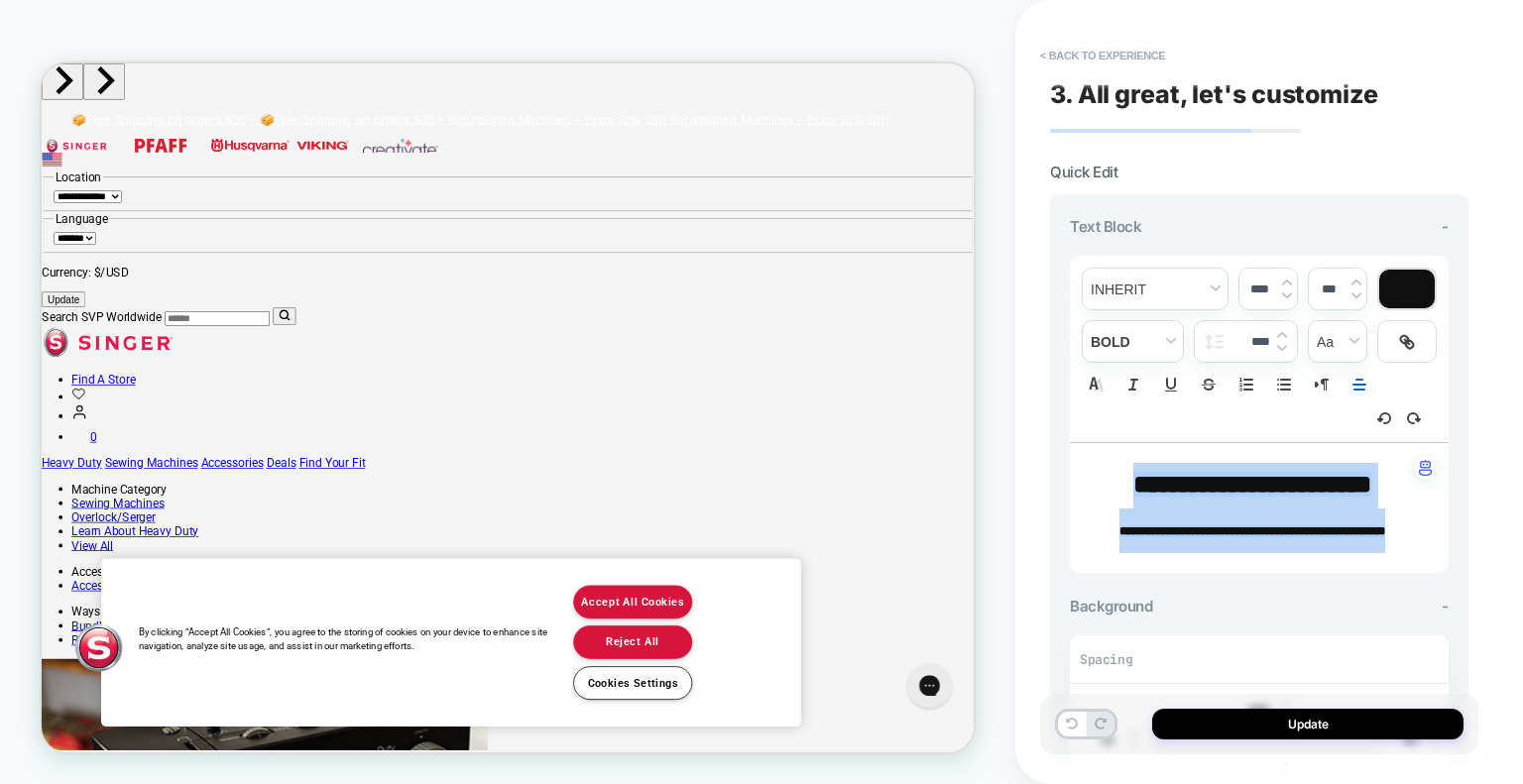 click at bounding box center (1282, 348) 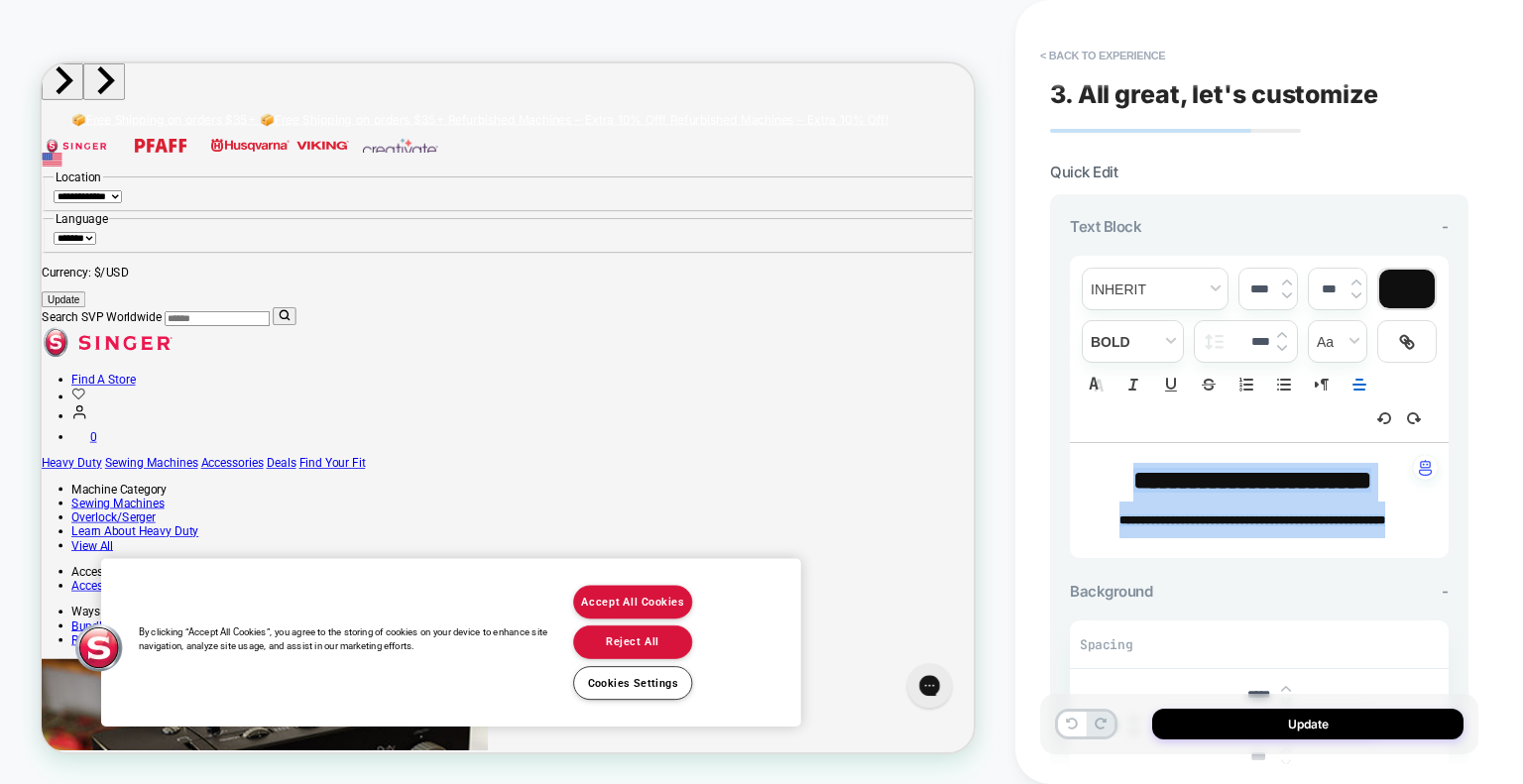 click at bounding box center (1282, 335) 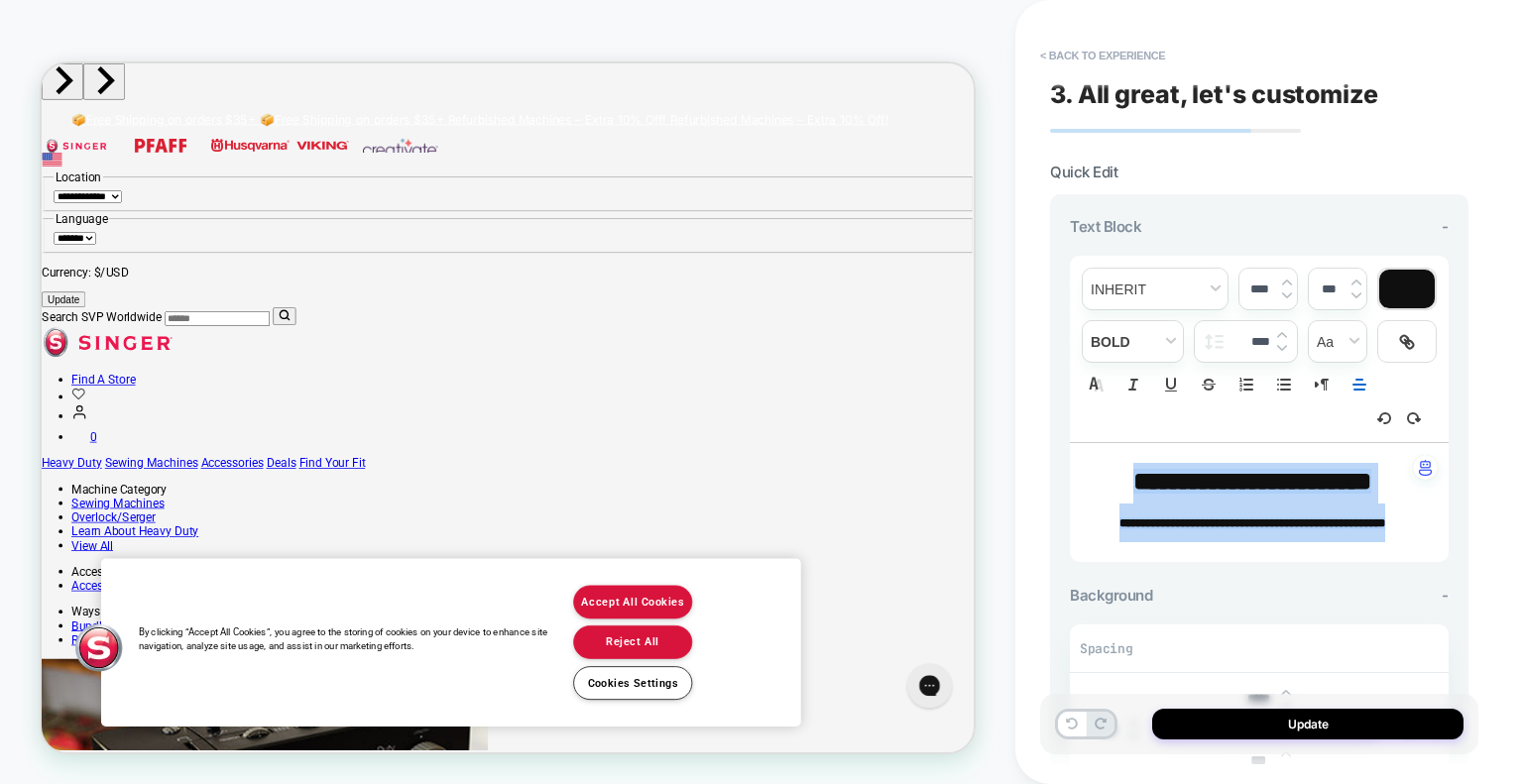 click at bounding box center [1282, 348] 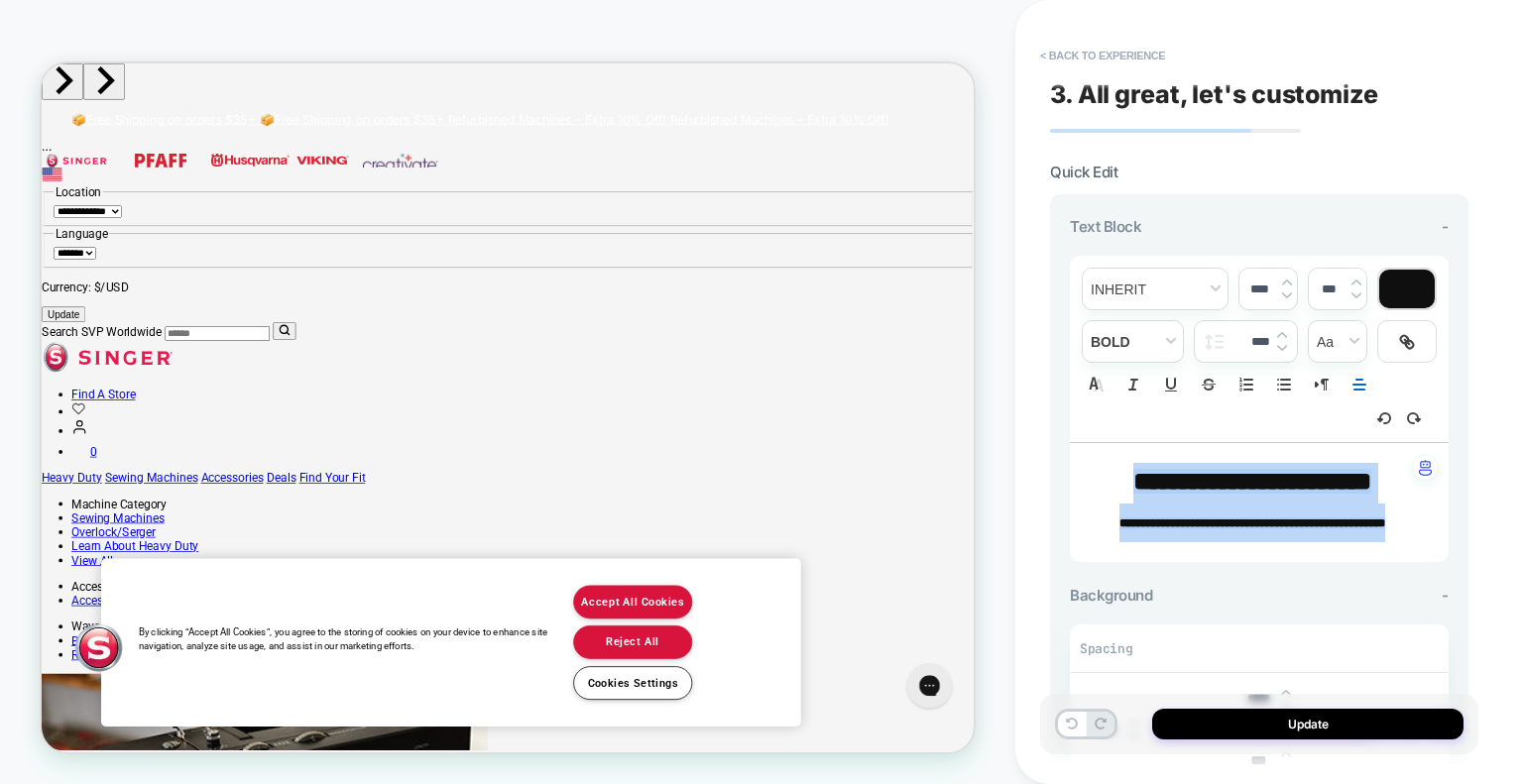 click at bounding box center (1282, 348) 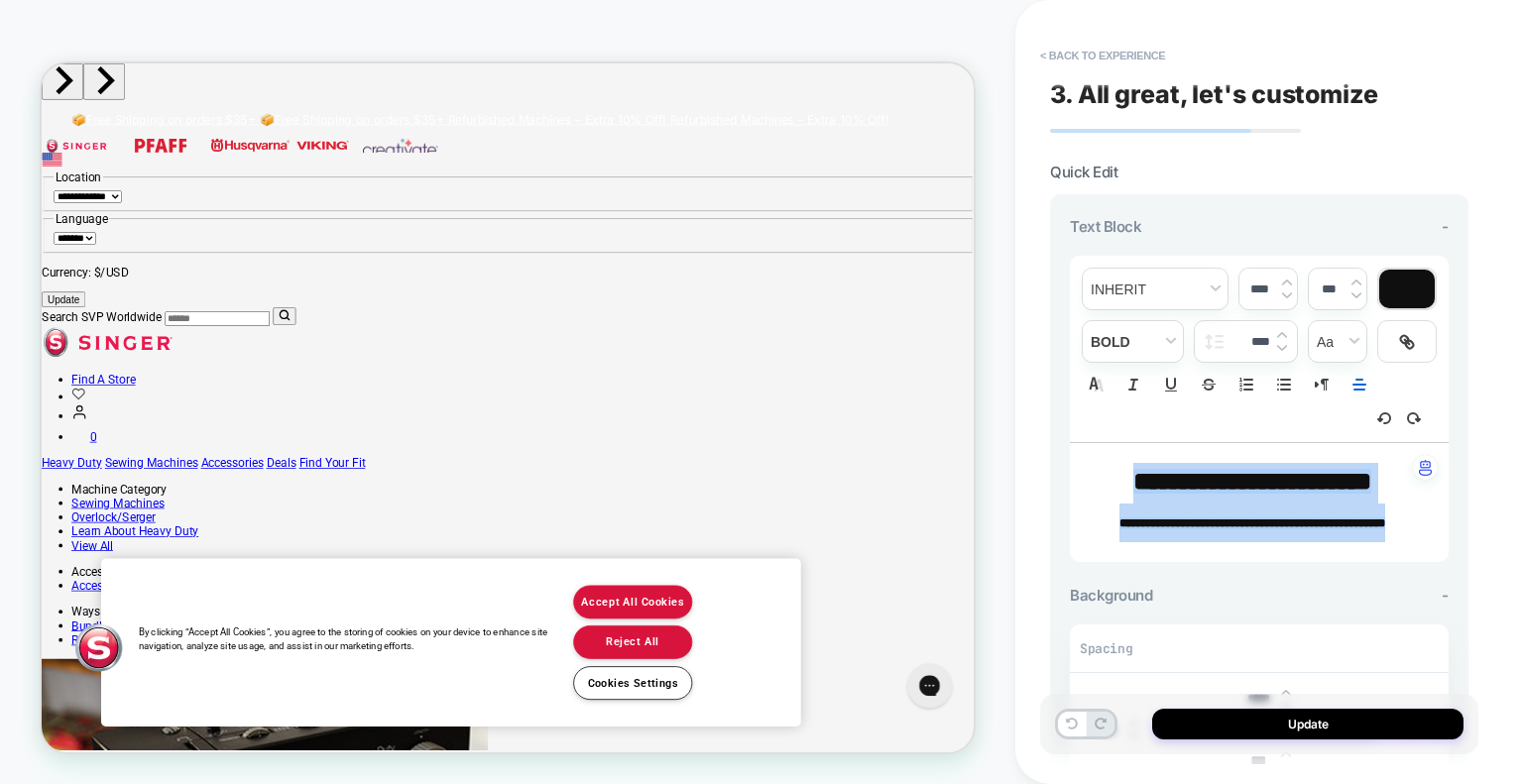 click at bounding box center (1282, 348) 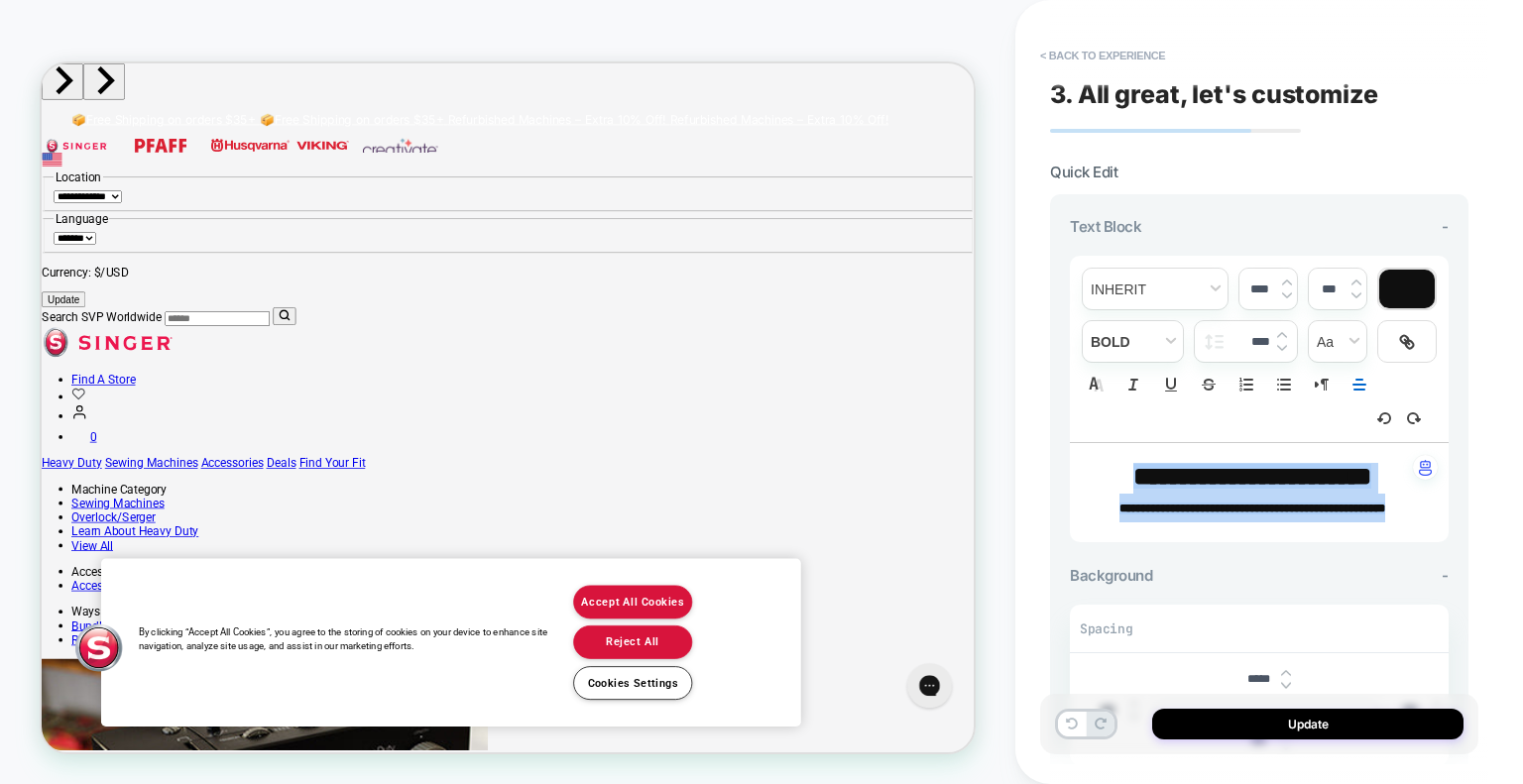 click at bounding box center [1282, 348] 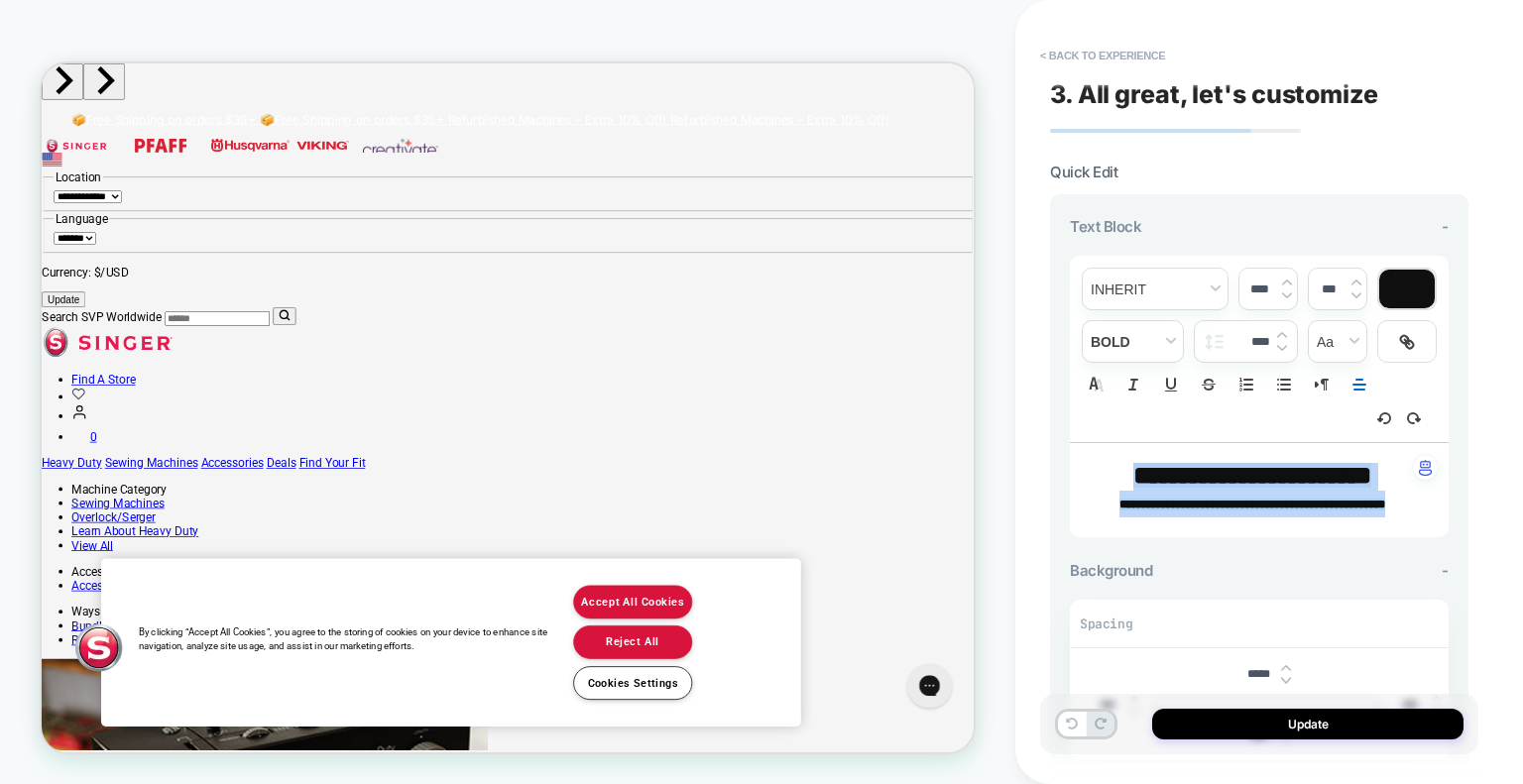 click at bounding box center (1282, 348) 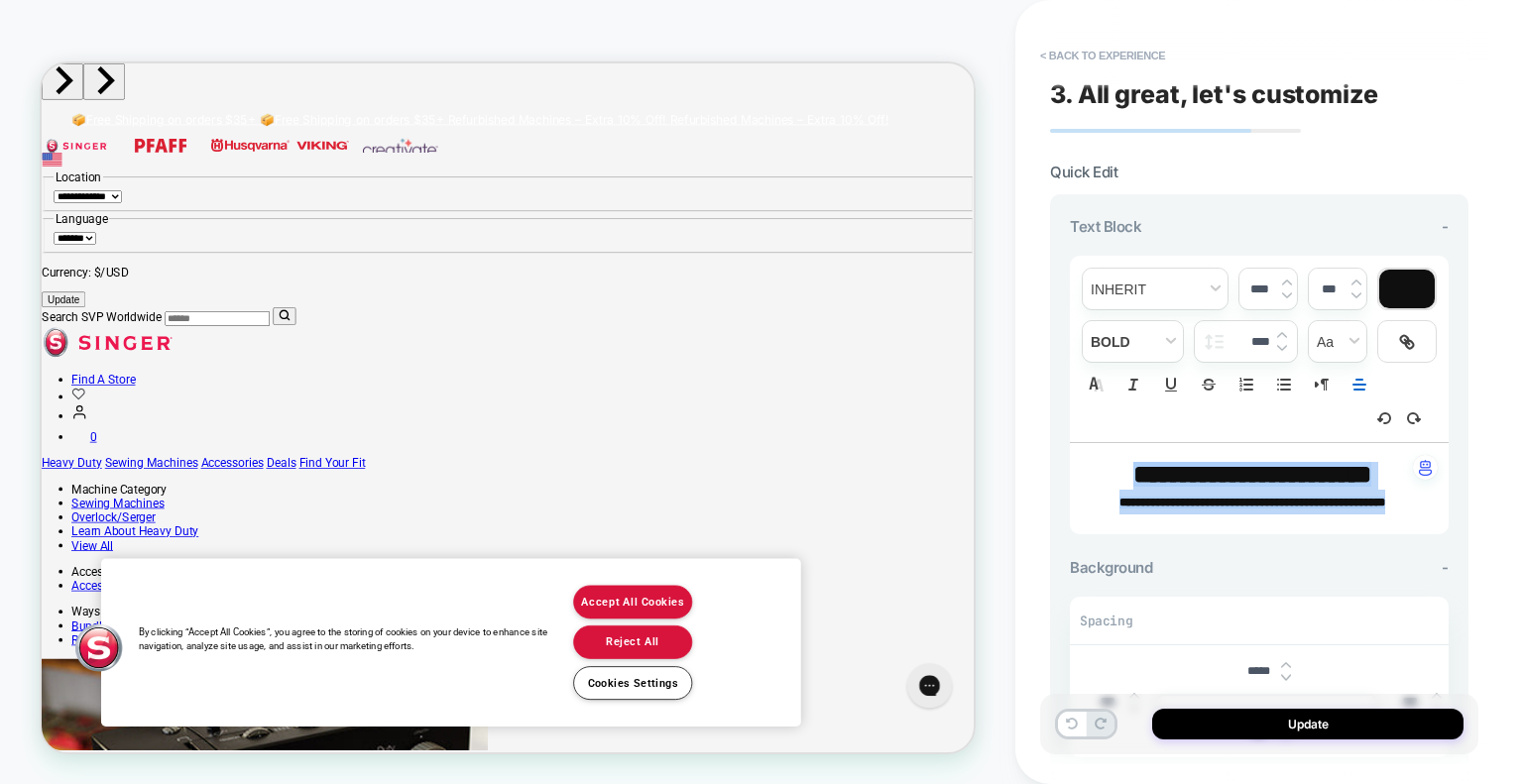 click at bounding box center (1282, 348) 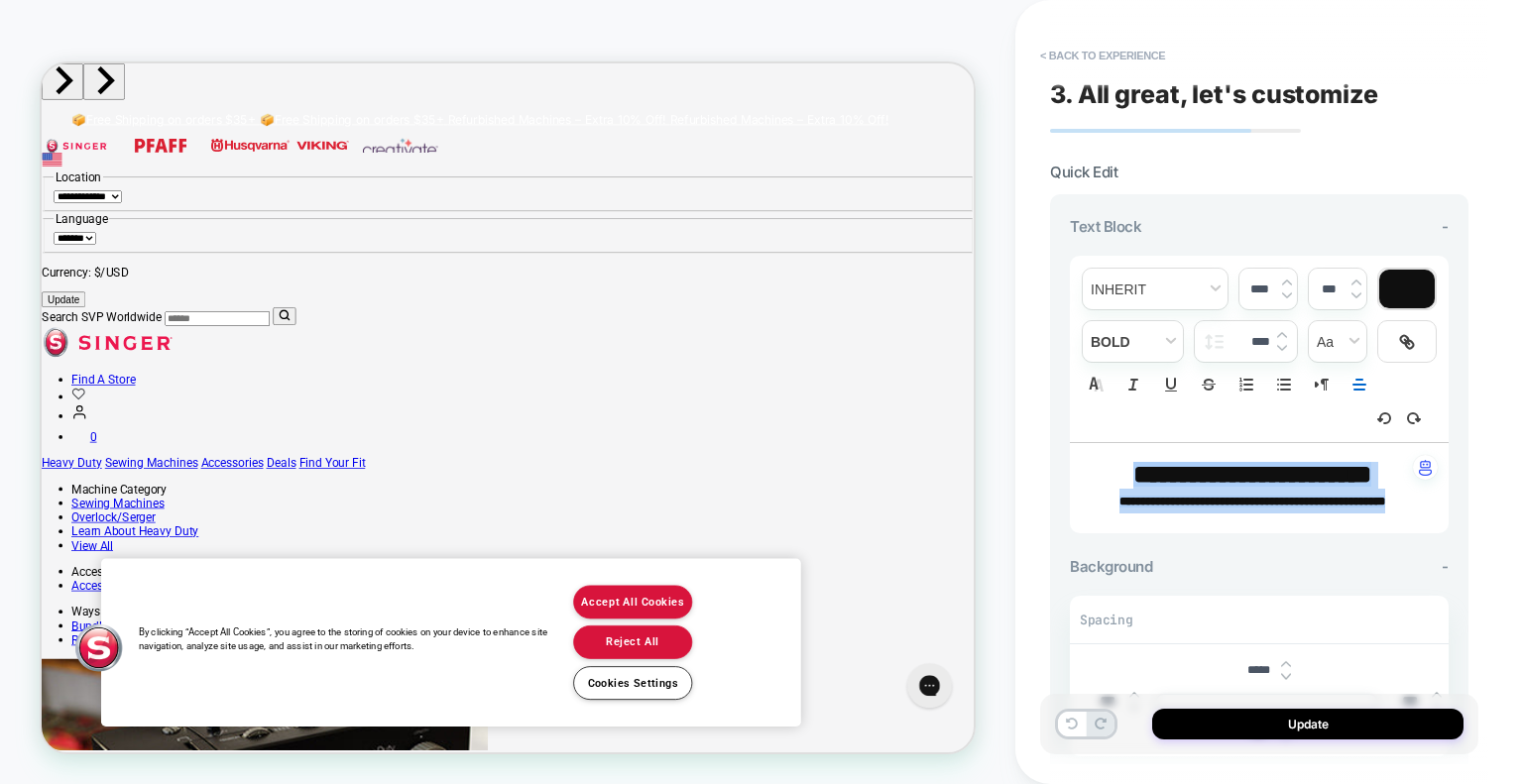 click at bounding box center [1282, 341] 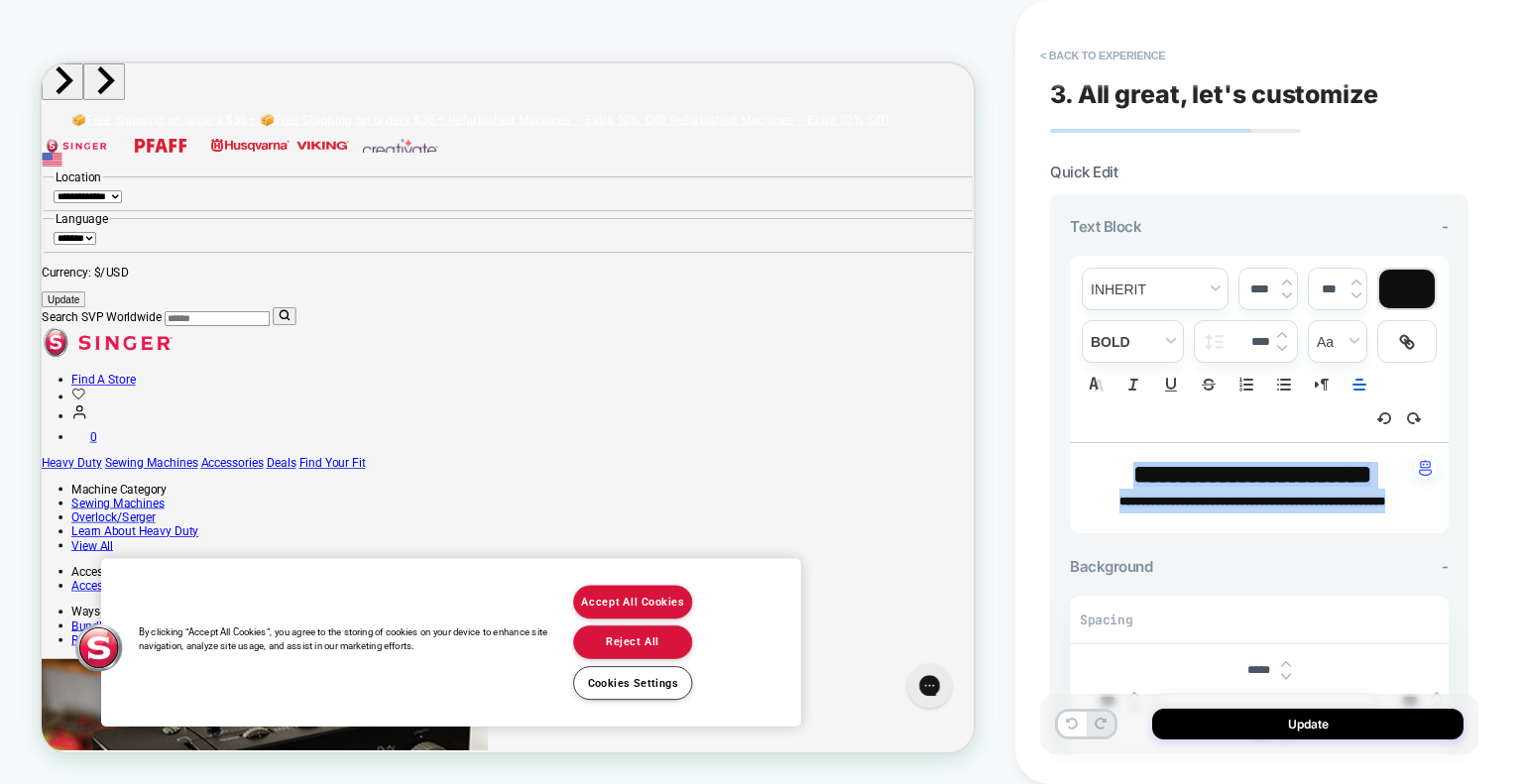 click at bounding box center [1282, 348] 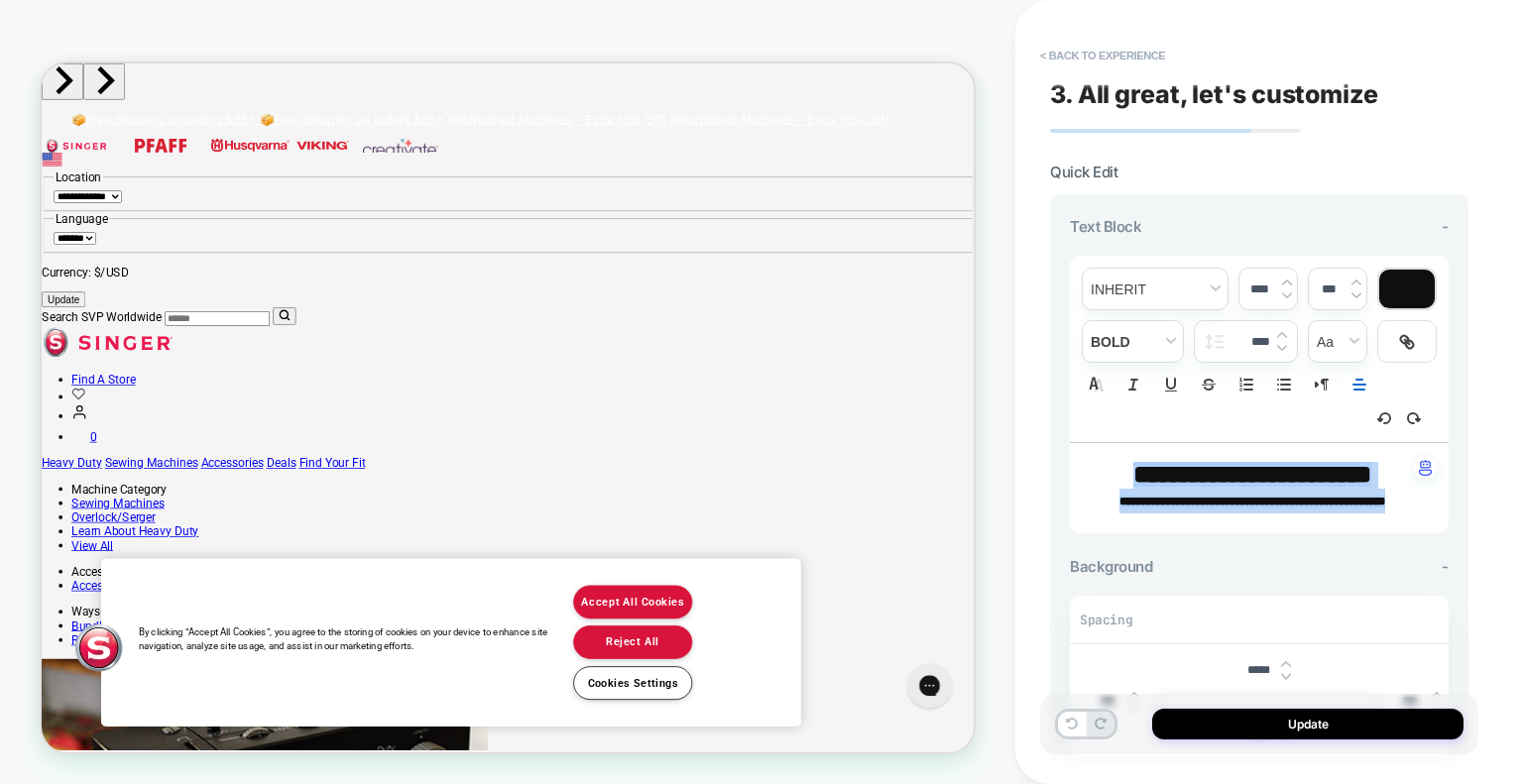 click at bounding box center (1282, 348) 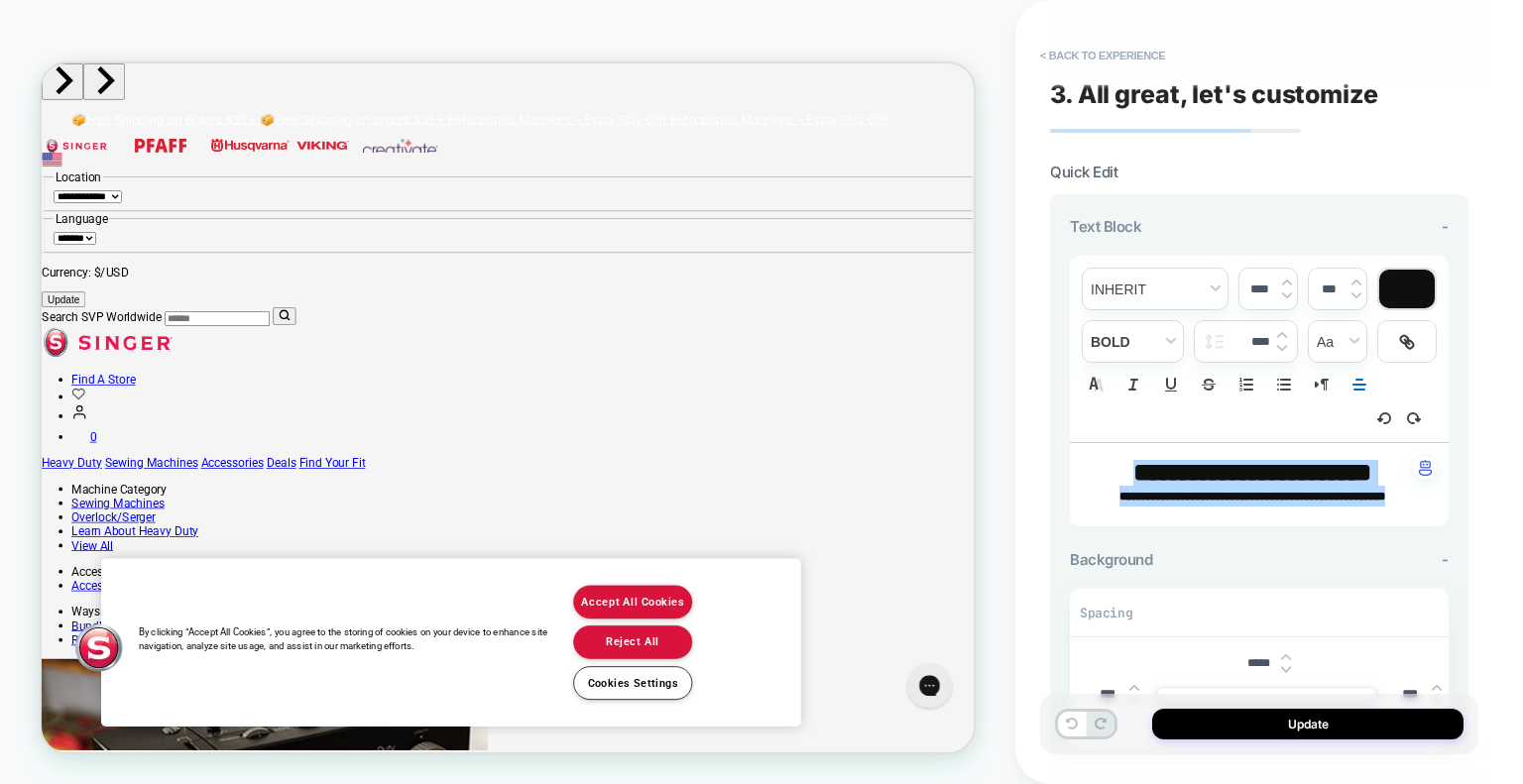 type on "****" 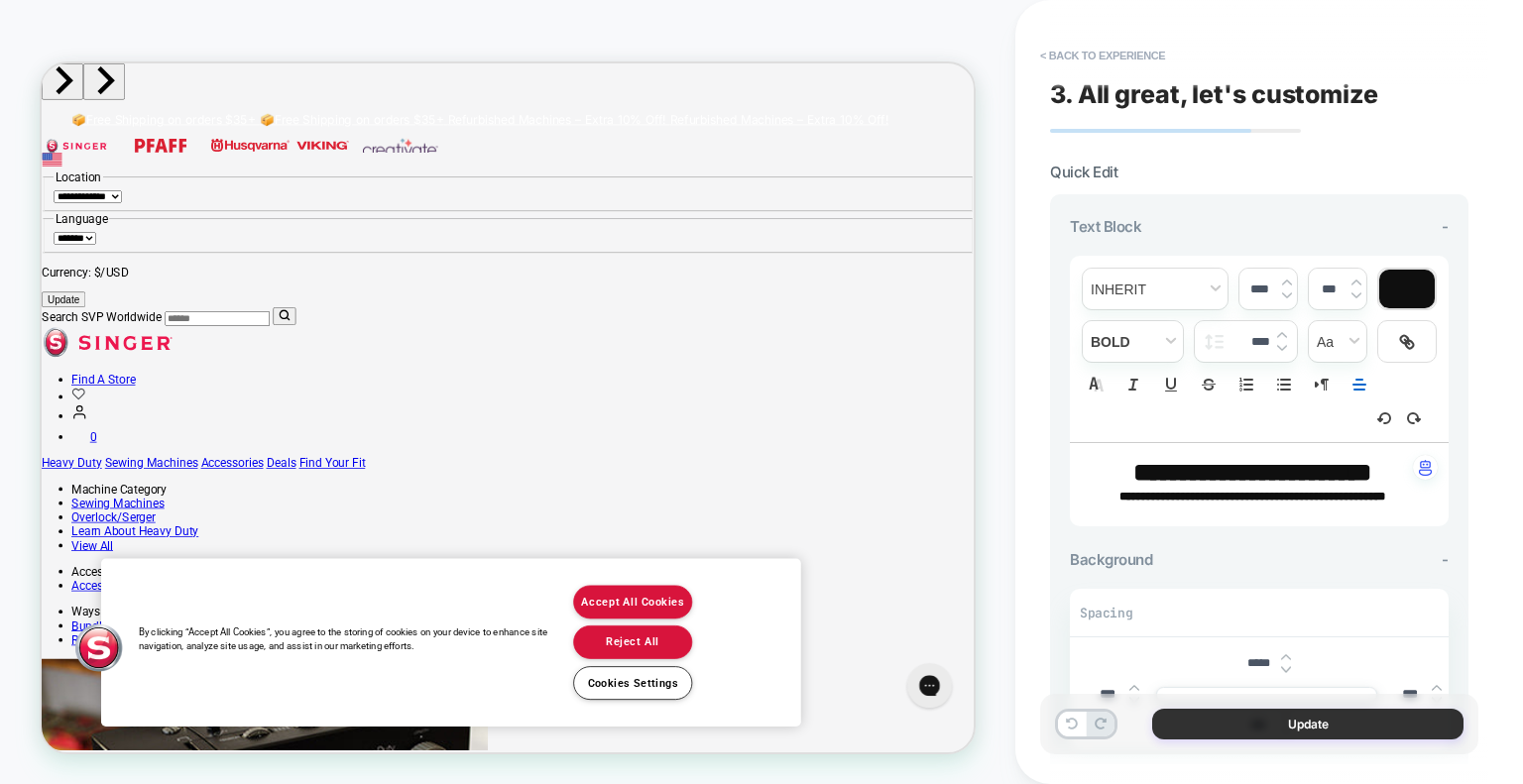 click on "Update" at bounding box center (1308, 724) 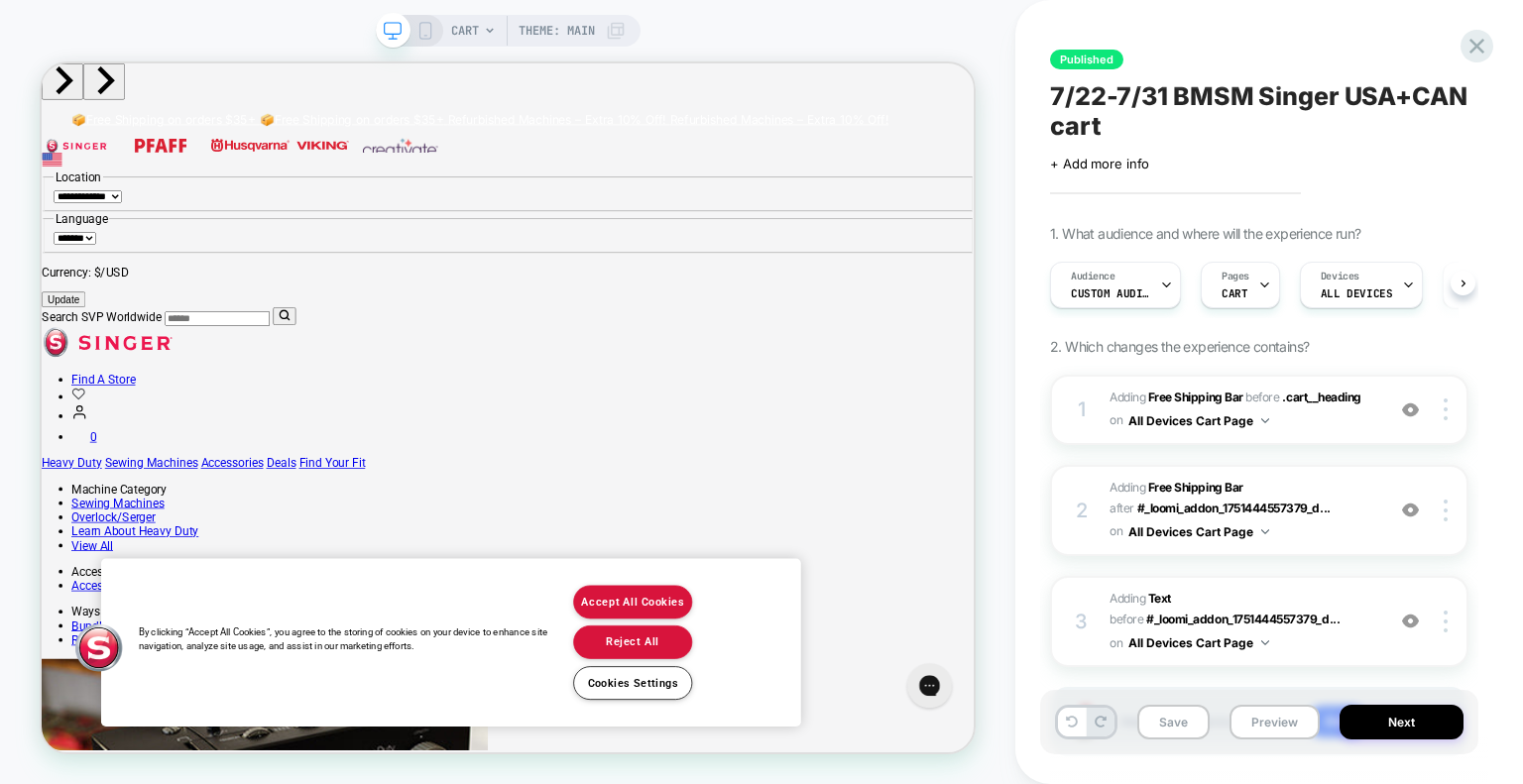scroll, scrollTop: 0, scrollLeft: 0, axis: both 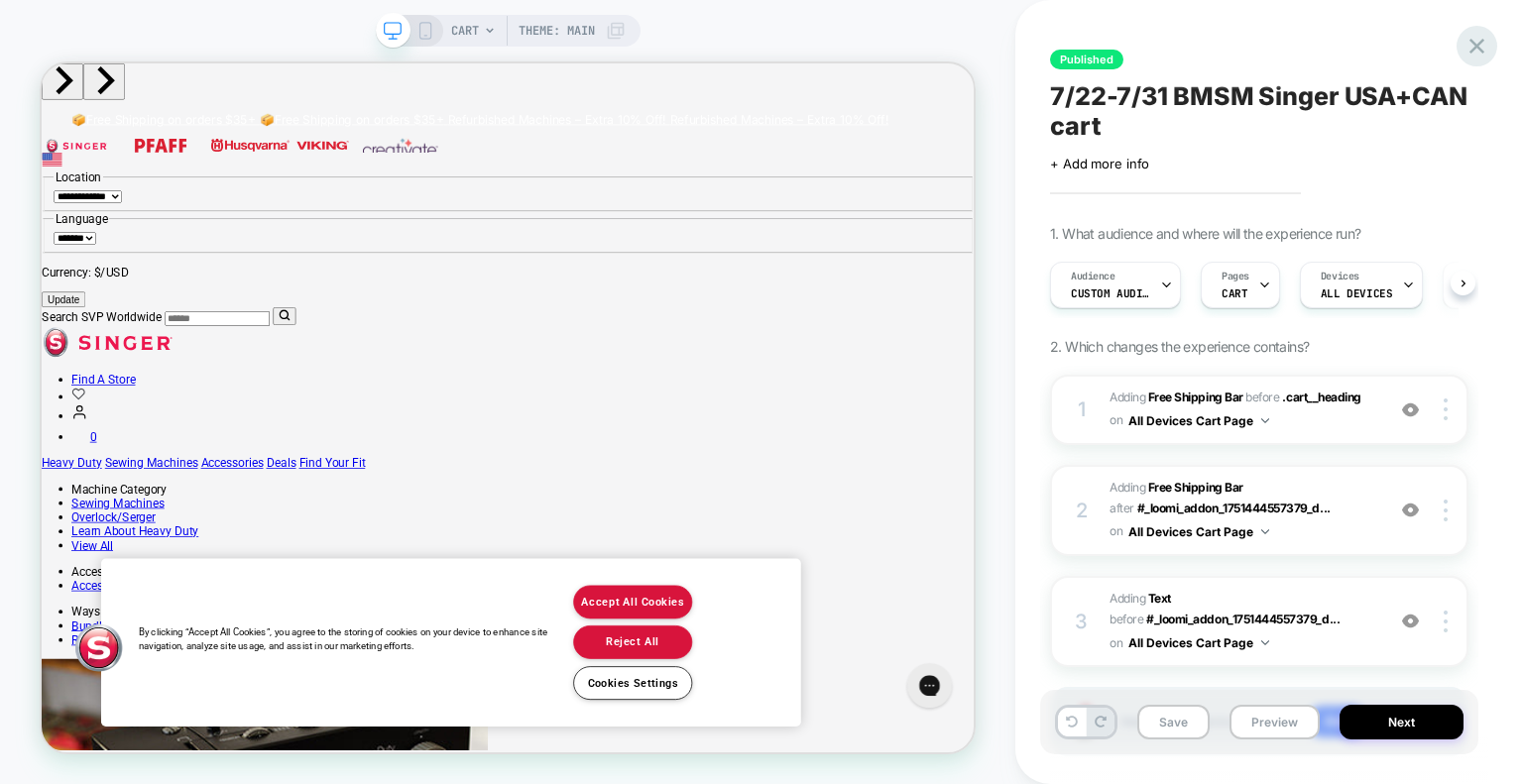 click 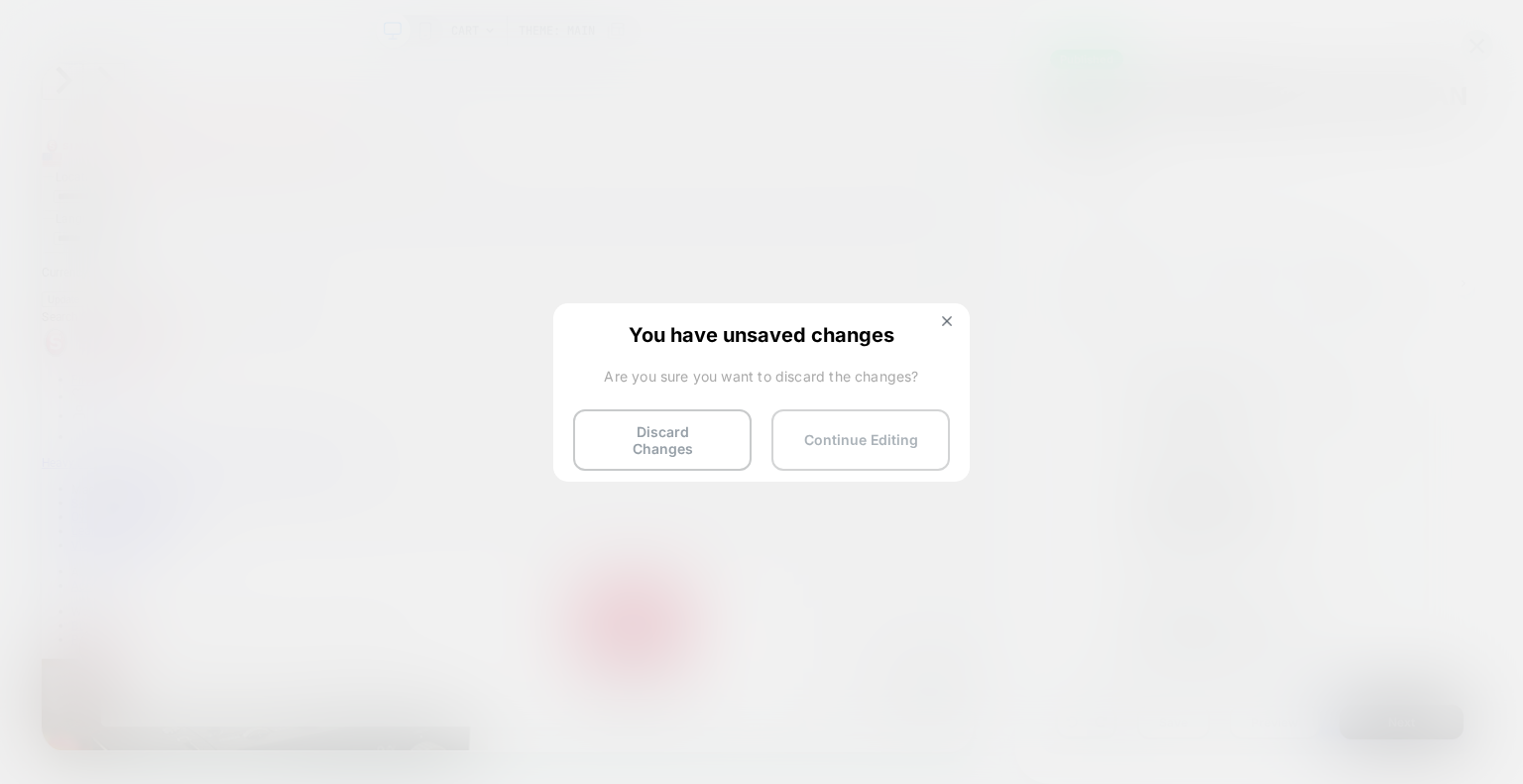 click on "Continue Editing" at bounding box center (861, 440) 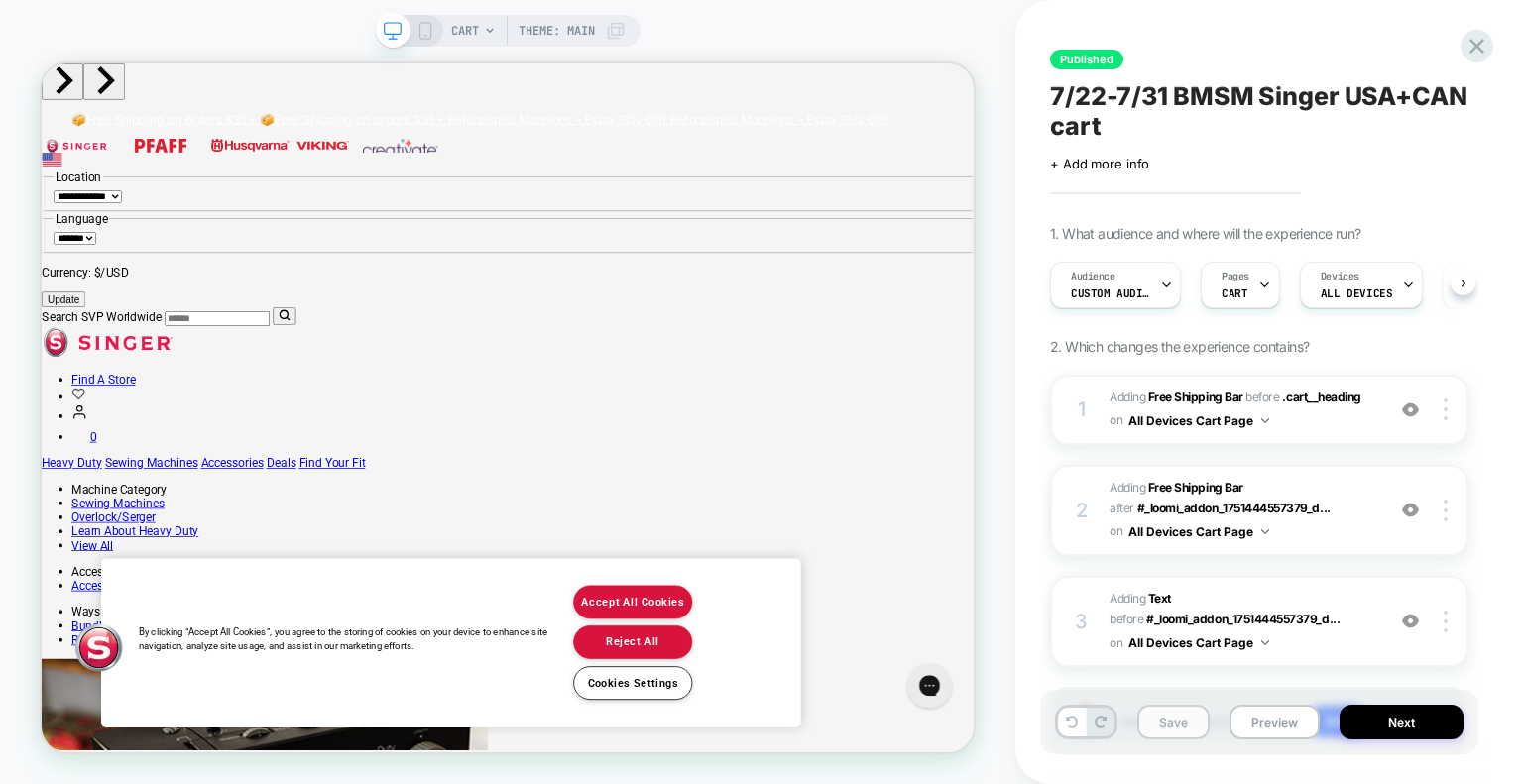 click on "Save" at bounding box center [1173, 722] 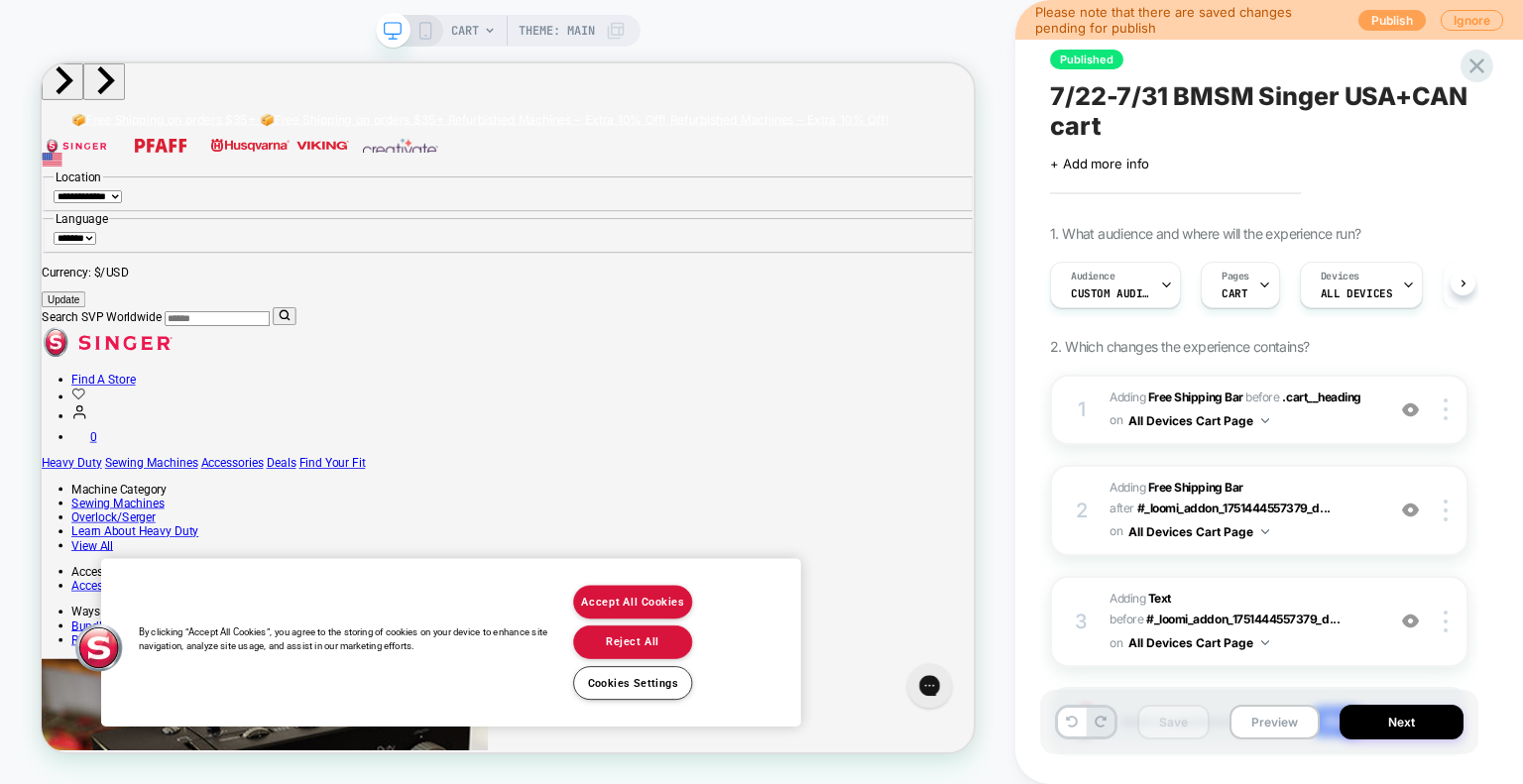 click on "Publish" at bounding box center (1392, 20) 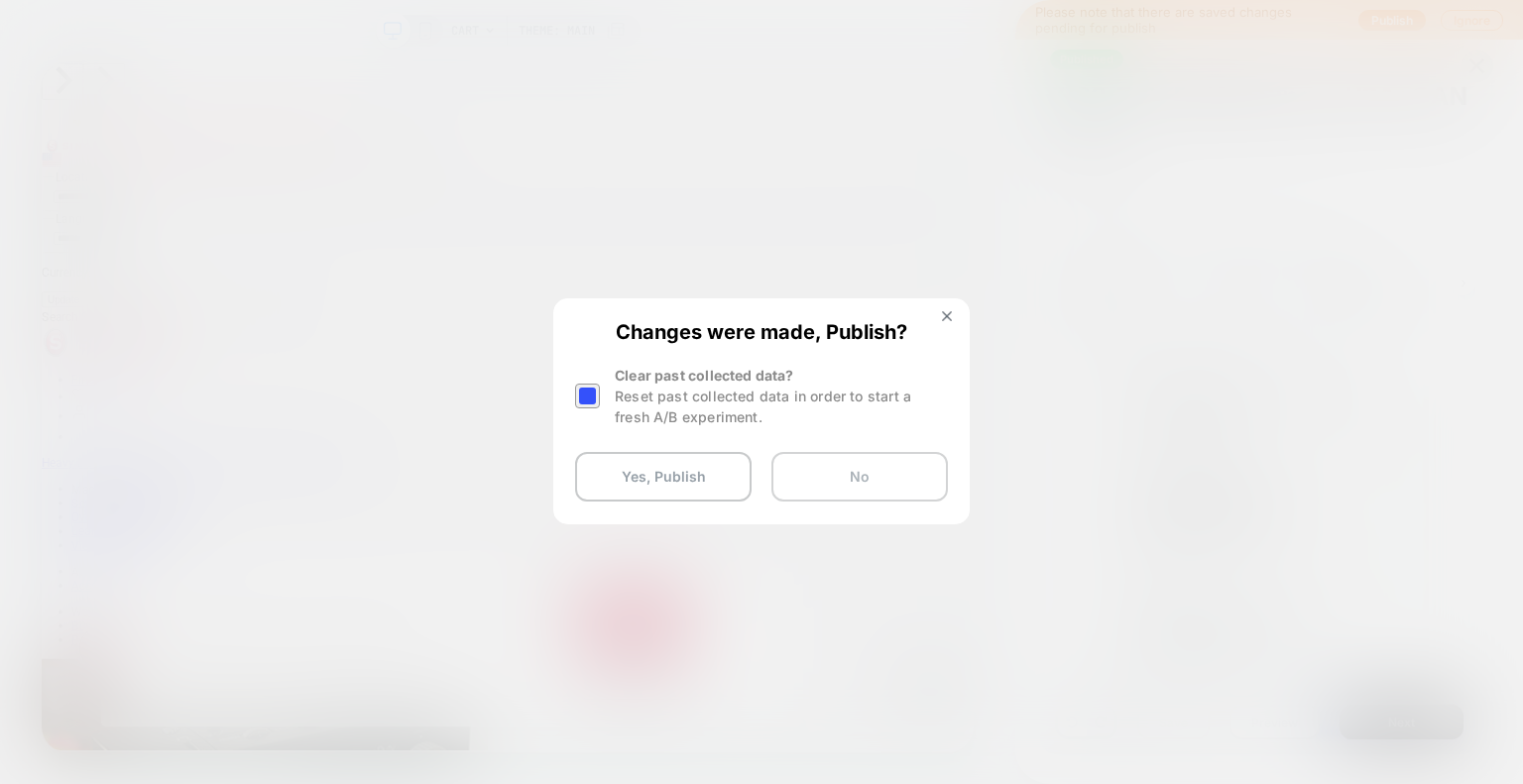 click on "No" at bounding box center [860, 477] 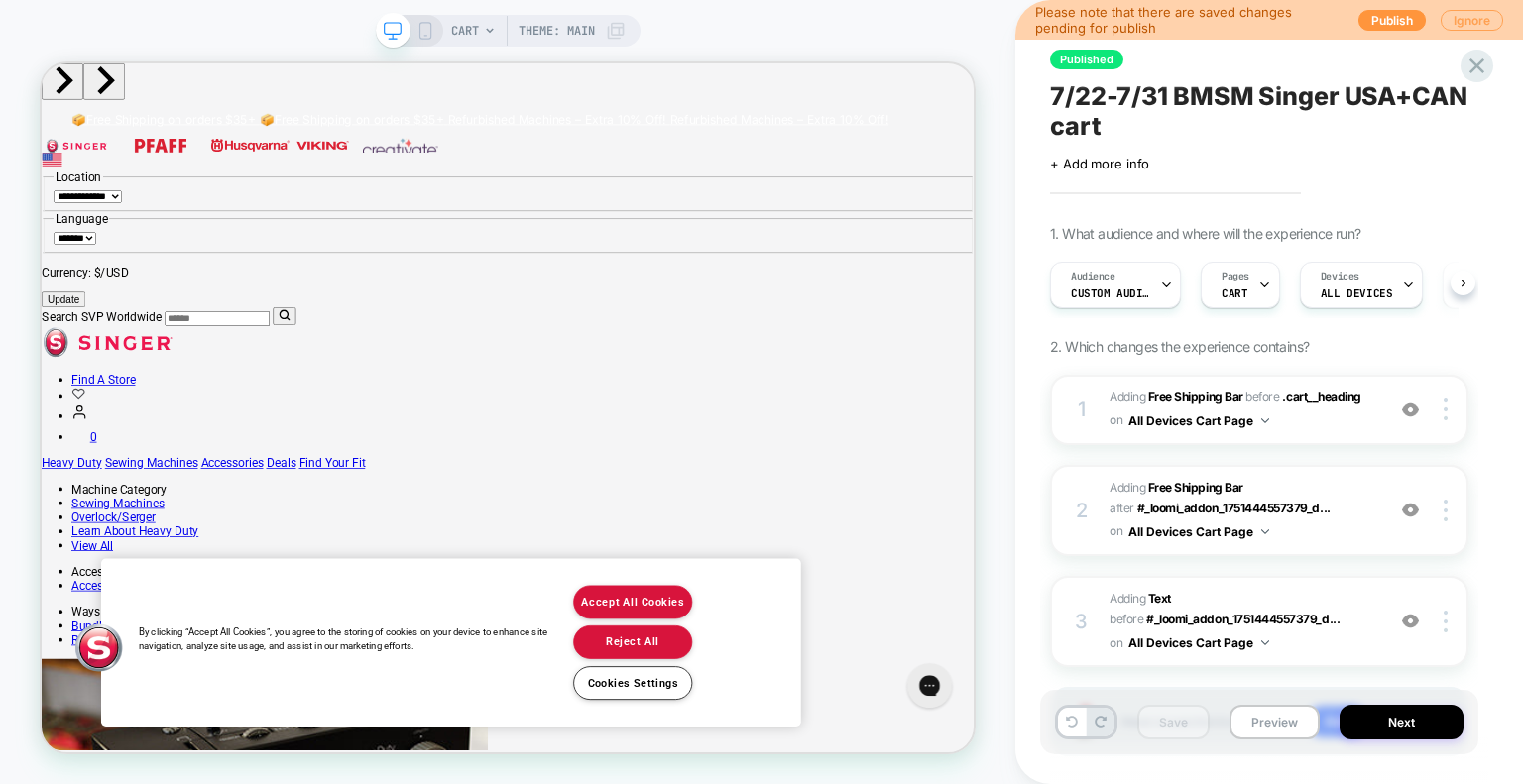 click on "Ignore" at bounding box center [1471, 20] 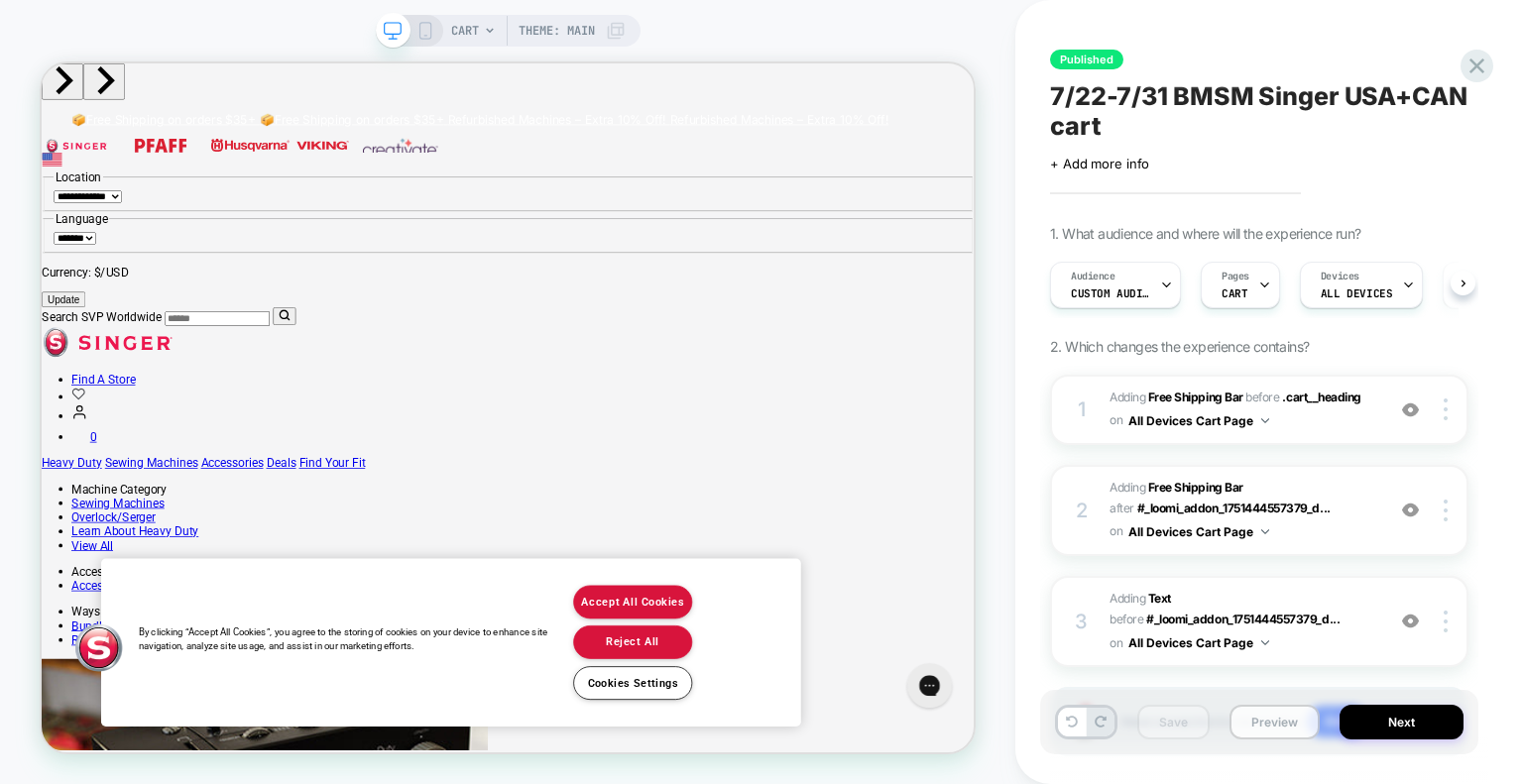 click on "Preview" at bounding box center (1274, 722) 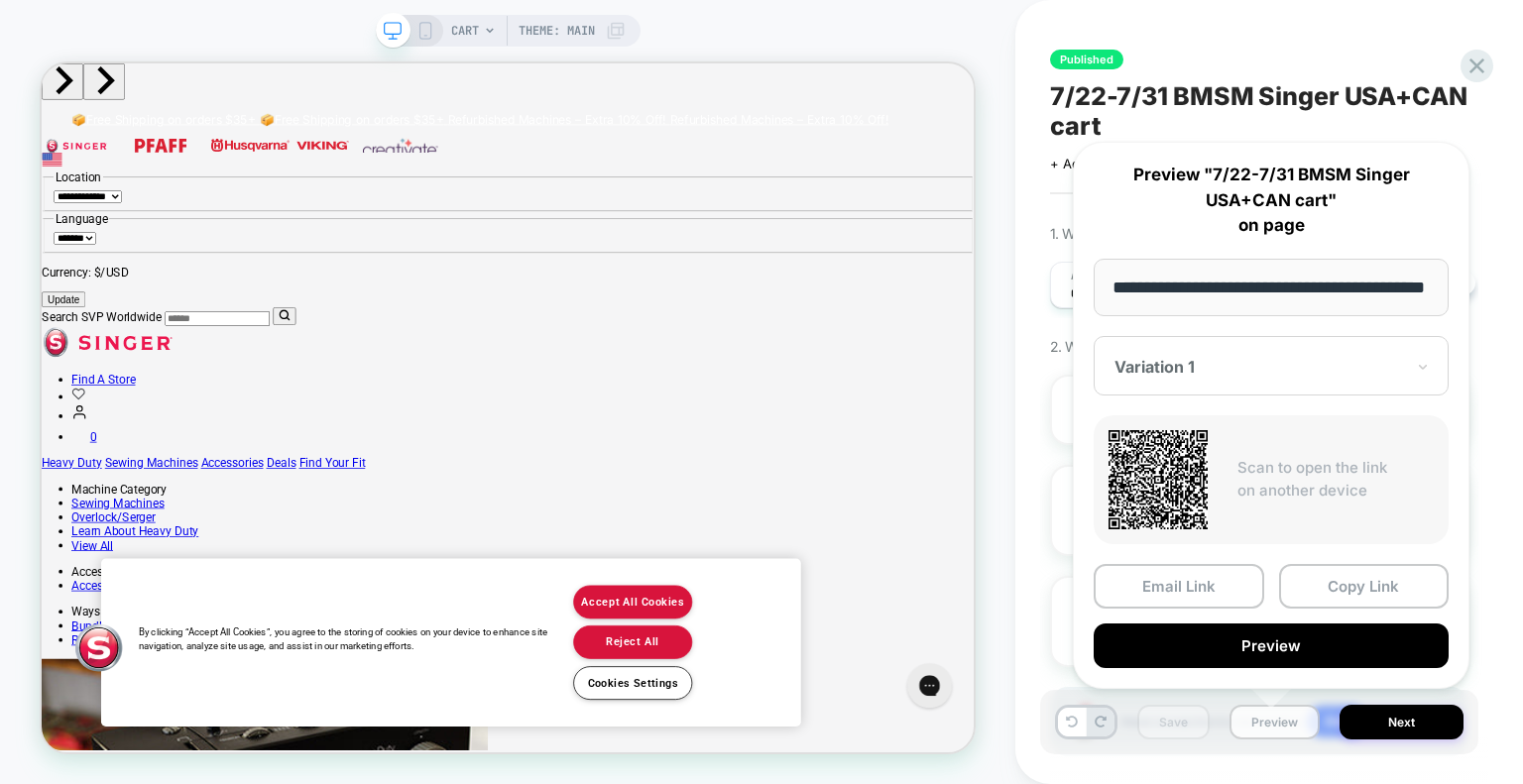 scroll, scrollTop: 0, scrollLeft: 63, axis: horizontal 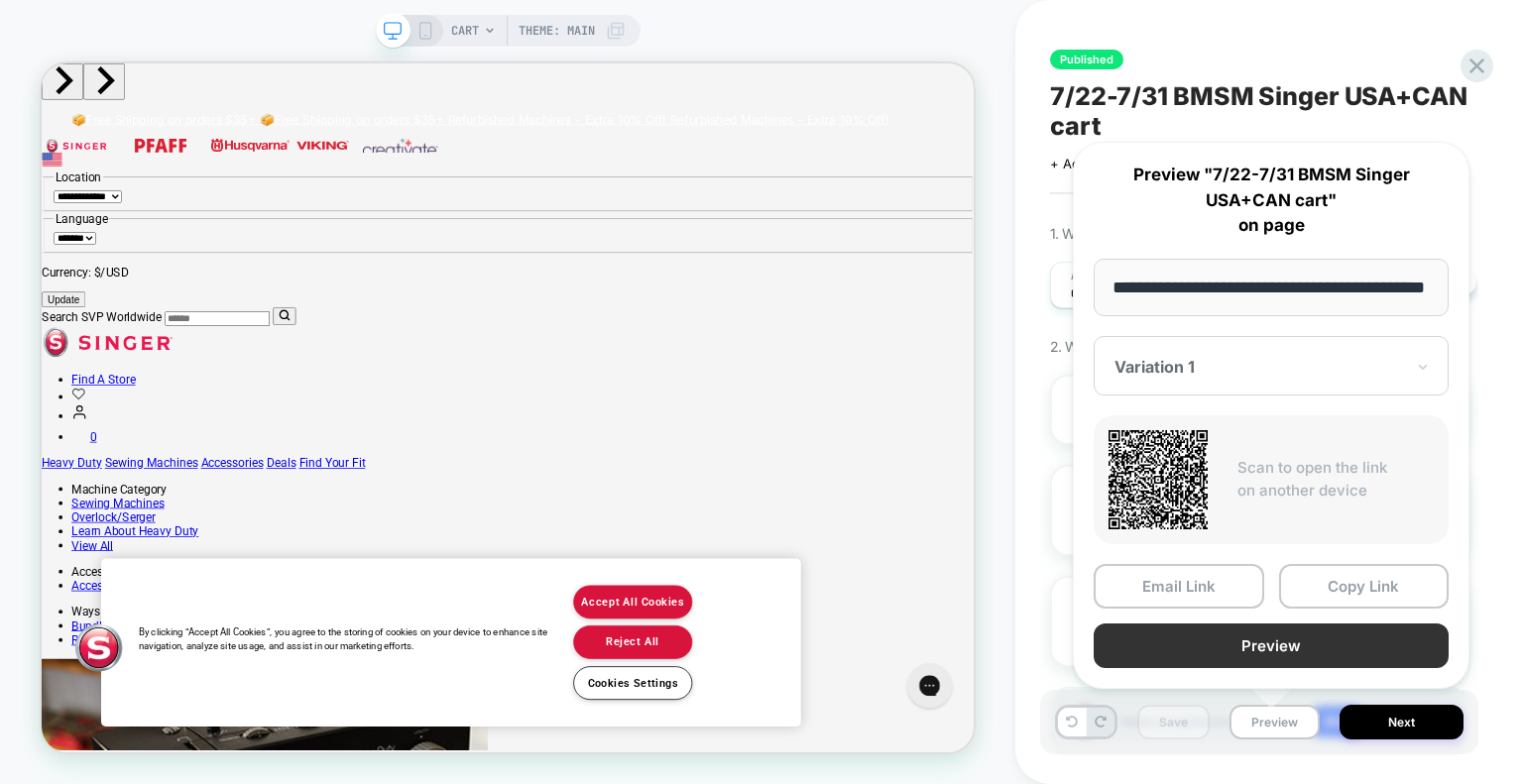 click on "Preview" at bounding box center (1271, 645) 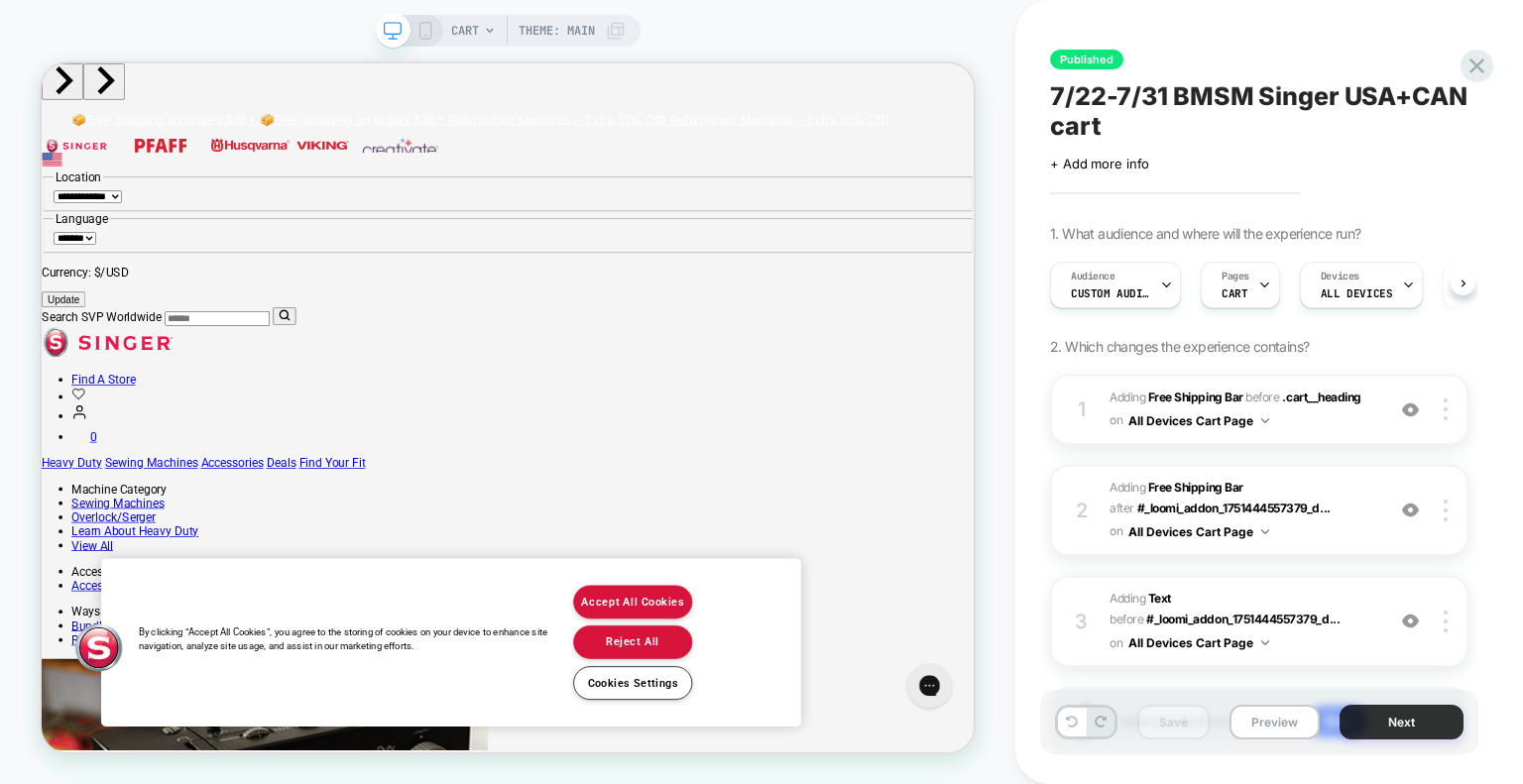 click on "Next" at bounding box center [1401, 722] 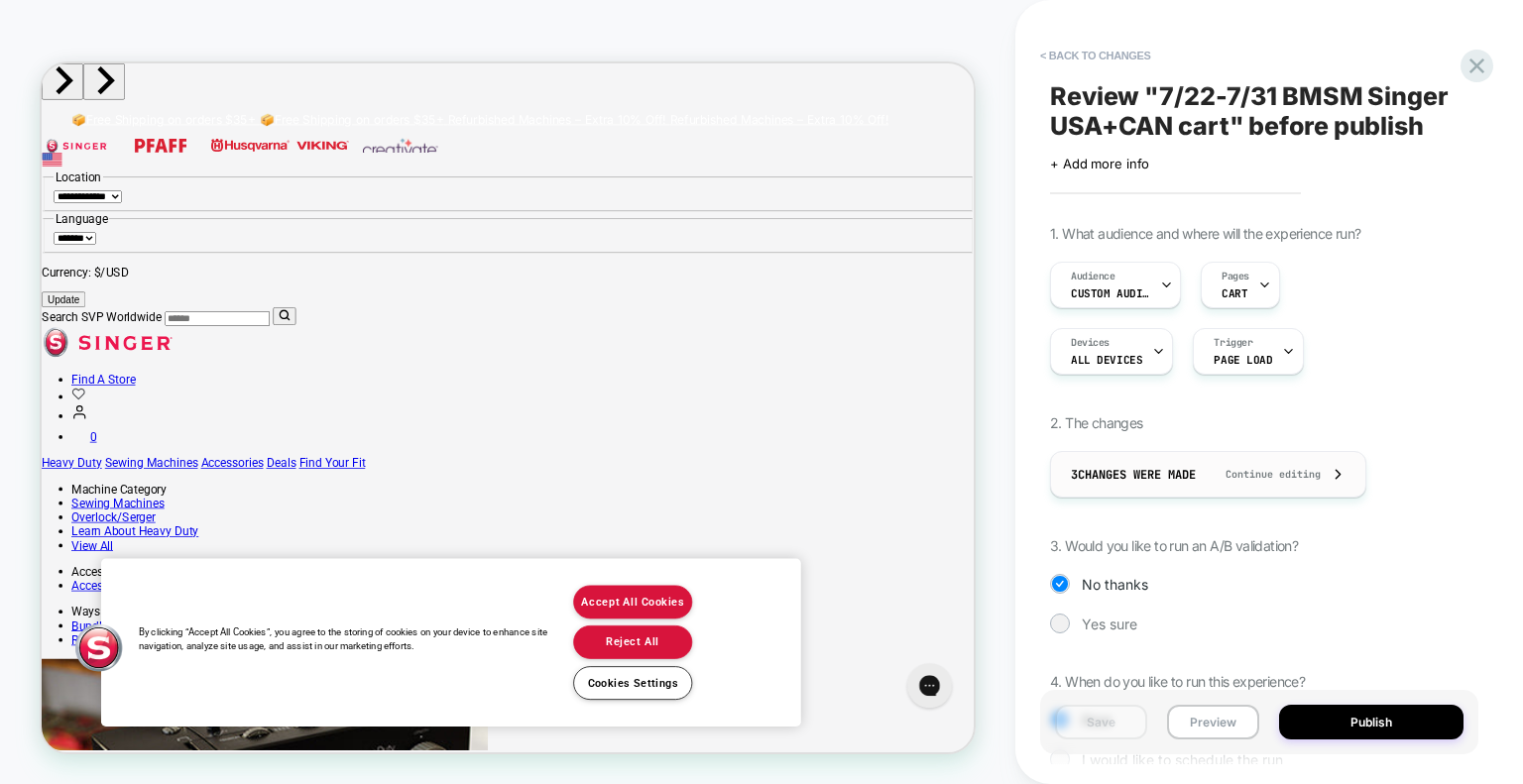 click 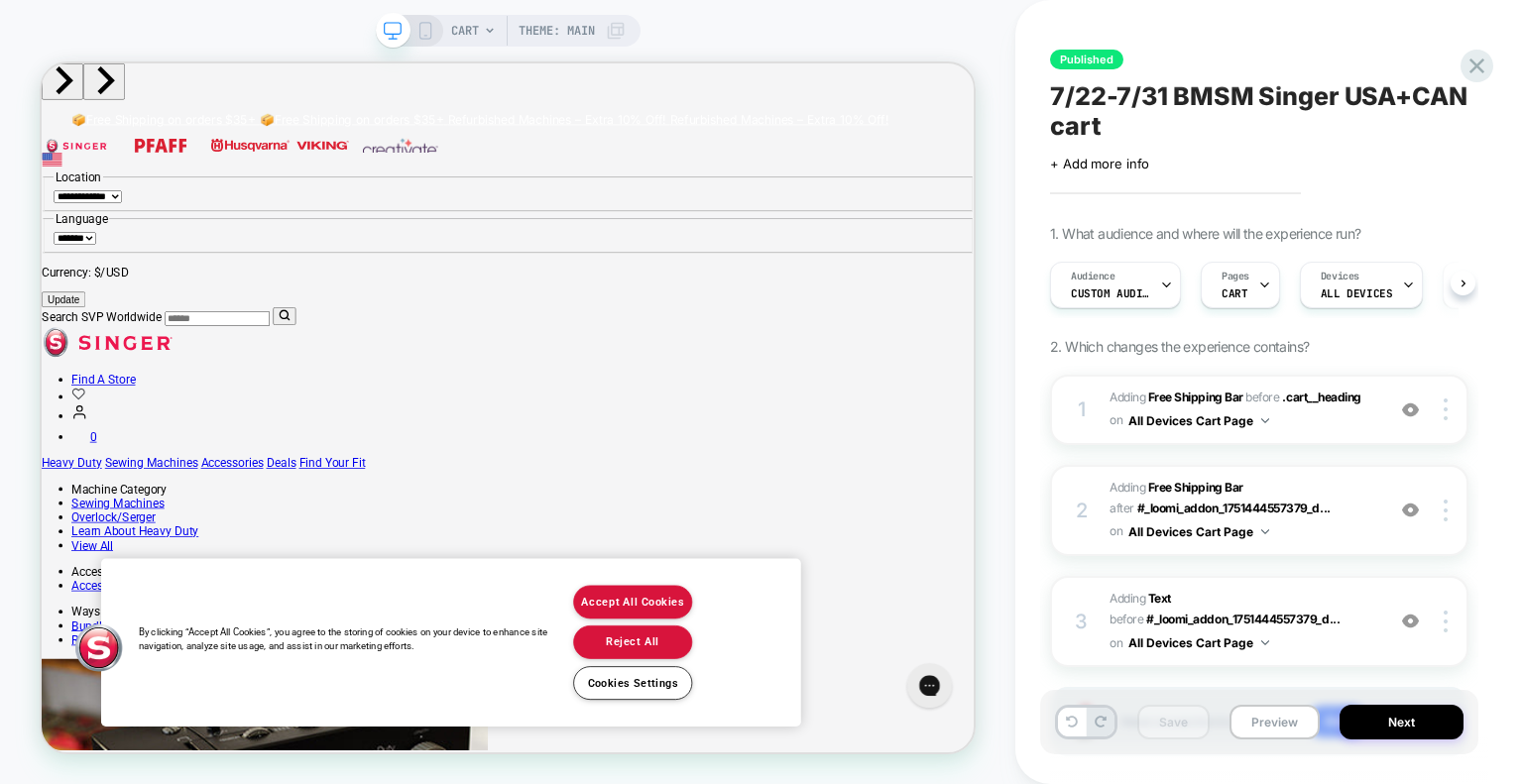 scroll, scrollTop: 0, scrollLeft: 0, axis: both 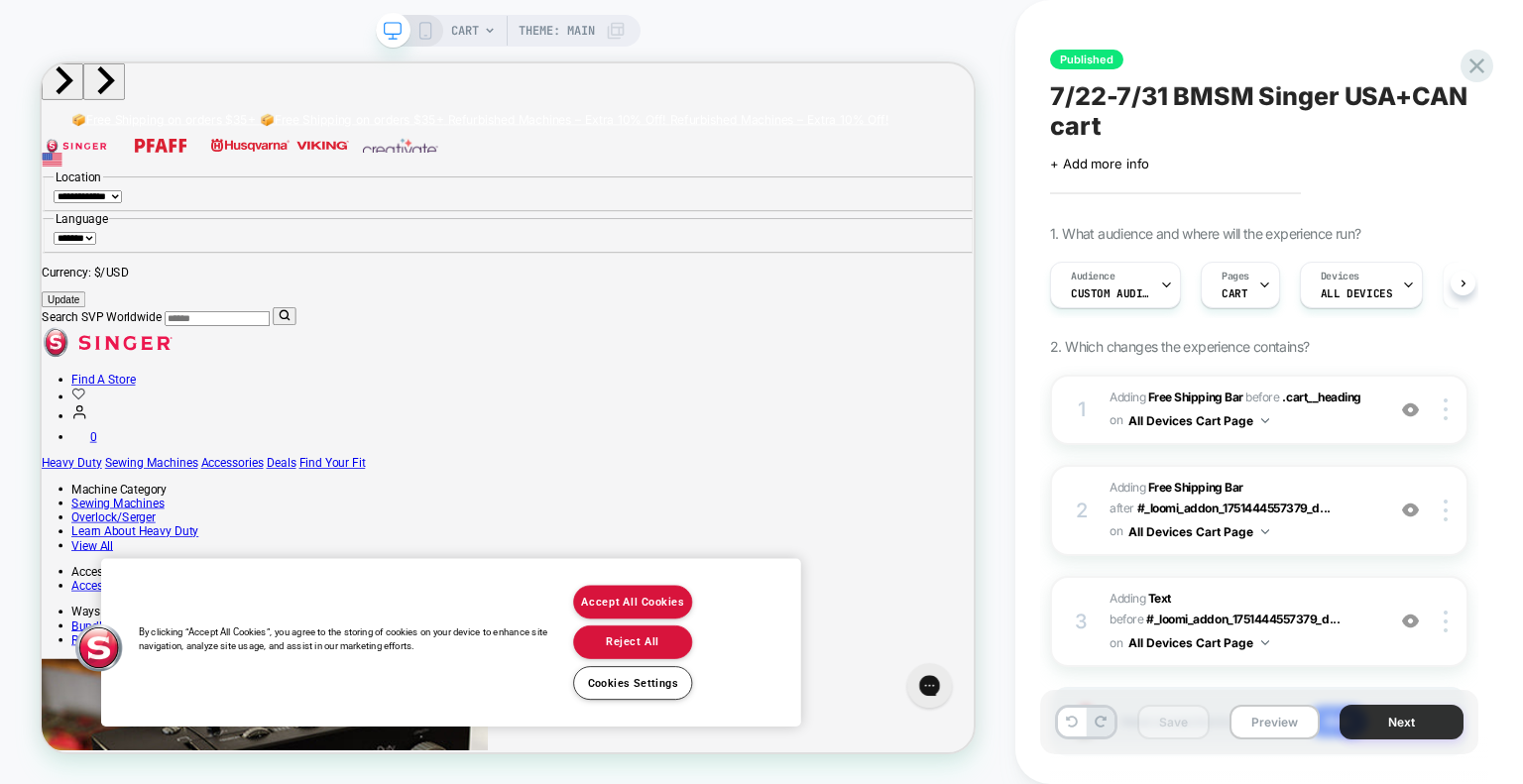 click on "Next" at bounding box center (1401, 722) 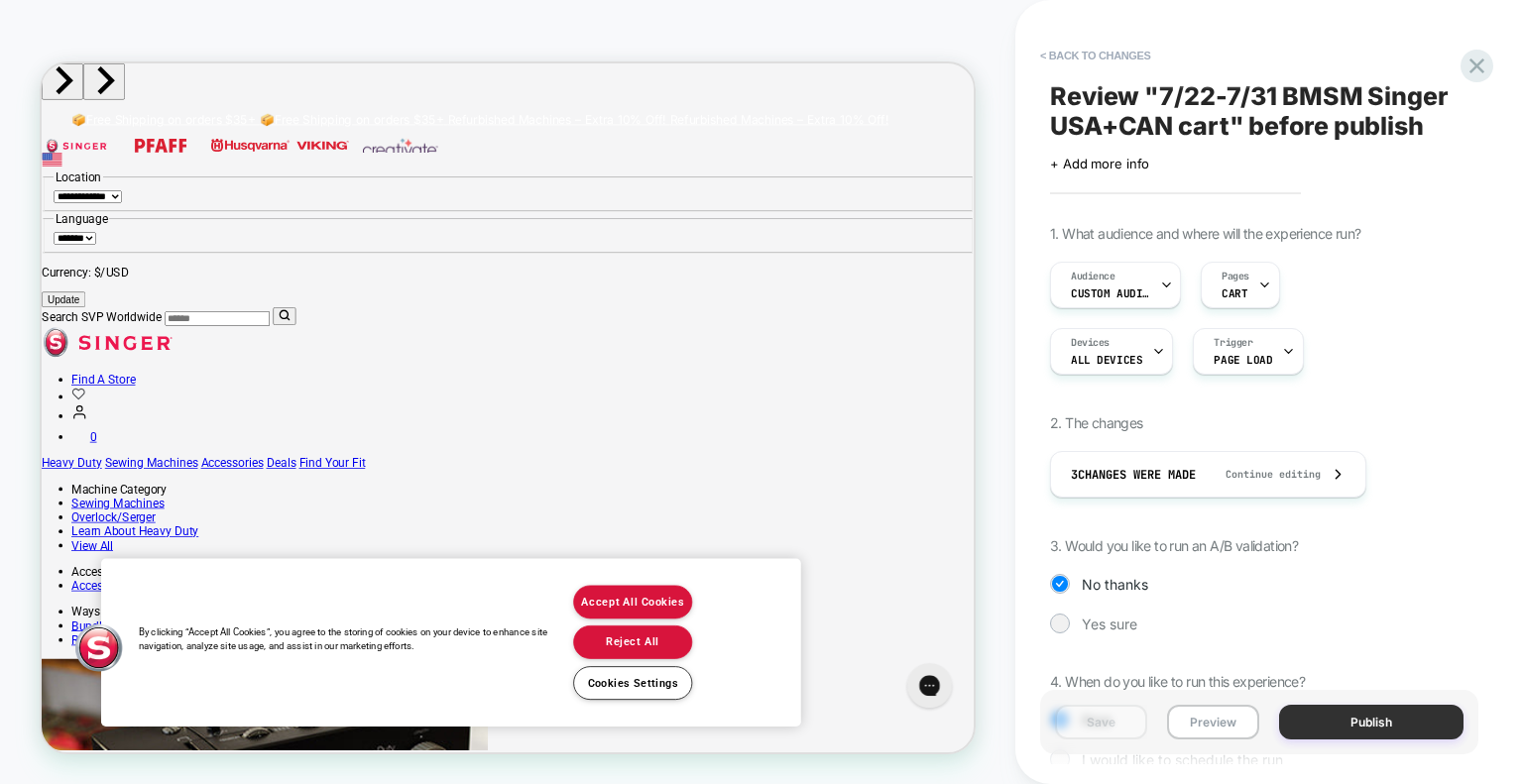 click on "Publish" at bounding box center [1371, 722] 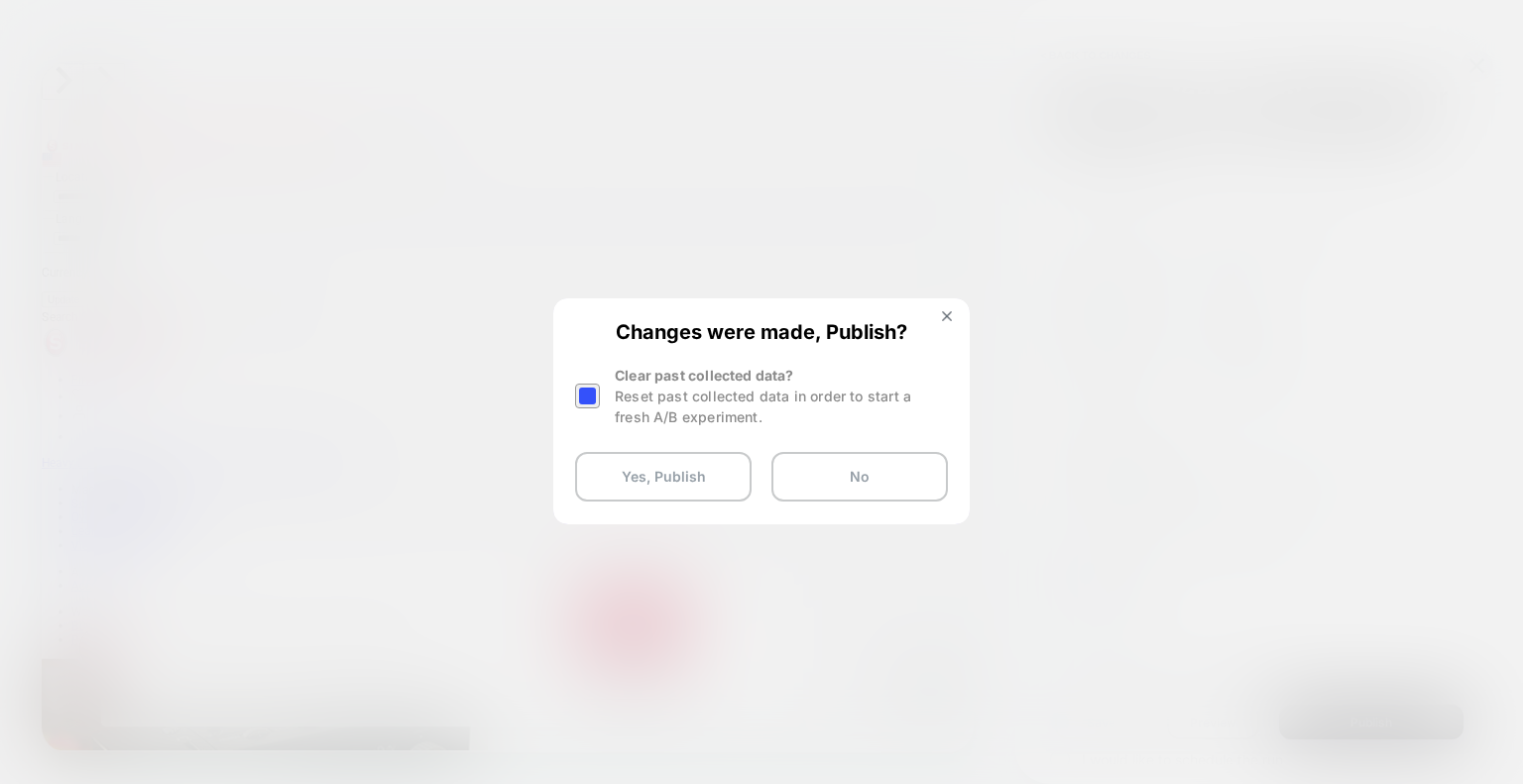 click at bounding box center [587, 395] 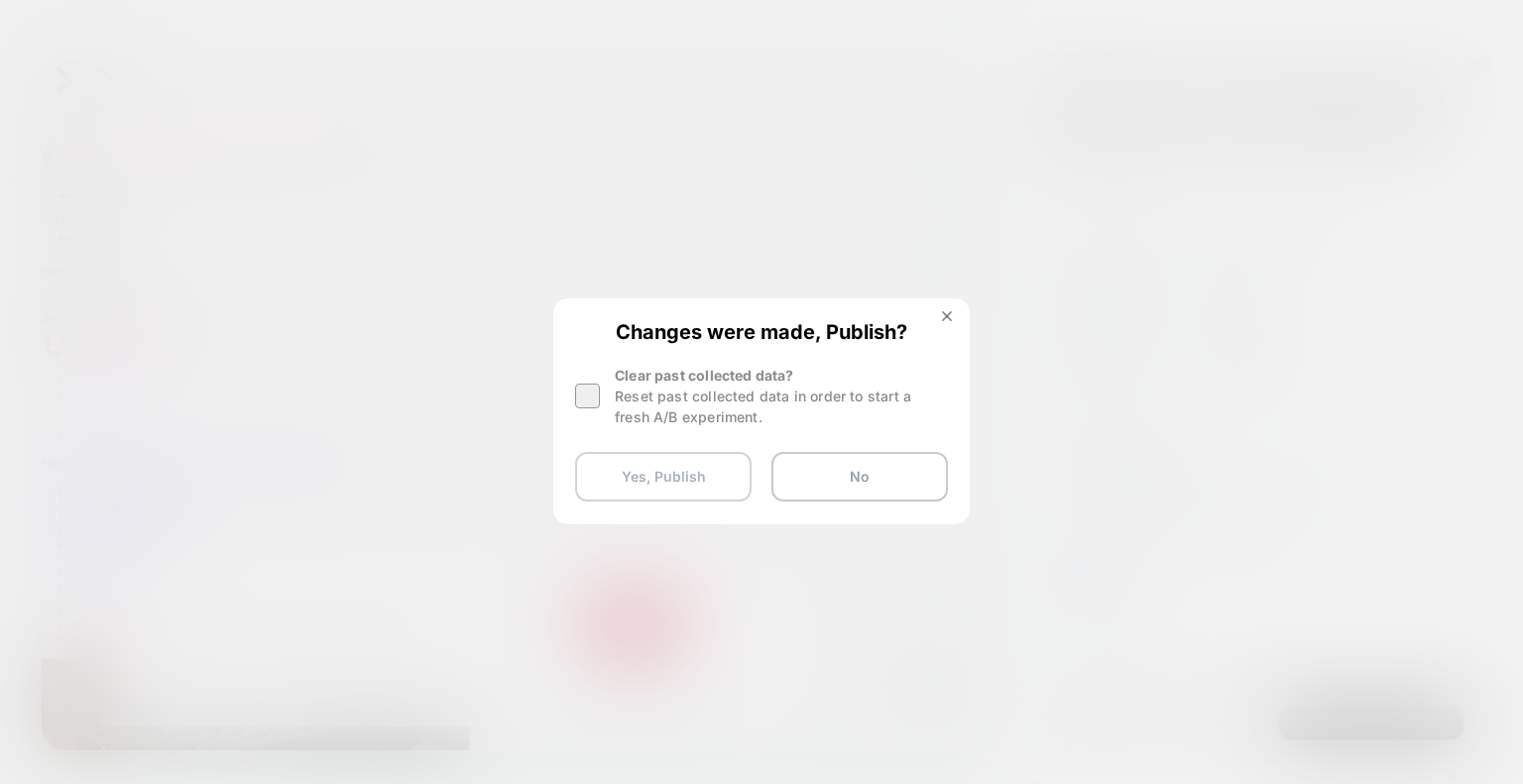 click on "Yes, Publish" at bounding box center [663, 477] 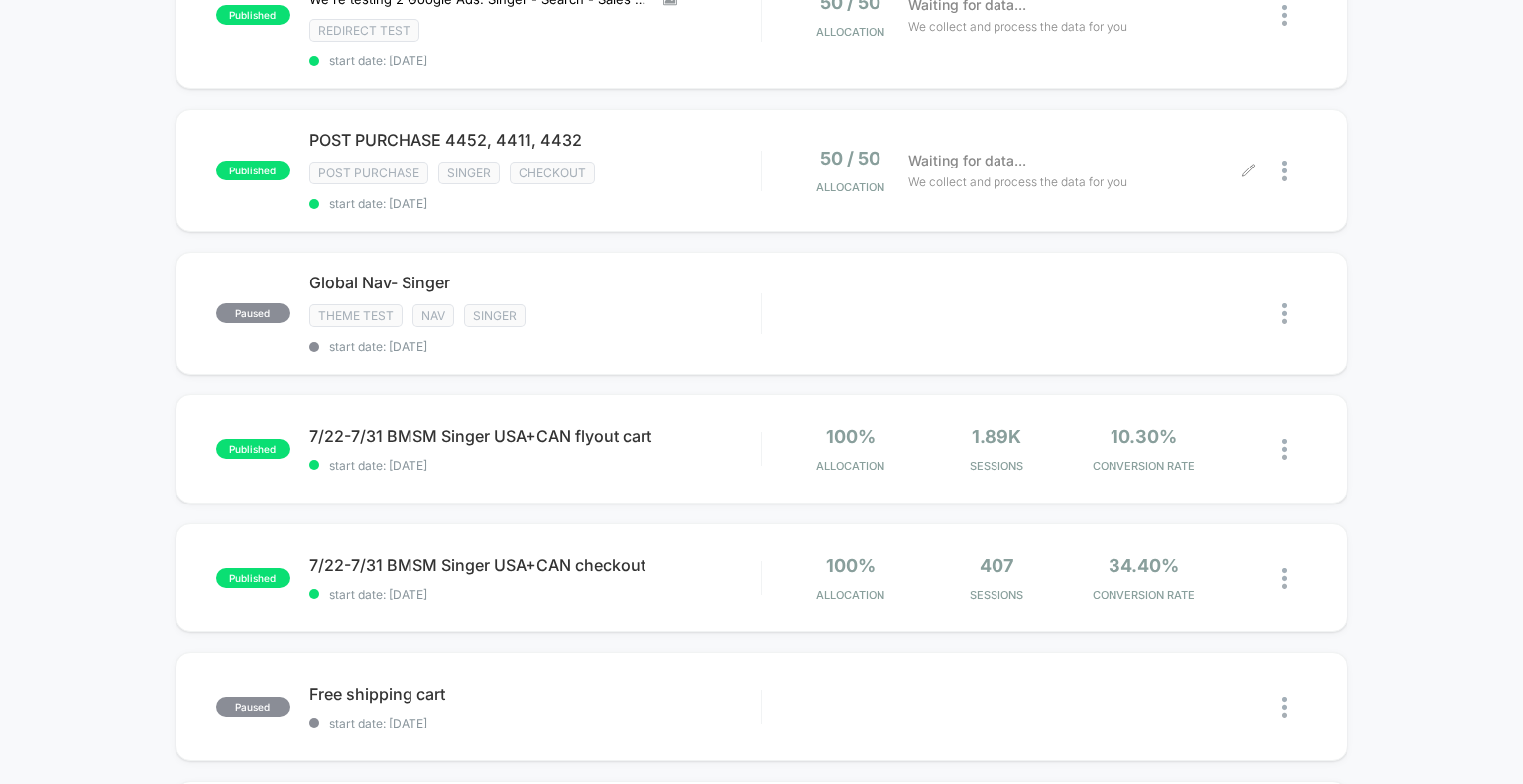 scroll, scrollTop: 694, scrollLeft: 0, axis: vertical 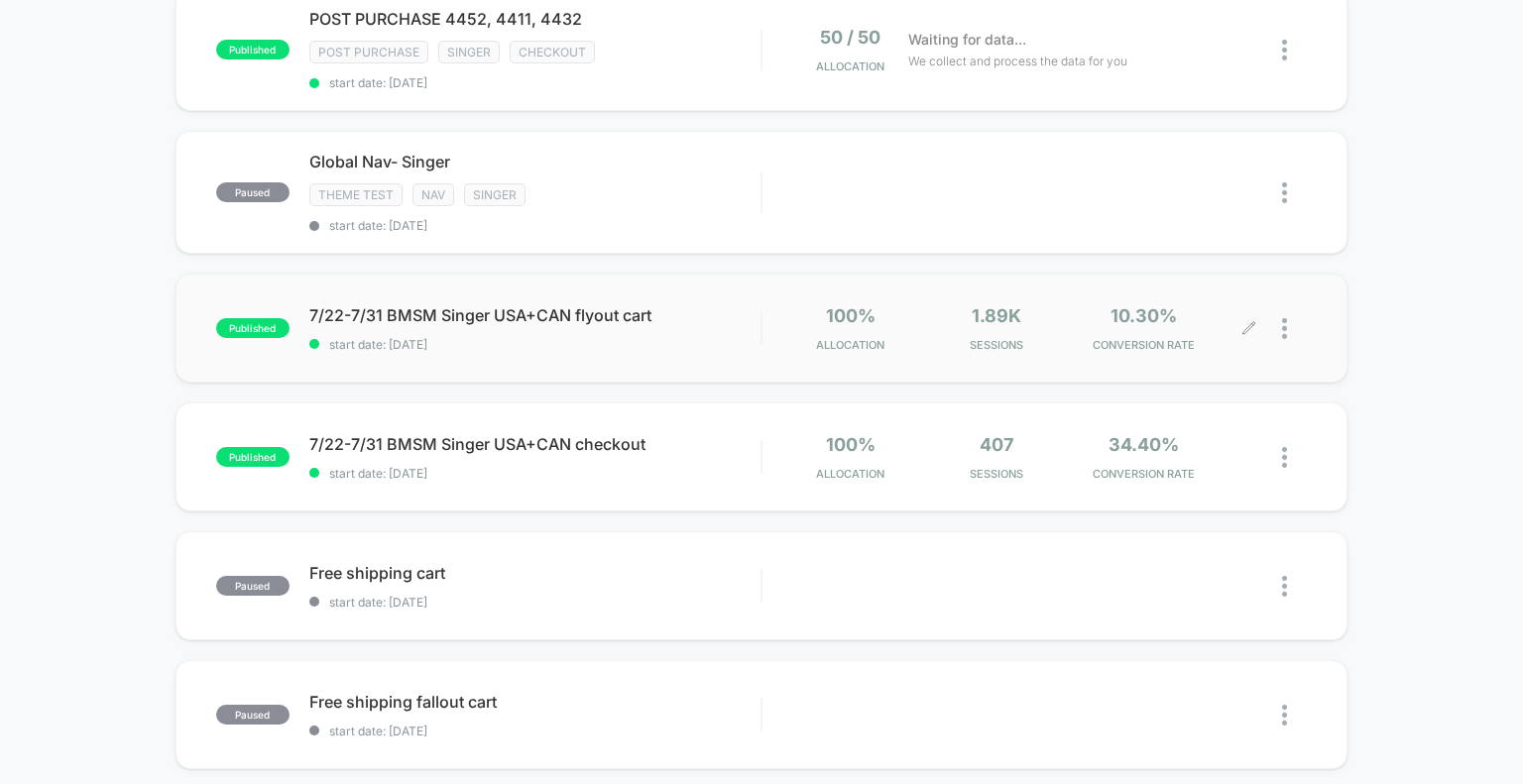 click 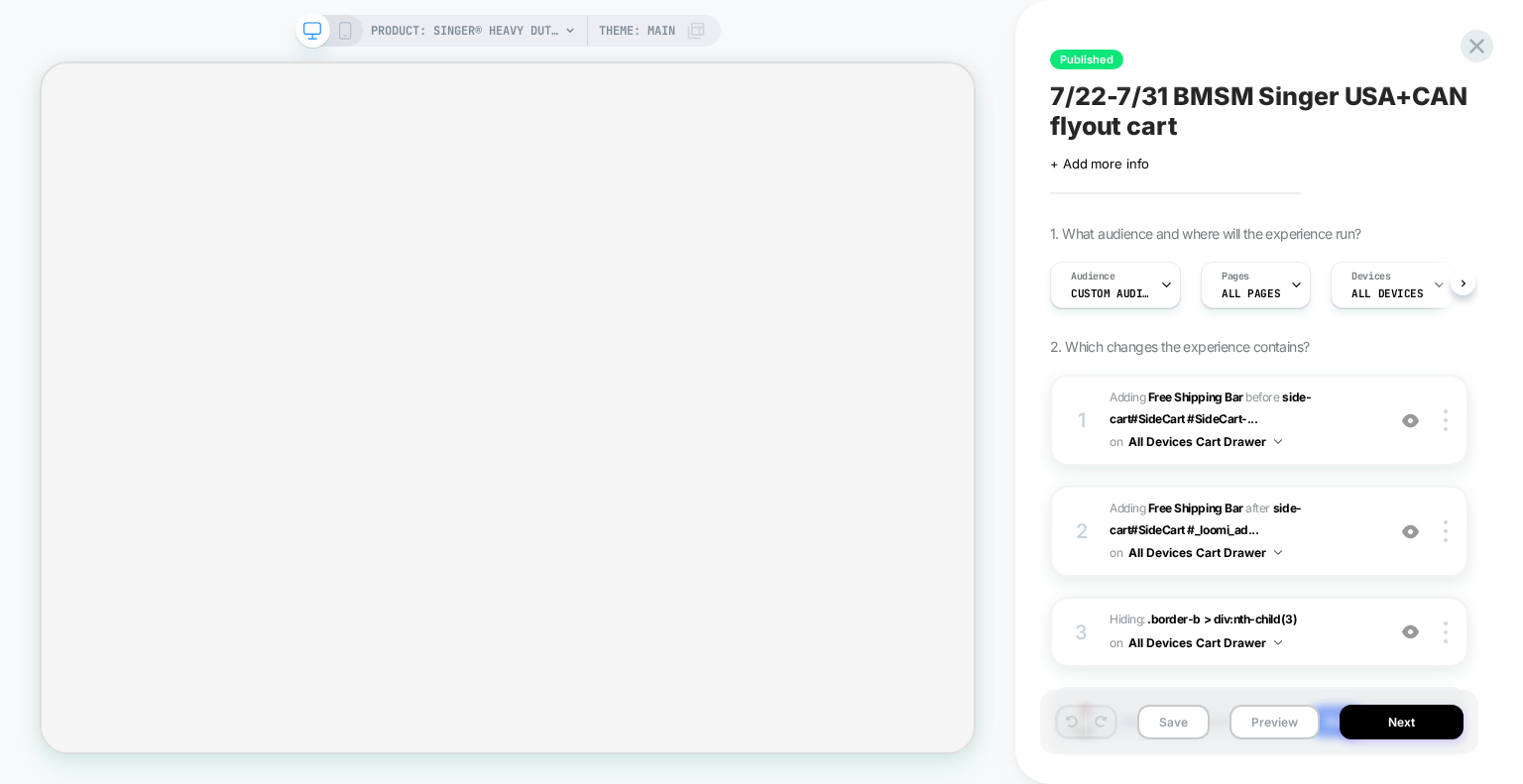 scroll, scrollTop: 0, scrollLeft: 0, axis: both 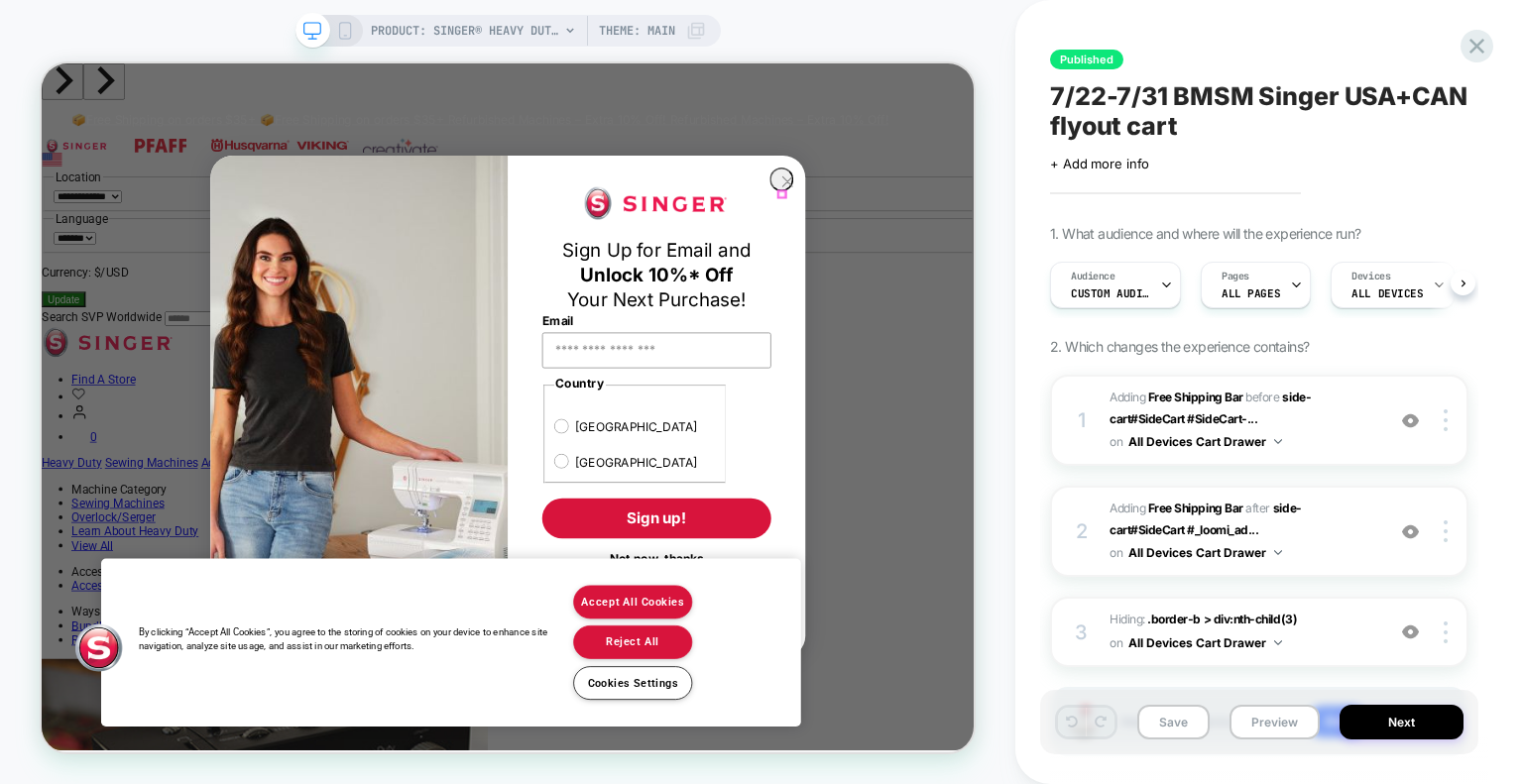 click 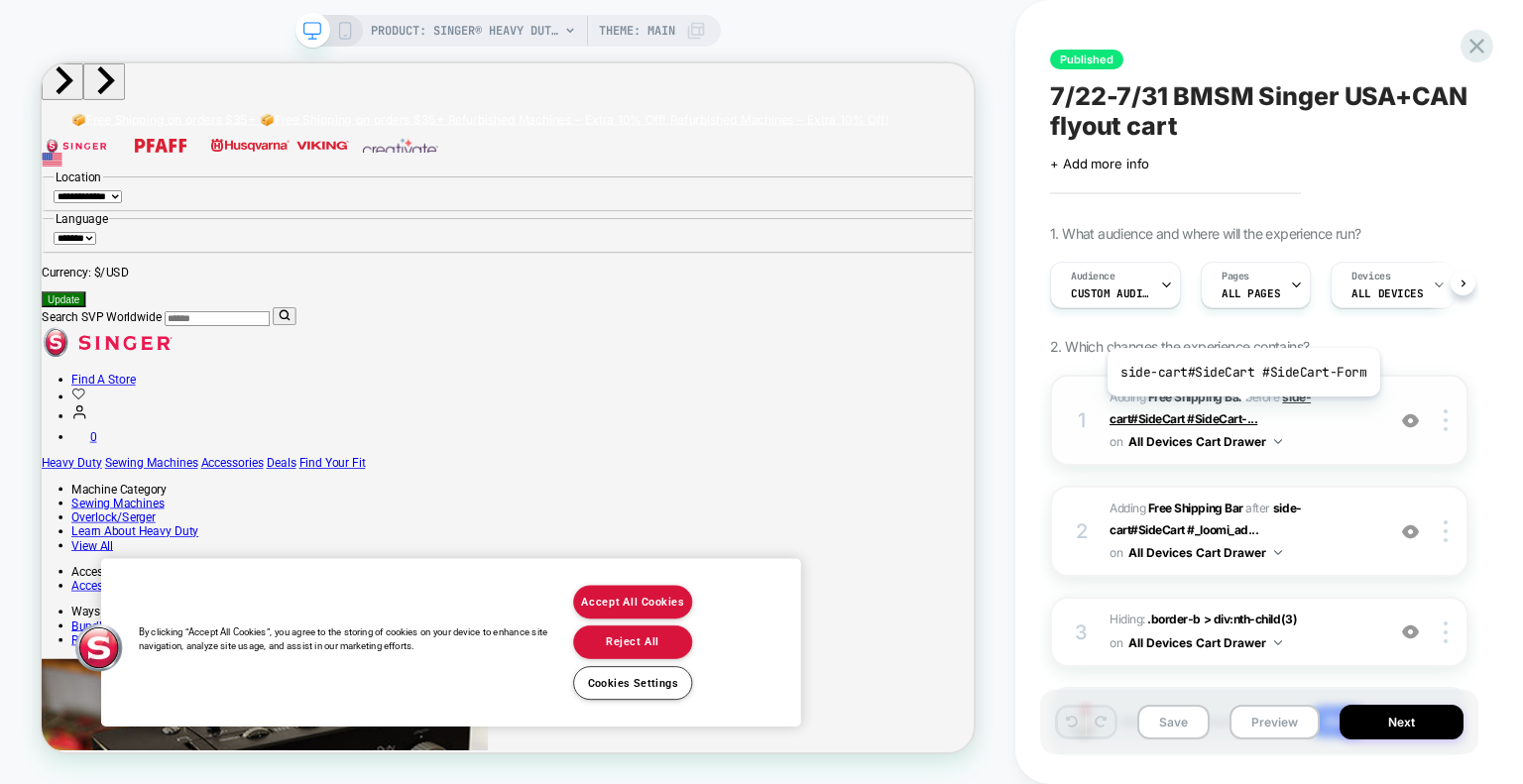 scroll, scrollTop: 0, scrollLeft: 0, axis: both 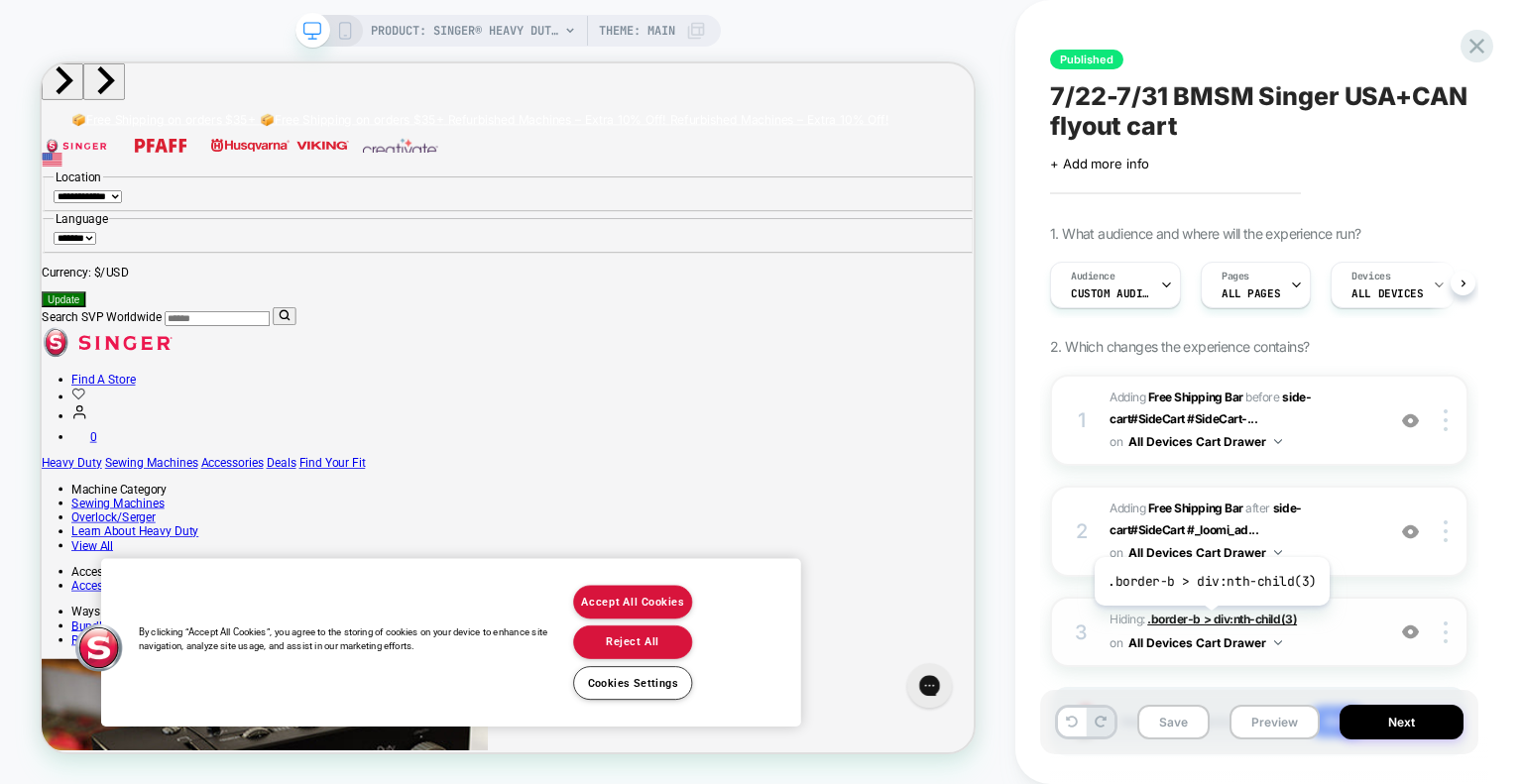 click on ".border-b > div:nth-child(3)" at bounding box center (1222, 618) 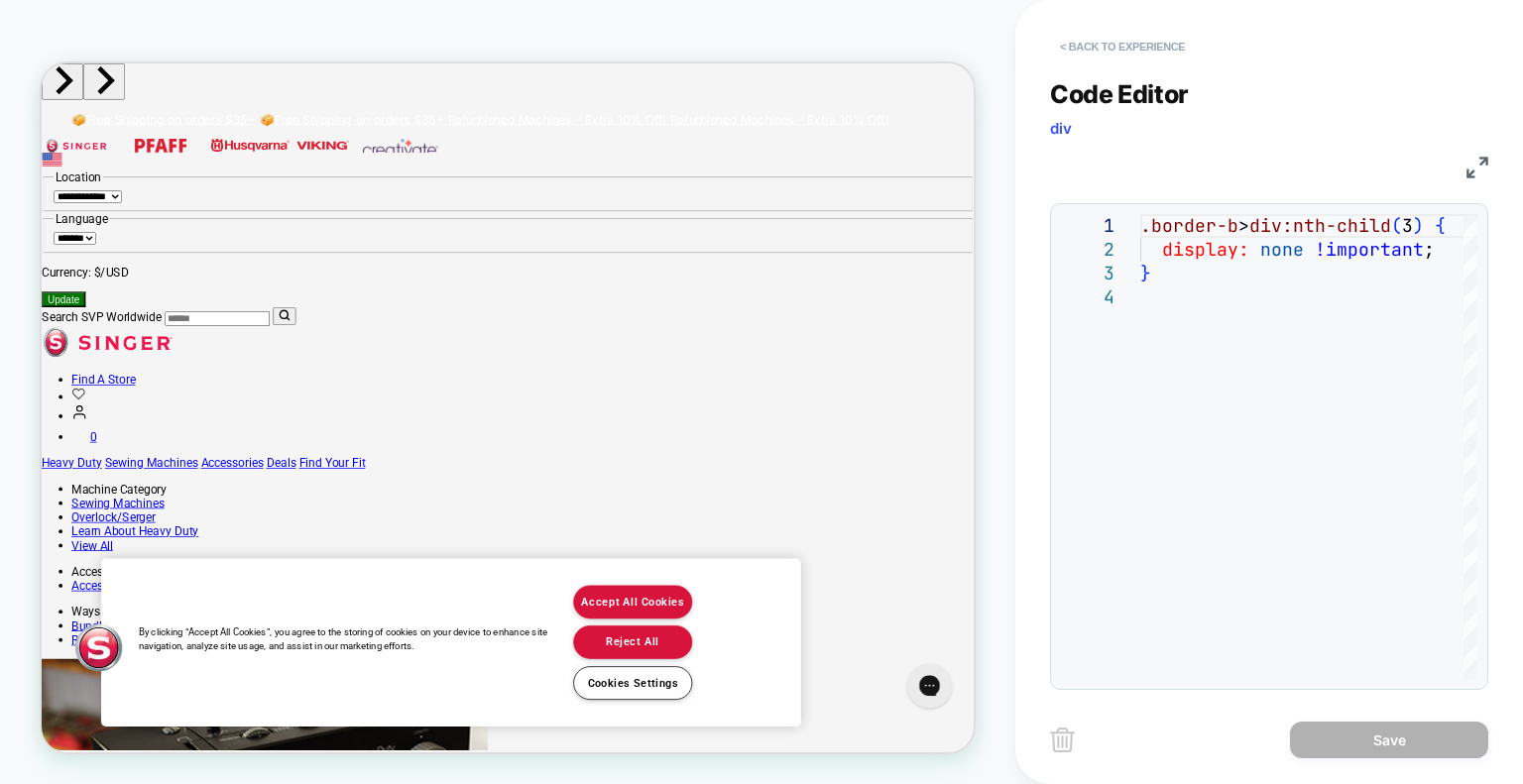 click on "< Back to experience" at bounding box center [1122, 47] 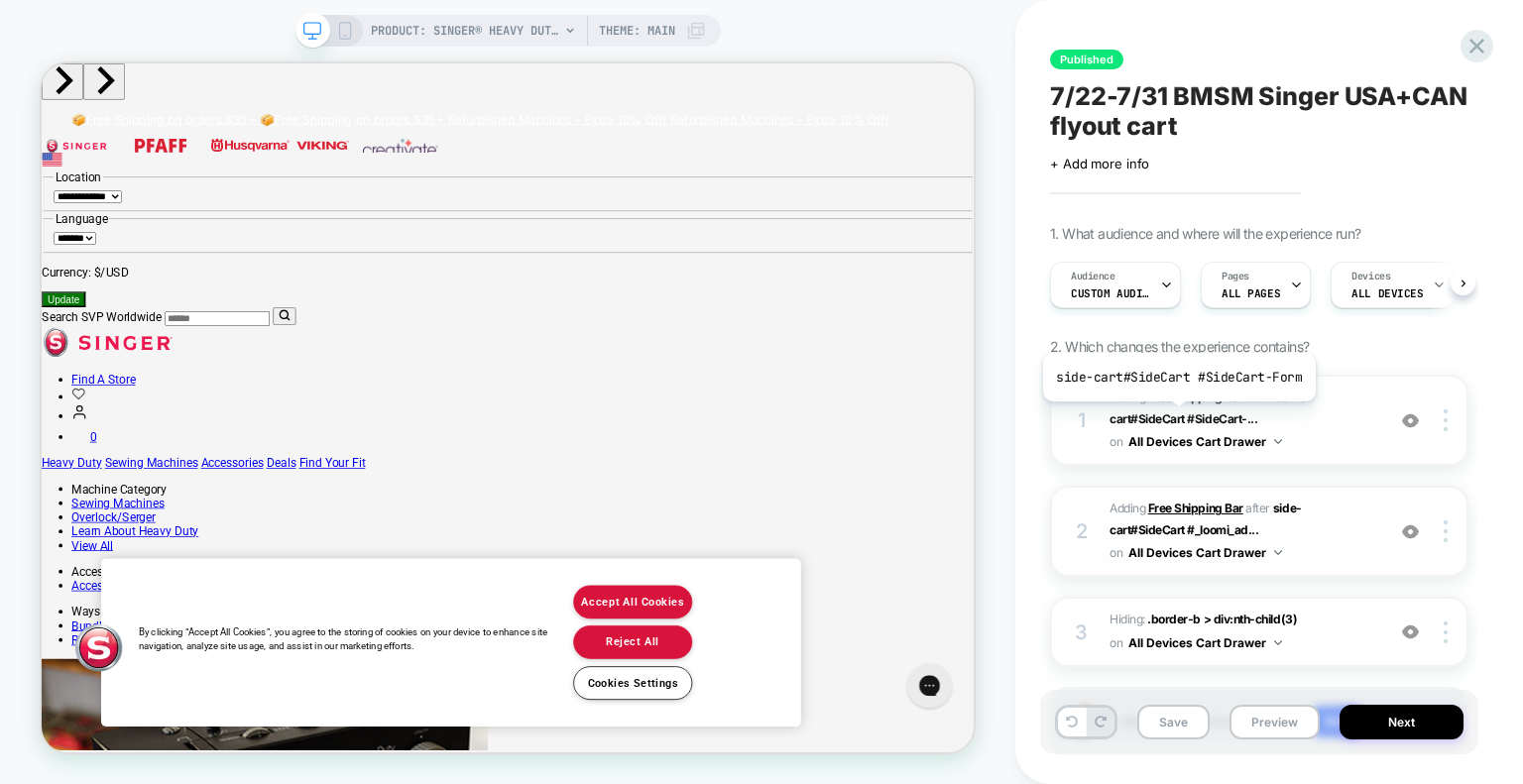 scroll, scrollTop: 0, scrollLeft: 0, axis: both 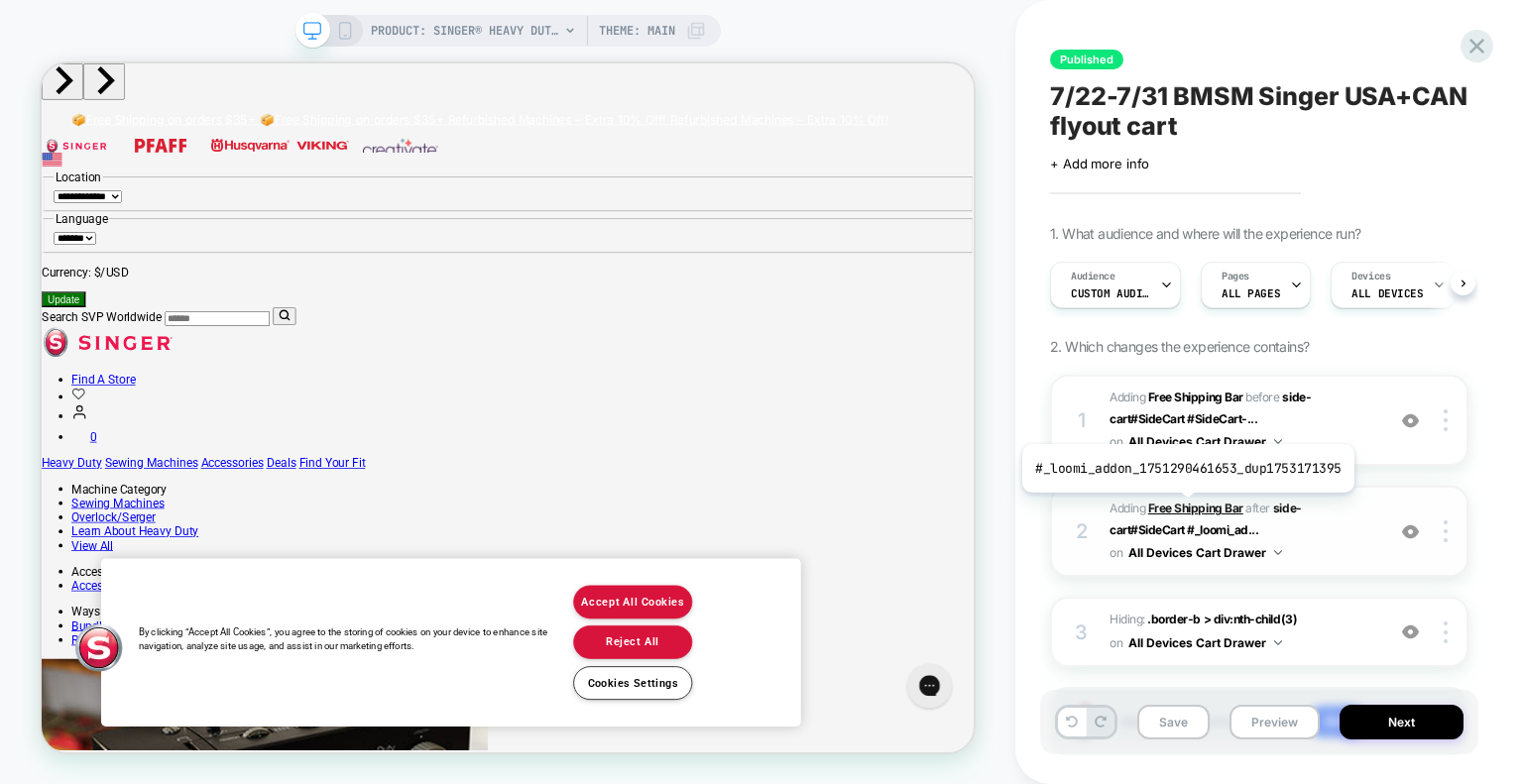 click on "Free Shipping Bar" at bounding box center (1196, 507) 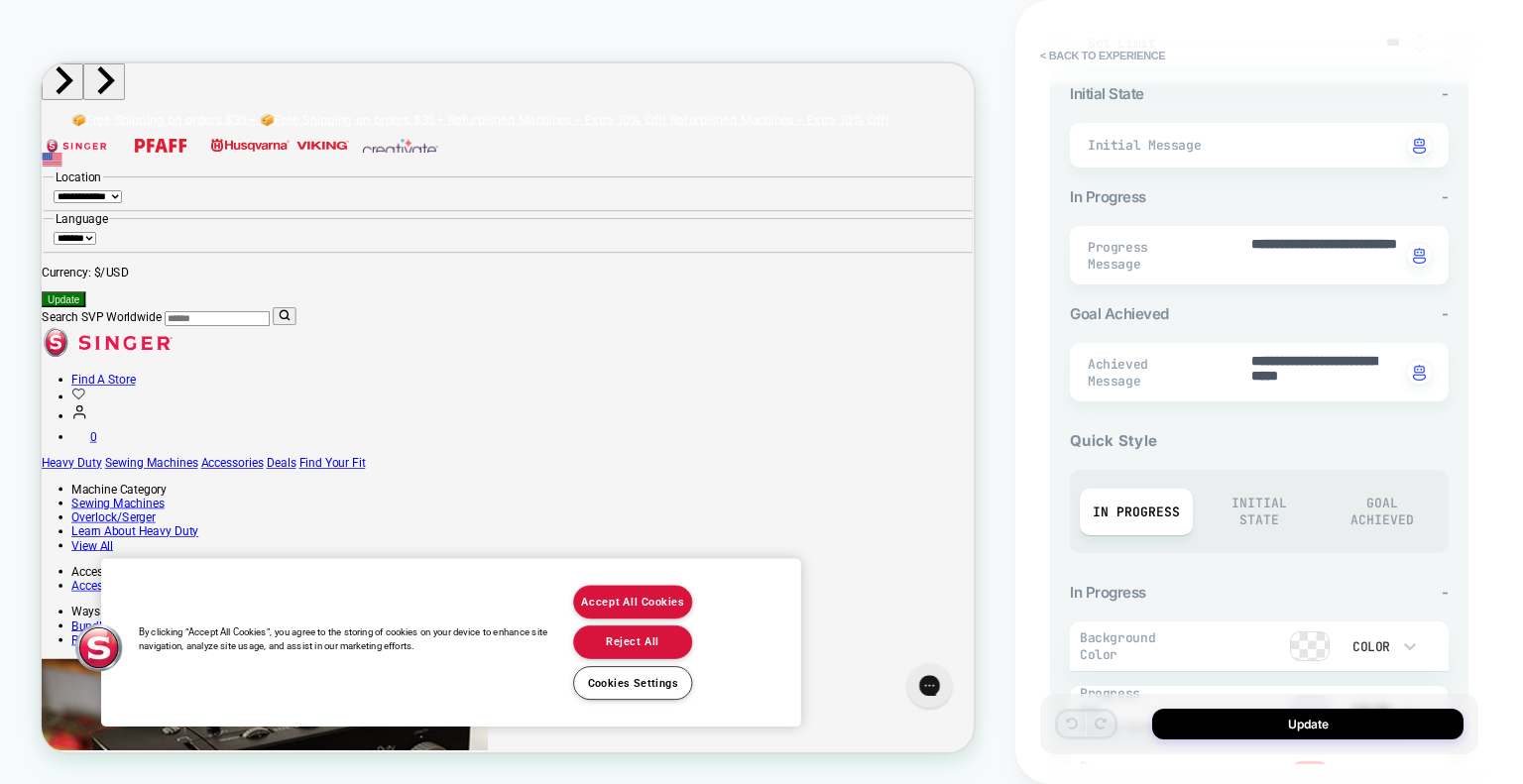 scroll, scrollTop: 0, scrollLeft: 0, axis: both 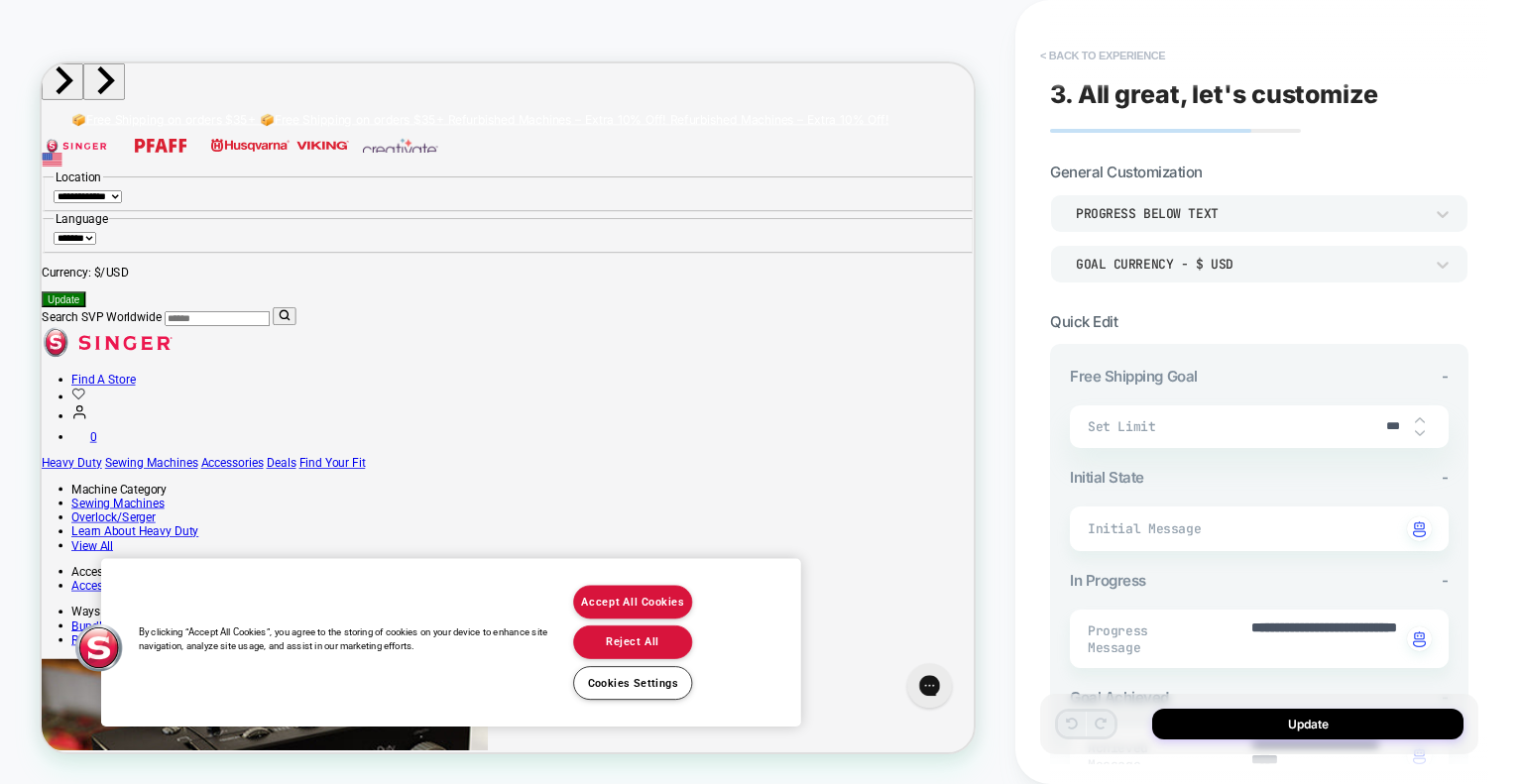 click on "< Back to experience" at bounding box center (1103, 56) 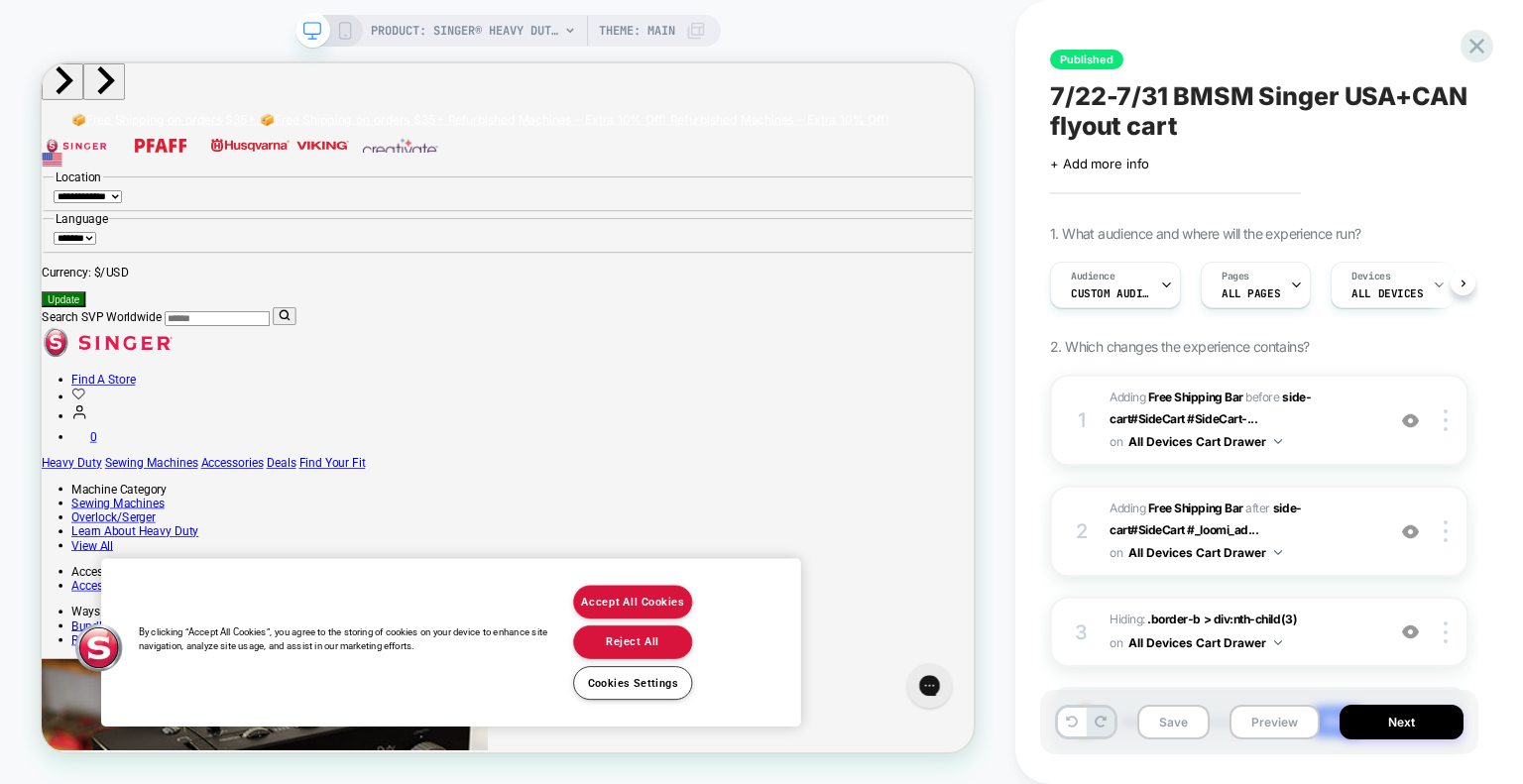 scroll, scrollTop: 0, scrollLeft: 0, axis: both 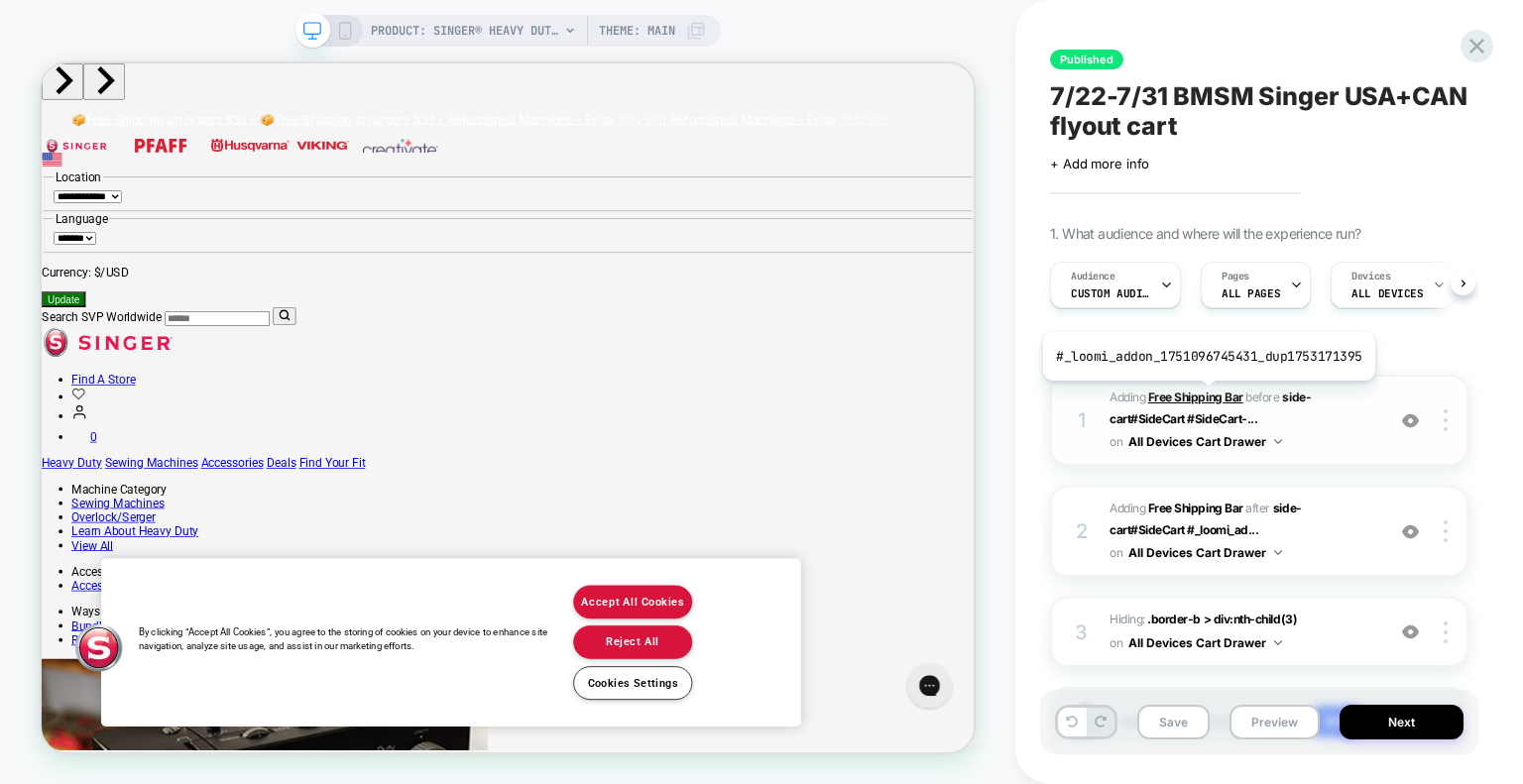 click on "Free Shipping Bar" at bounding box center [1196, 396] 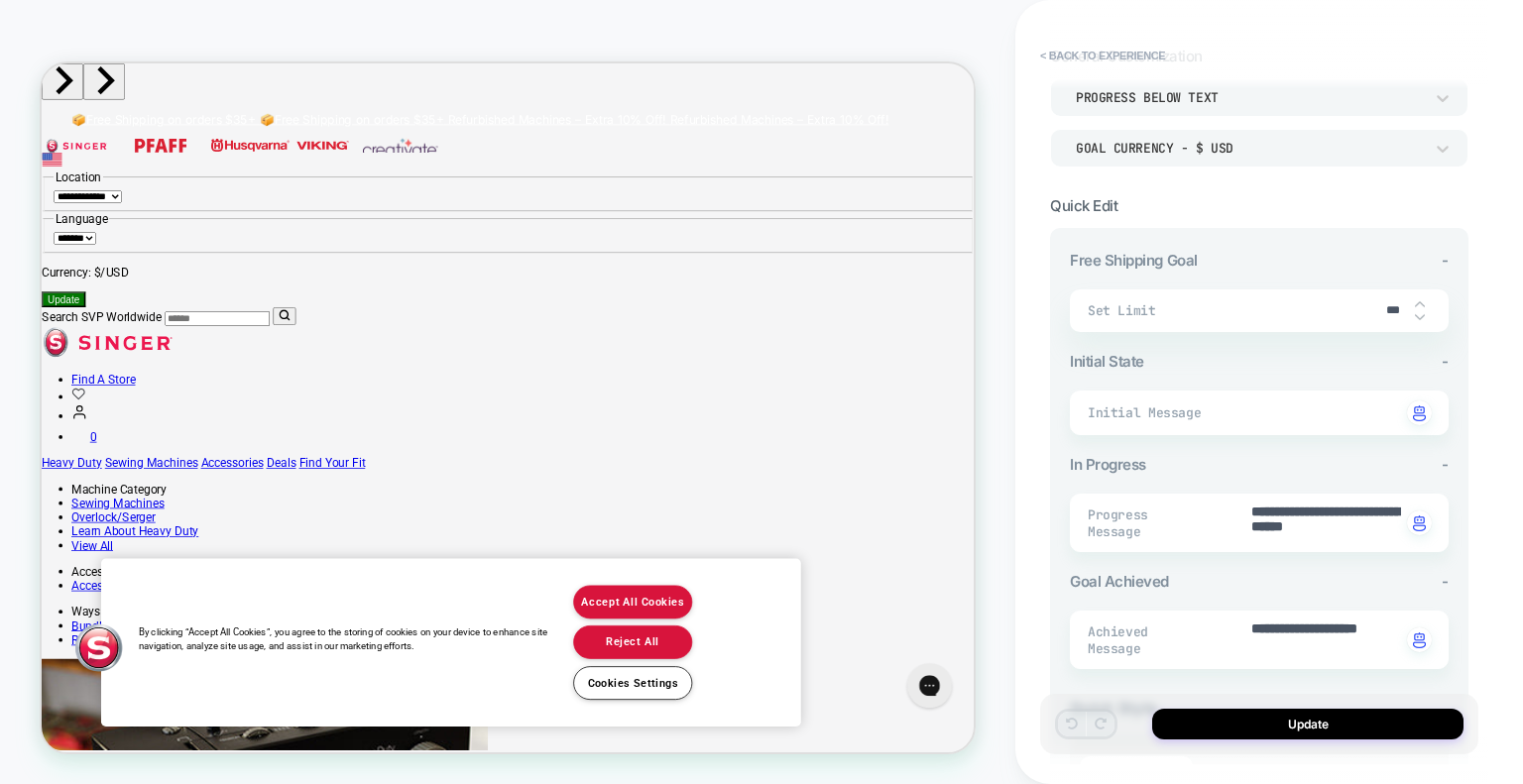 scroll, scrollTop: 0, scrollLeft: 0, axis: both 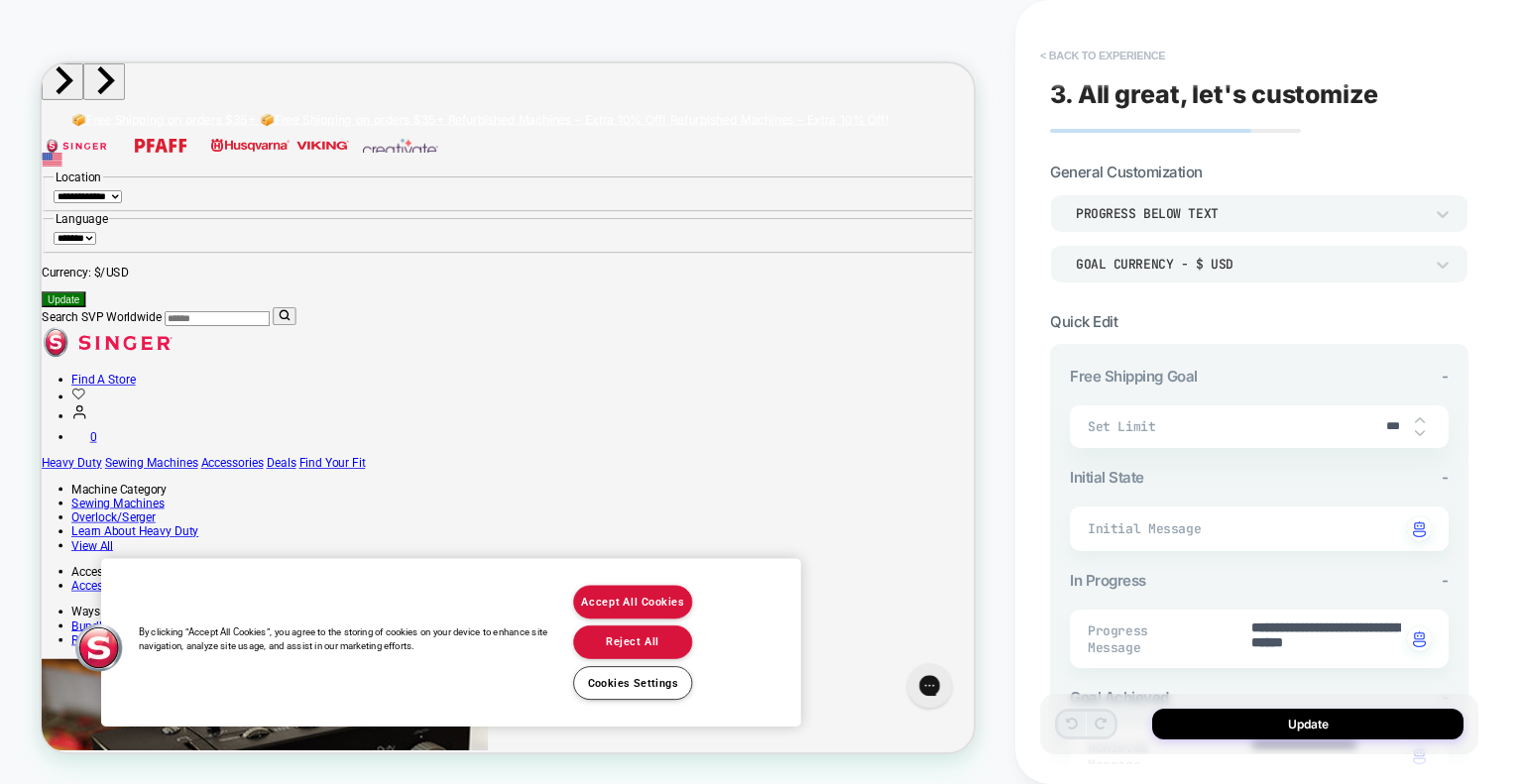 click on "< Back to experience" at bounding box center [1103, 56] 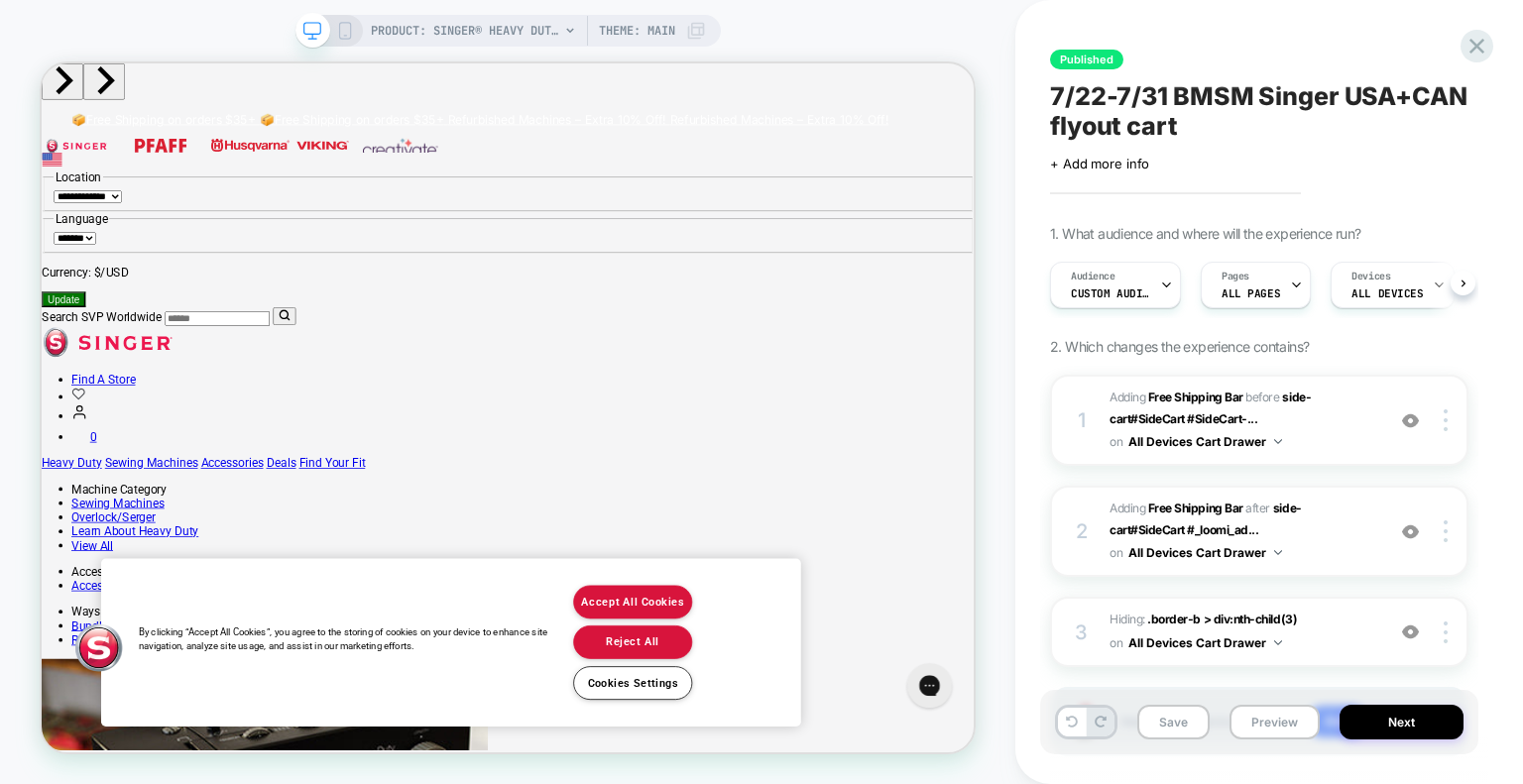 scroll, scrollTop: 0, scrollLeft: 0, axis: both 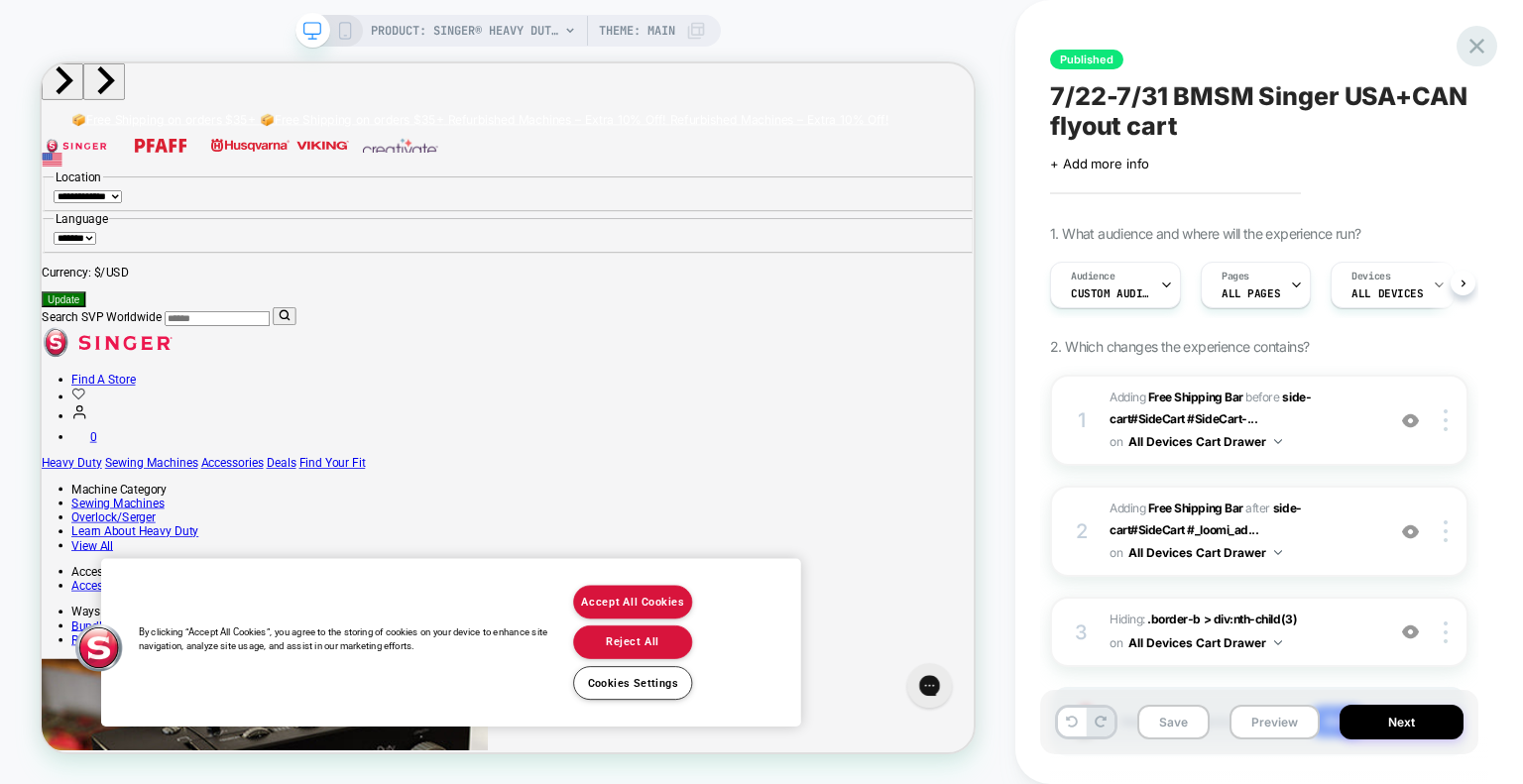 click 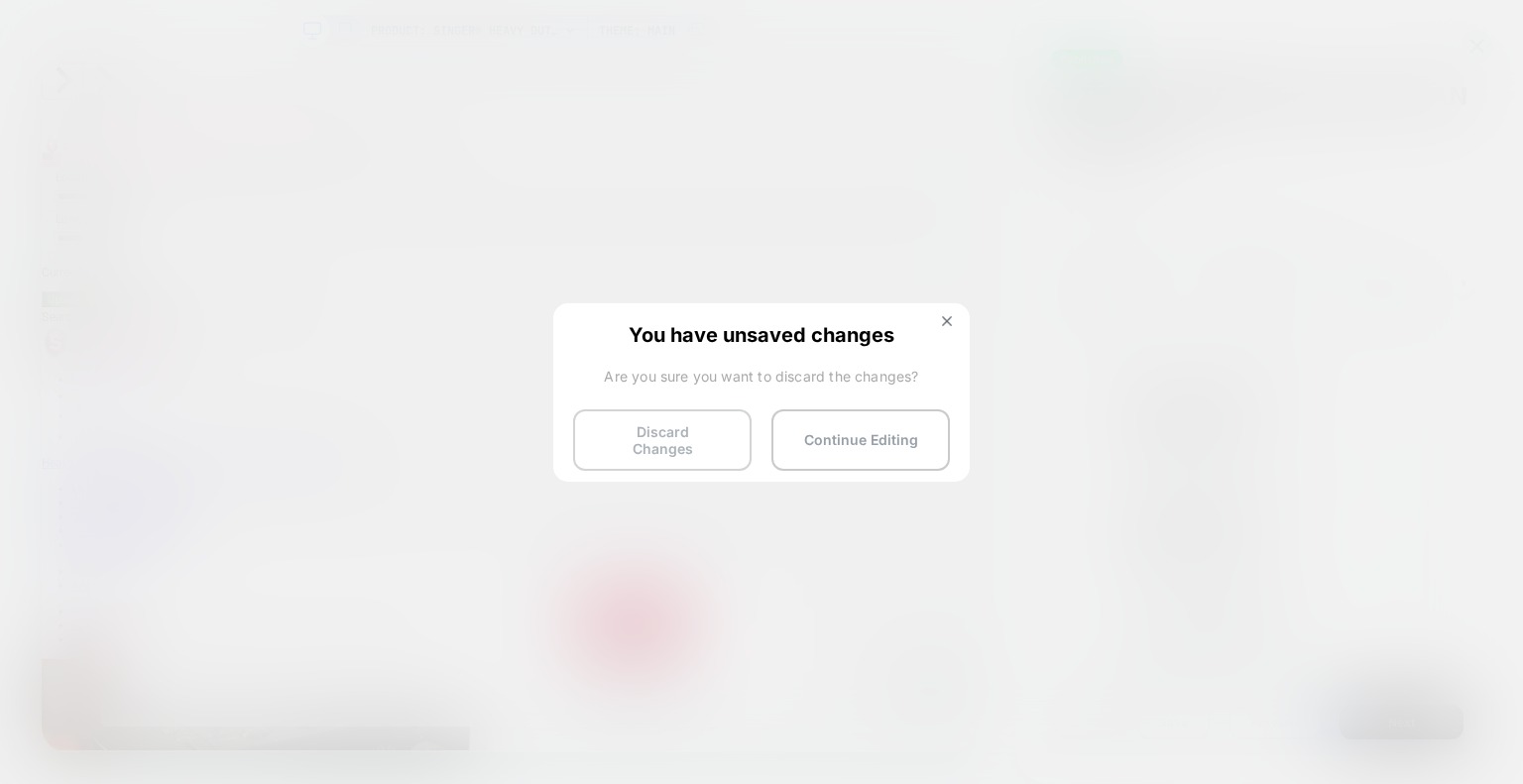 click on "Discard Changes" at bounding box center (662, 440) 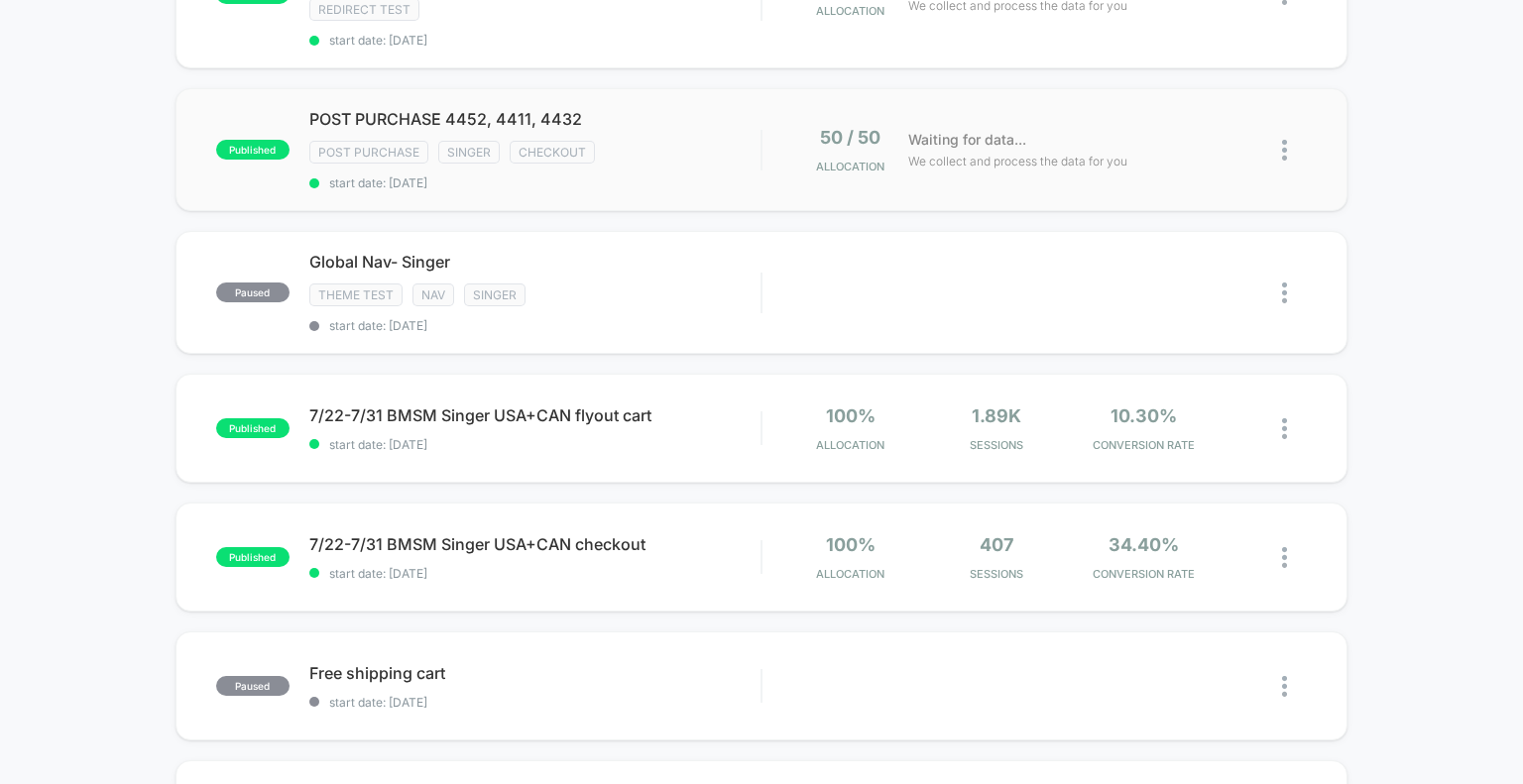 scroll, scrollTop: 595, scrollLeft: 0, axis: vertical 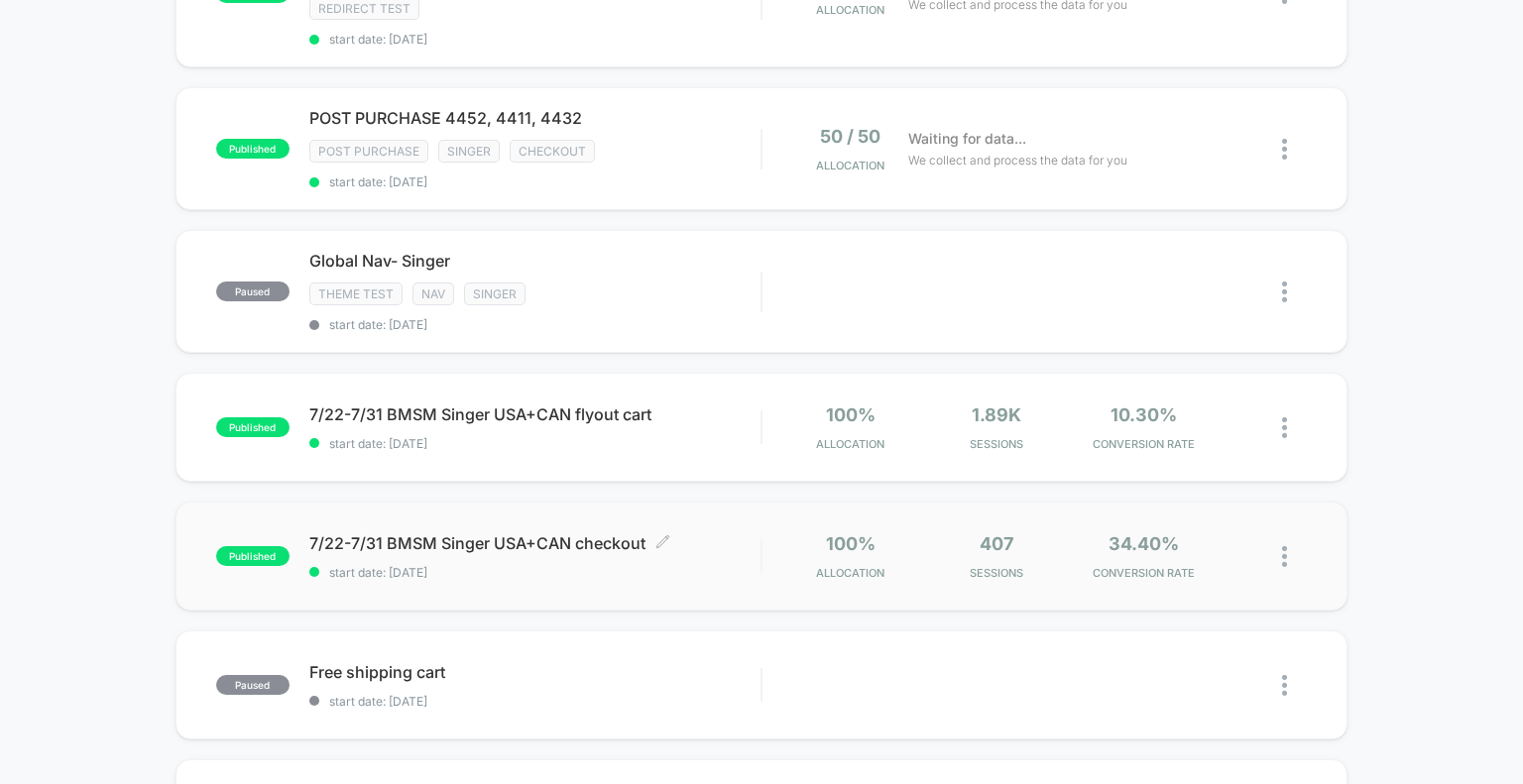 click on "7/22-7/31 BMSM Singer USA+CAN checkout Click to edit experience details" at bounding box center (535, 543) 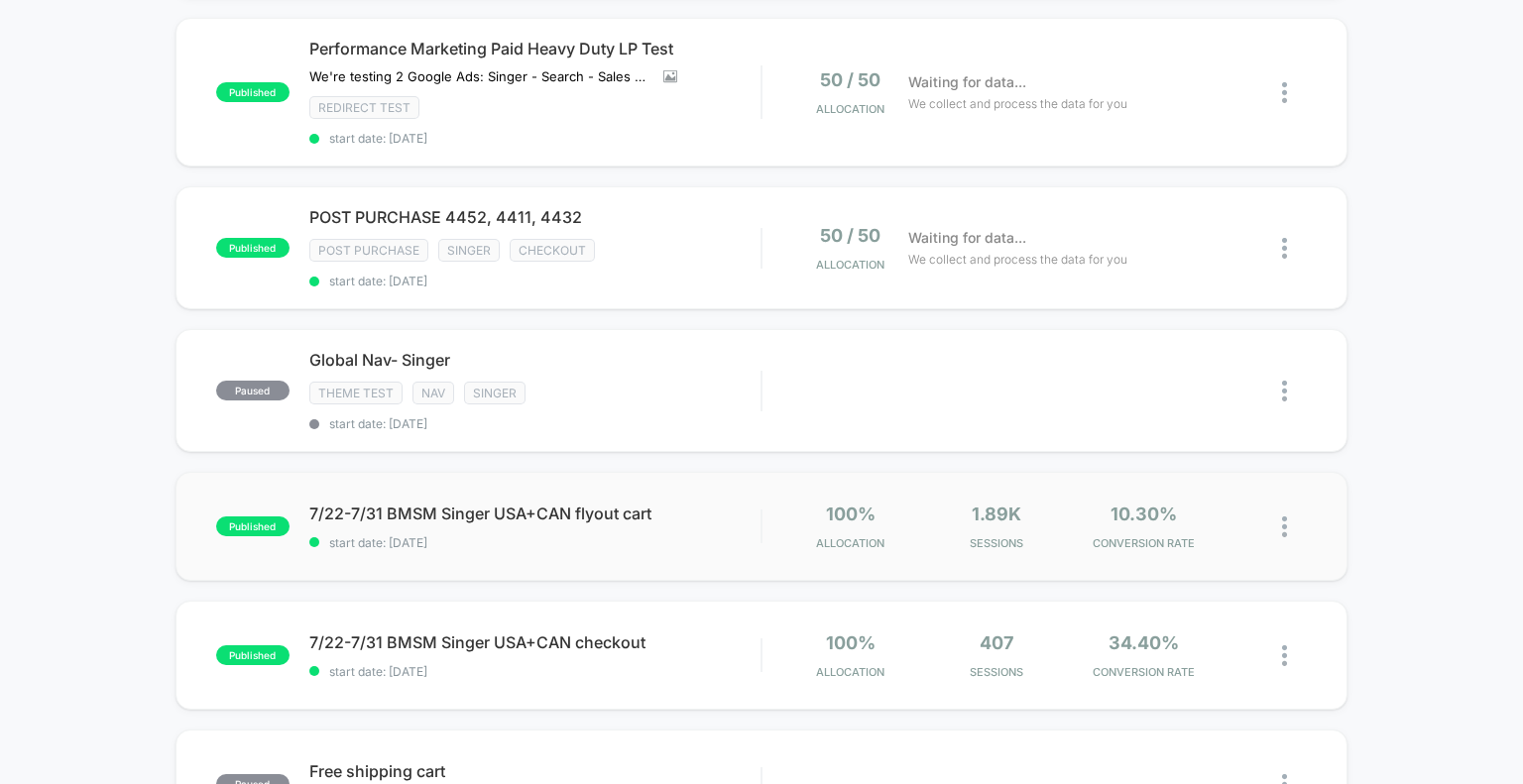 scroll, scrollTop: 595, scrollLeft: 0, axis: vertical 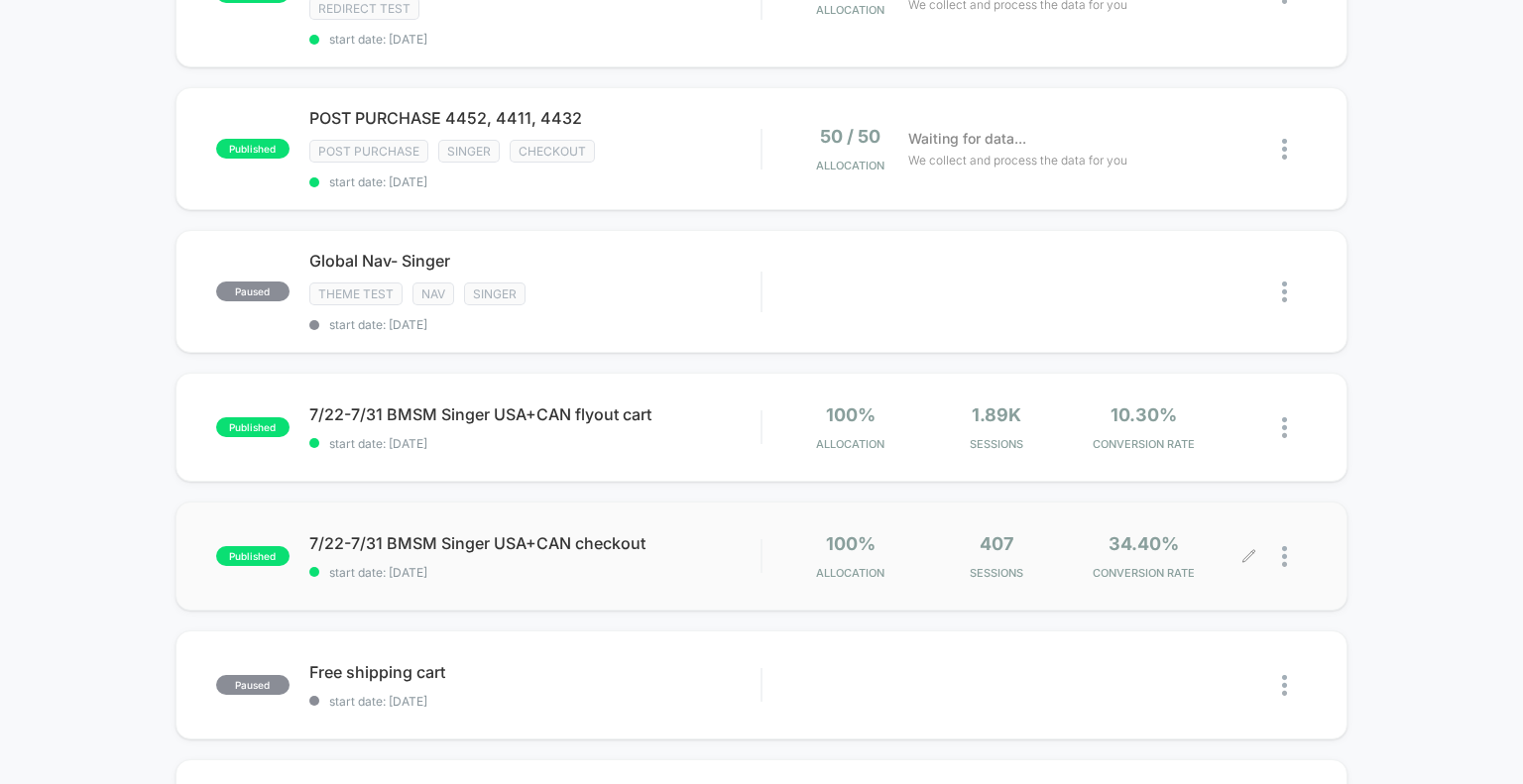 click 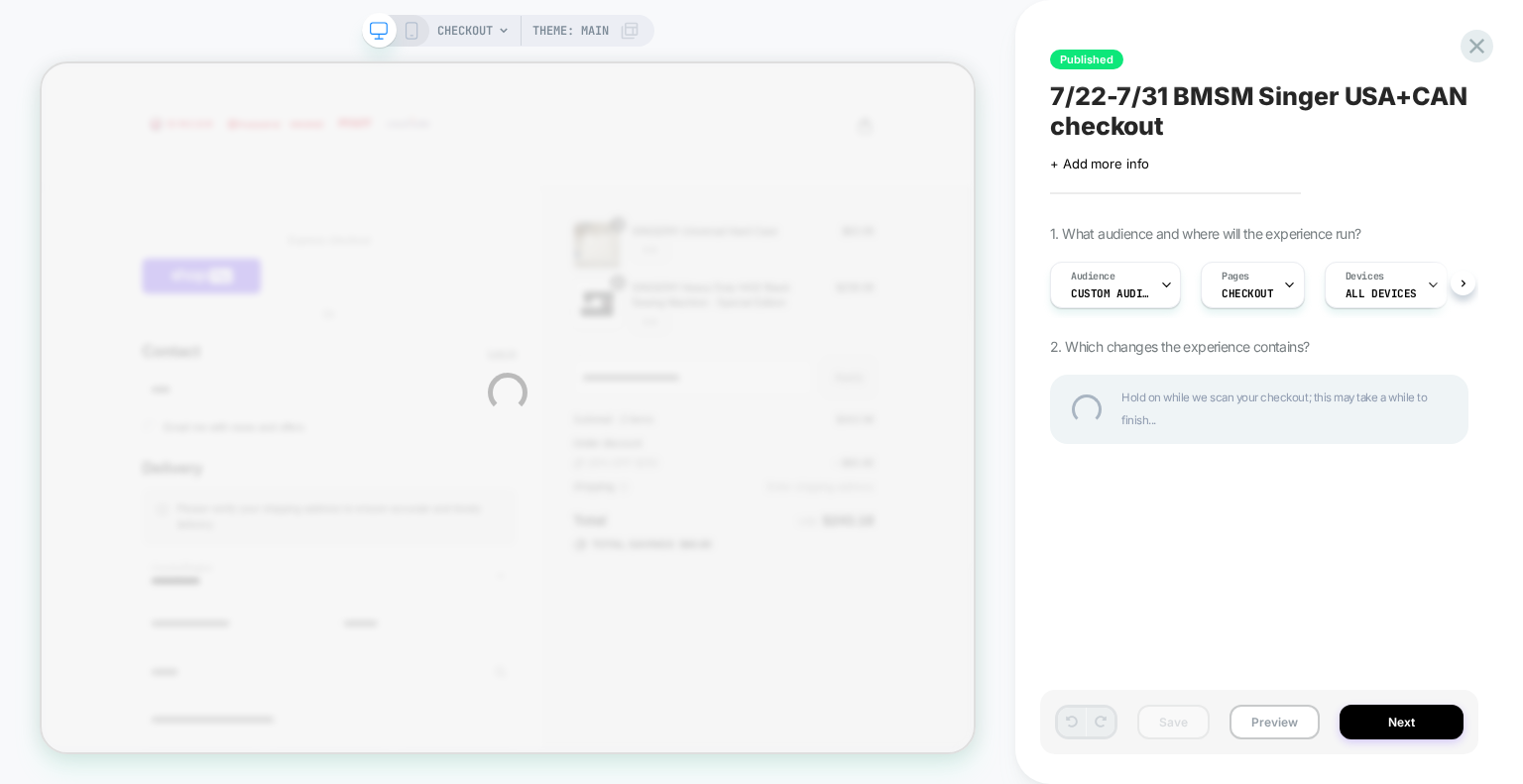 scroll, scrollTop: 0, scrollLeft: 0, axis: both 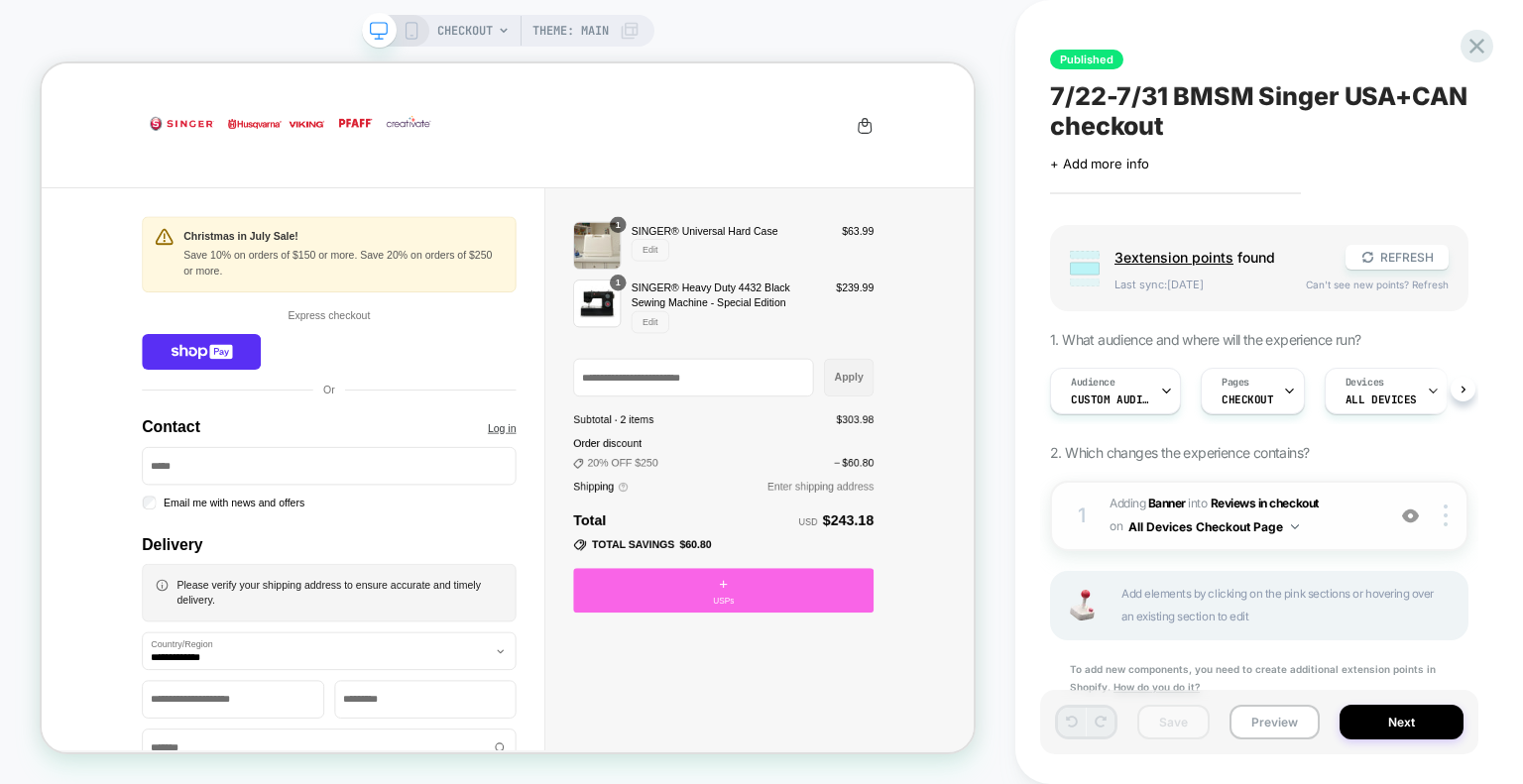 click on "INTO" at bounding box center [1197, 503] 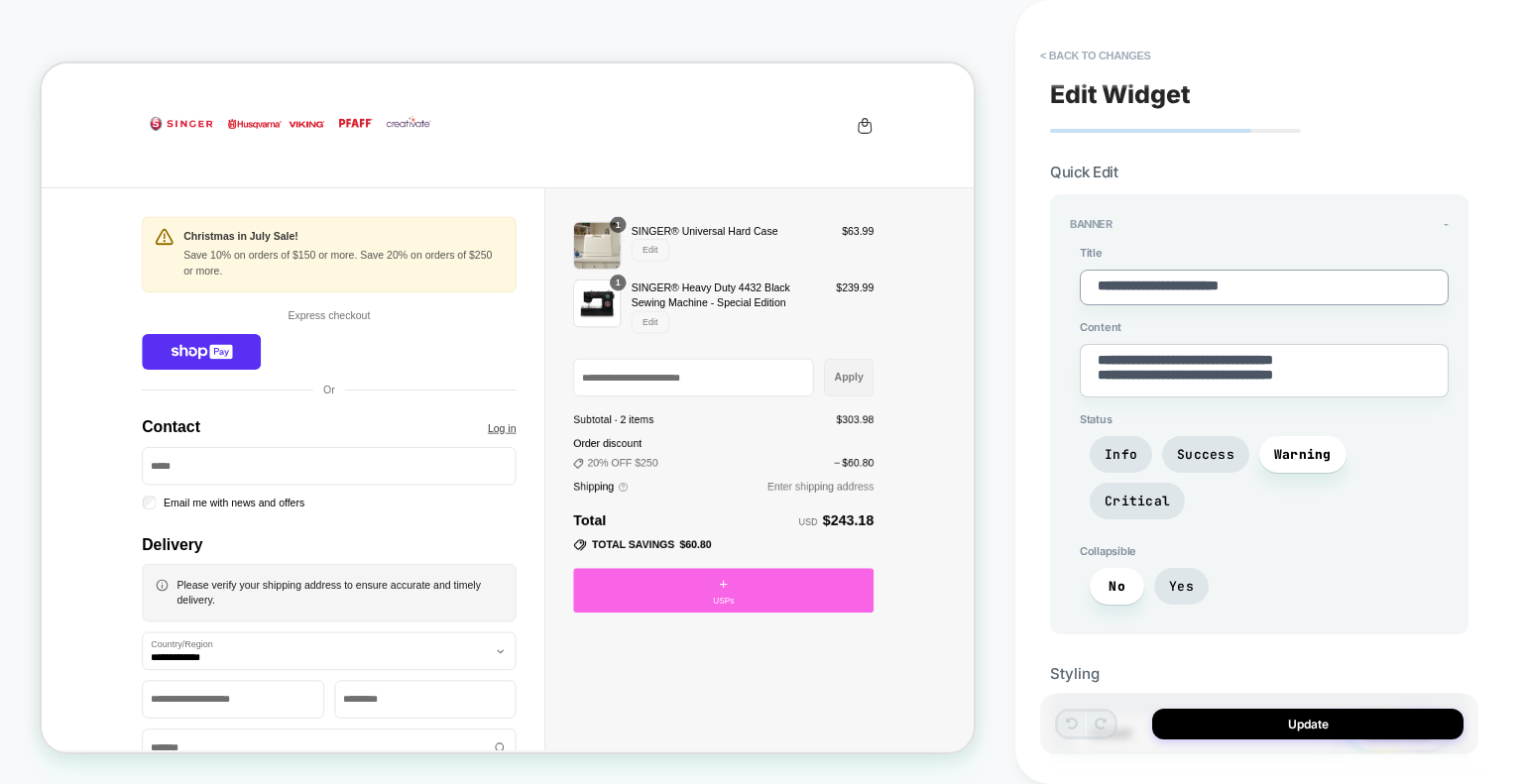 click on "**********" at bounding box center [1264, 287] 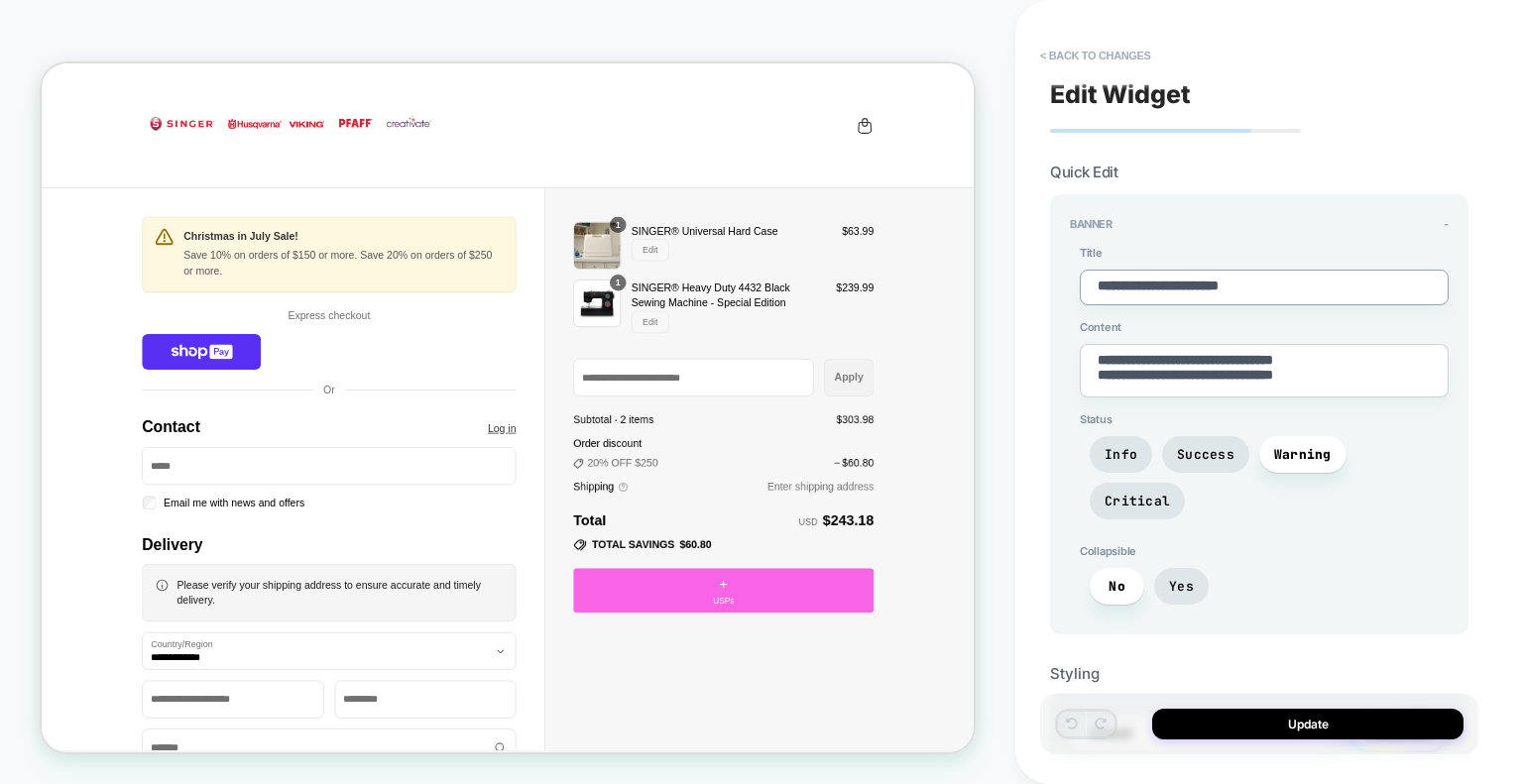 type on "*" 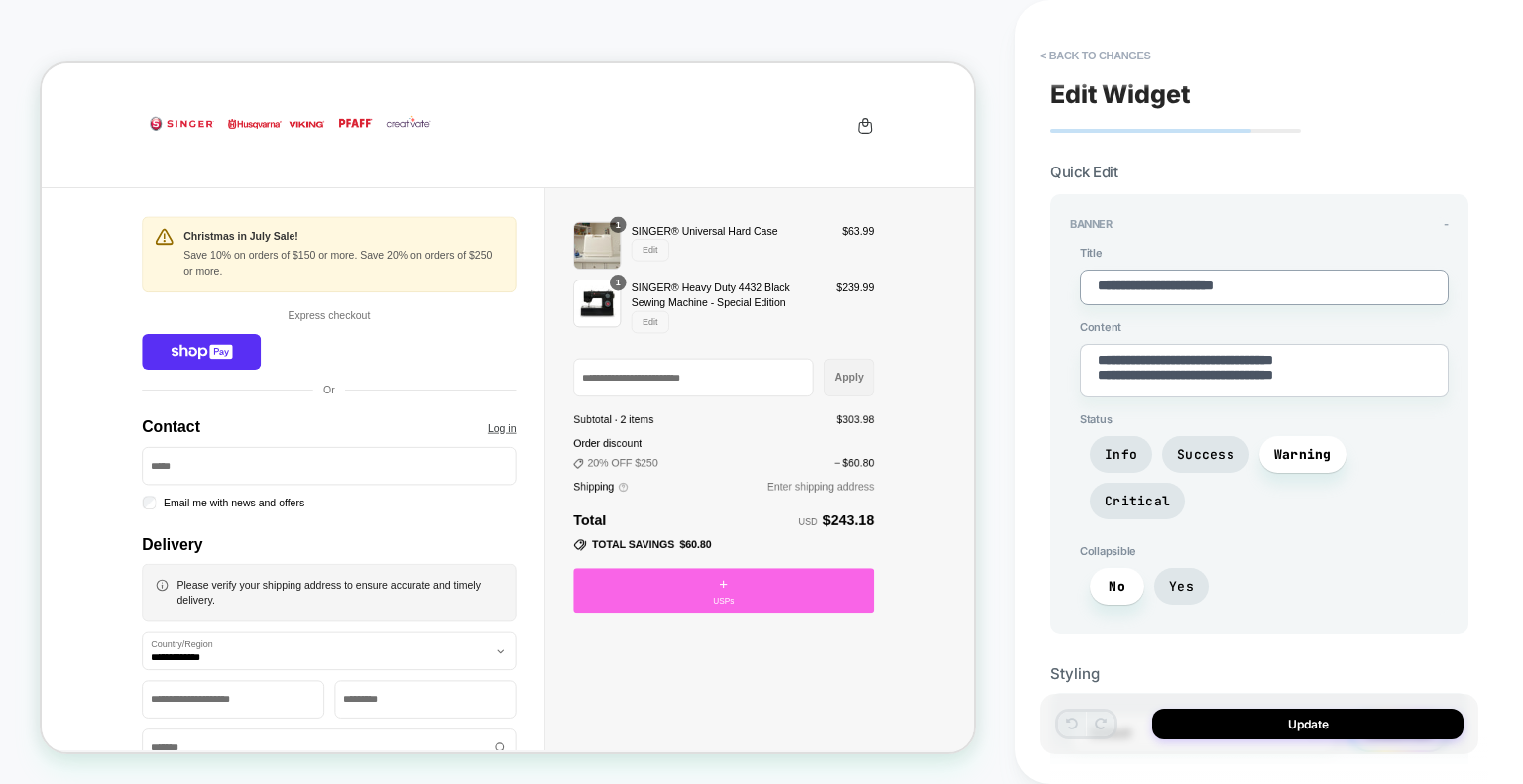 type on "*" 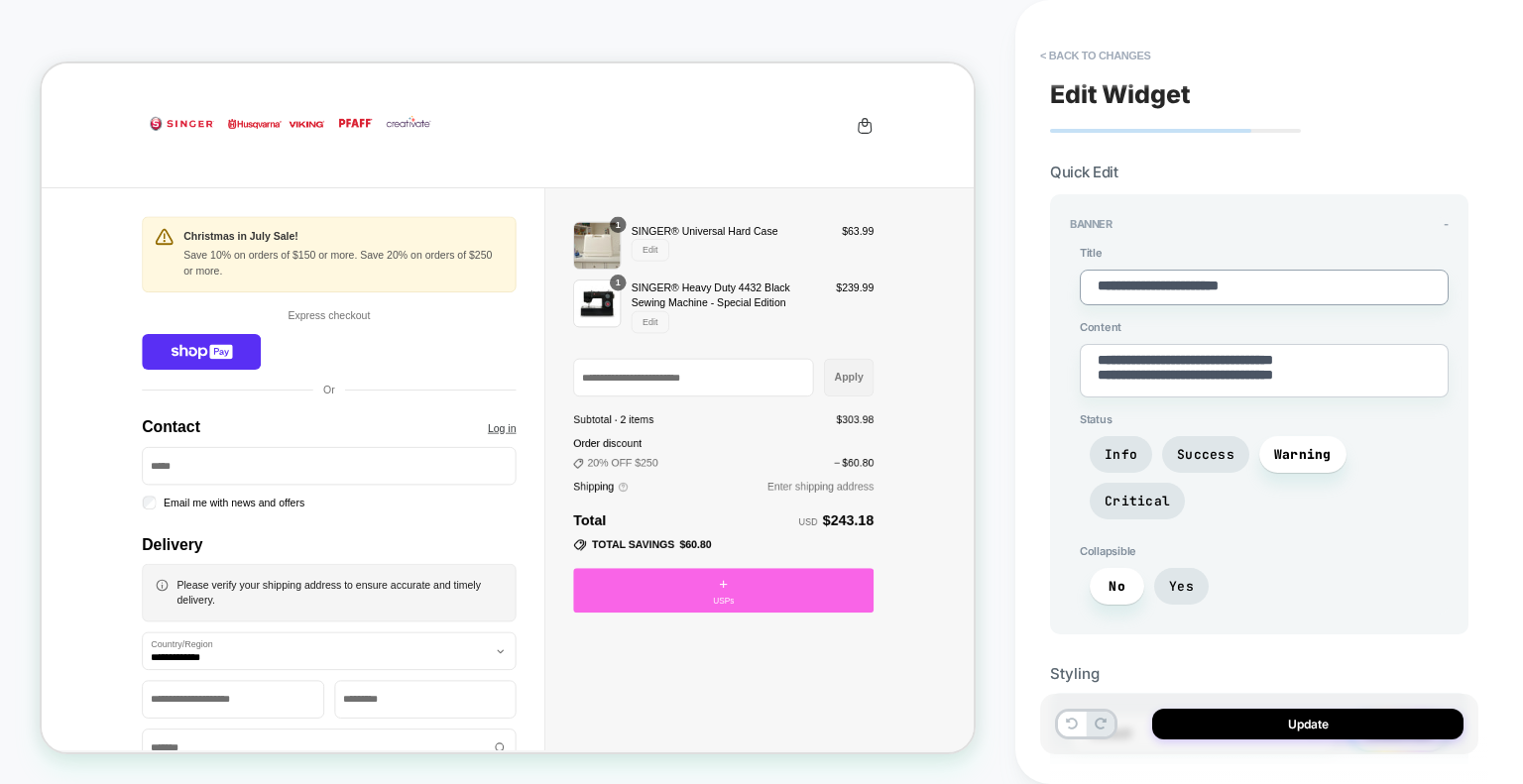 type on "*" 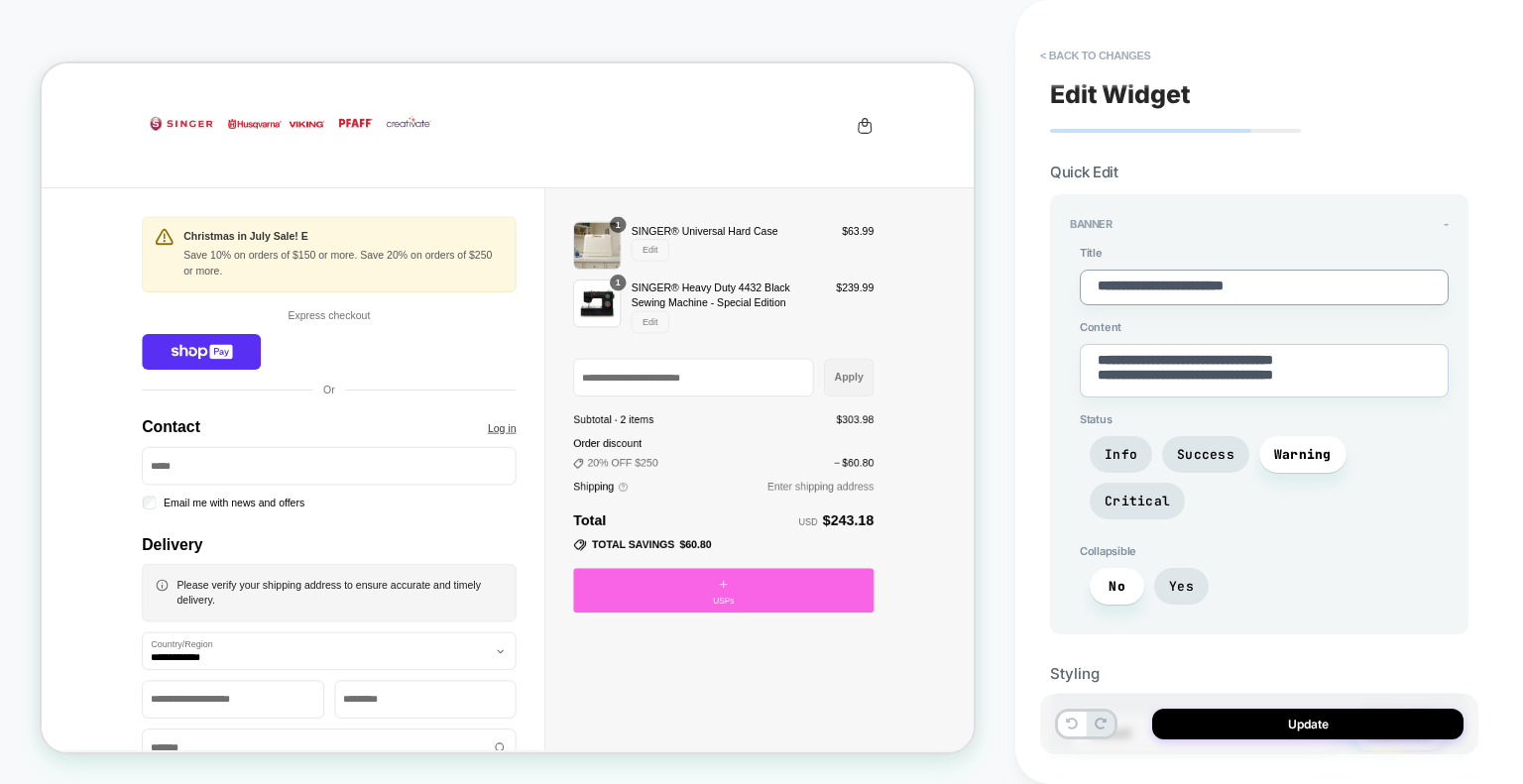 type on "*" 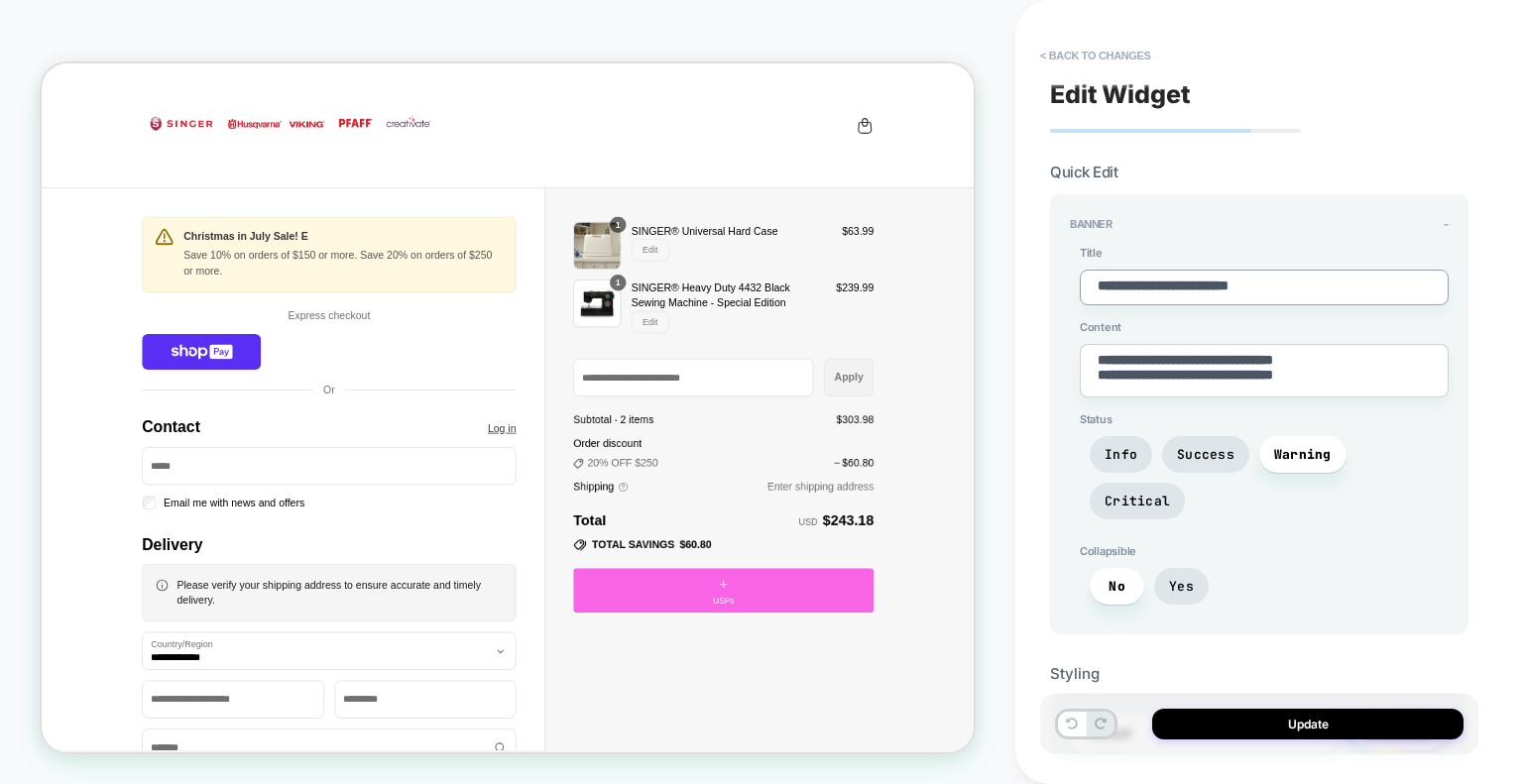 type on "*" 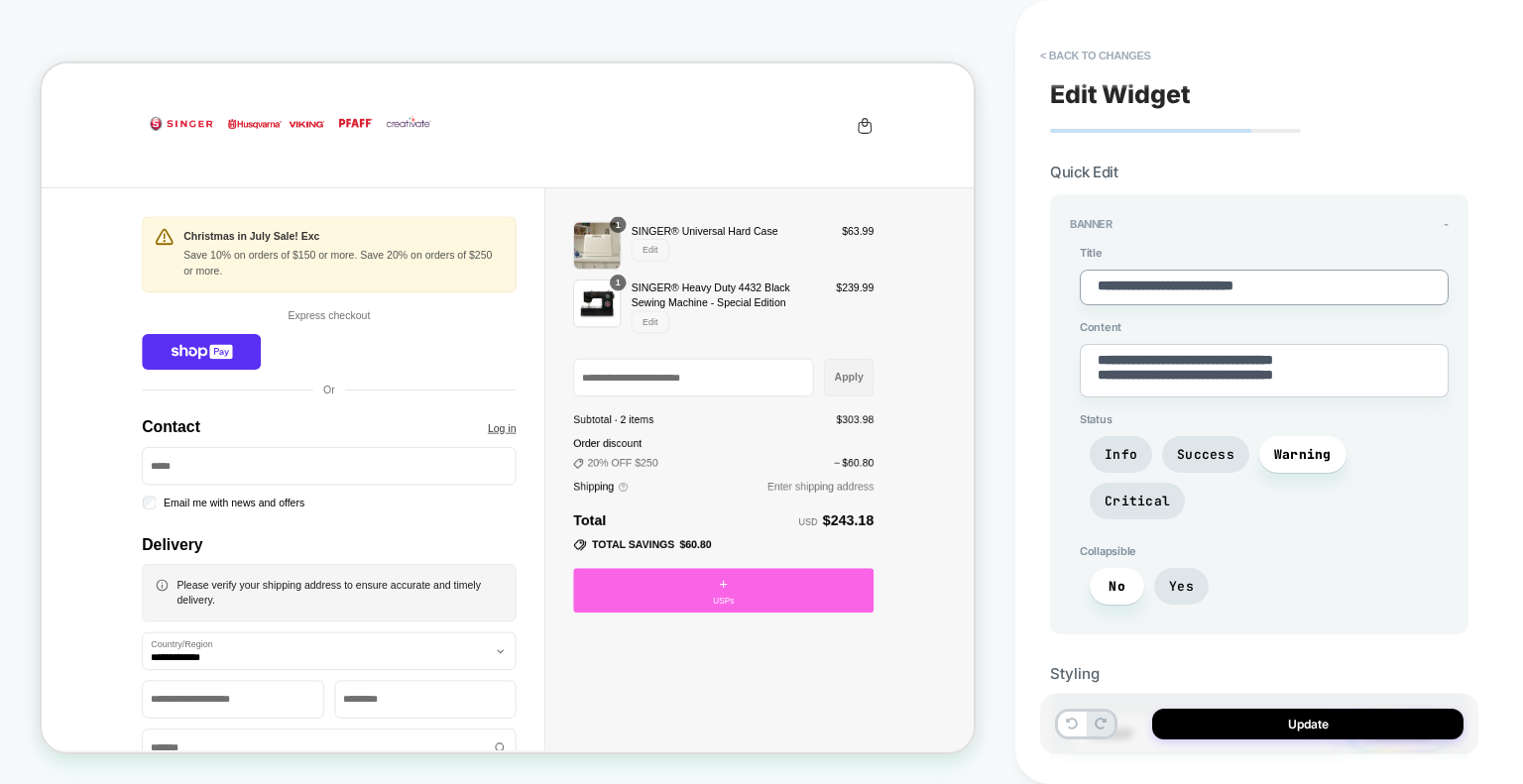 type on "*" 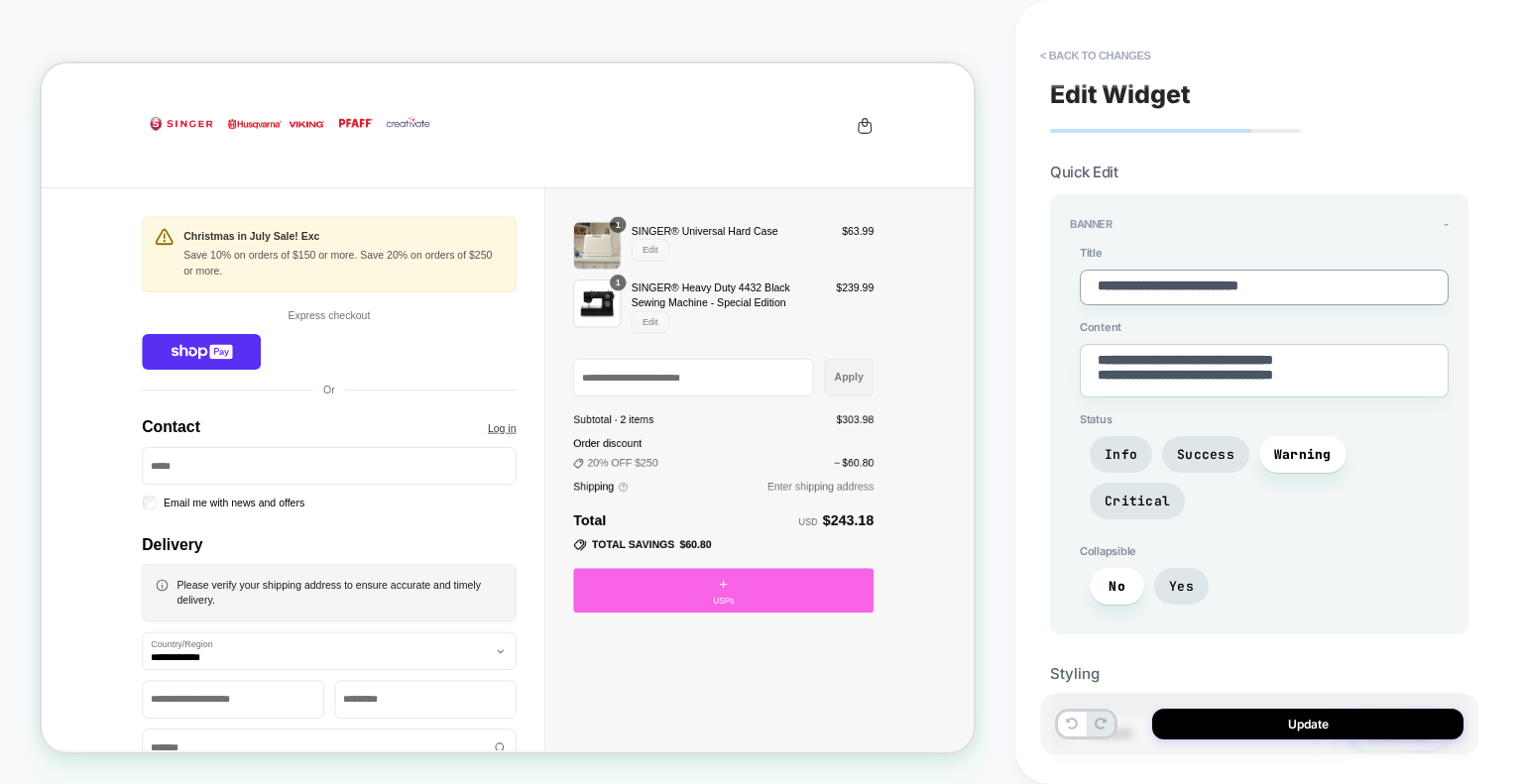 type on "*" 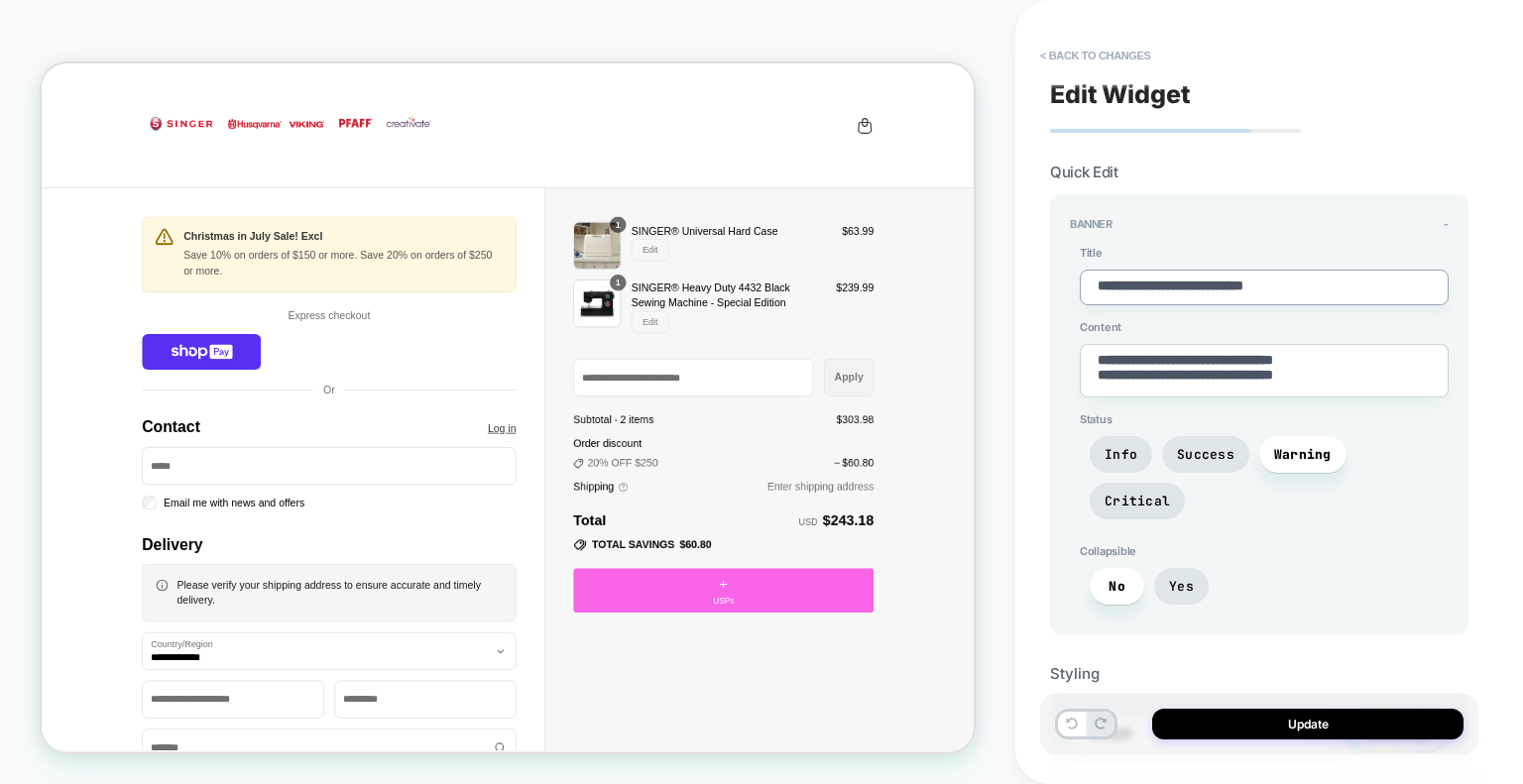 type on "*" 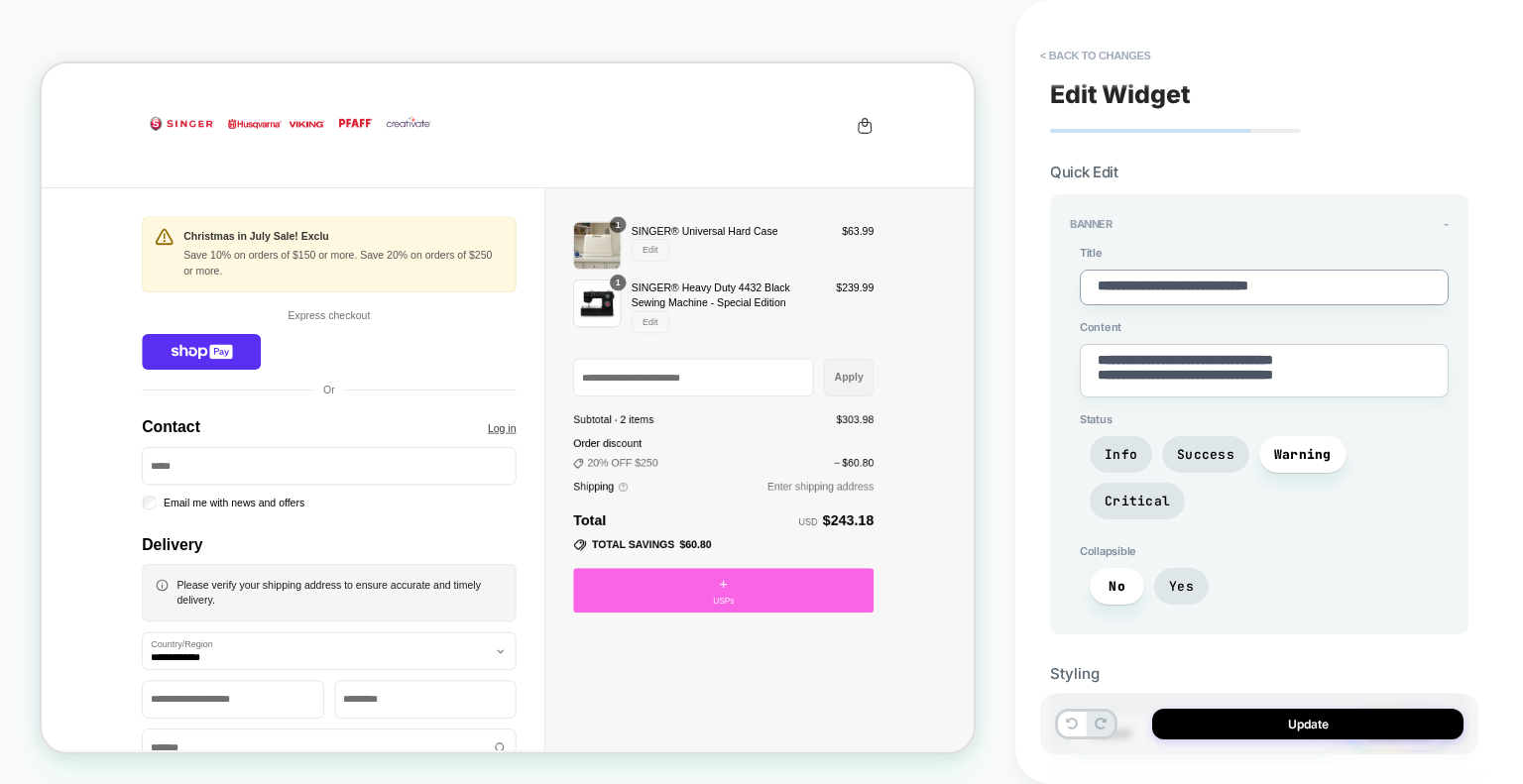 type on "*" 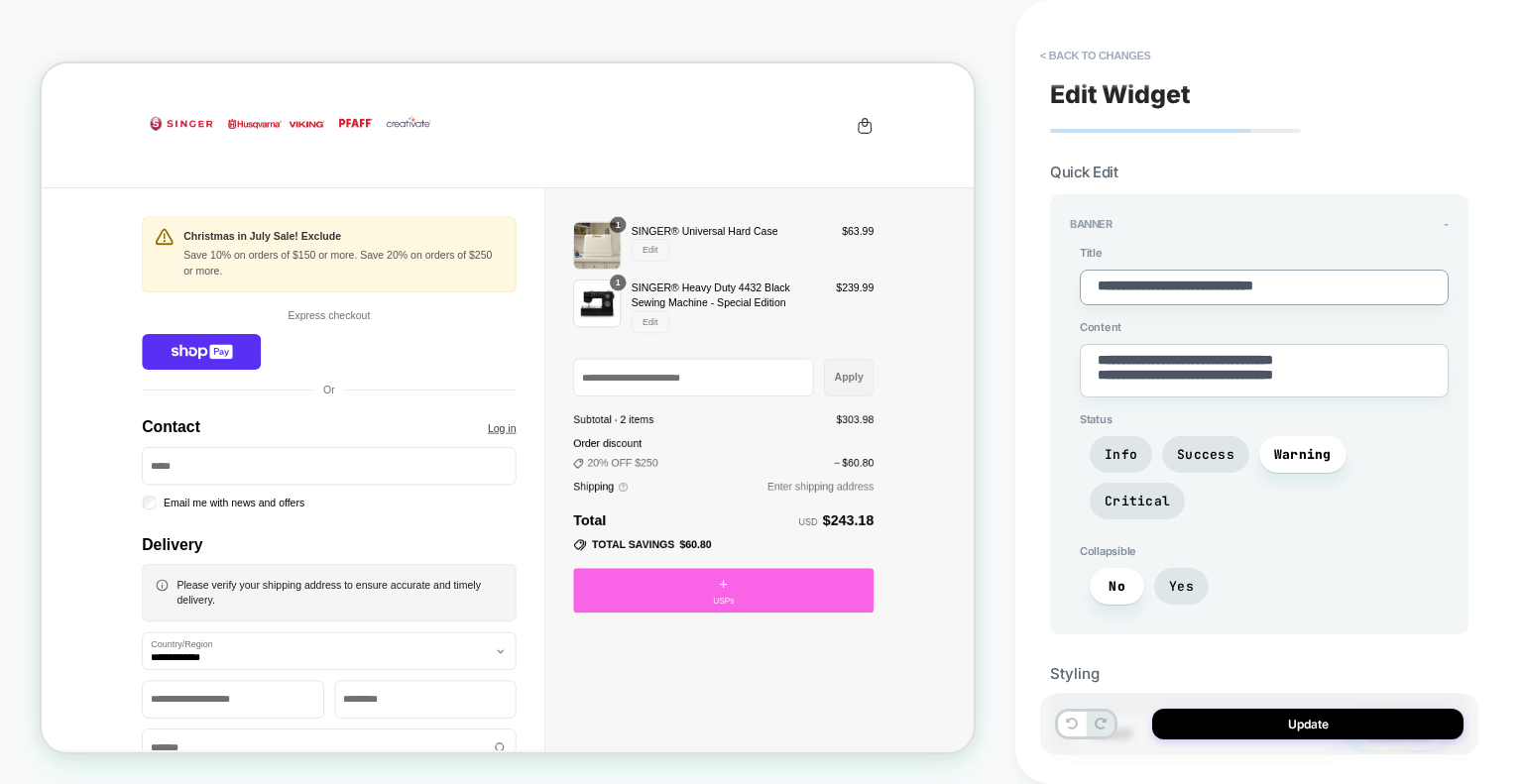 type on "*" 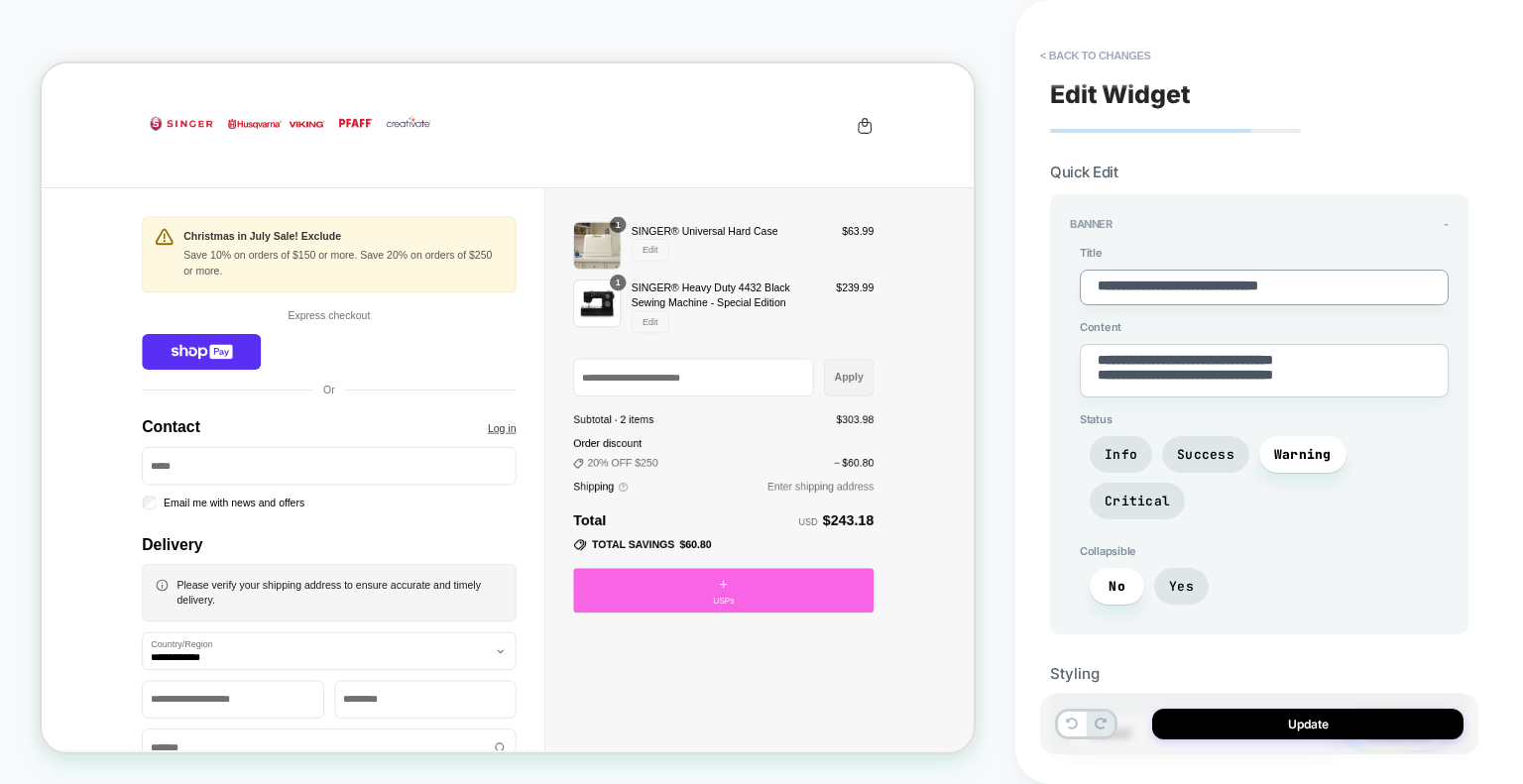 type on "*" 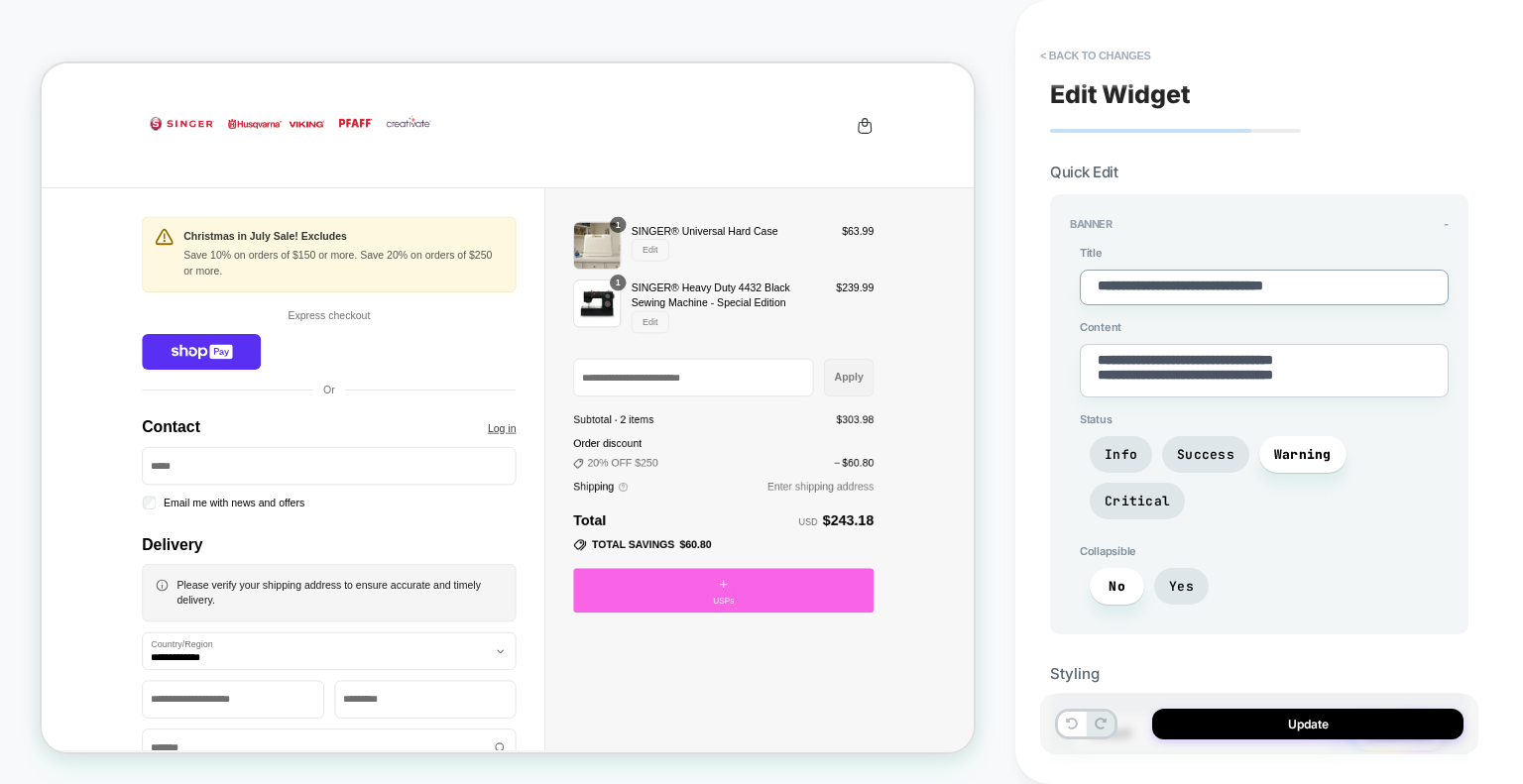 type on "*" 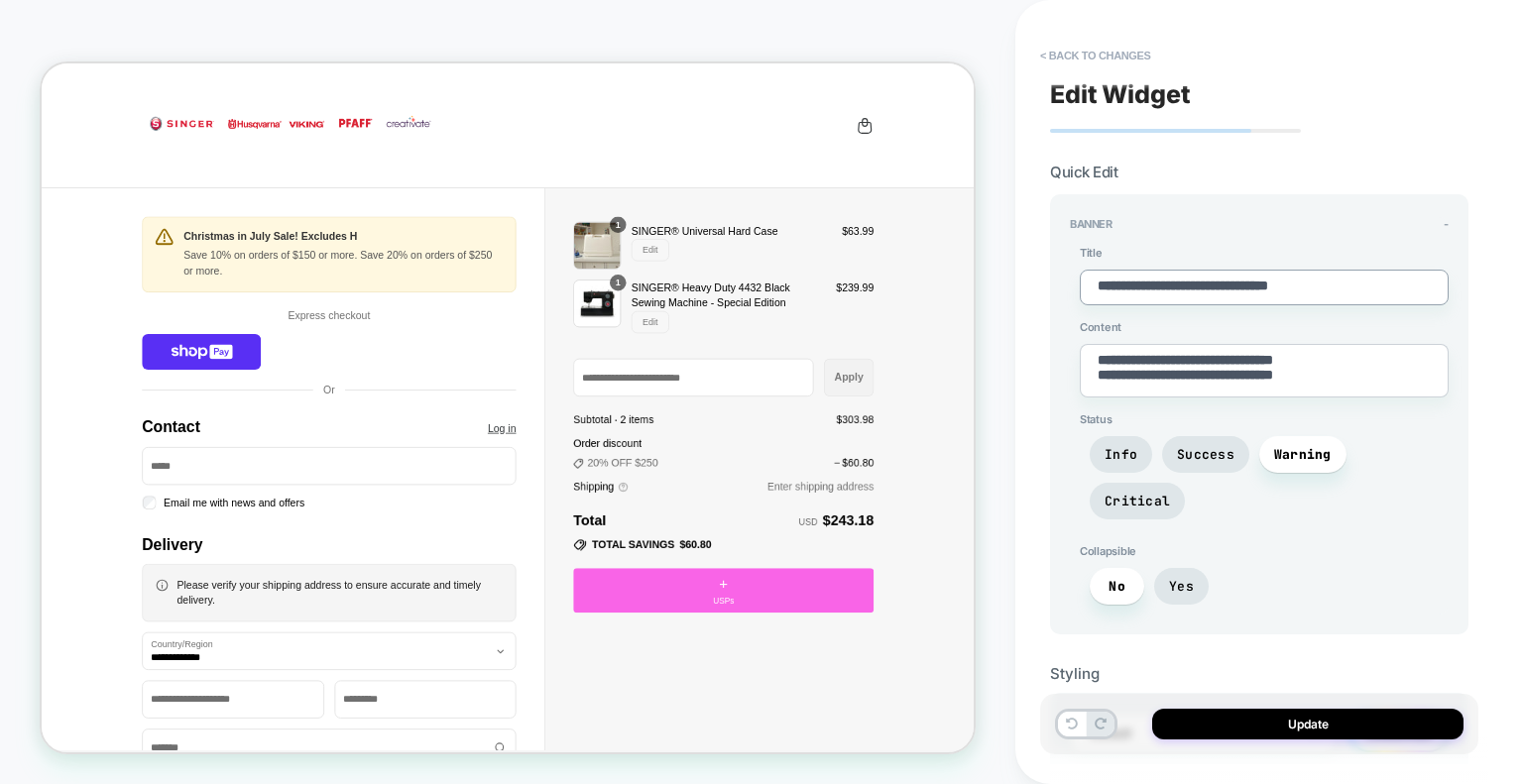 type on "*" 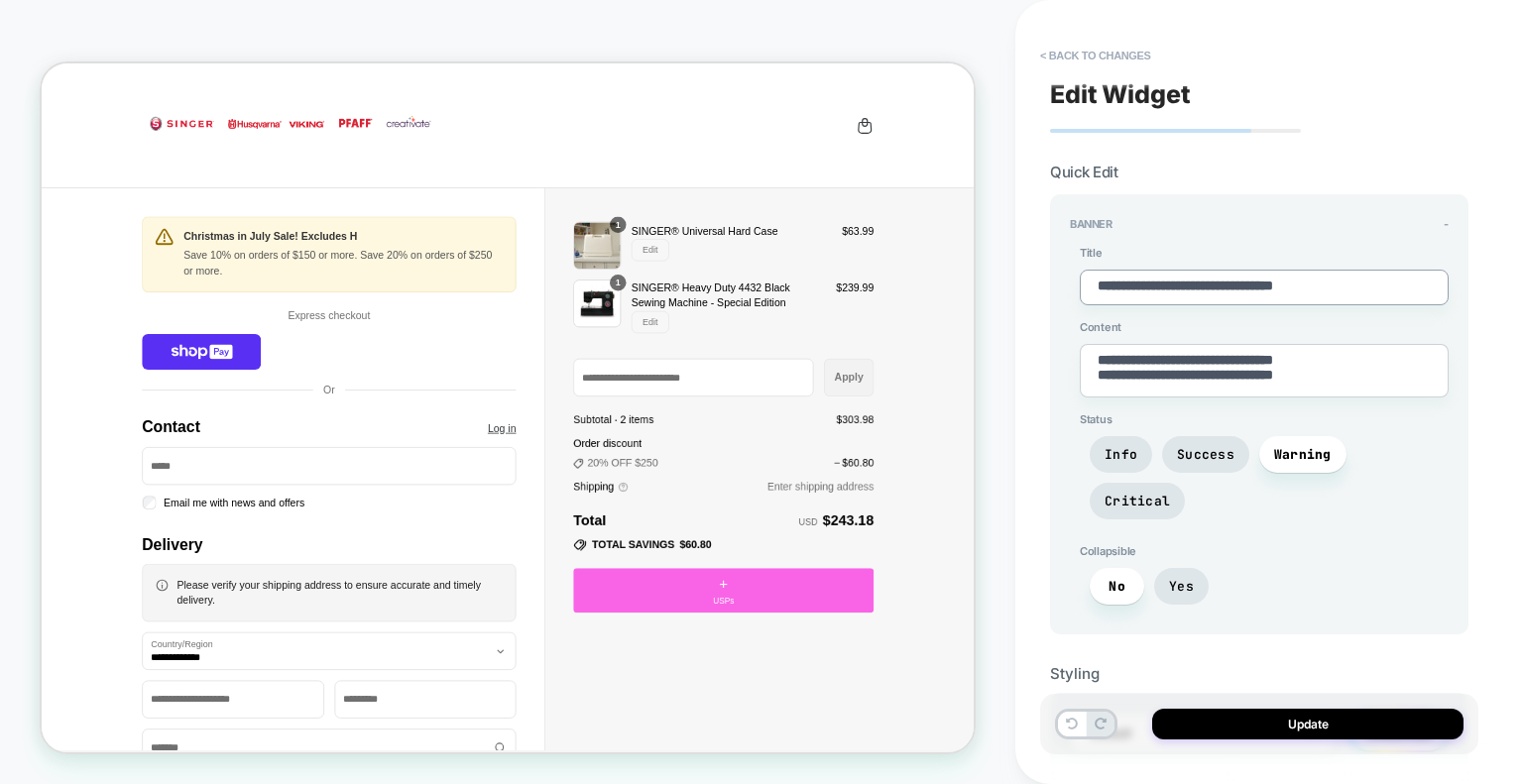 type on "*" 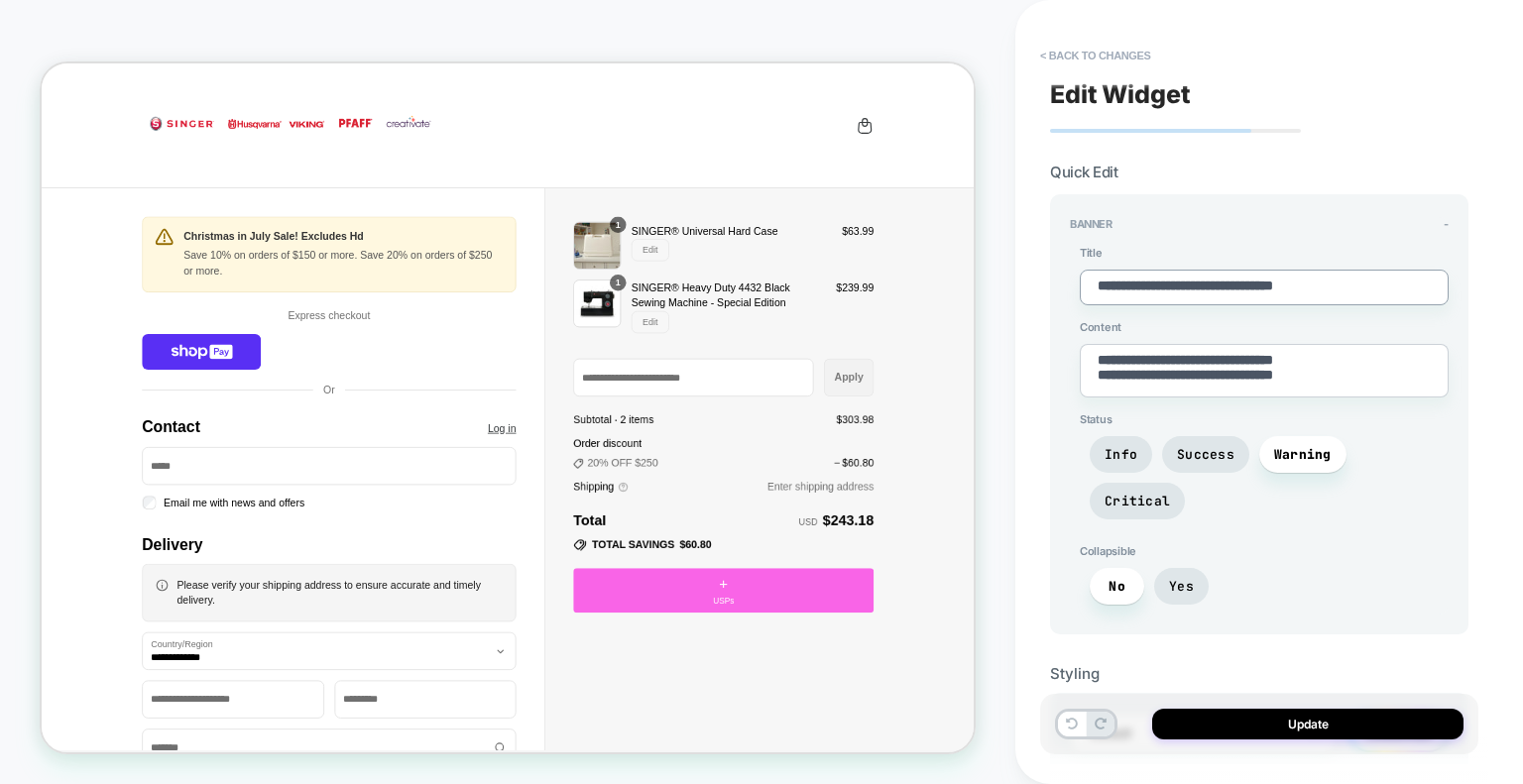 type on "**********" 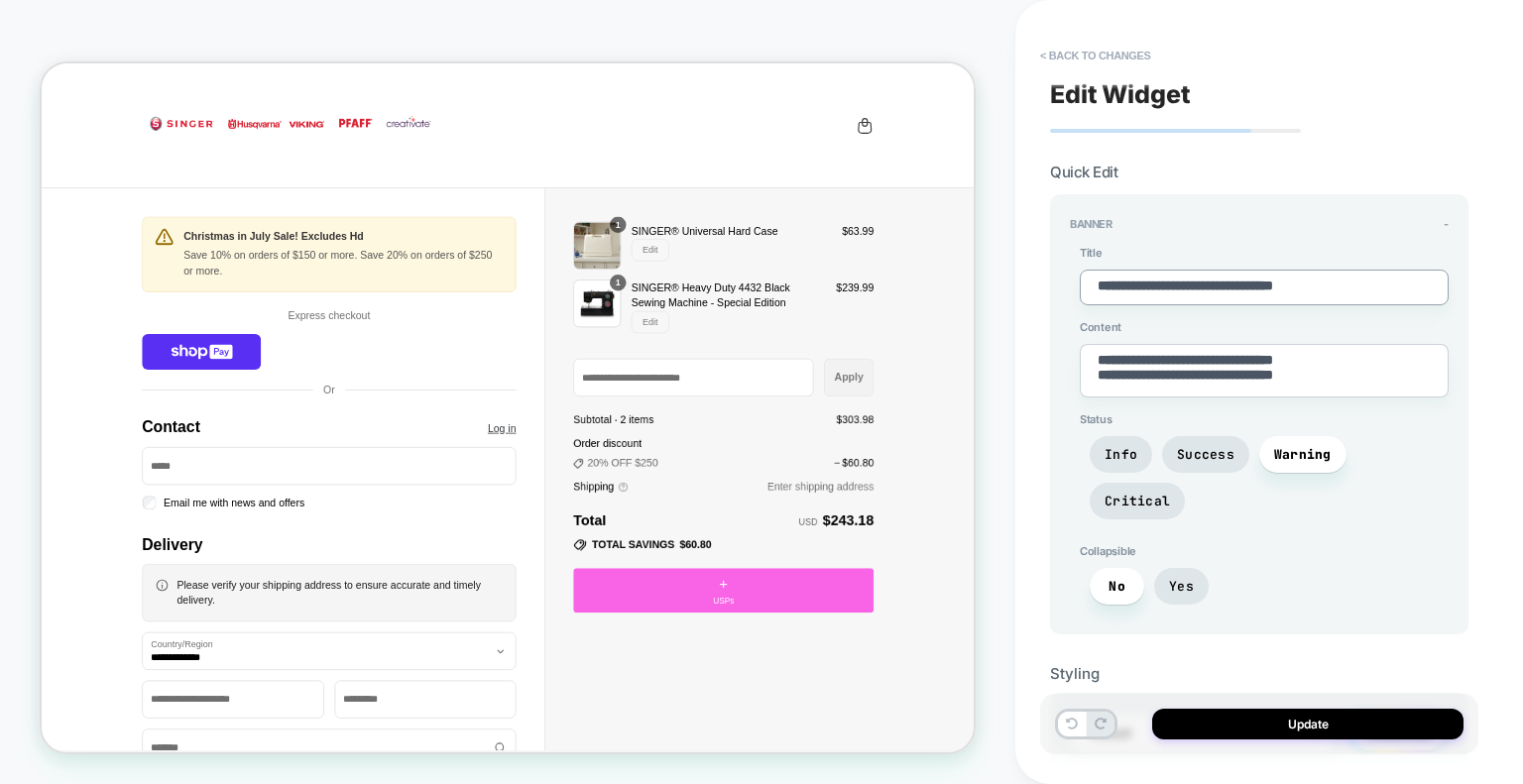 click on "**********" at bounding box center [1264, 287] 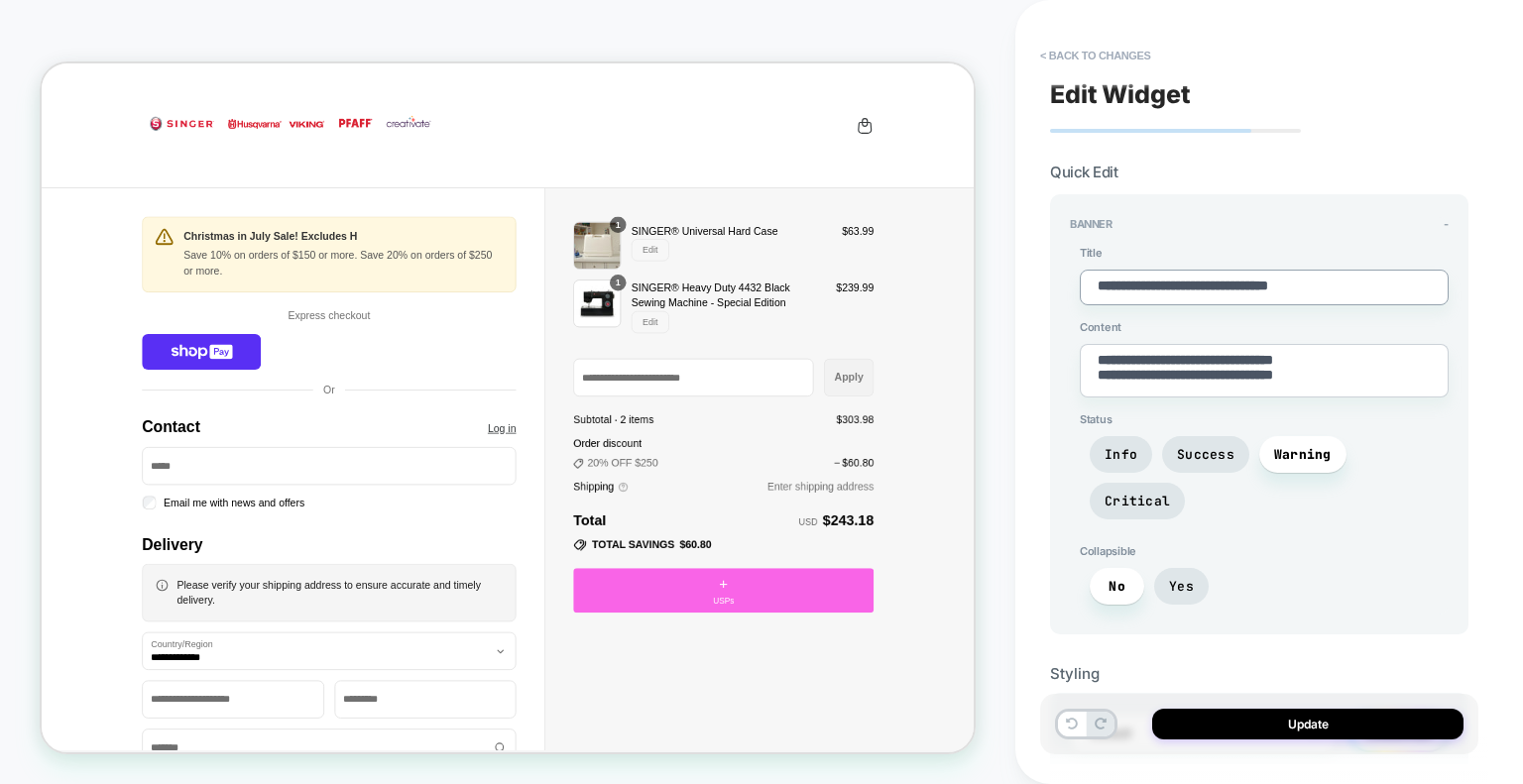 type on "*" 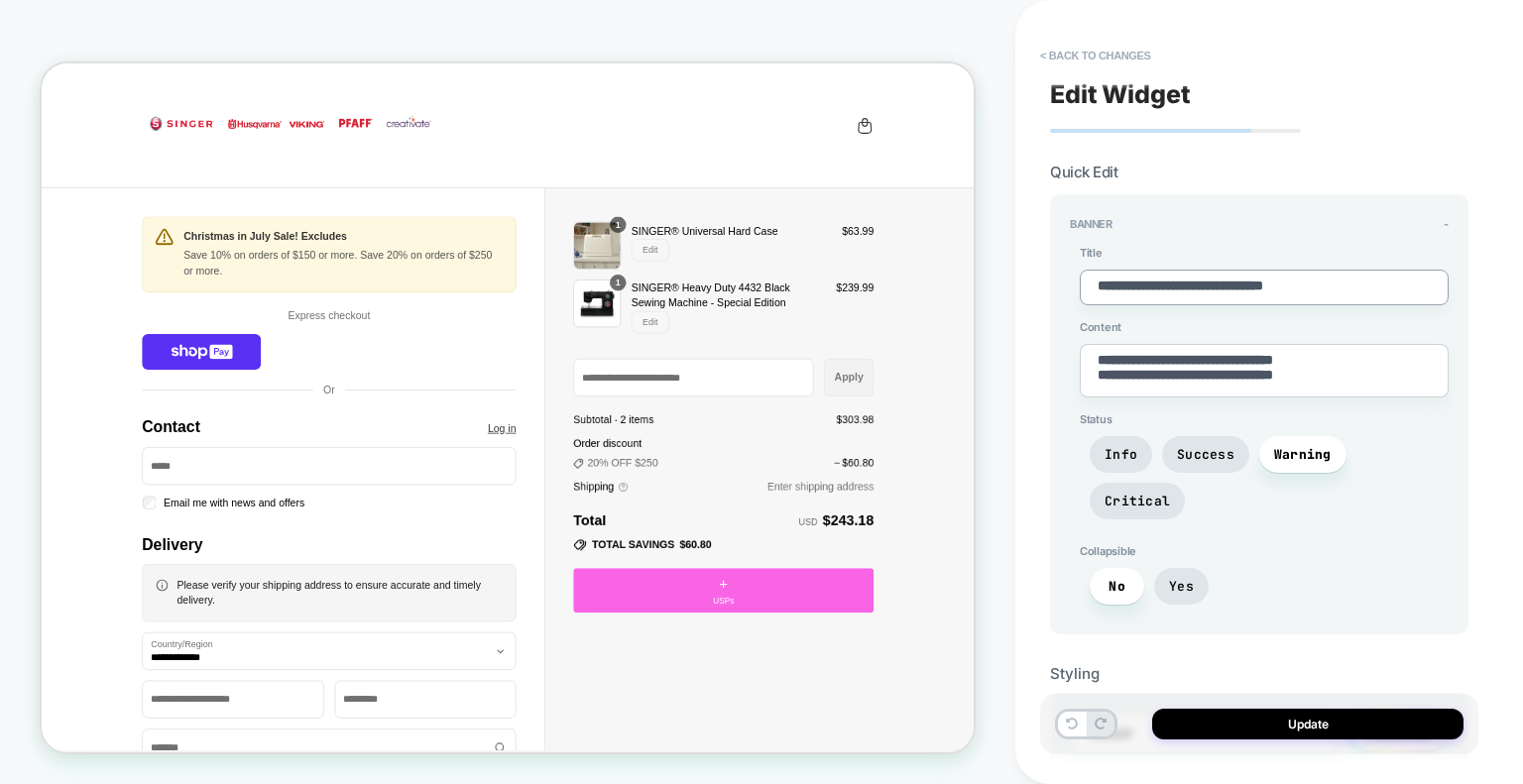 type on "*" 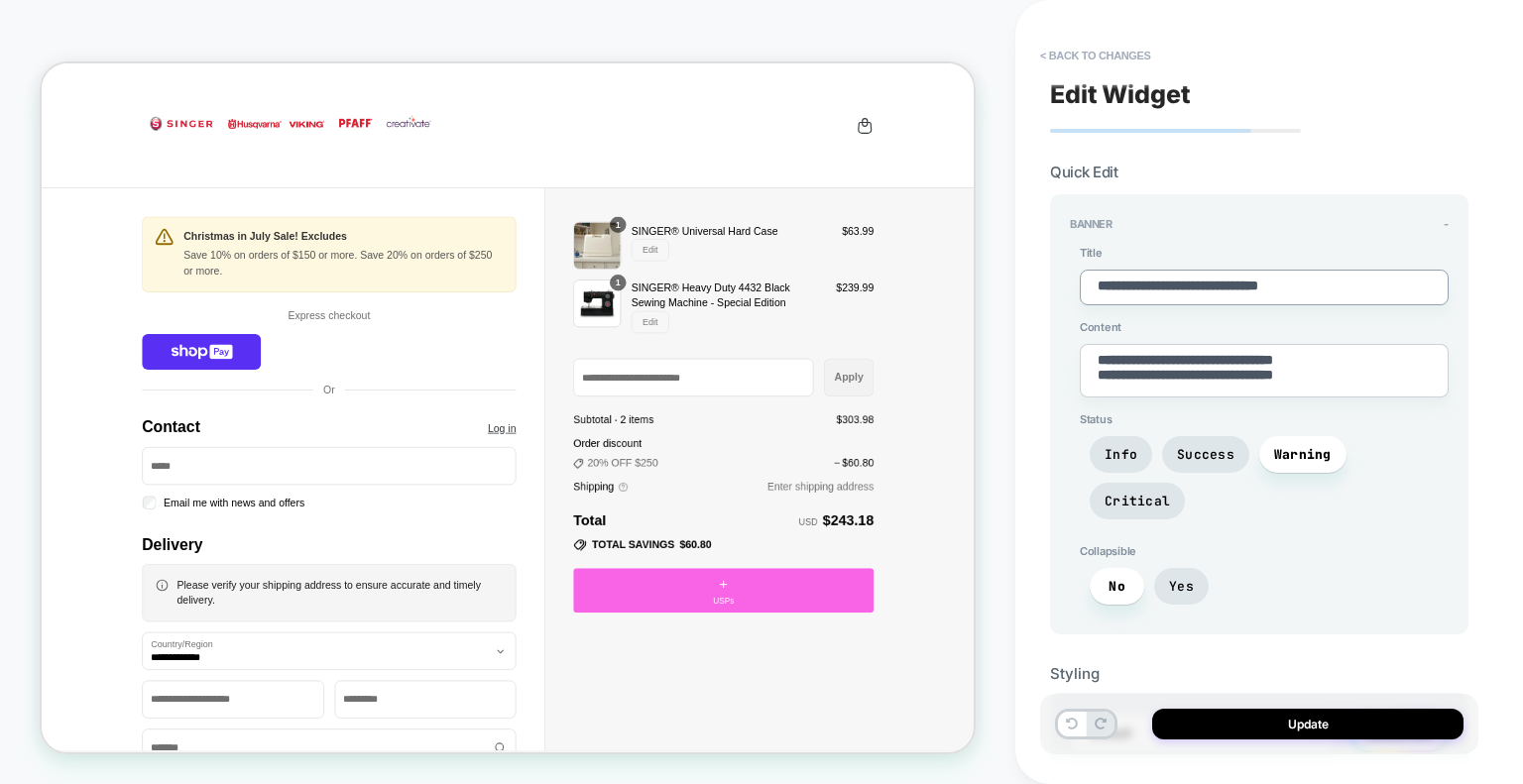 type on "*" 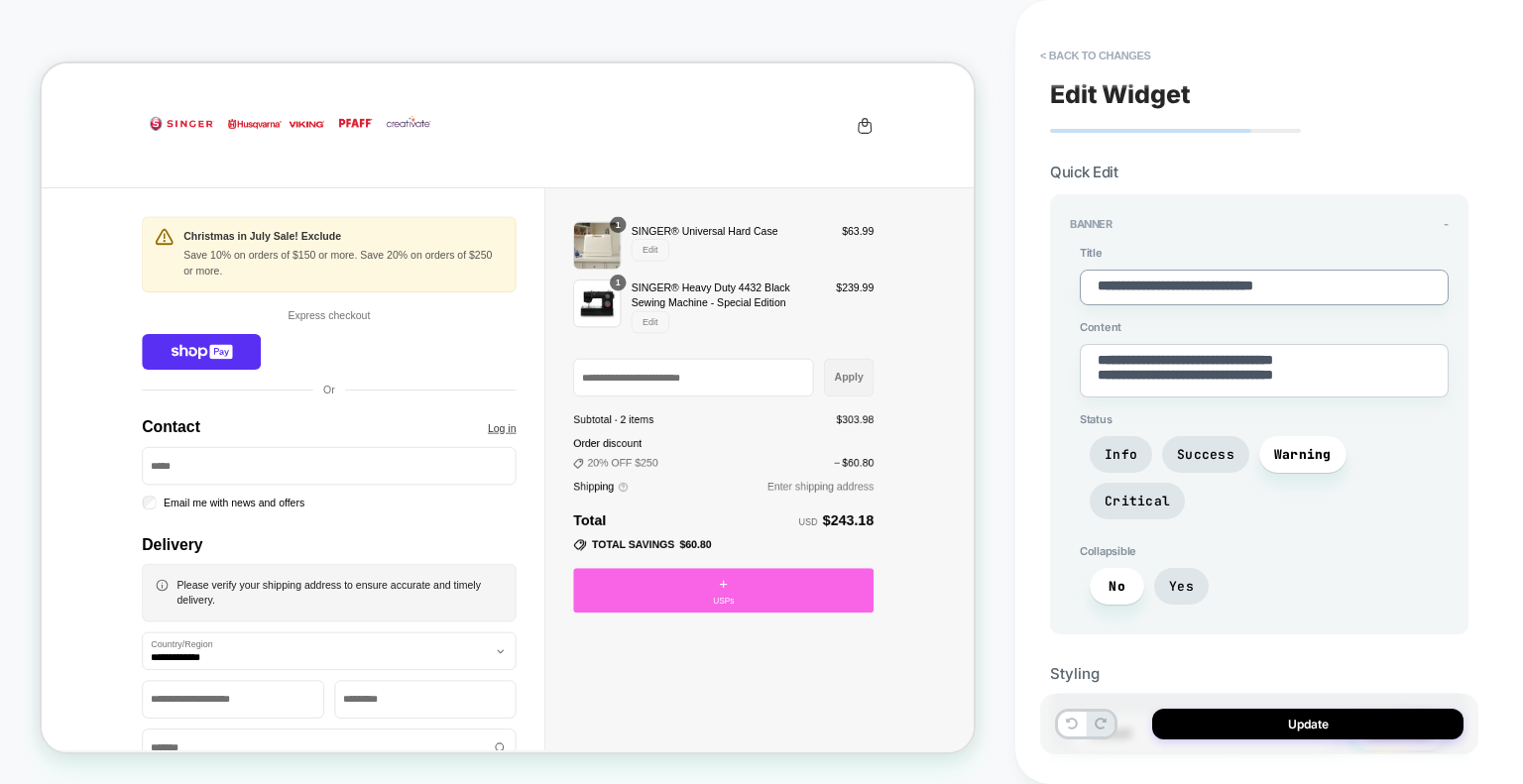 type on "*" 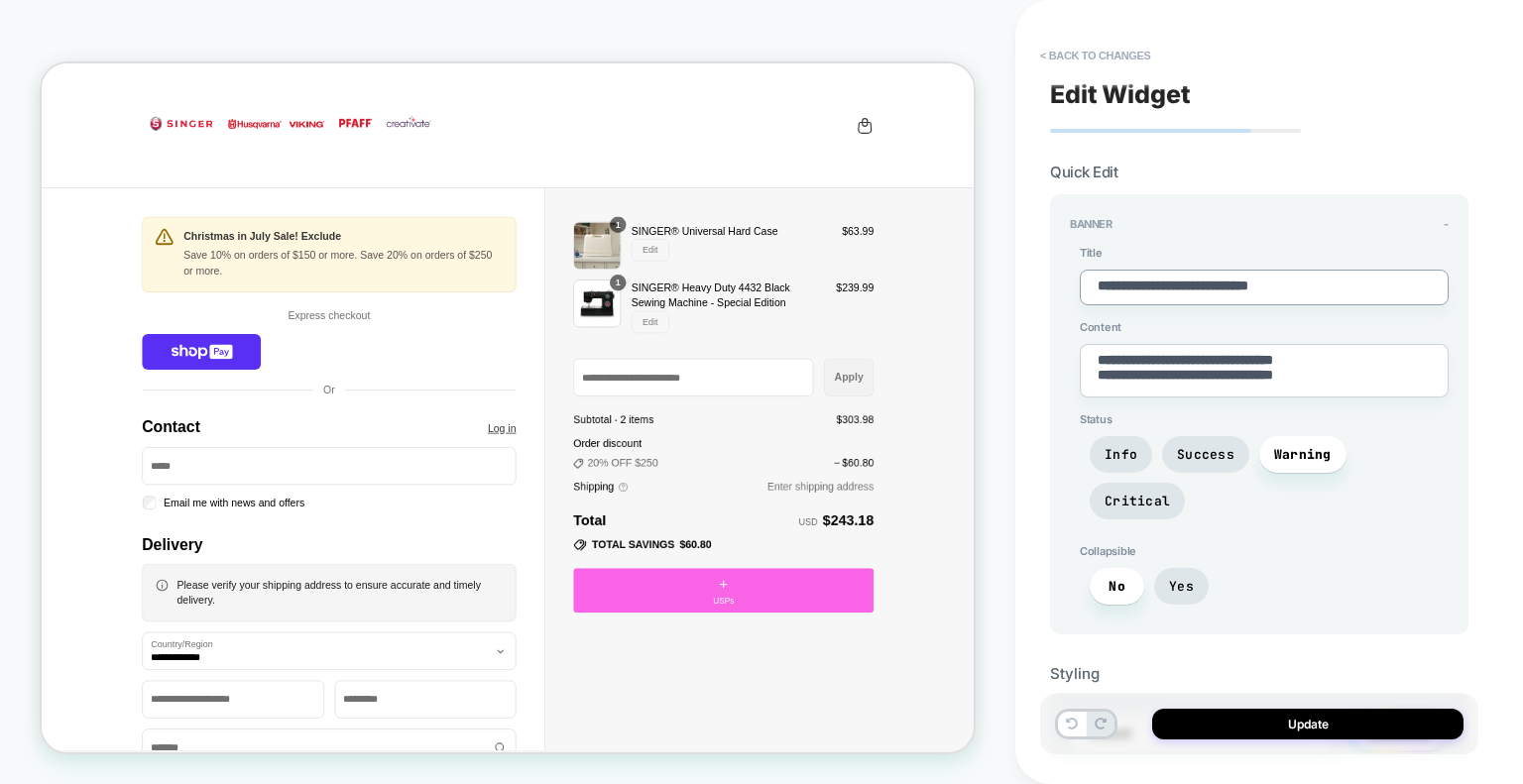 type on "*" 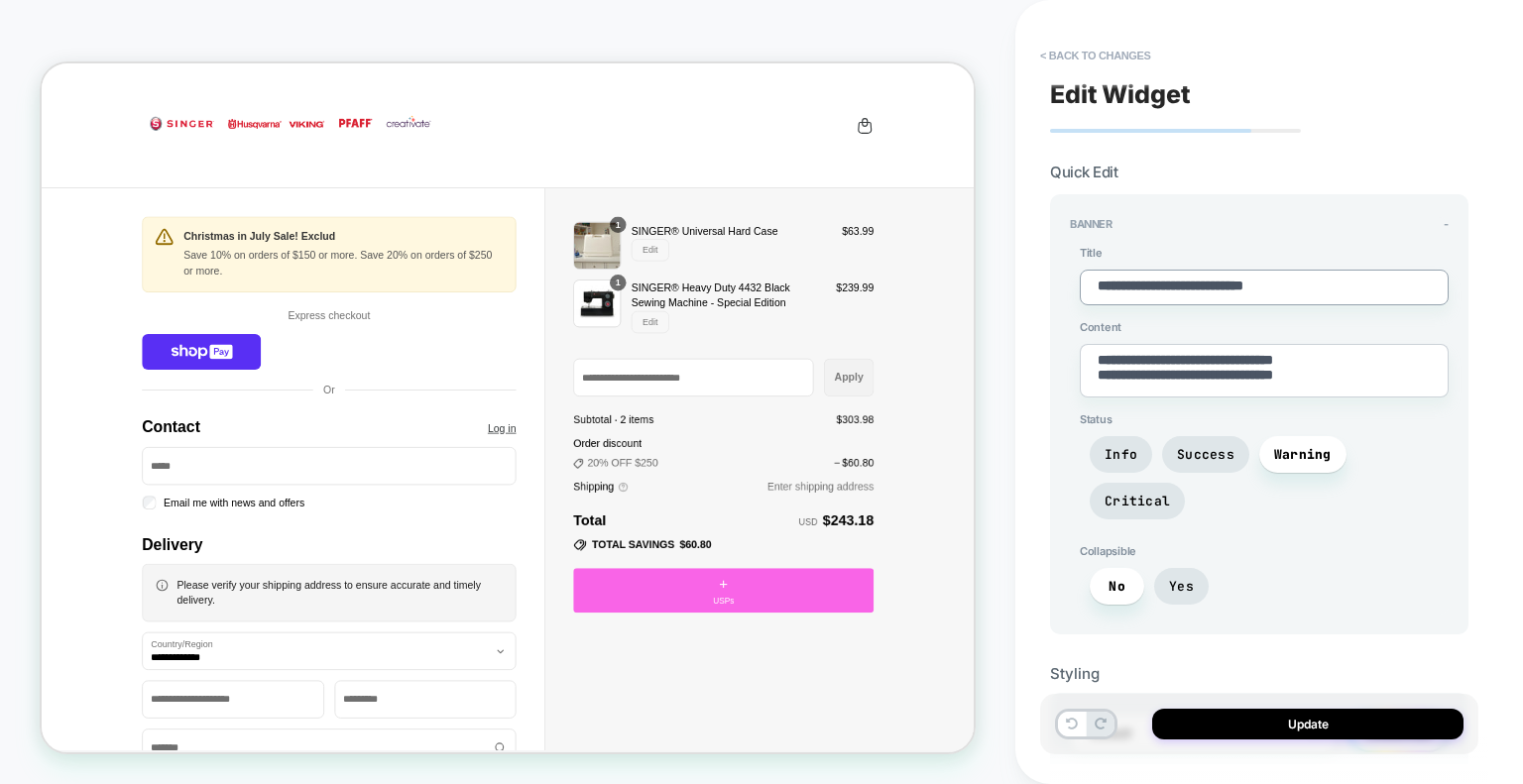 type on "*" 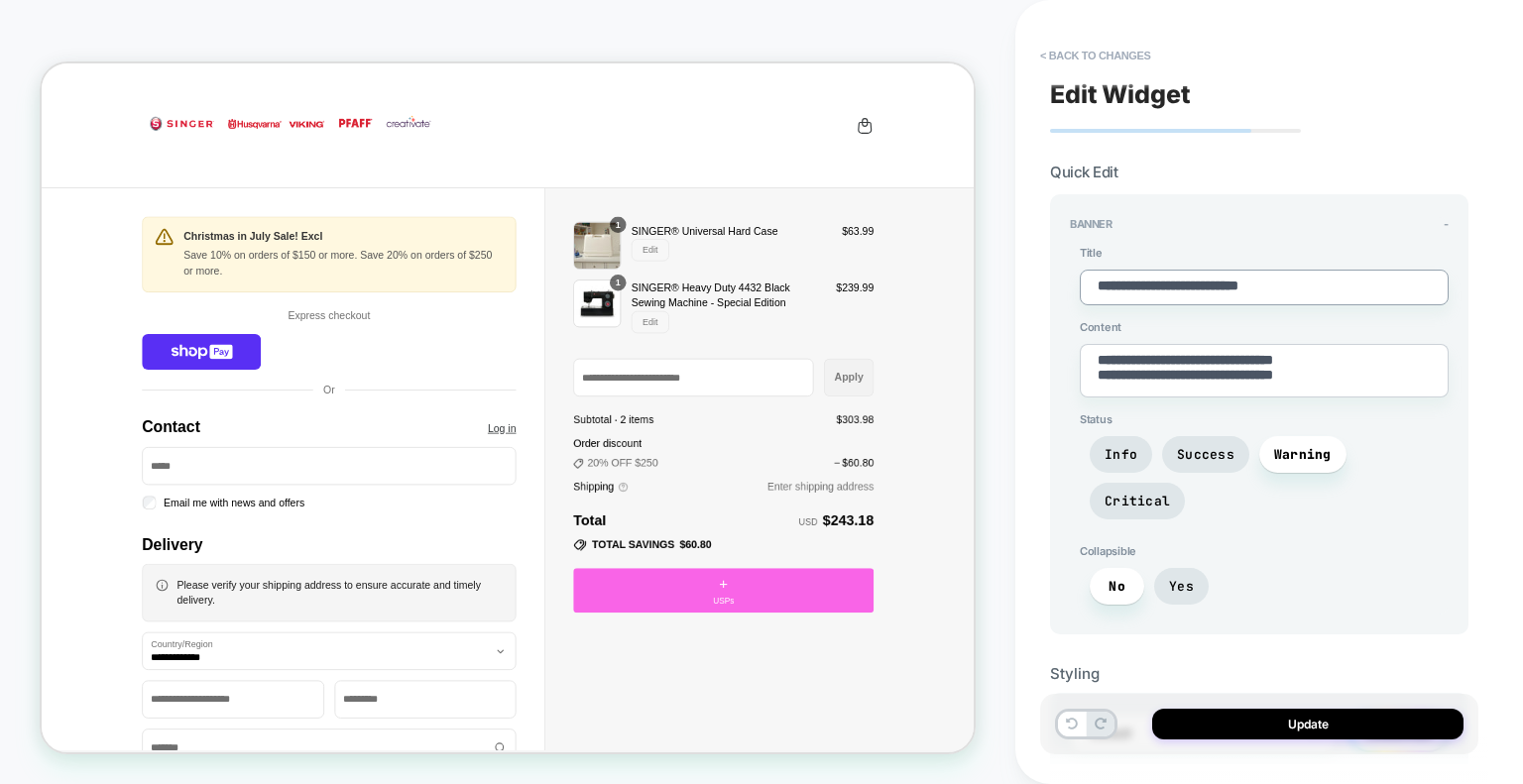 type on "*" 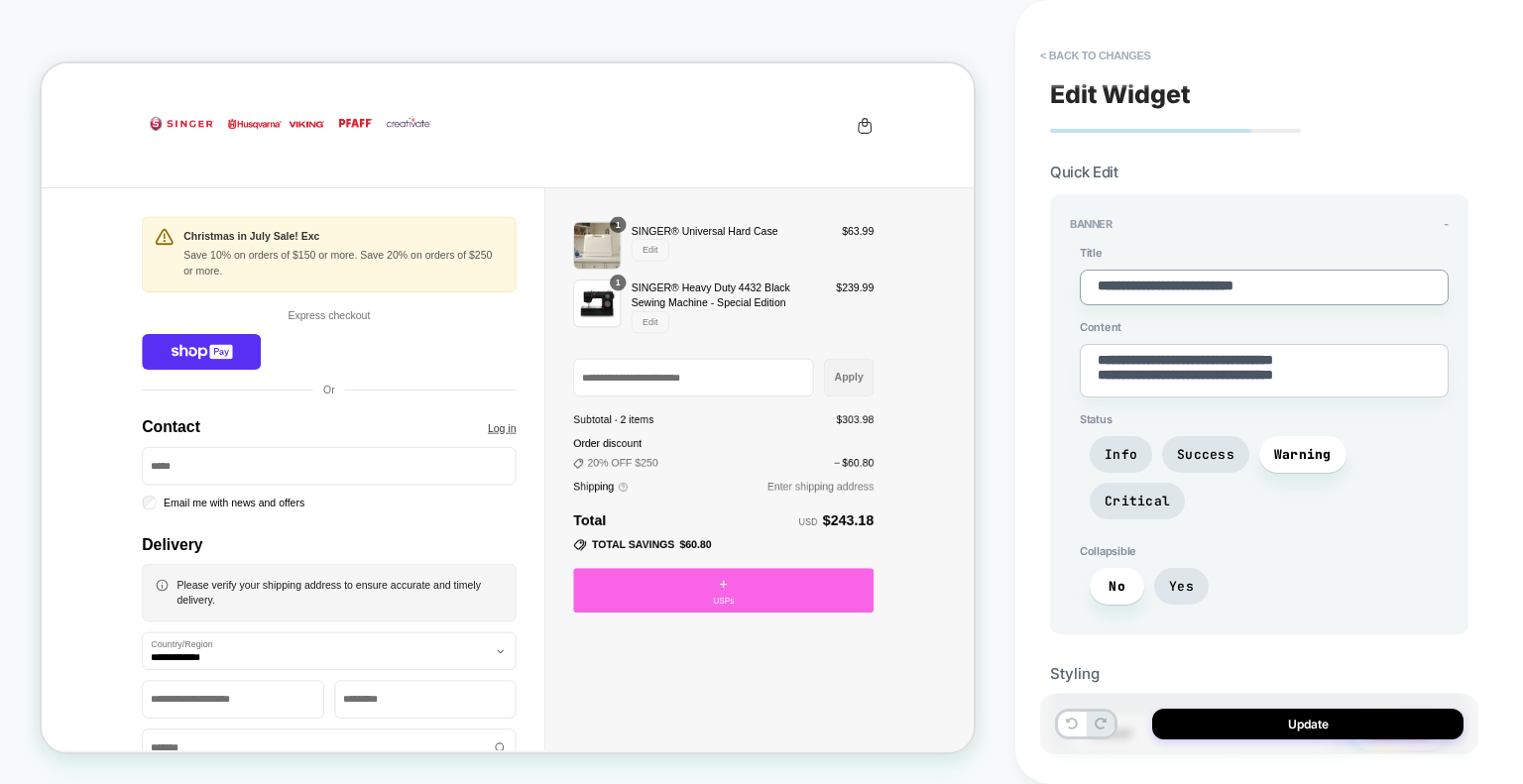 type on "*" 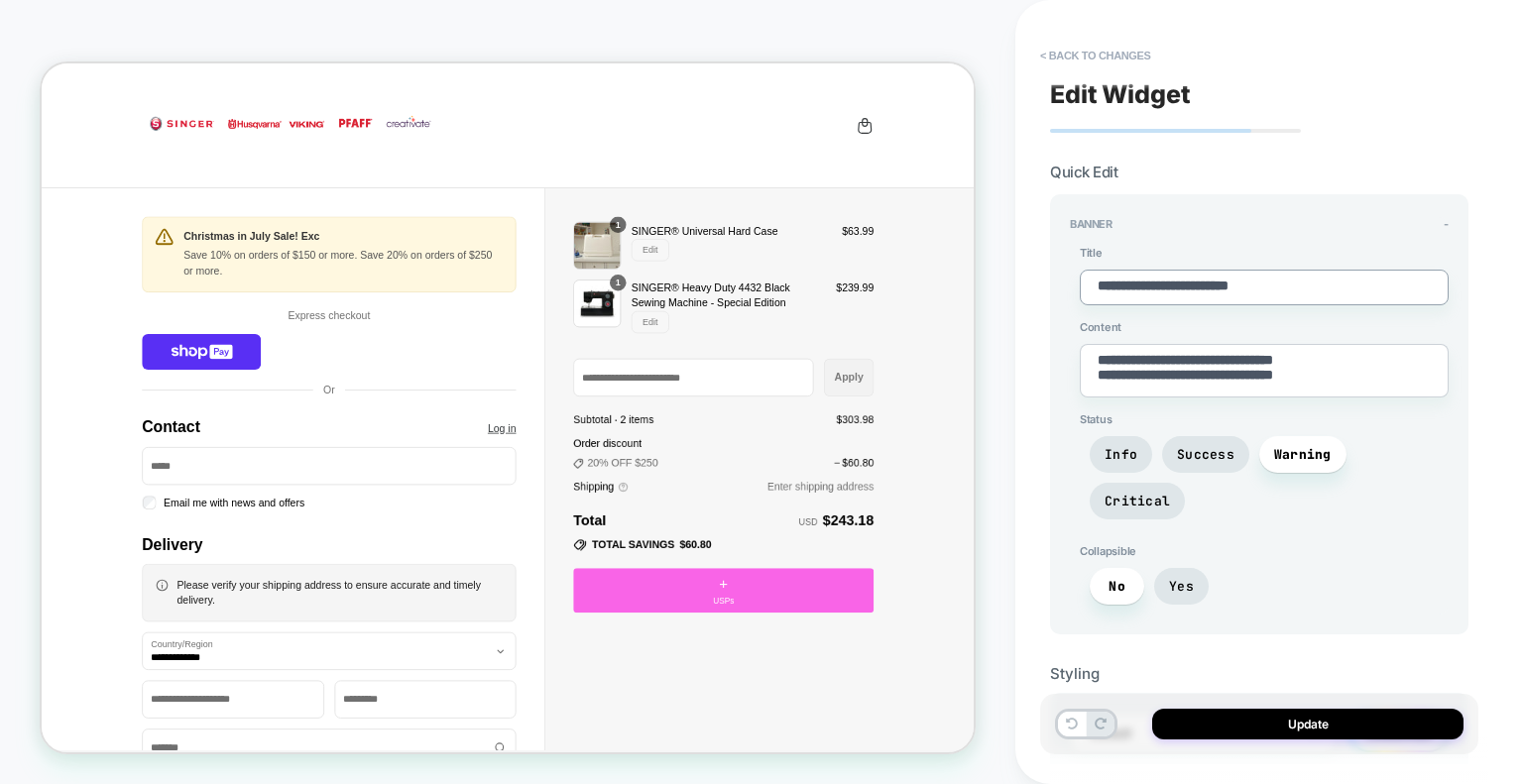 type on "*" 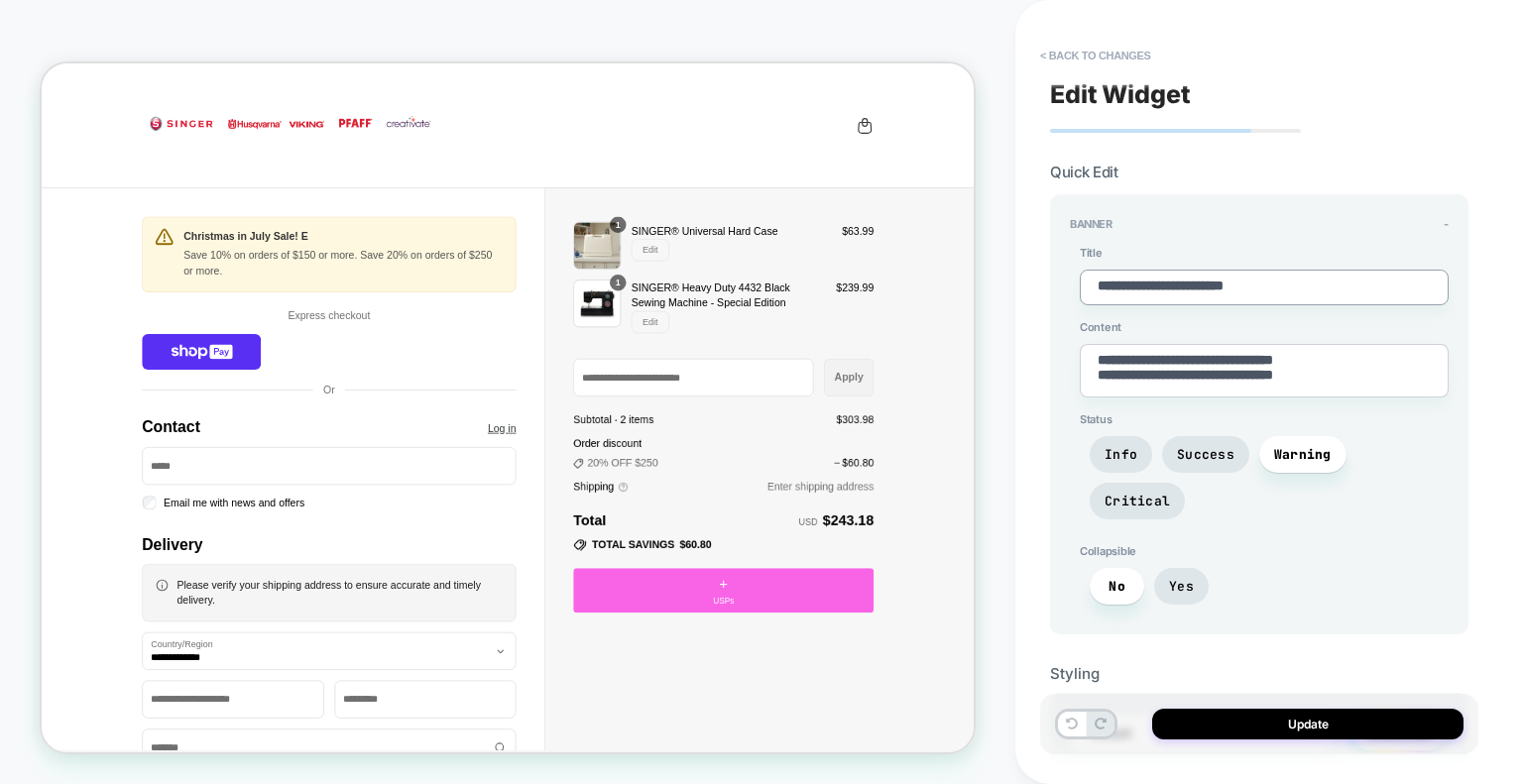 type on "*" 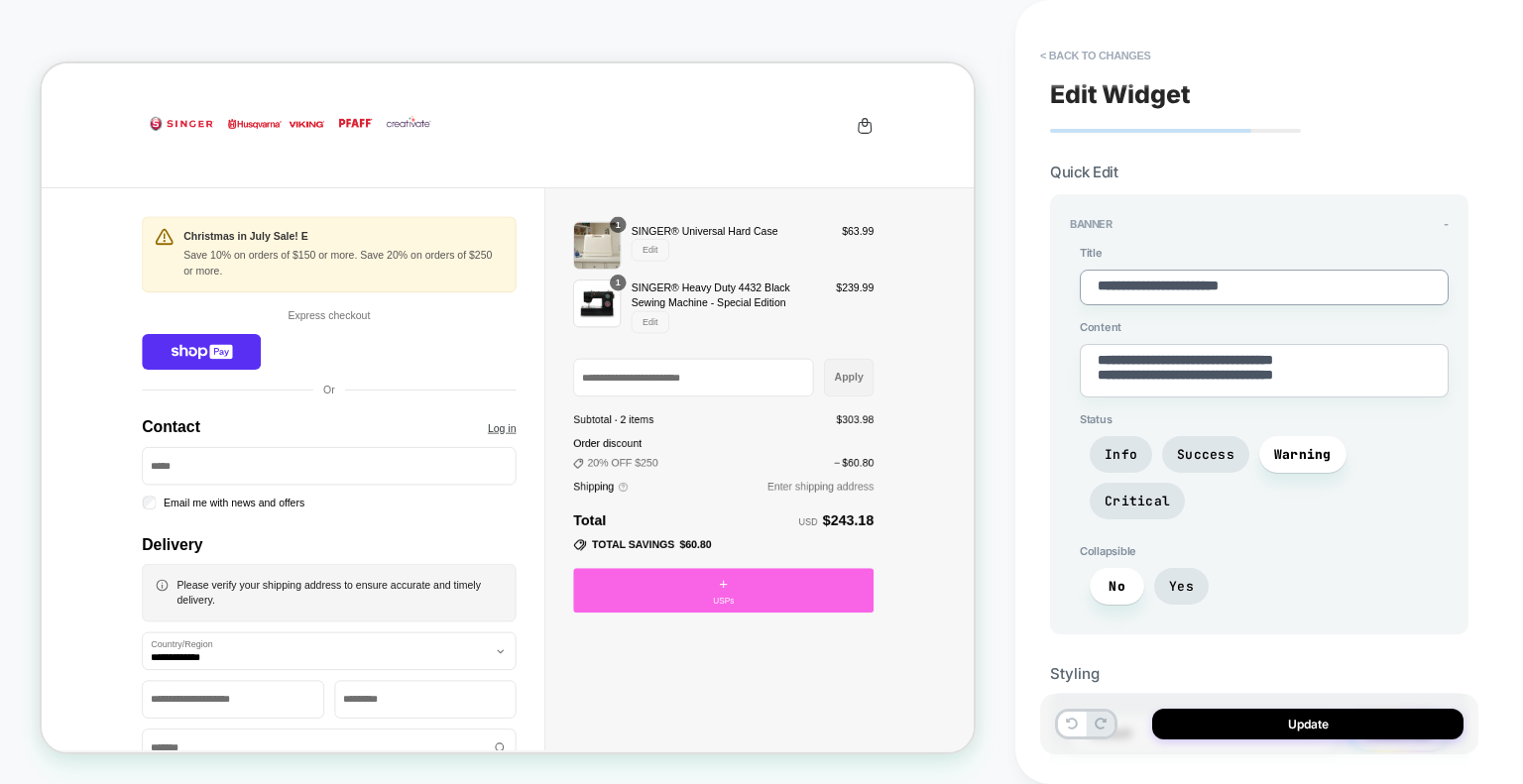 type on "*" 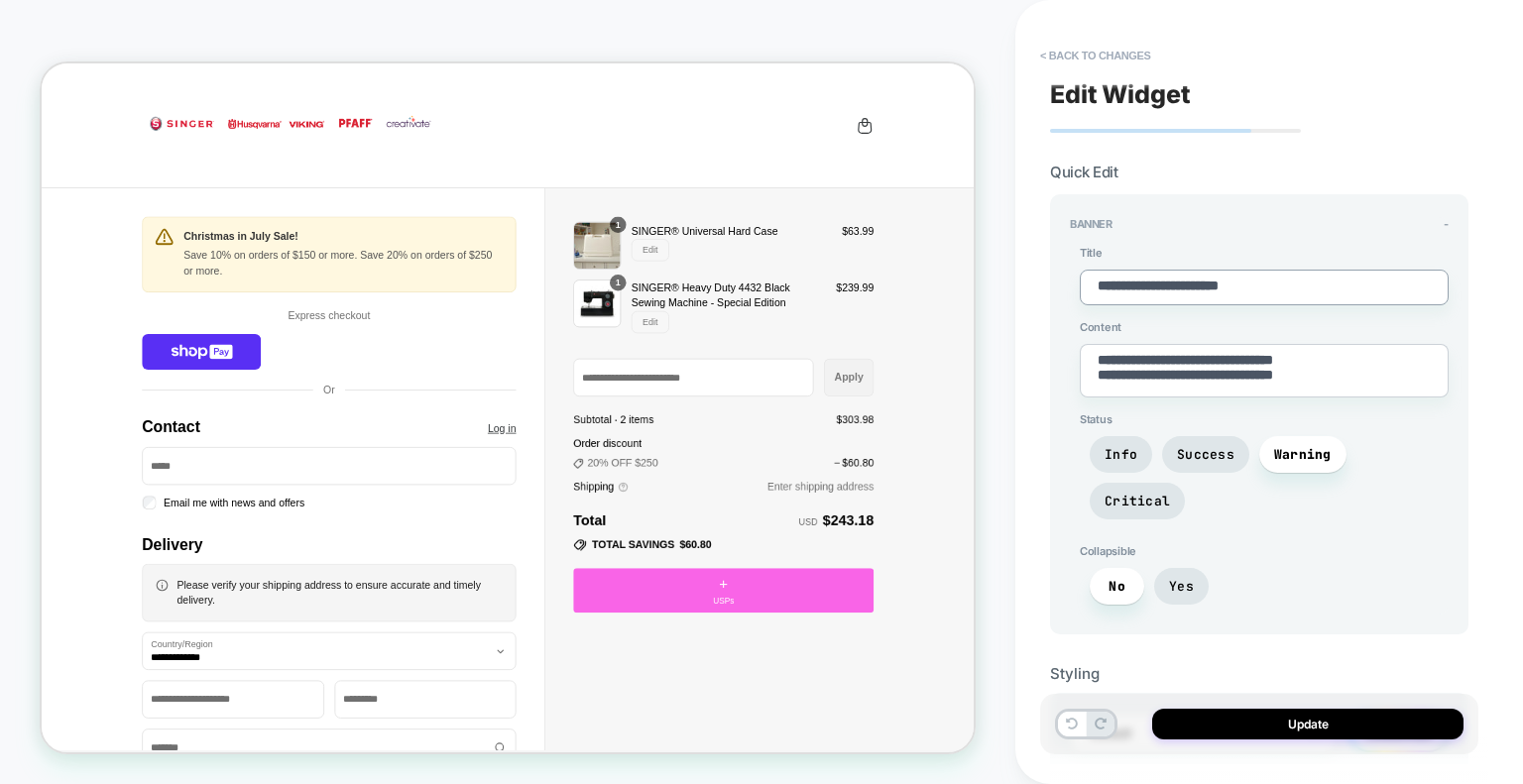 type on "**********" 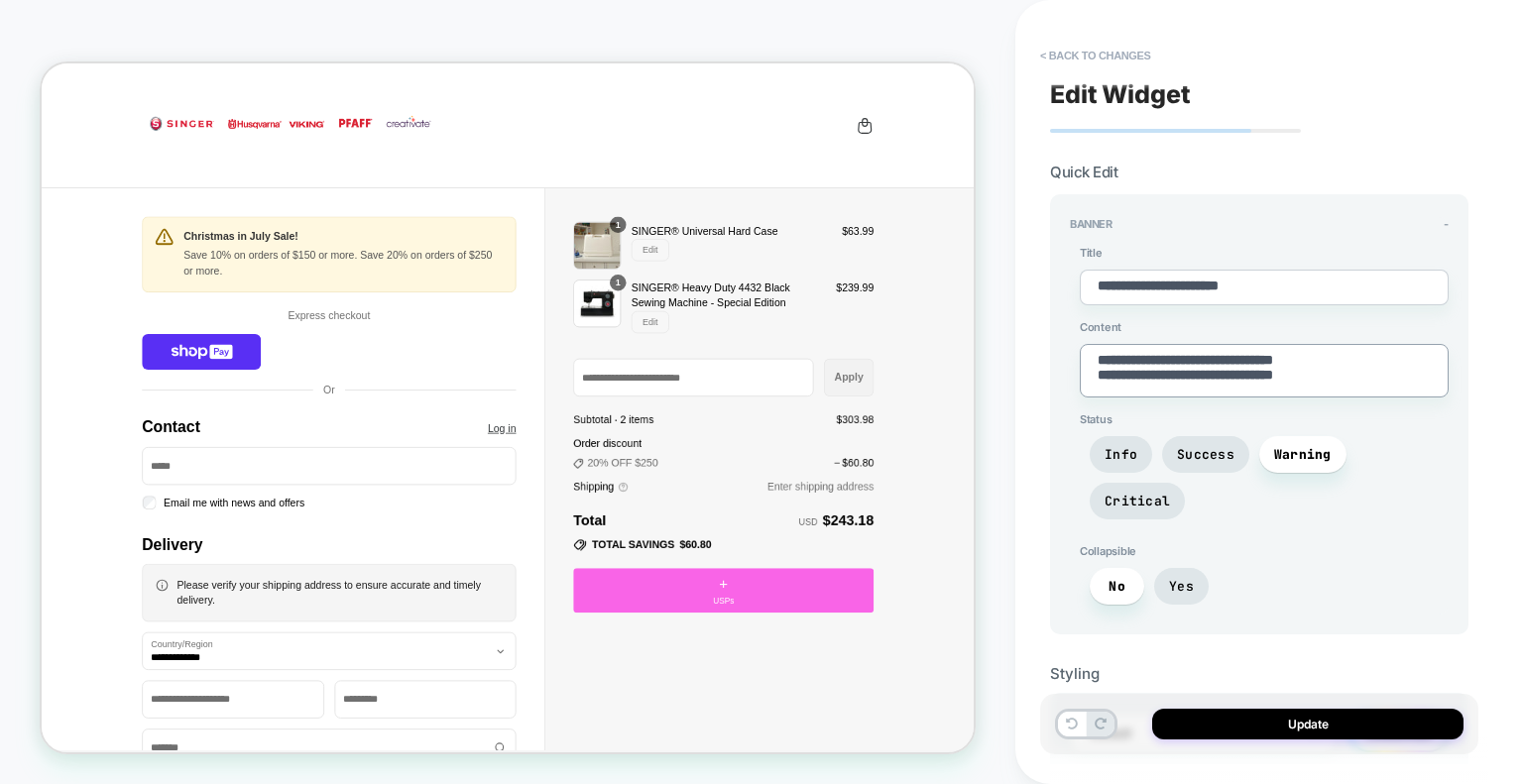 type on "*" 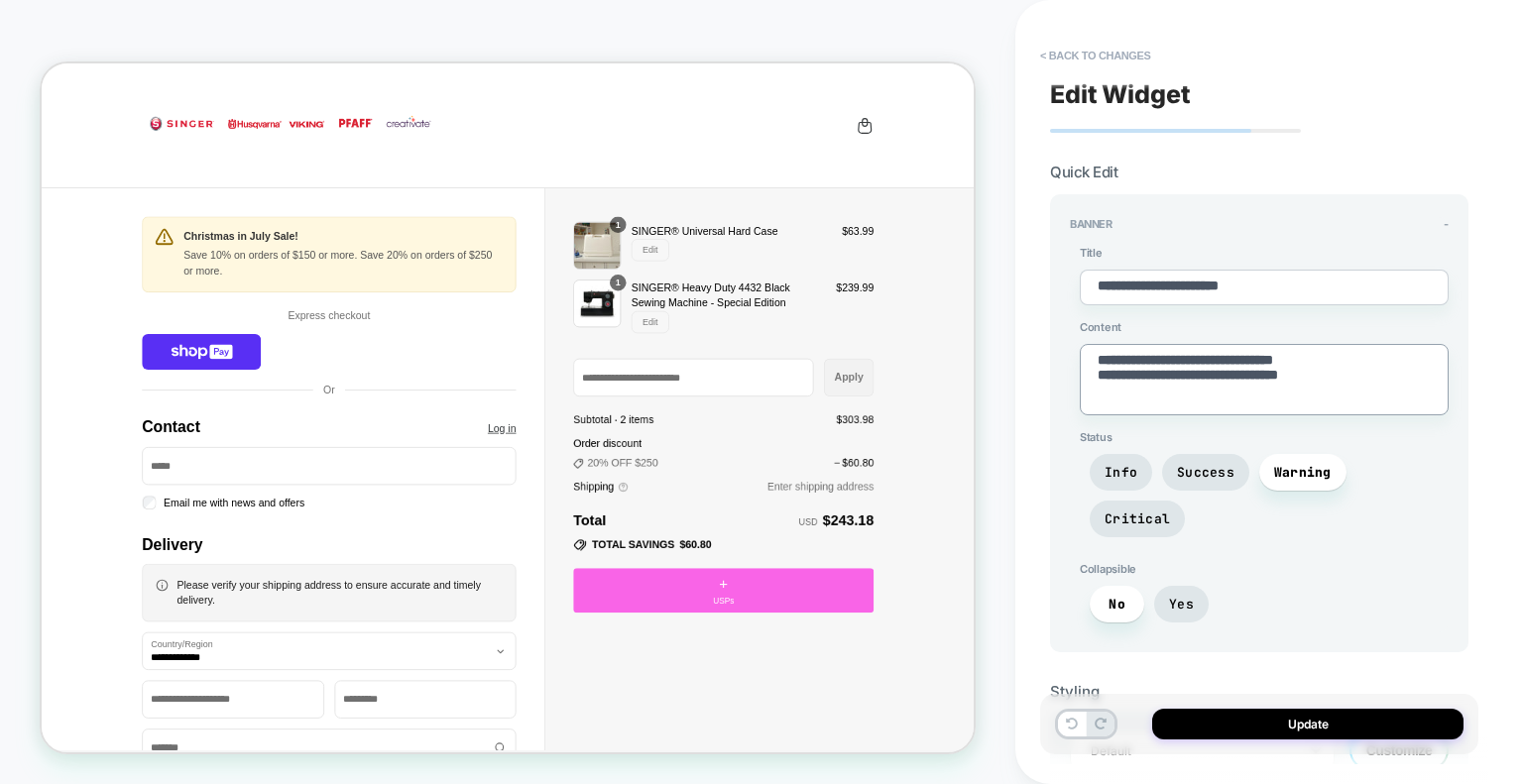 paste on "**********" 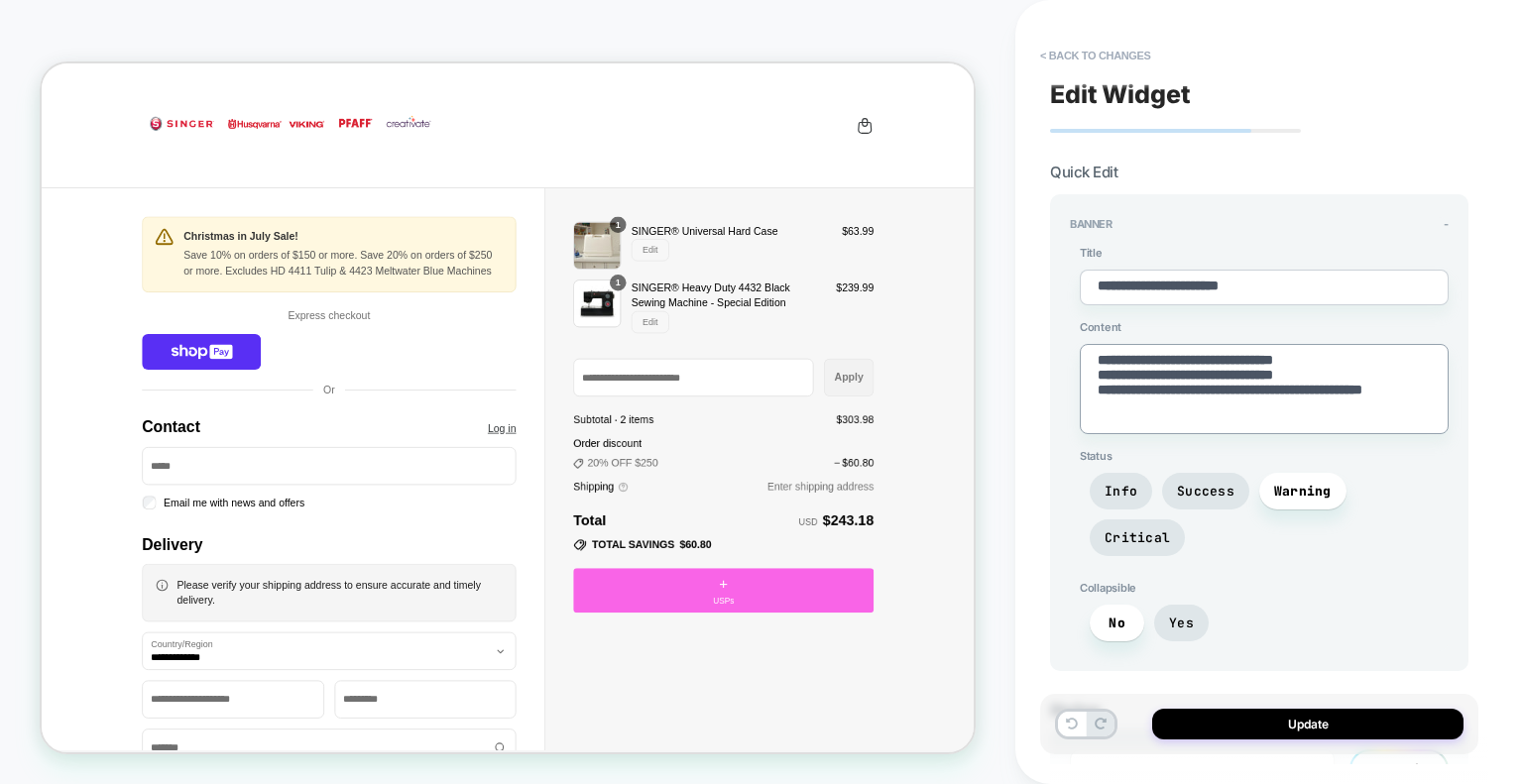 click on "**********" at bounding box center [1264, 390] 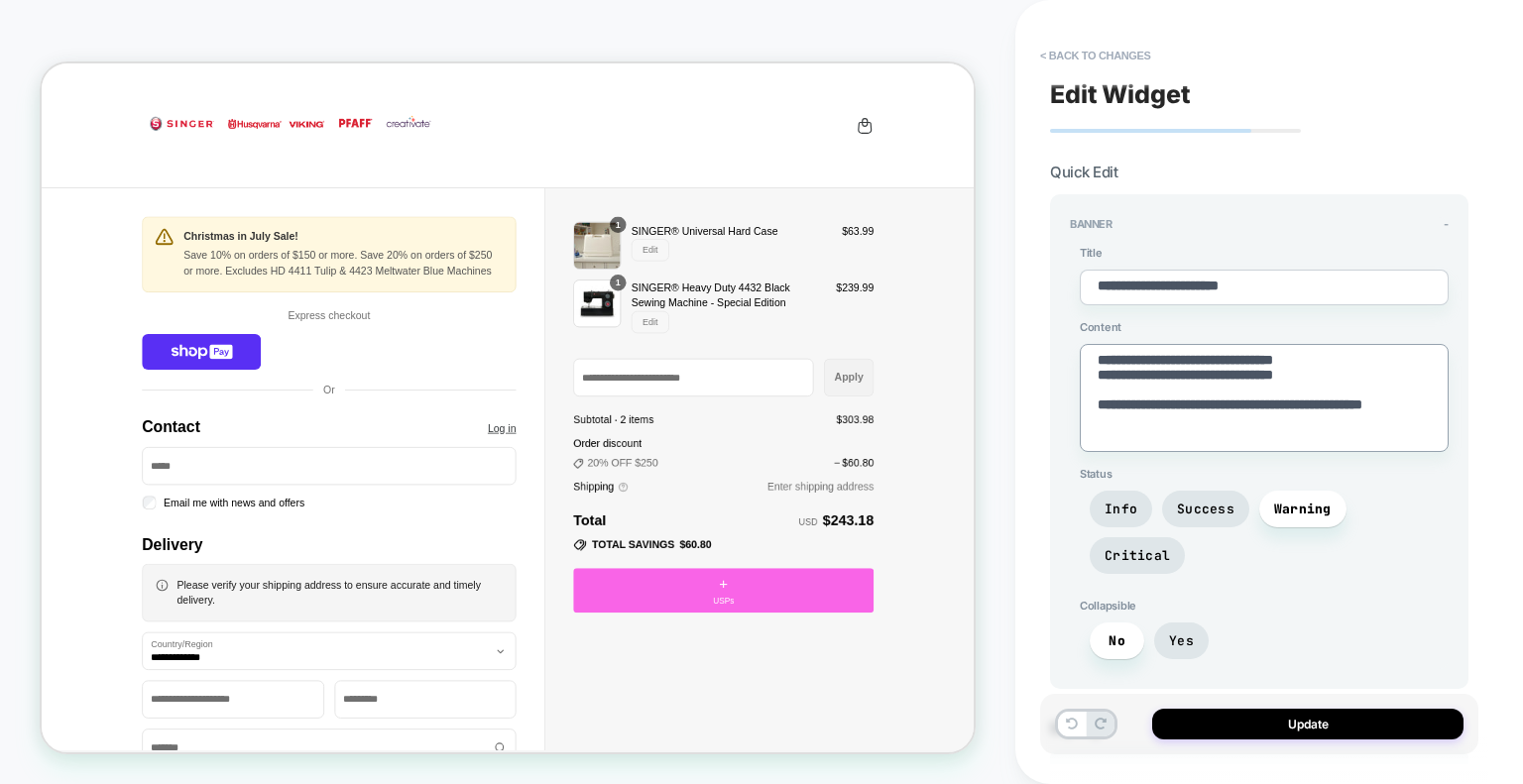 type on "*" 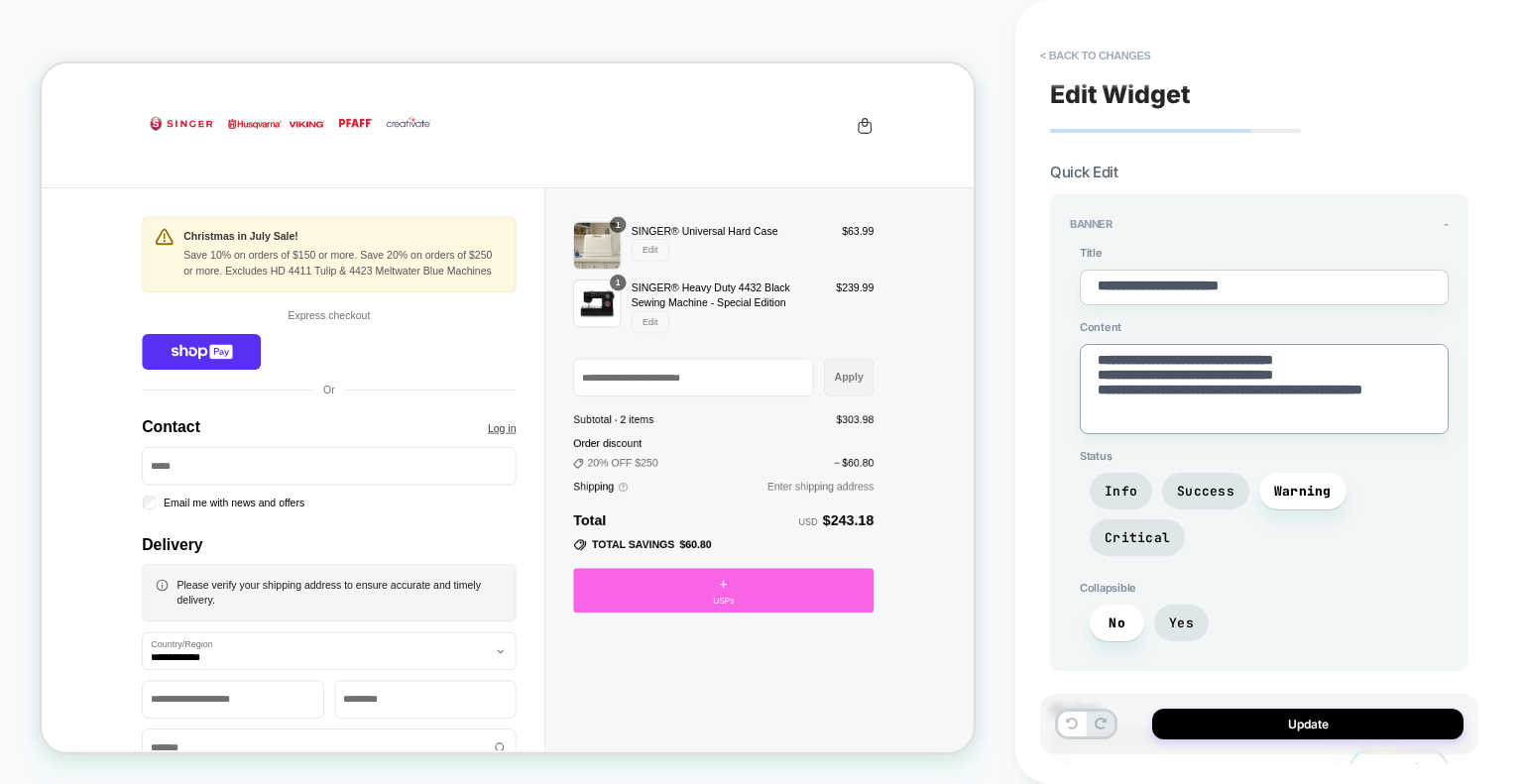 drag, startPoint x: 1222, startPoint y: 418, endPoint x: 1075, endPoint y: 398, distance: 148.35431 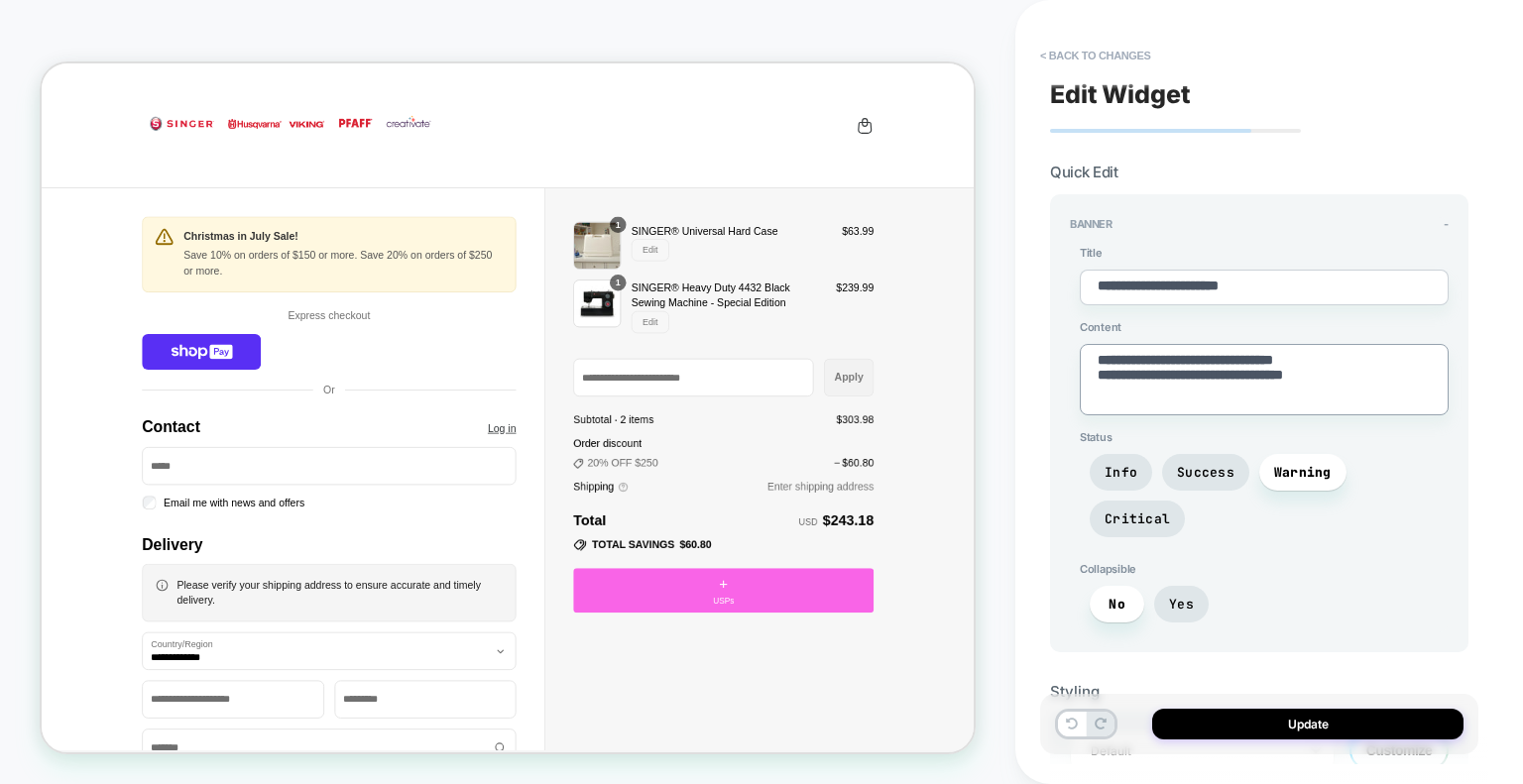 type on "*" 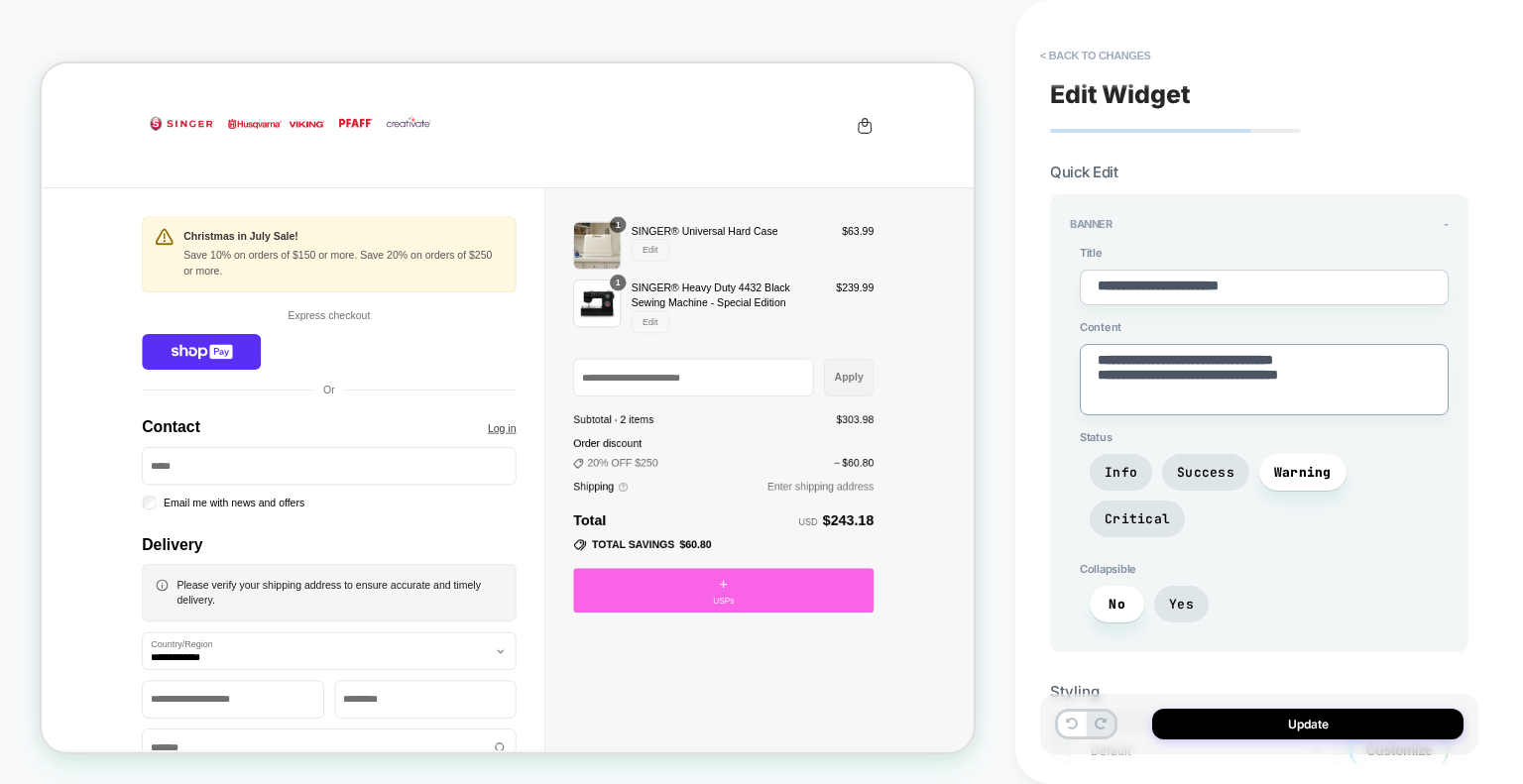 type on "*" 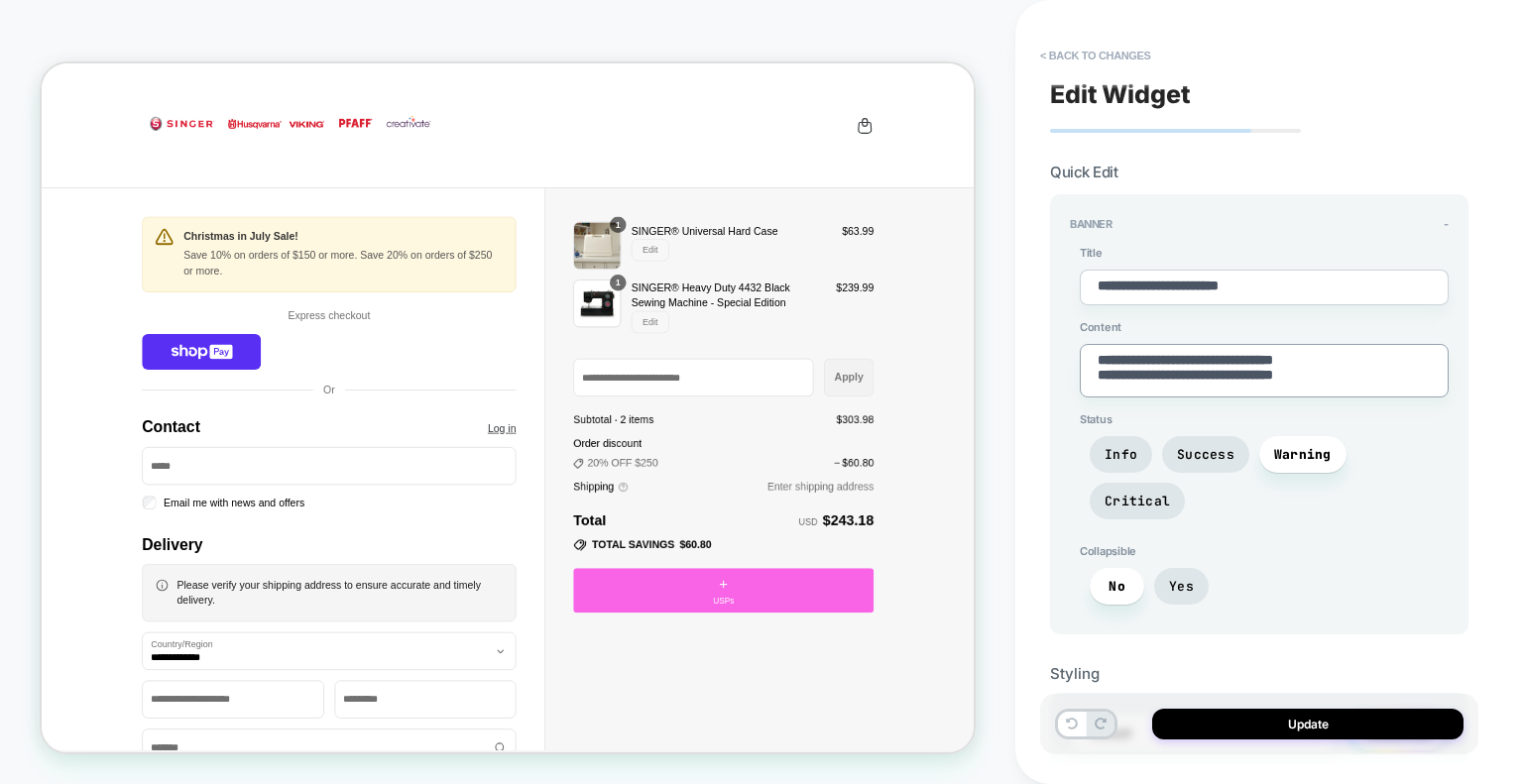 click on "**********" at bounding box center [1264, 287] 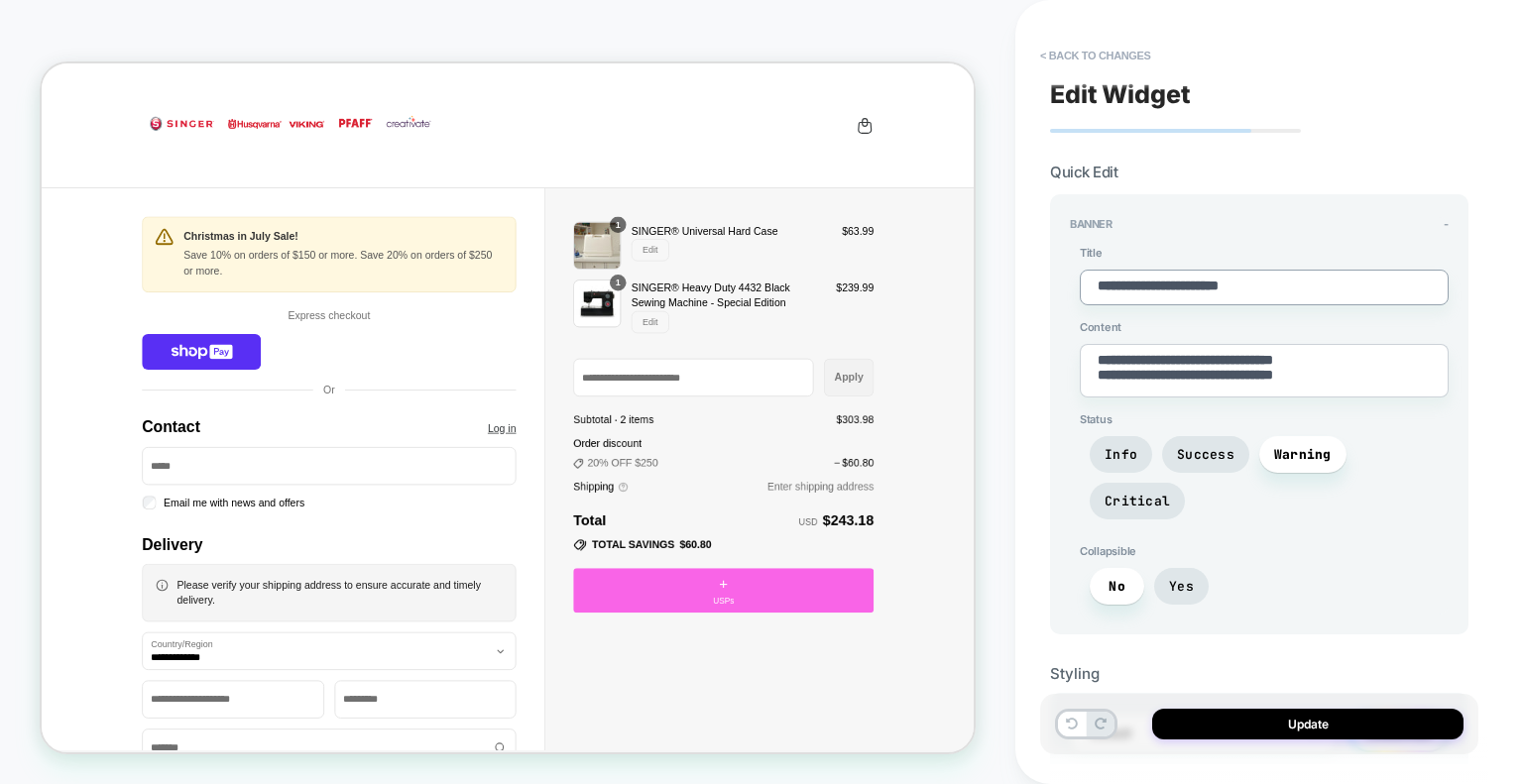 type on "*" 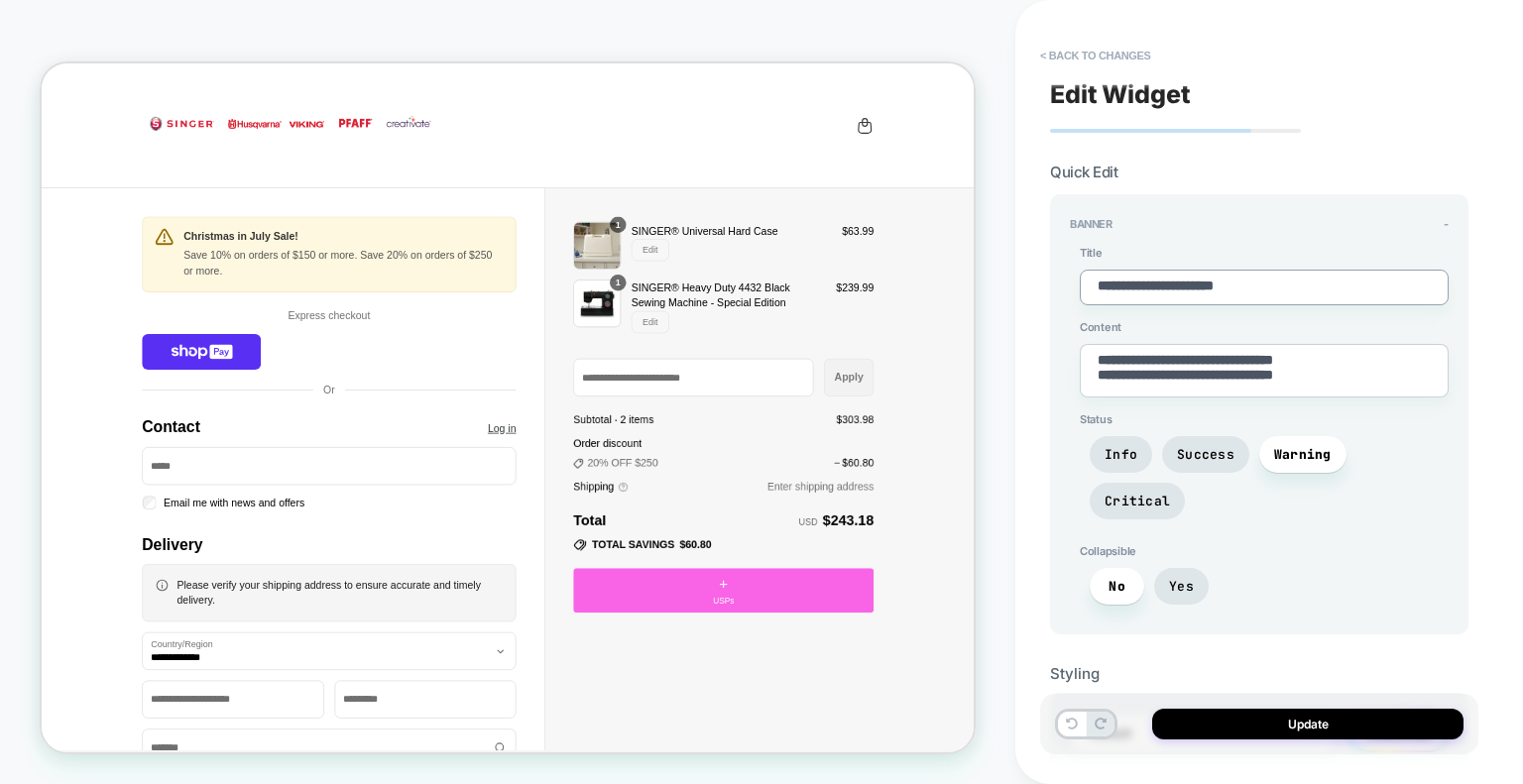 type on "*" 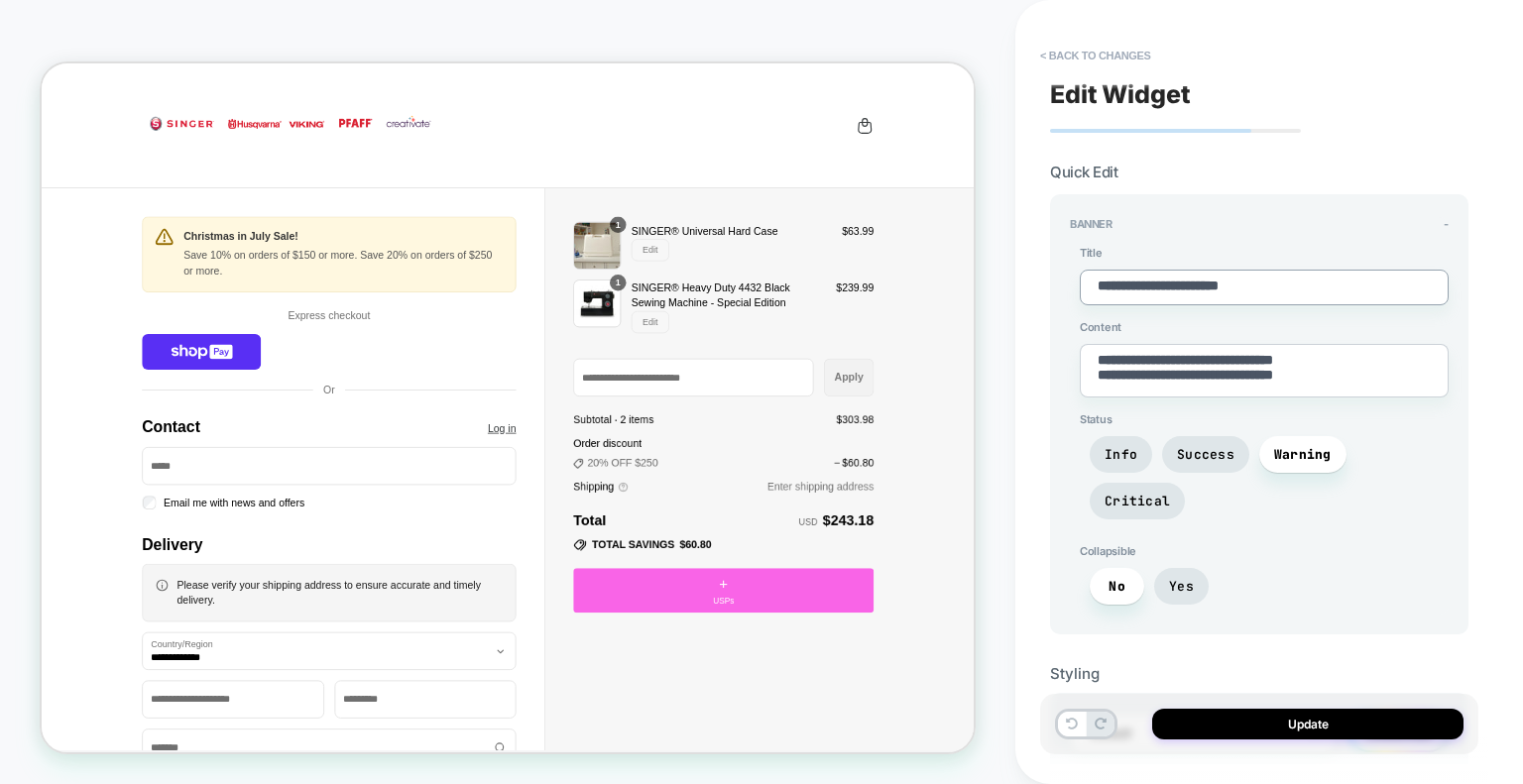type on "*" 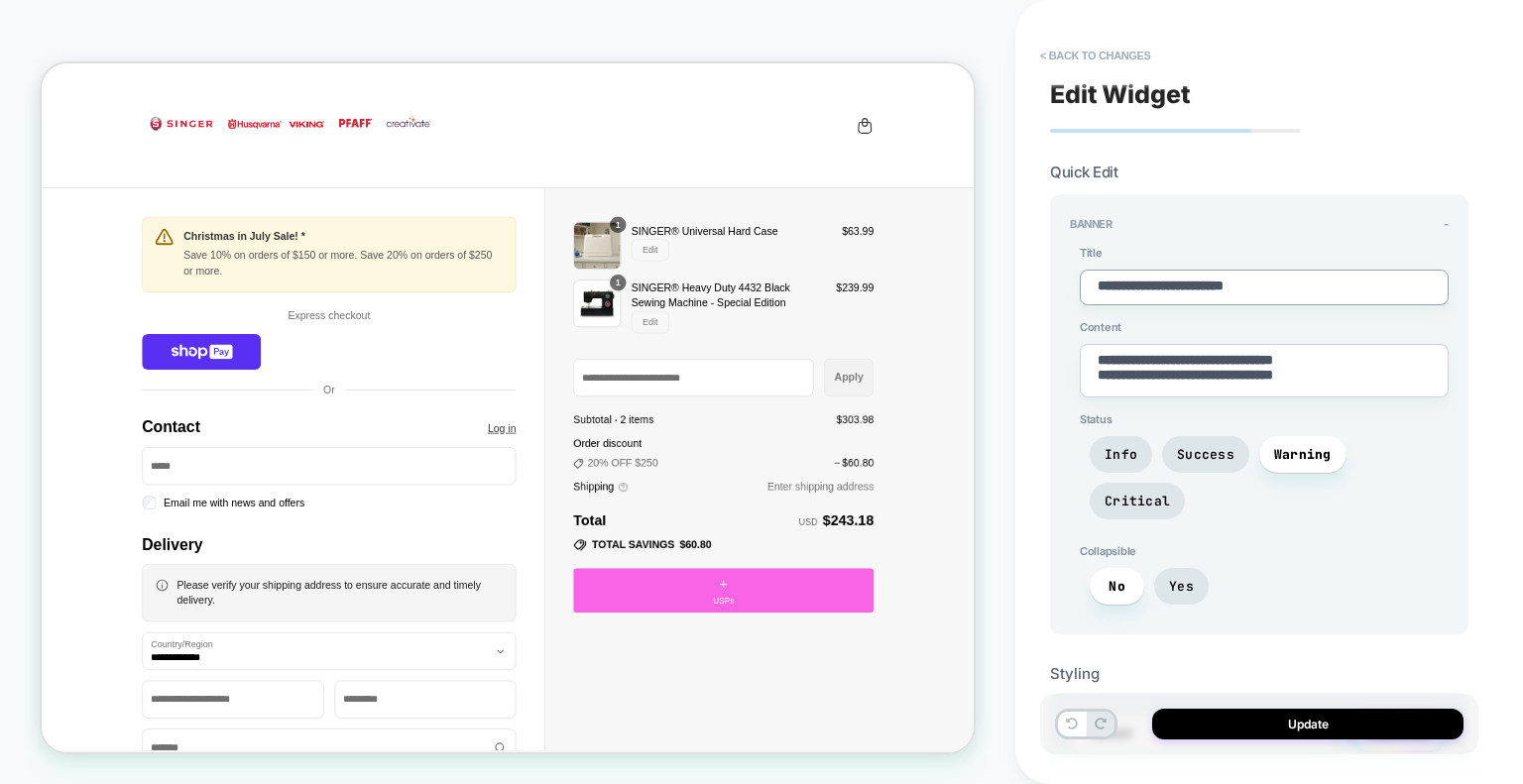 type on "*" 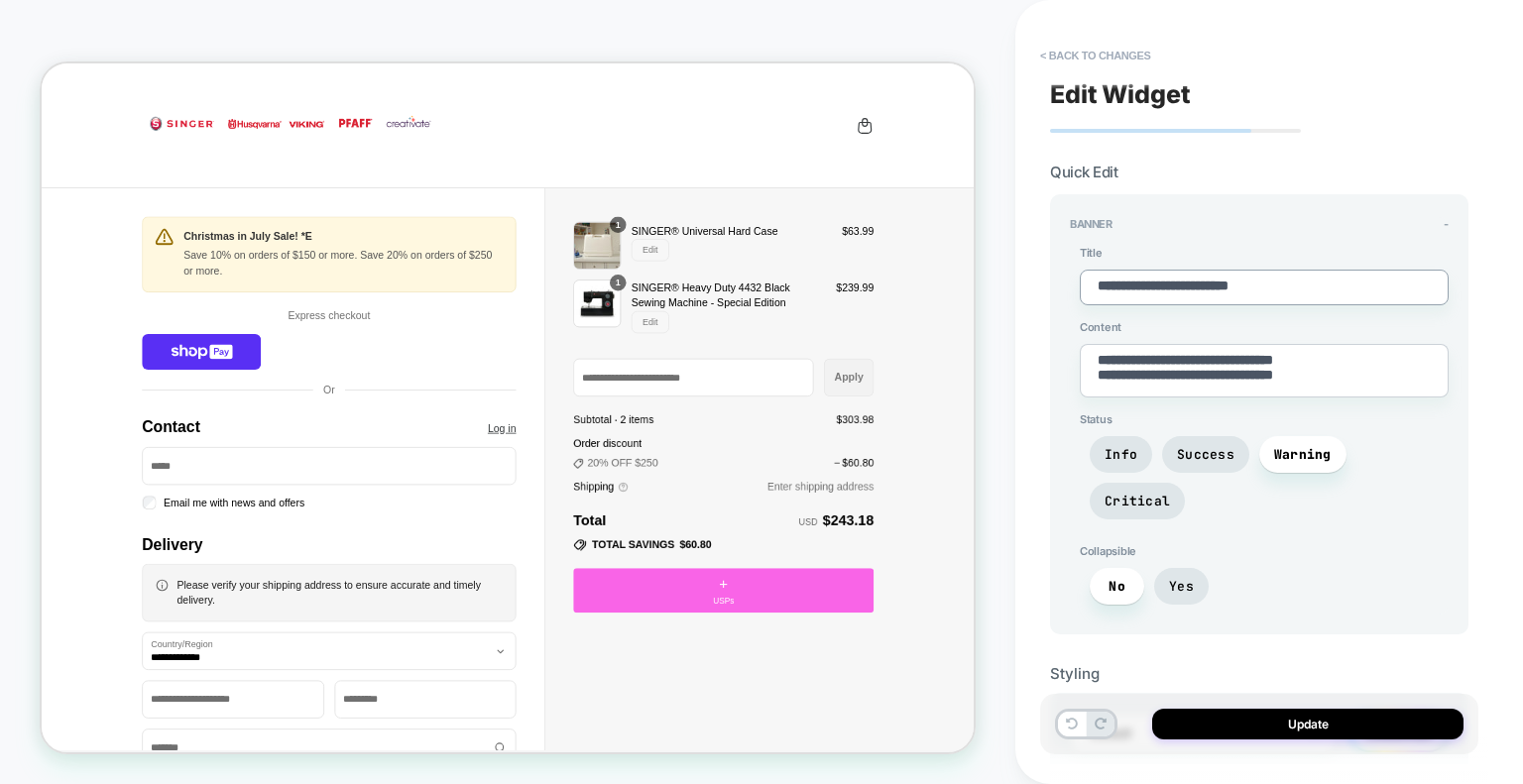 type on "*" 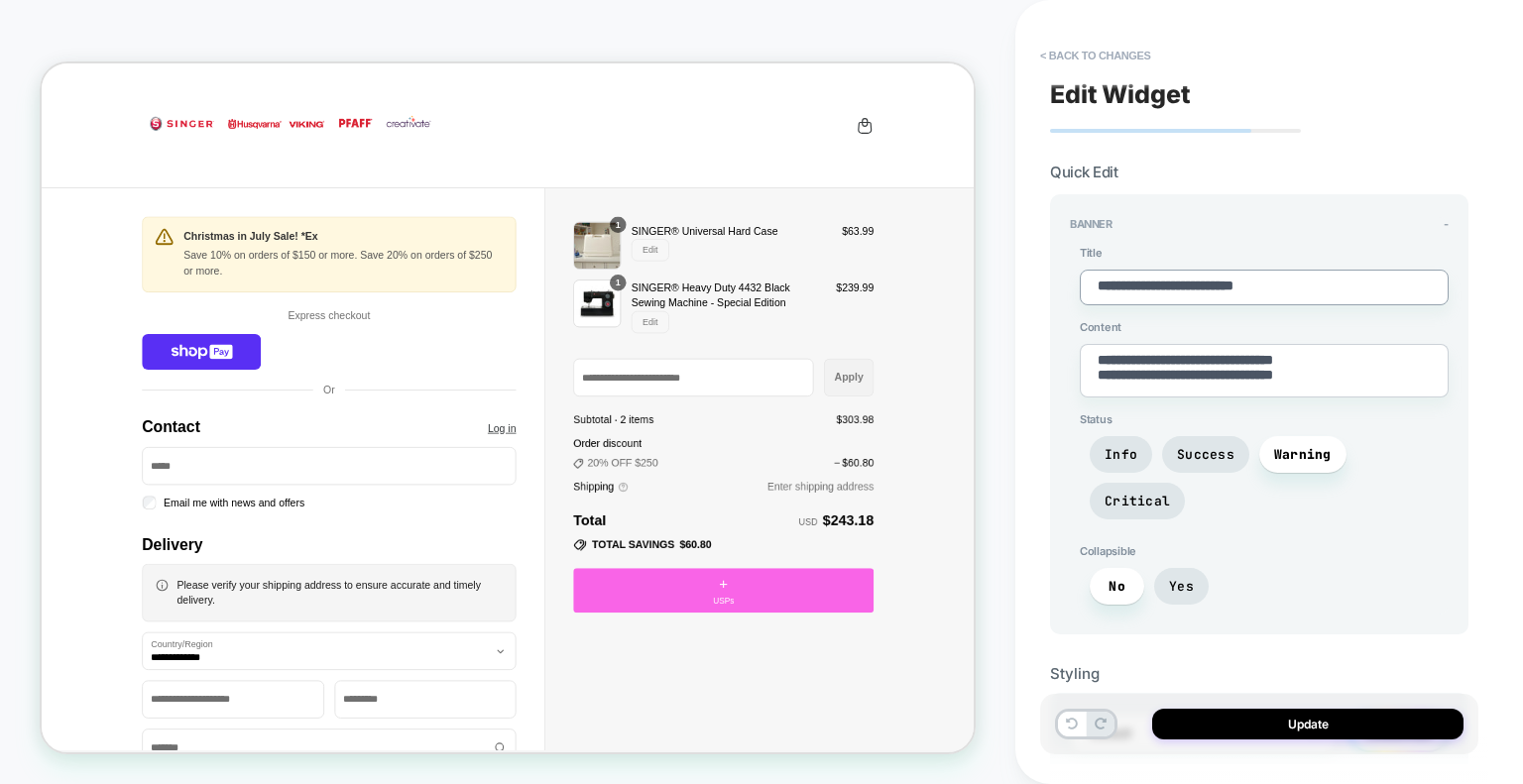 type on "*" 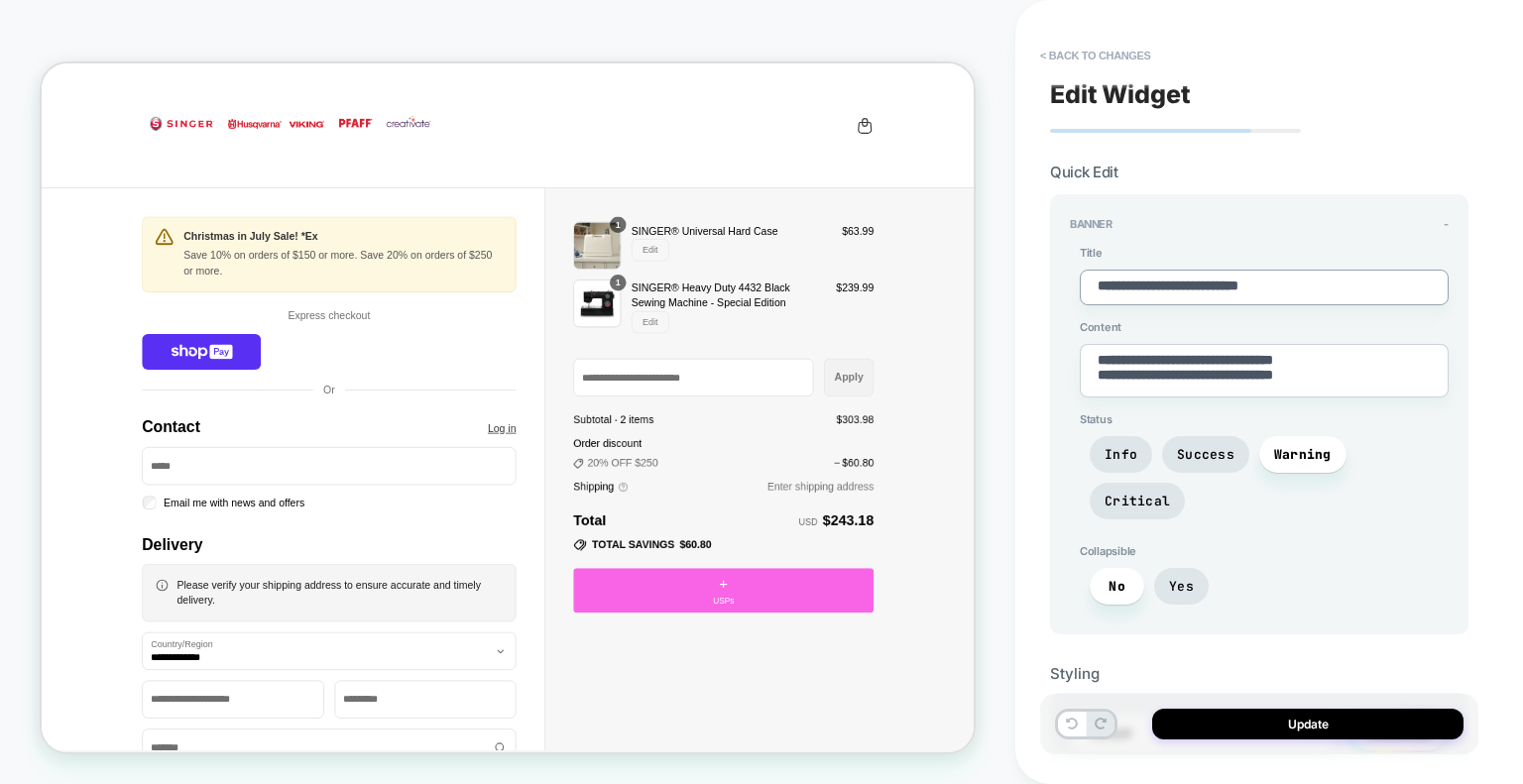 type on "*" 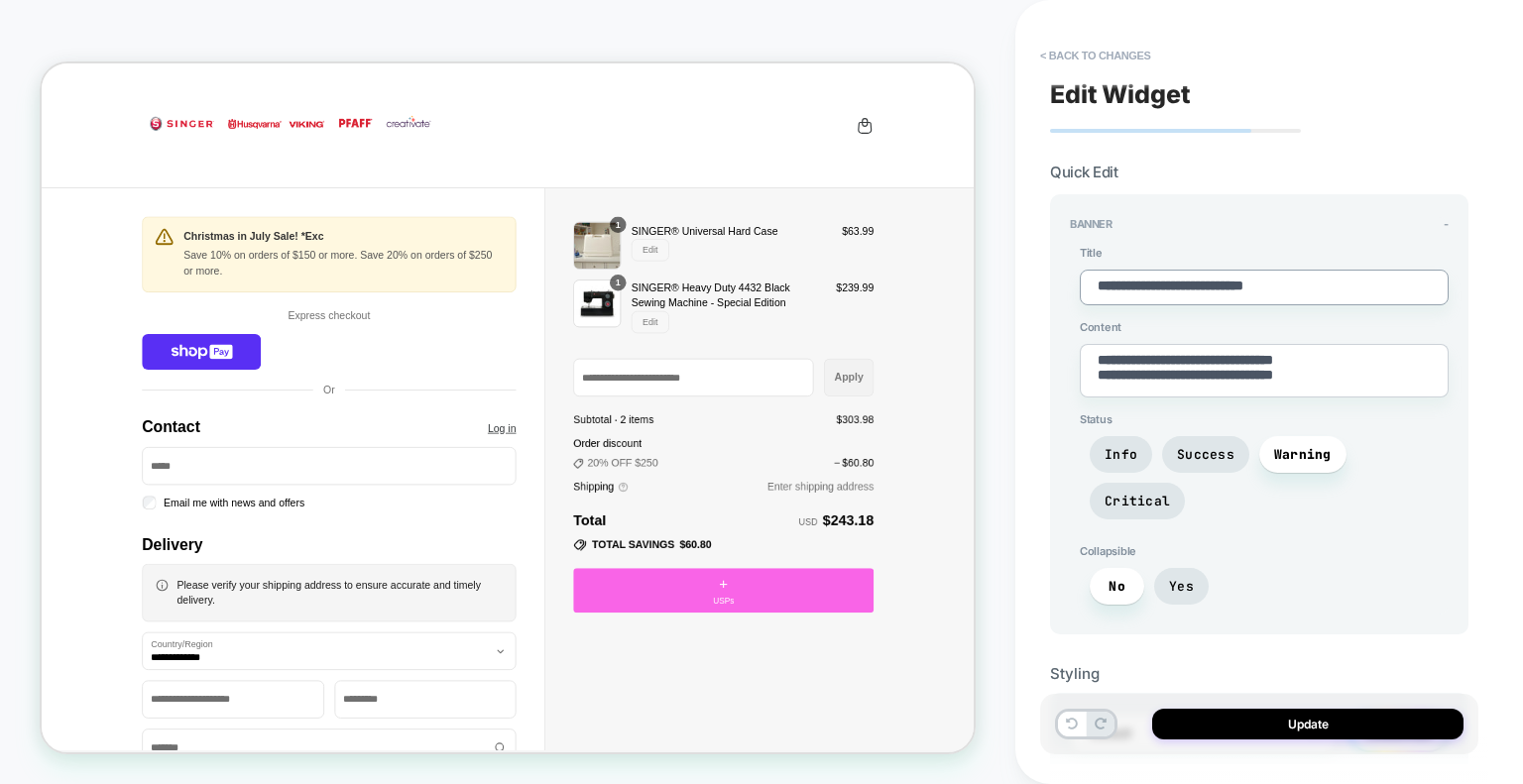 type on "*" 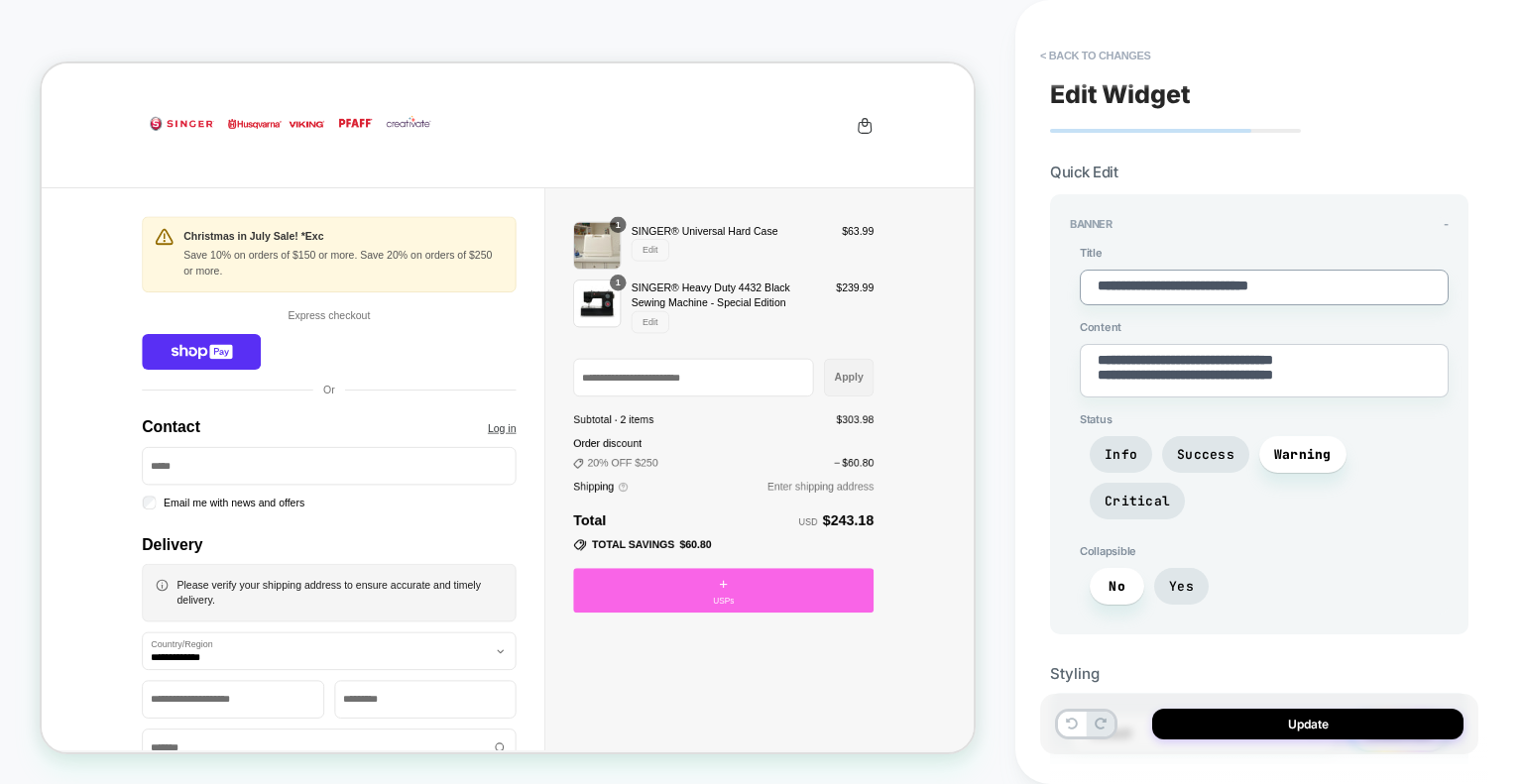 type on "*" 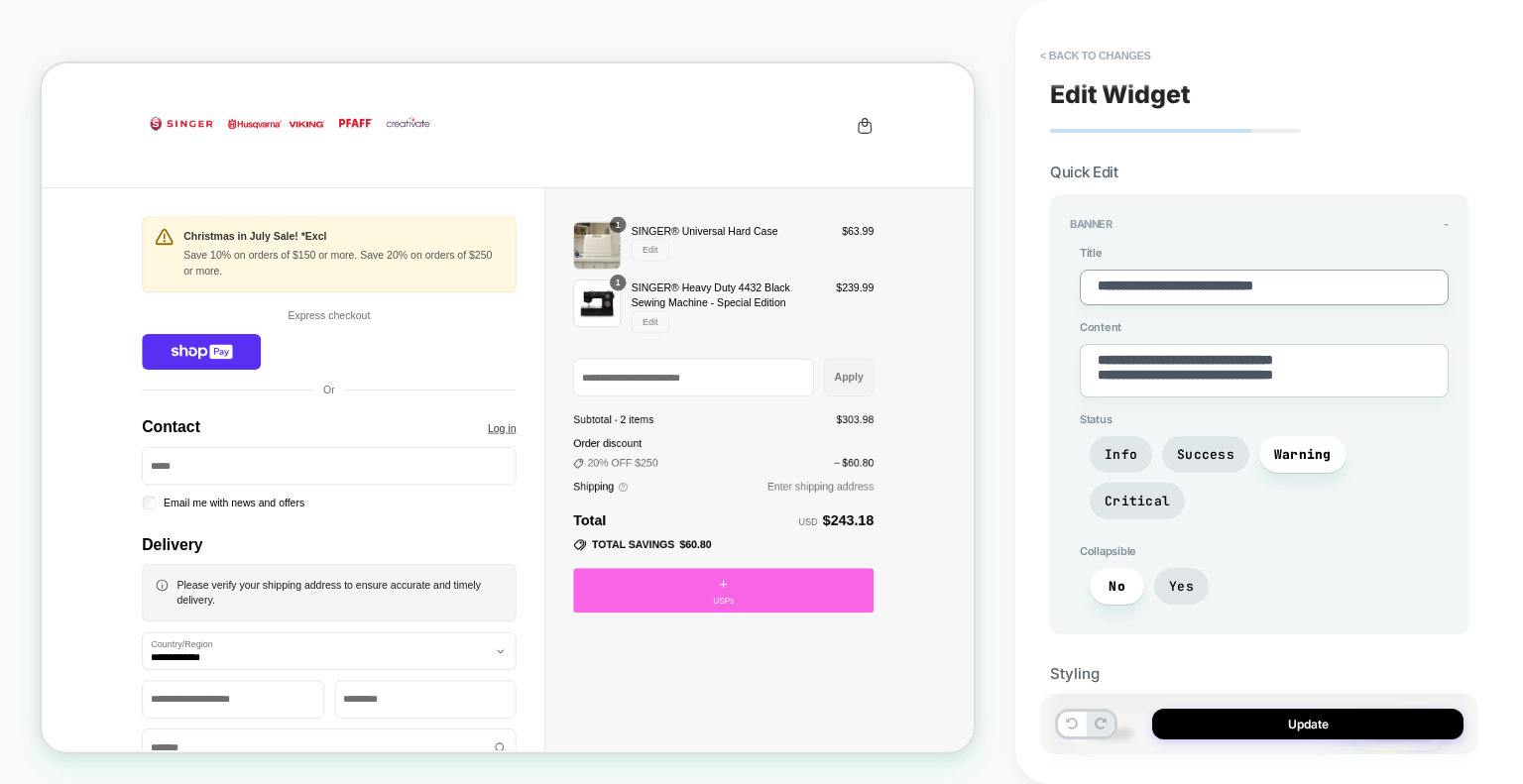 type on "*" 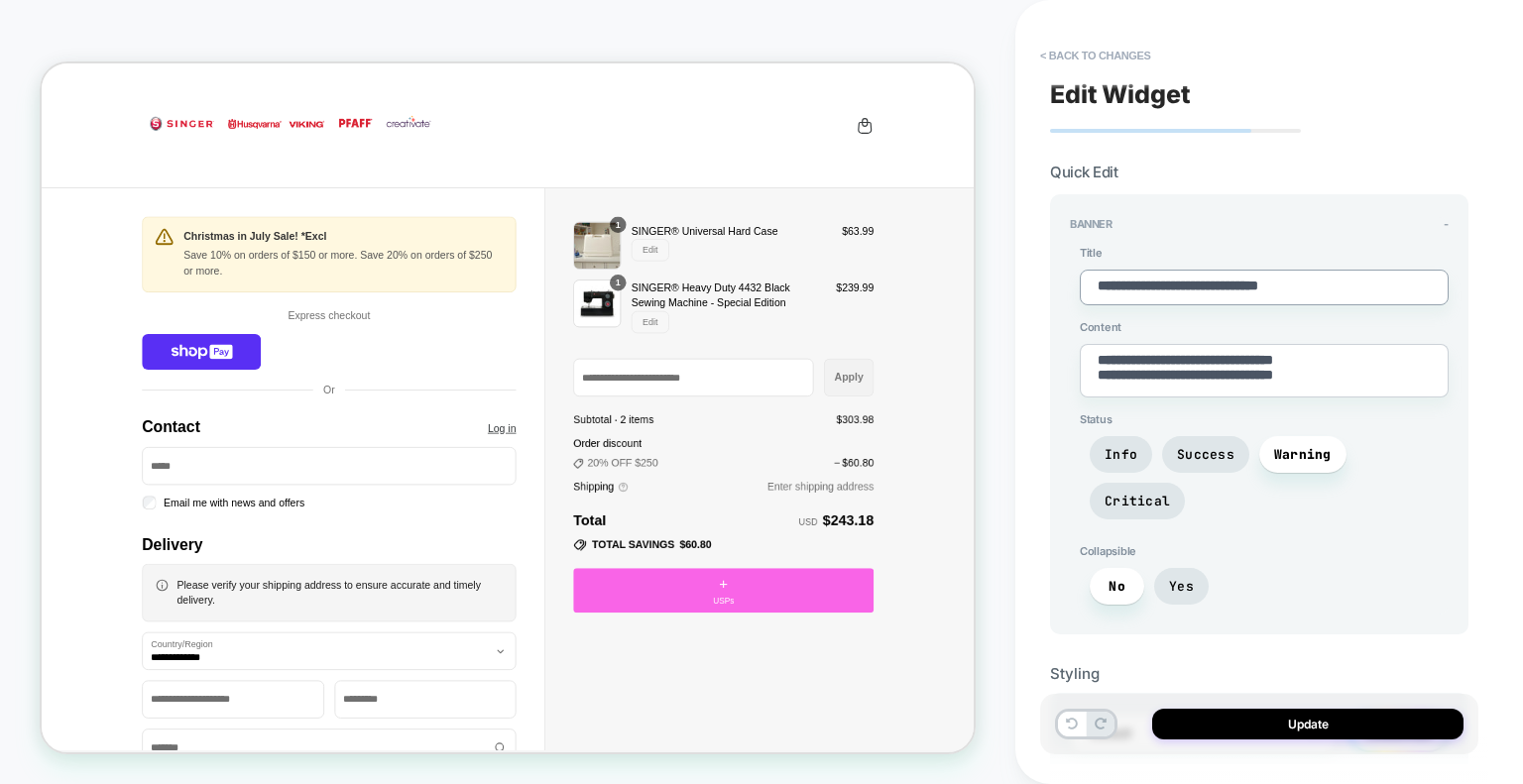 type on "*" 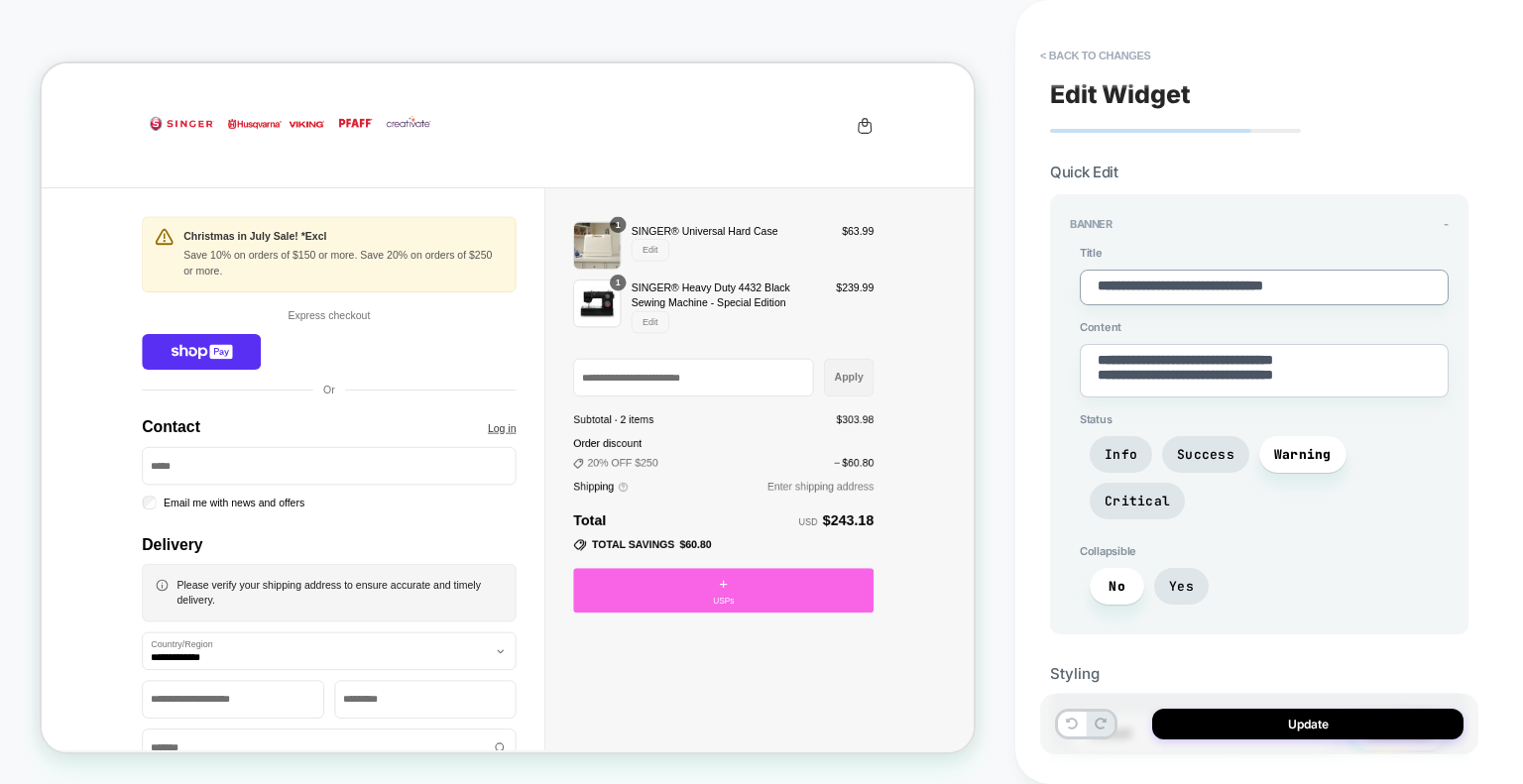 type on "*" 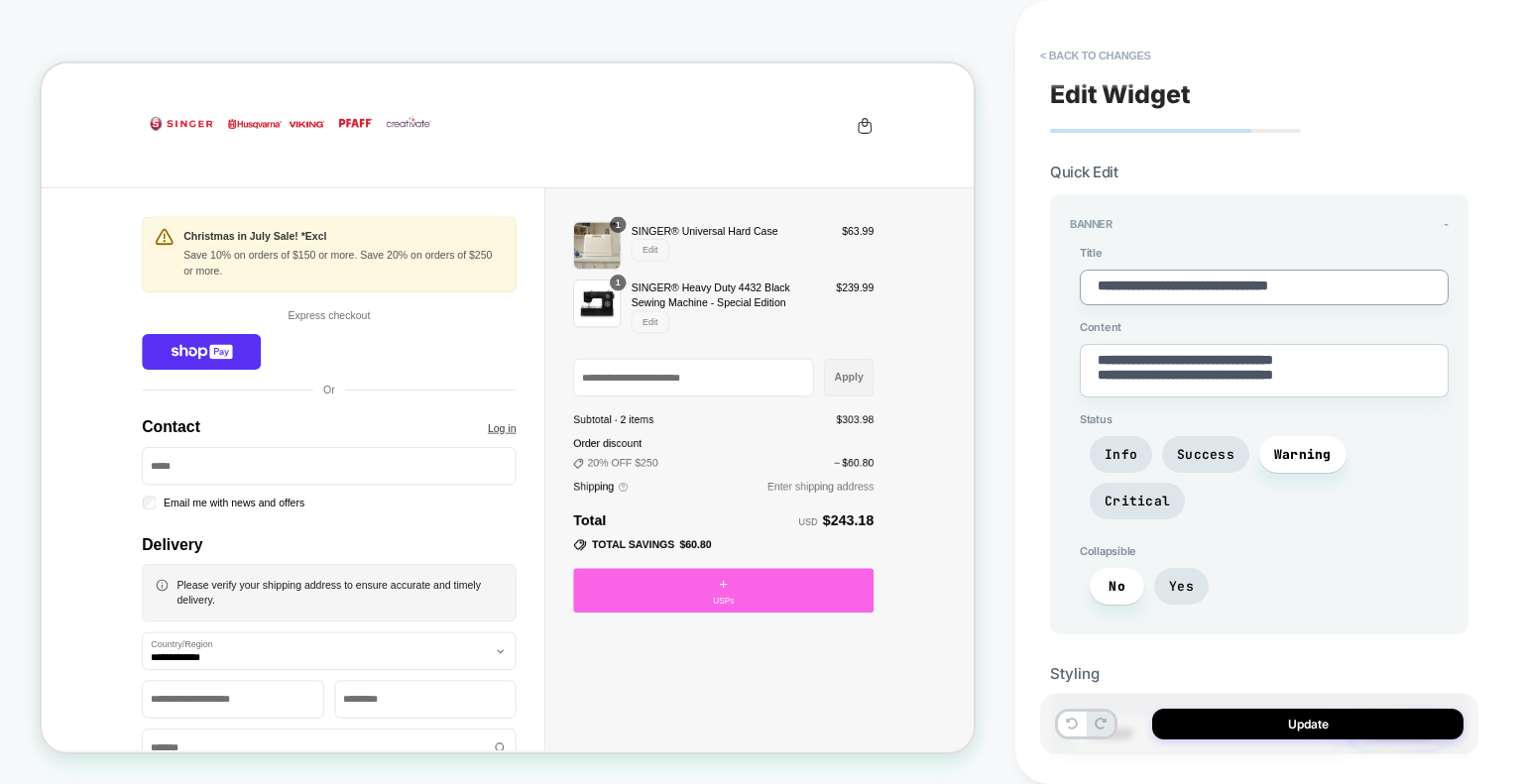 type on "*" 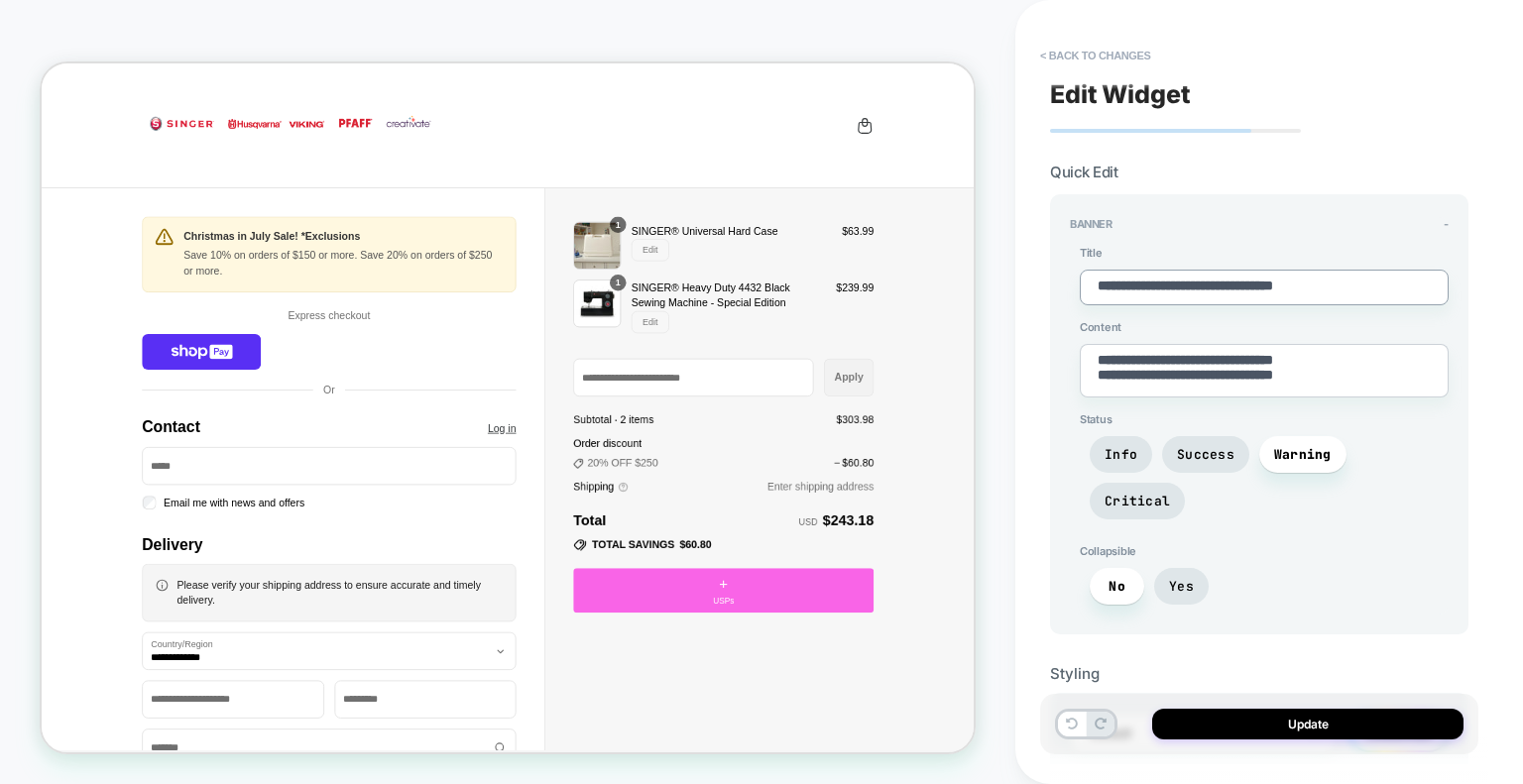 type on "*" 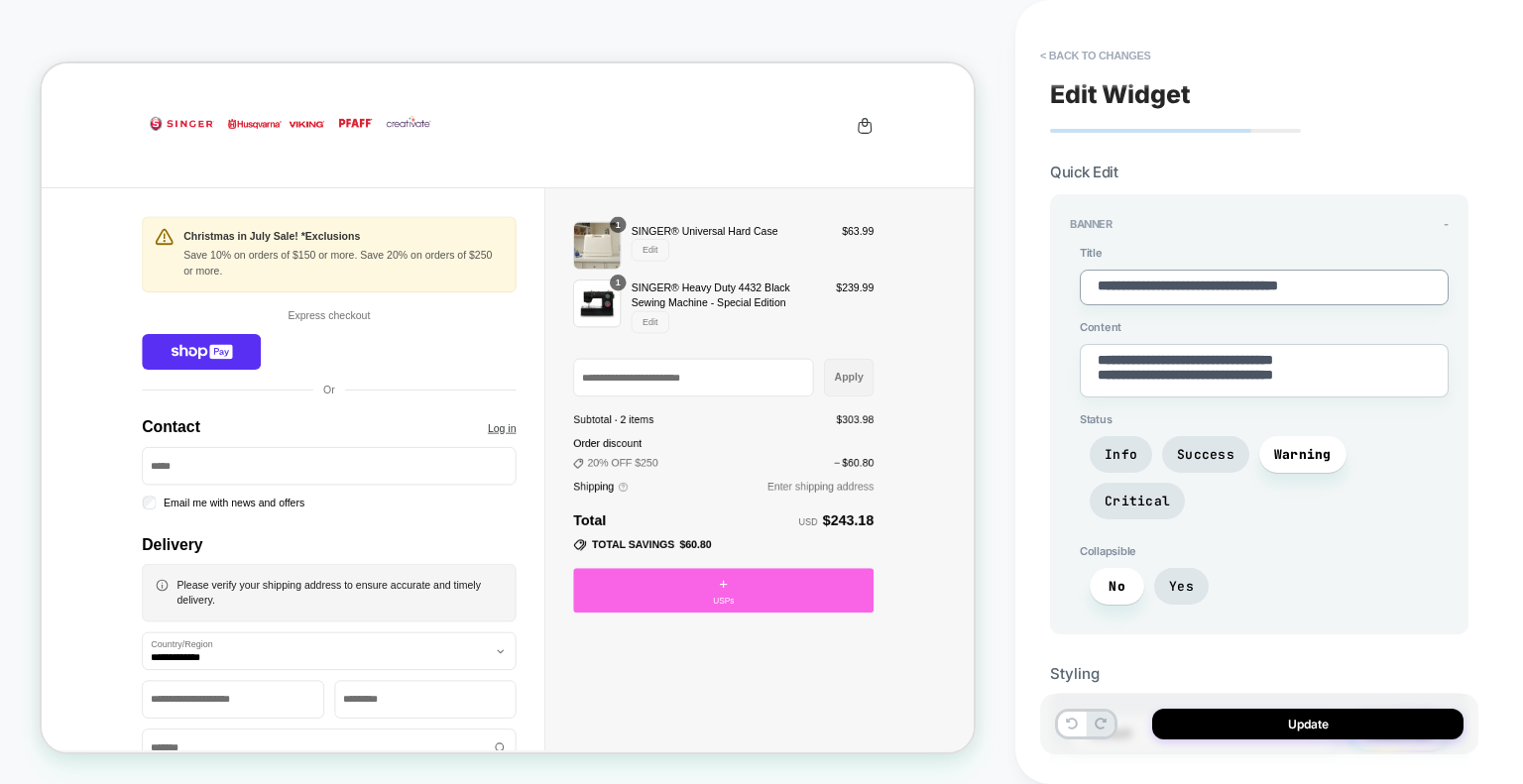 type on "*" 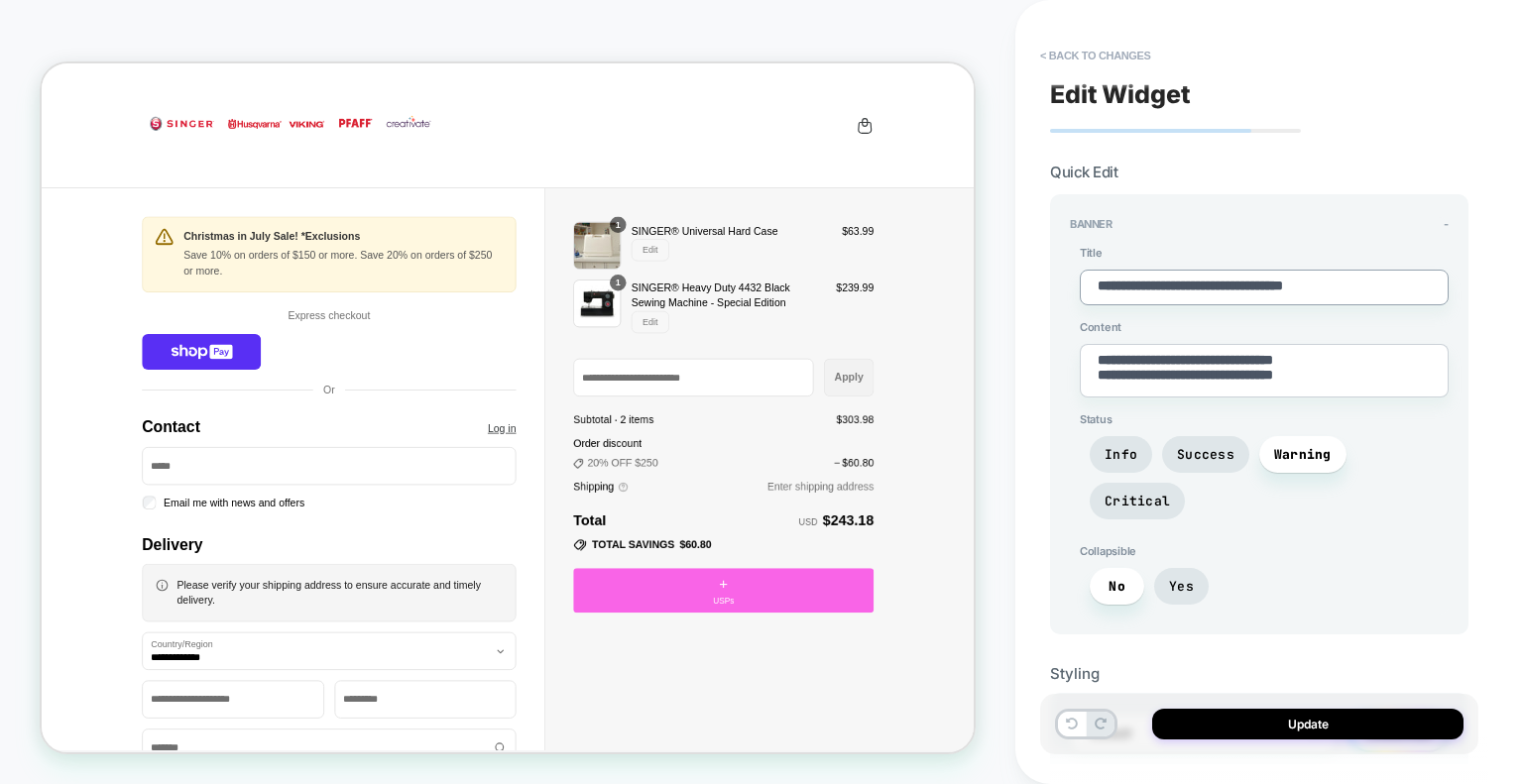 type on "*" 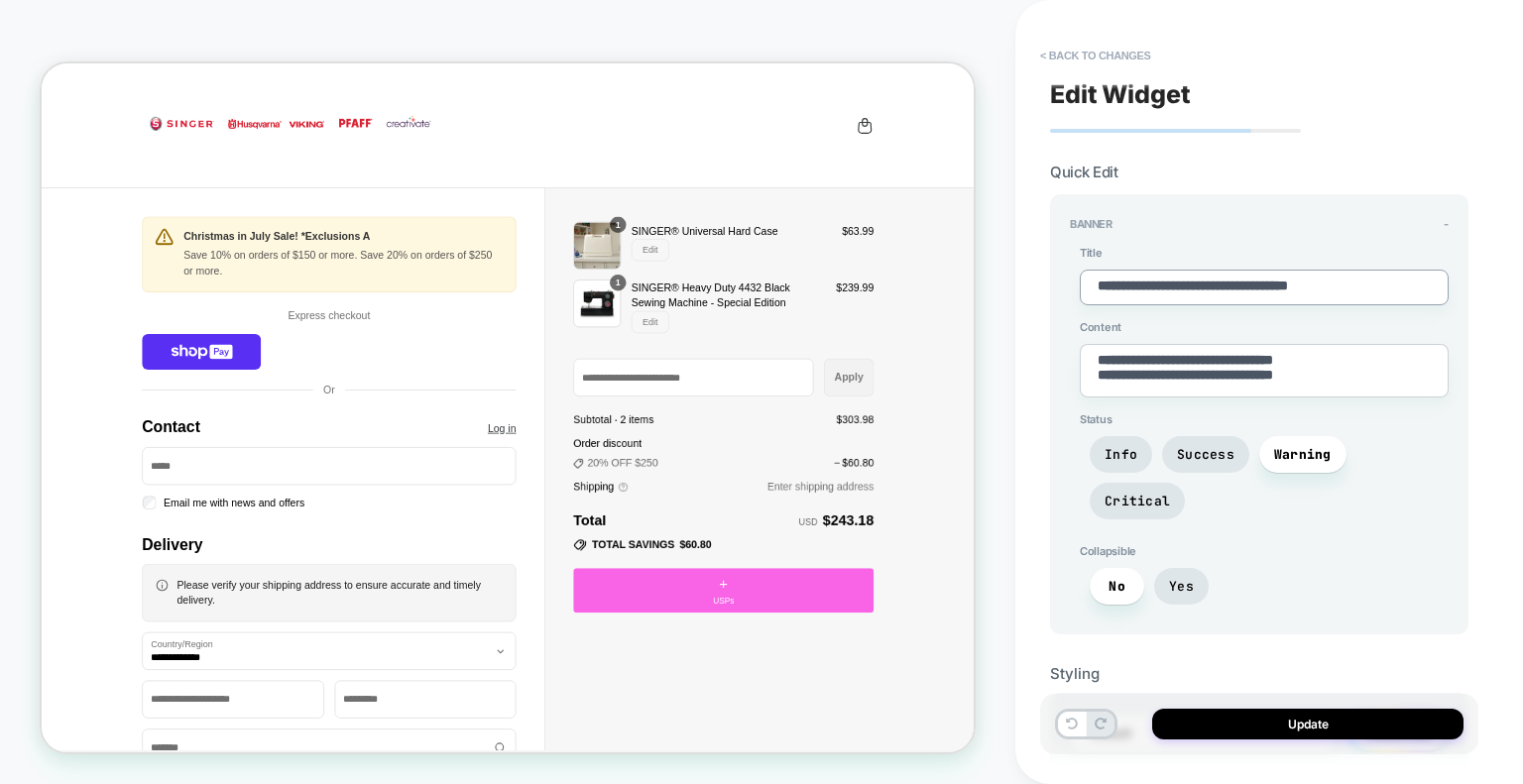 type on "*" 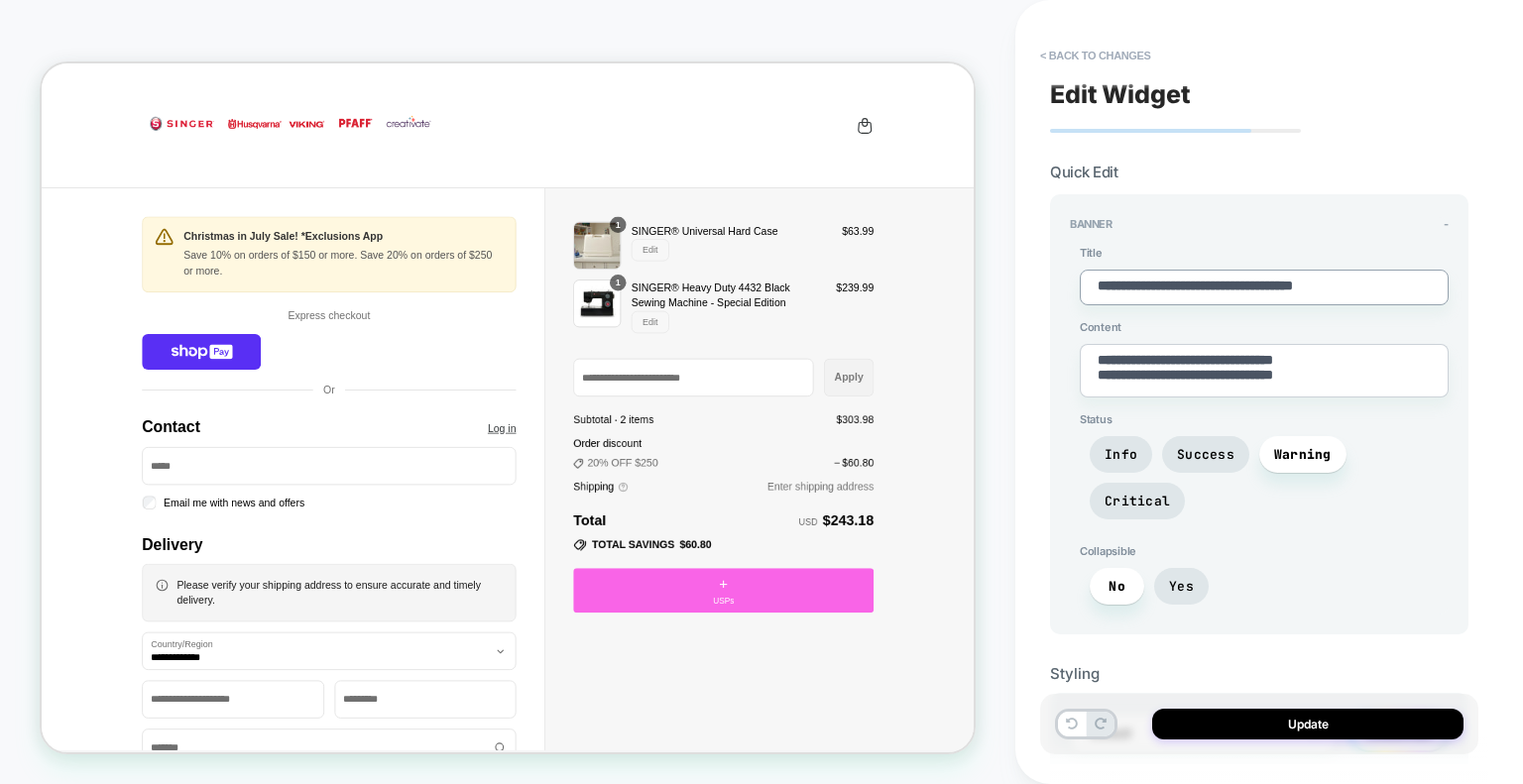 type on "*" 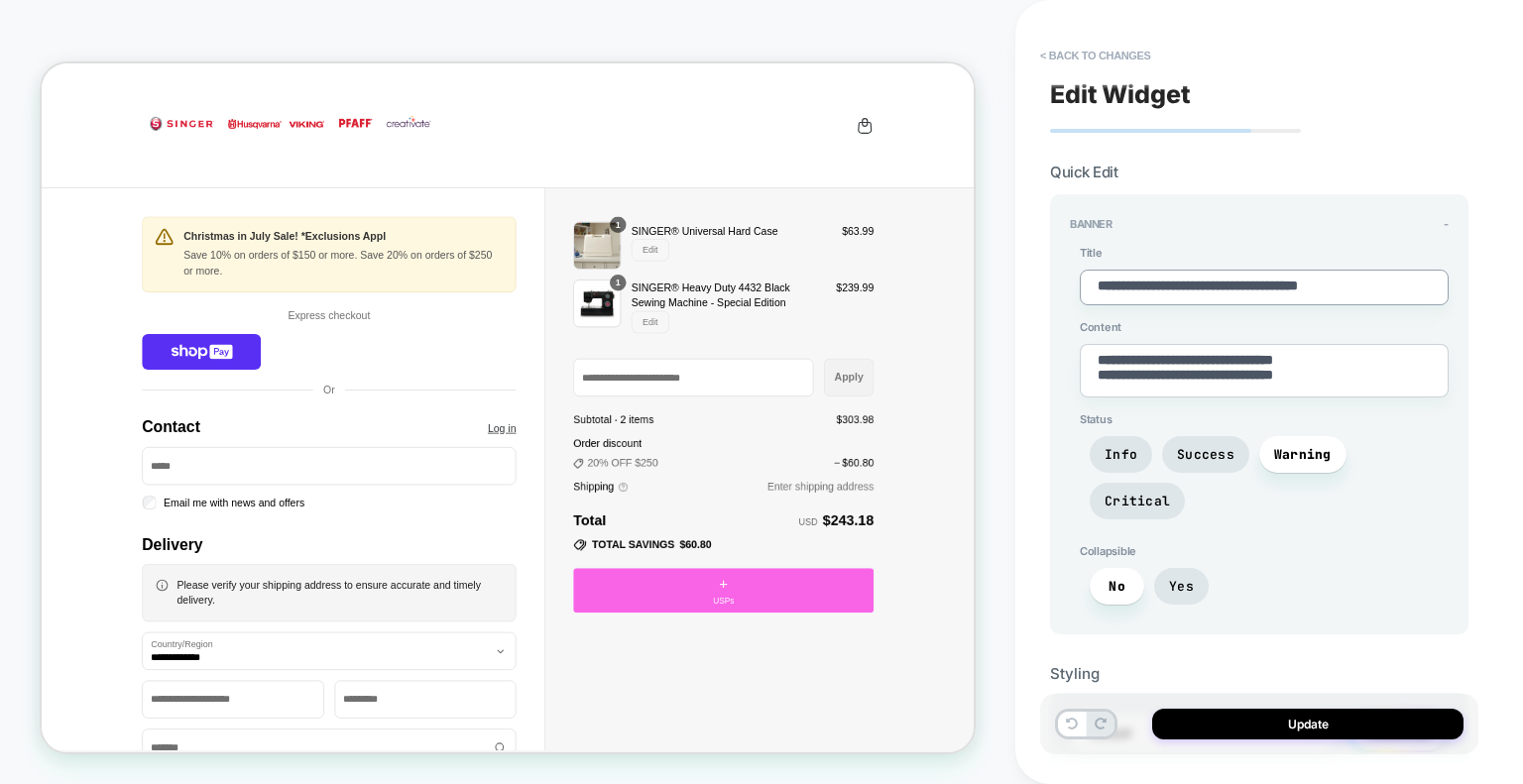 type on "*" 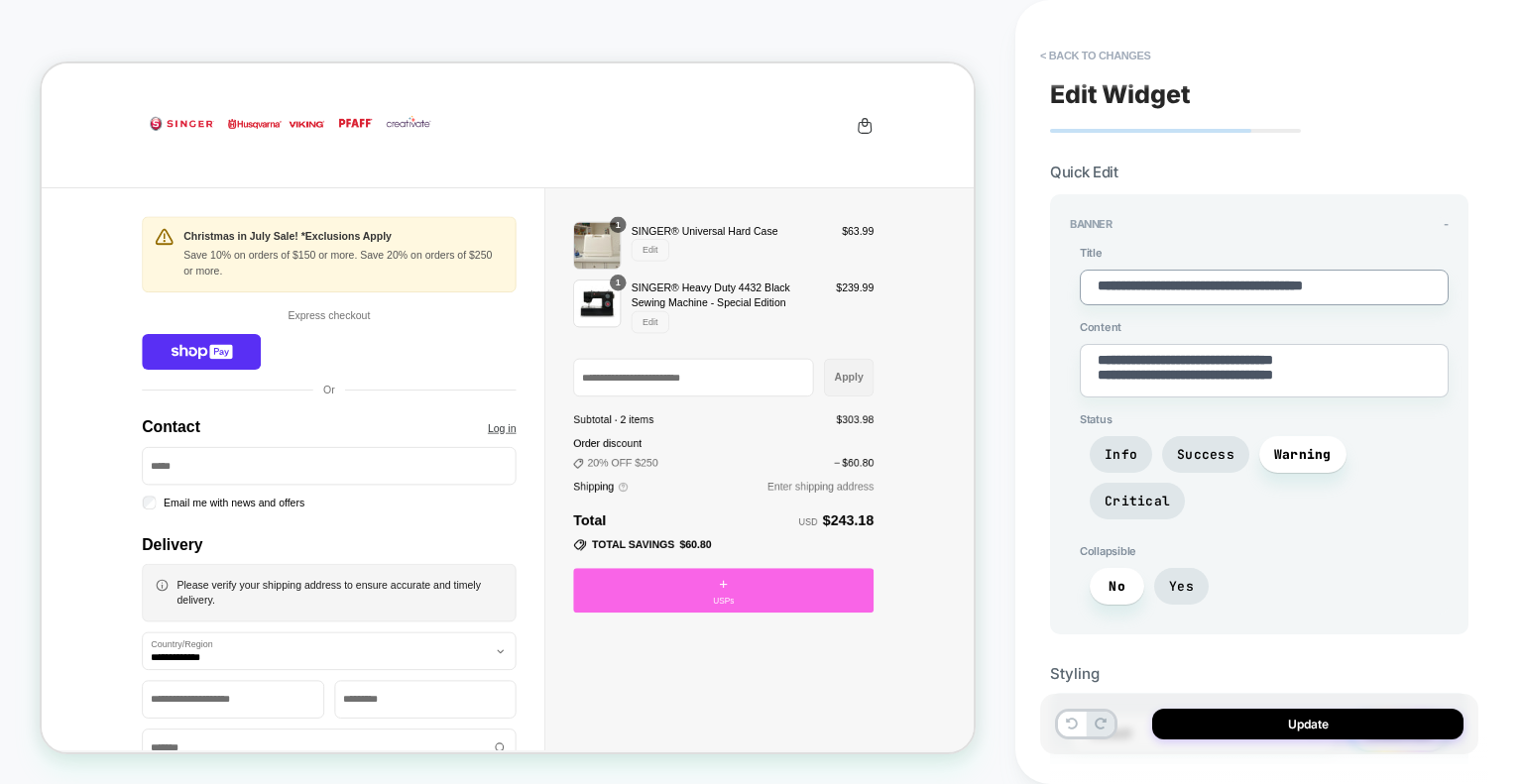 type on "*" 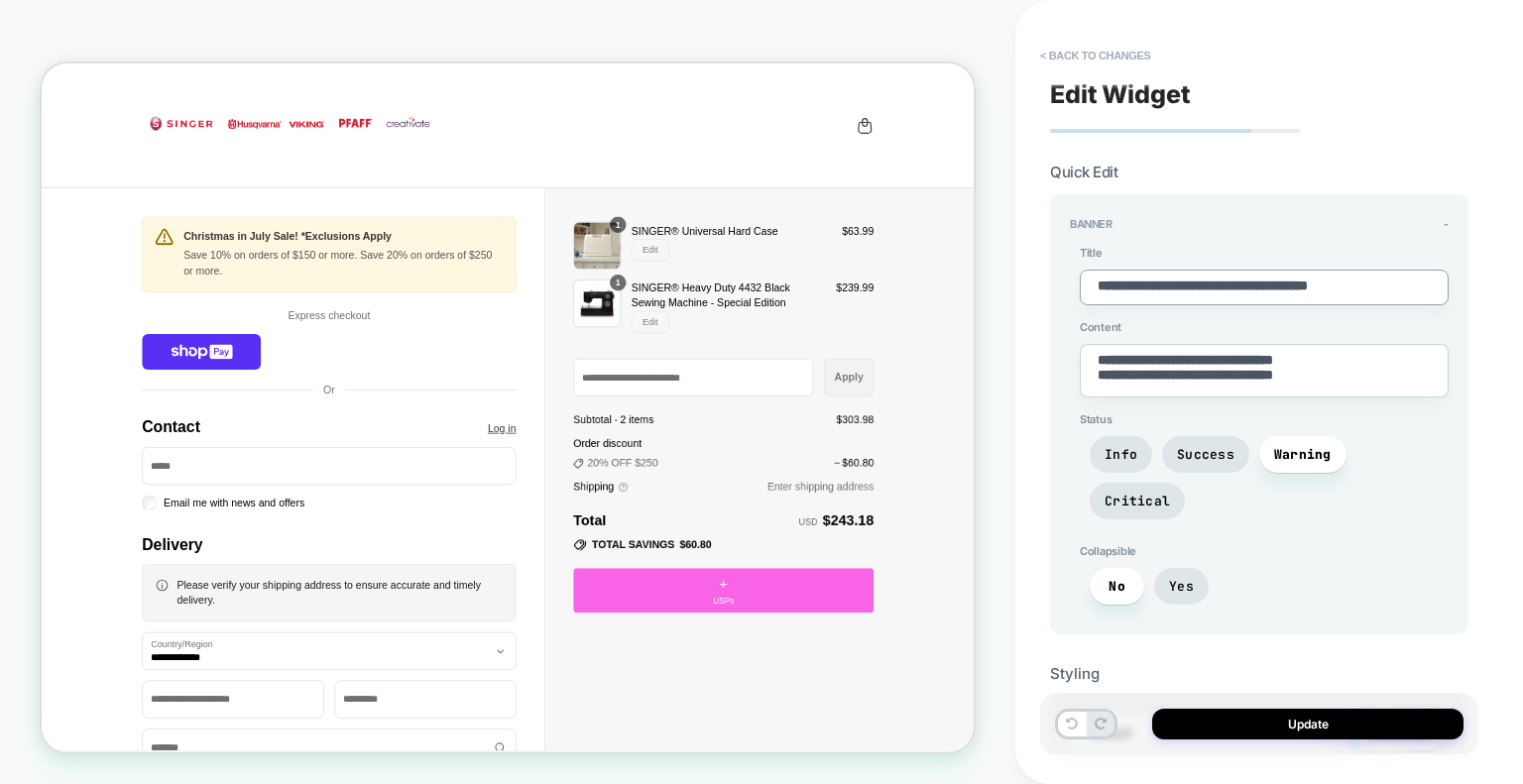 type on "*" 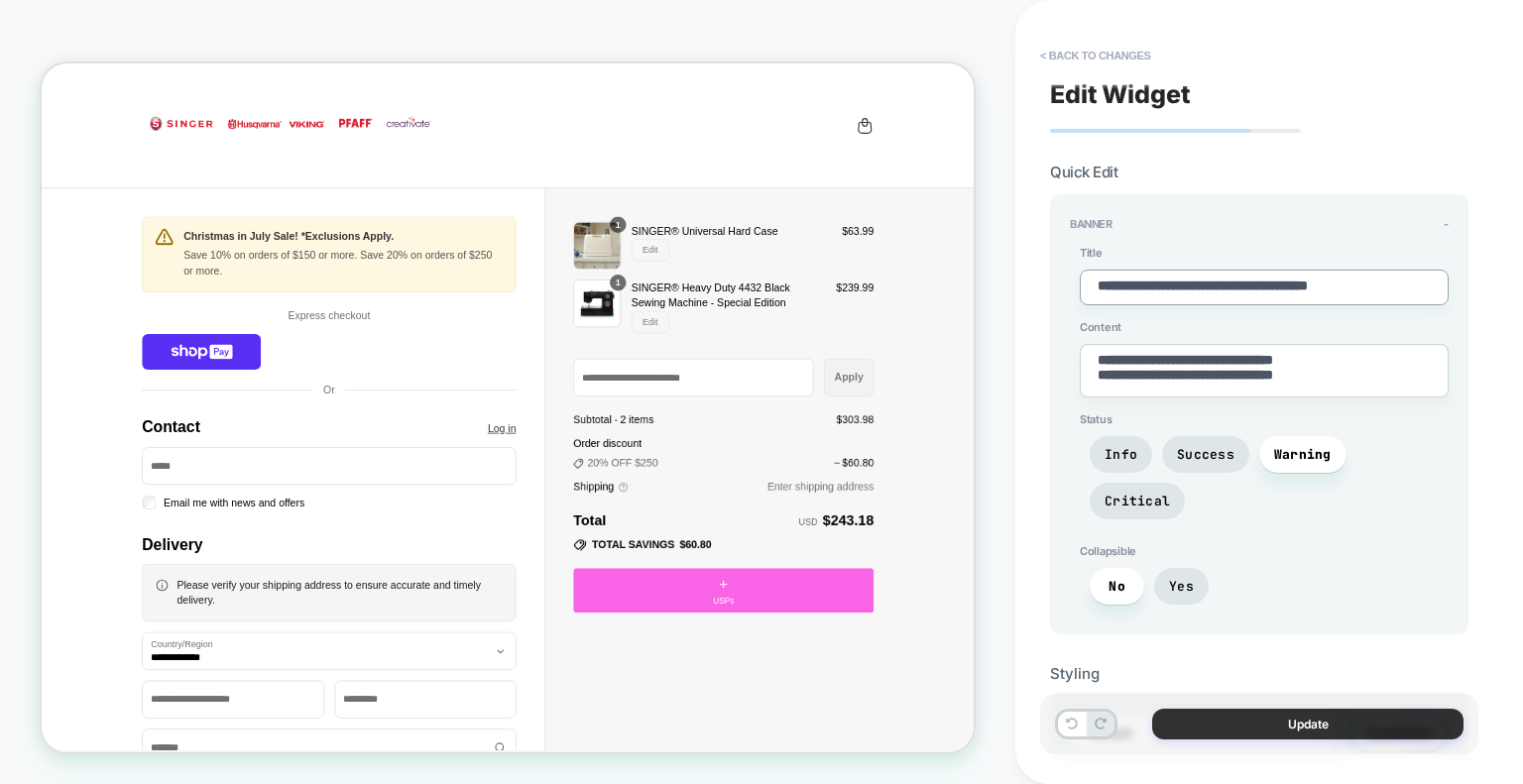 type on "**********" 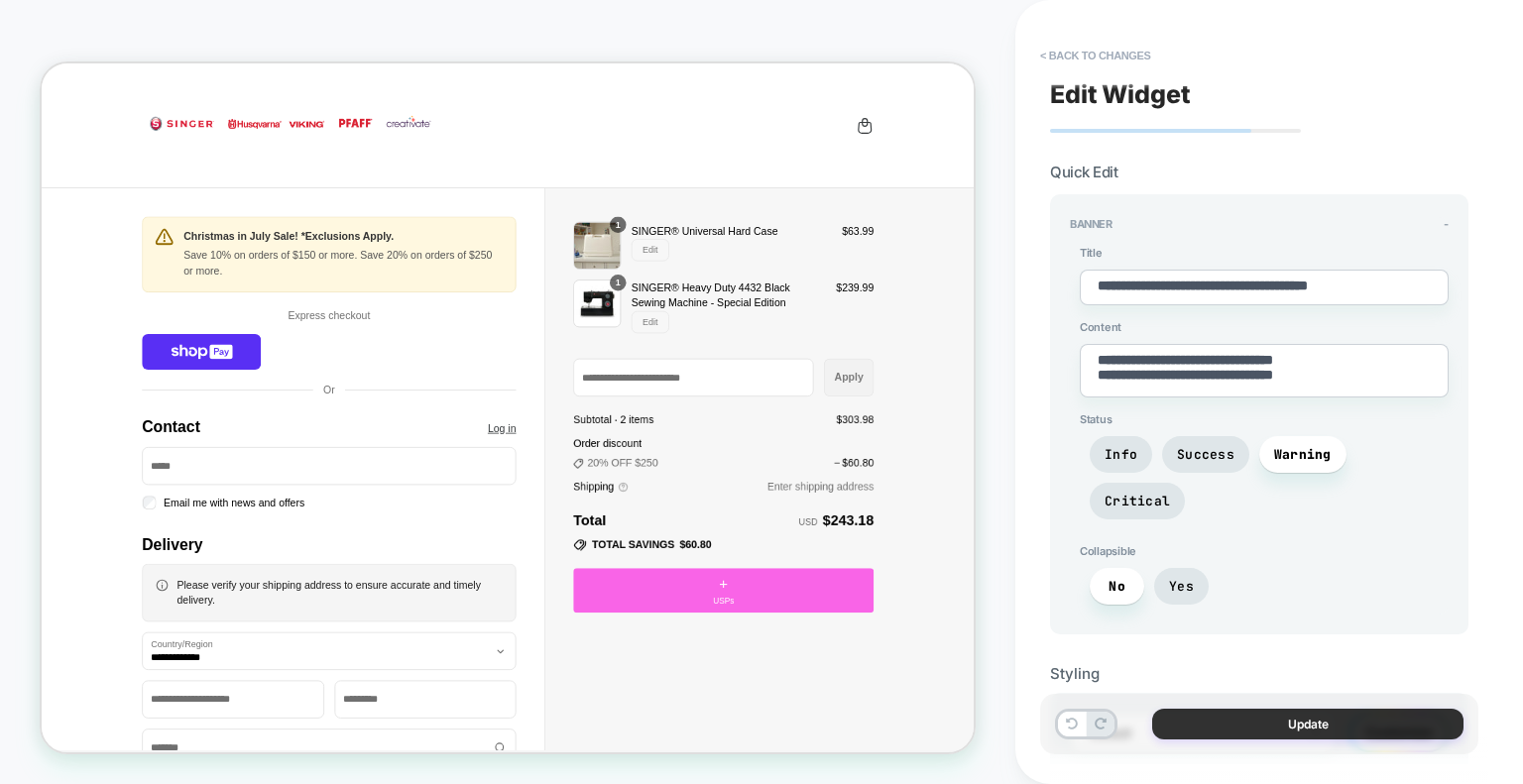 click on "Update" at bounding box center (1308, 724) 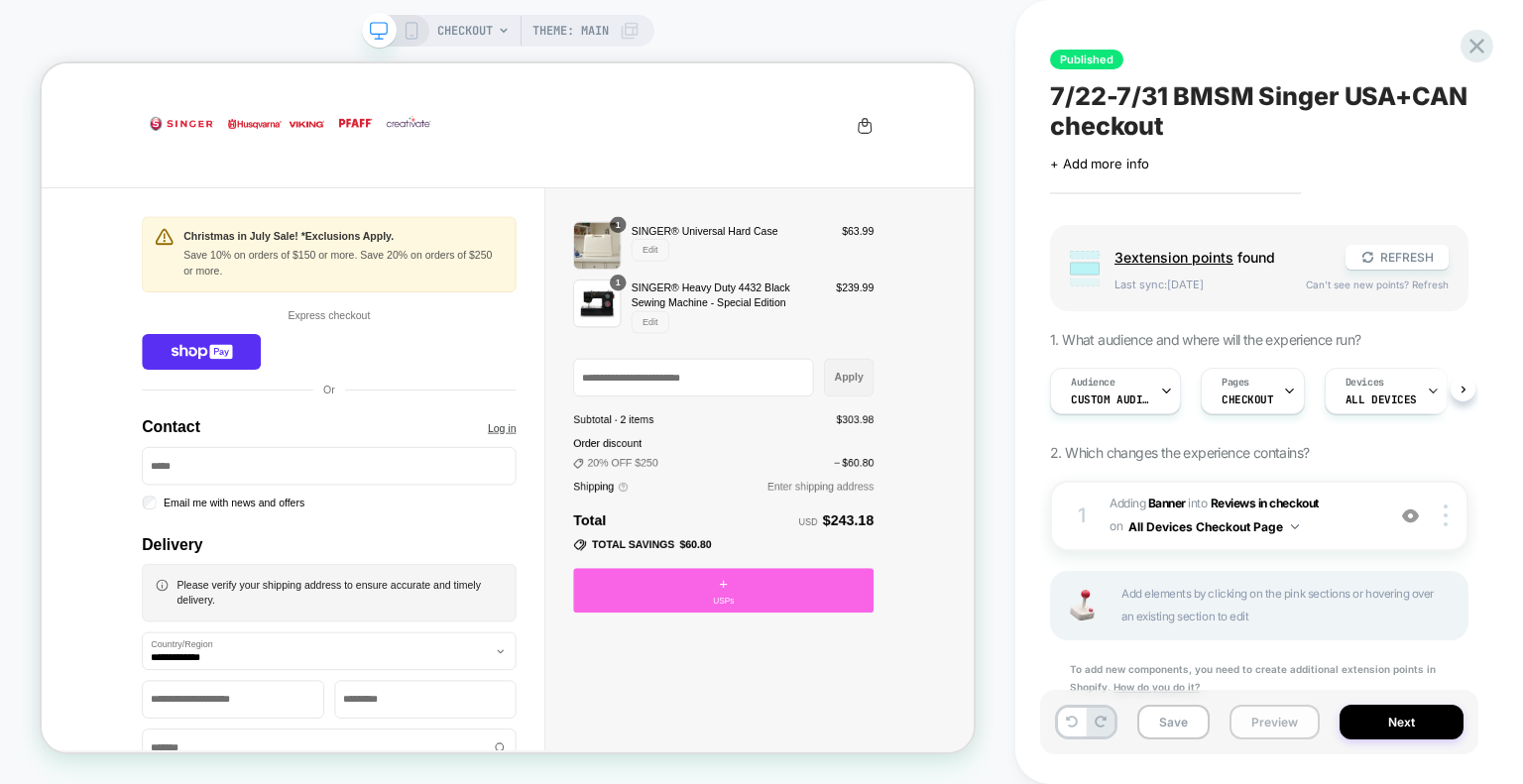 scroll, scrollTop: 0, scrollLeft: 0, axis: both 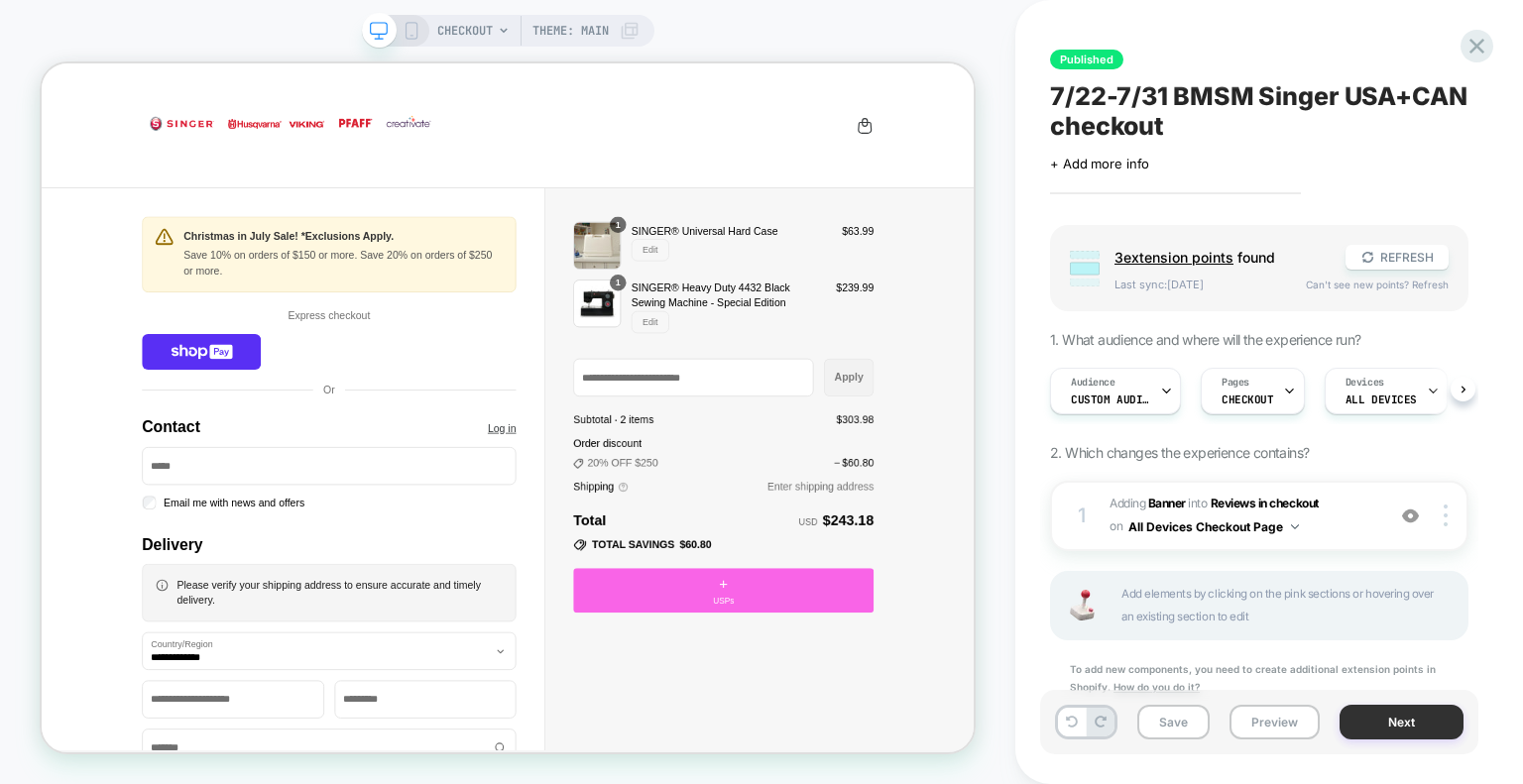 click on "Next" at bounding box center (1401, 722) 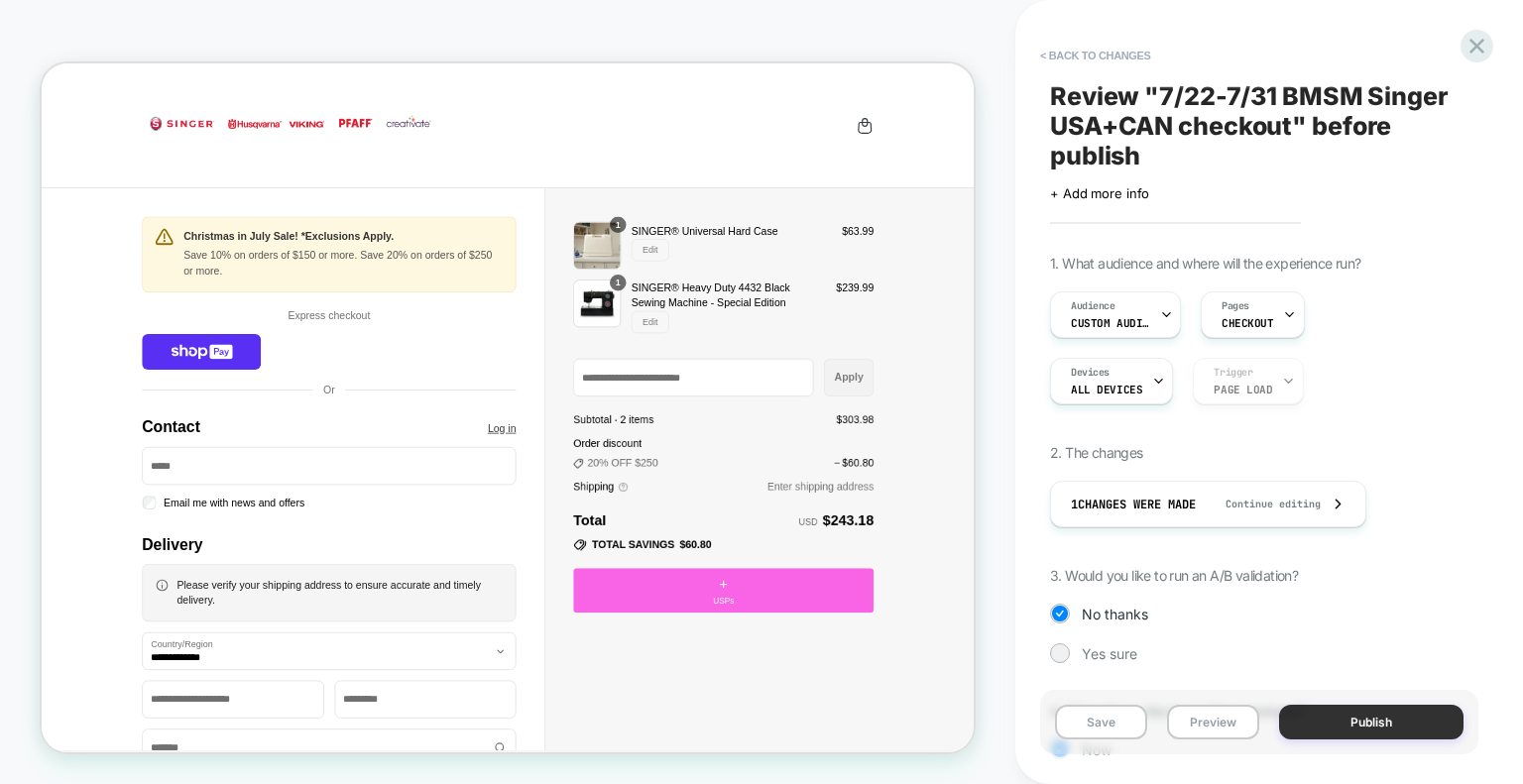 click on "Publish" at bounding box center (1371, 722) 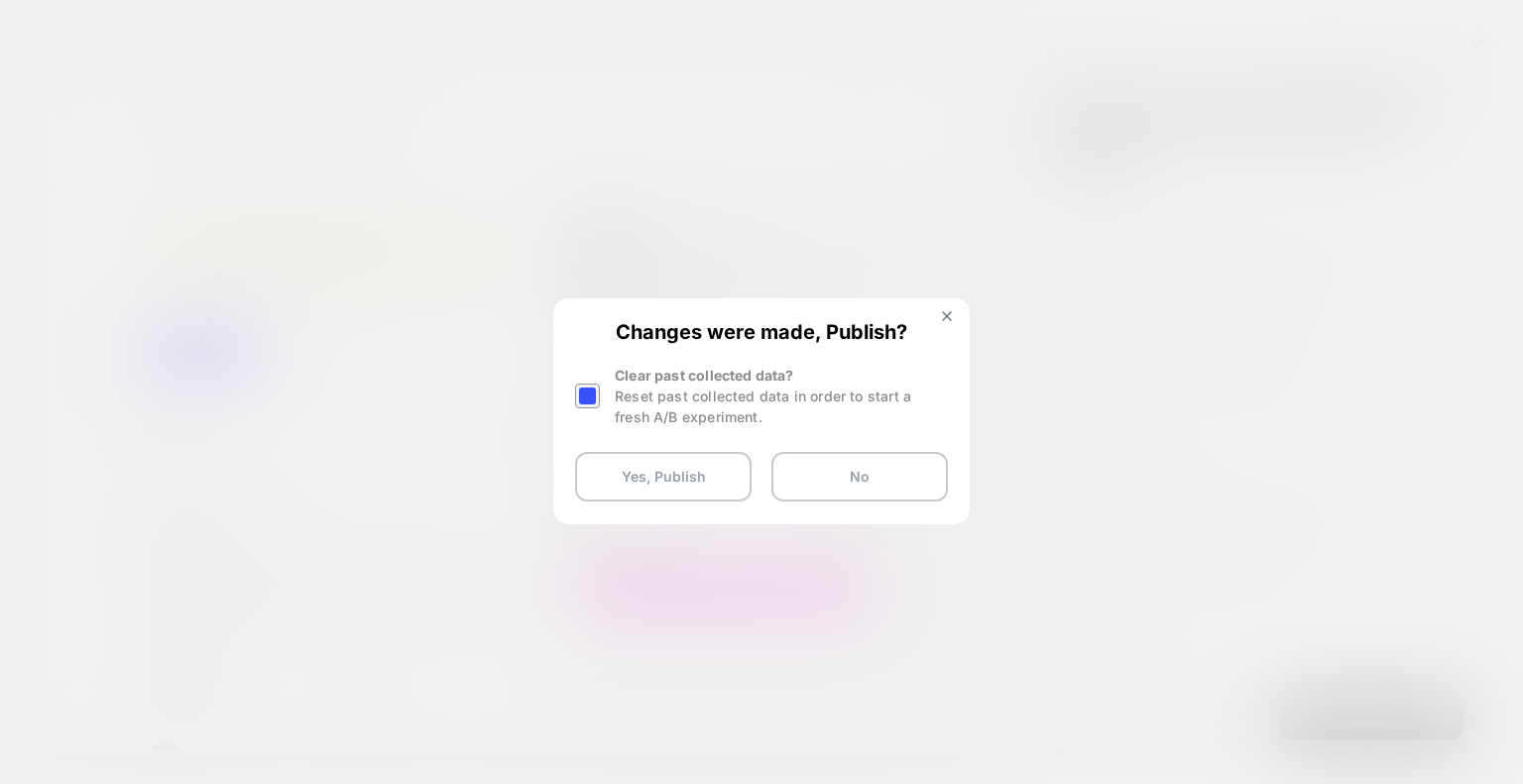 click at bounding box center (587, 395) 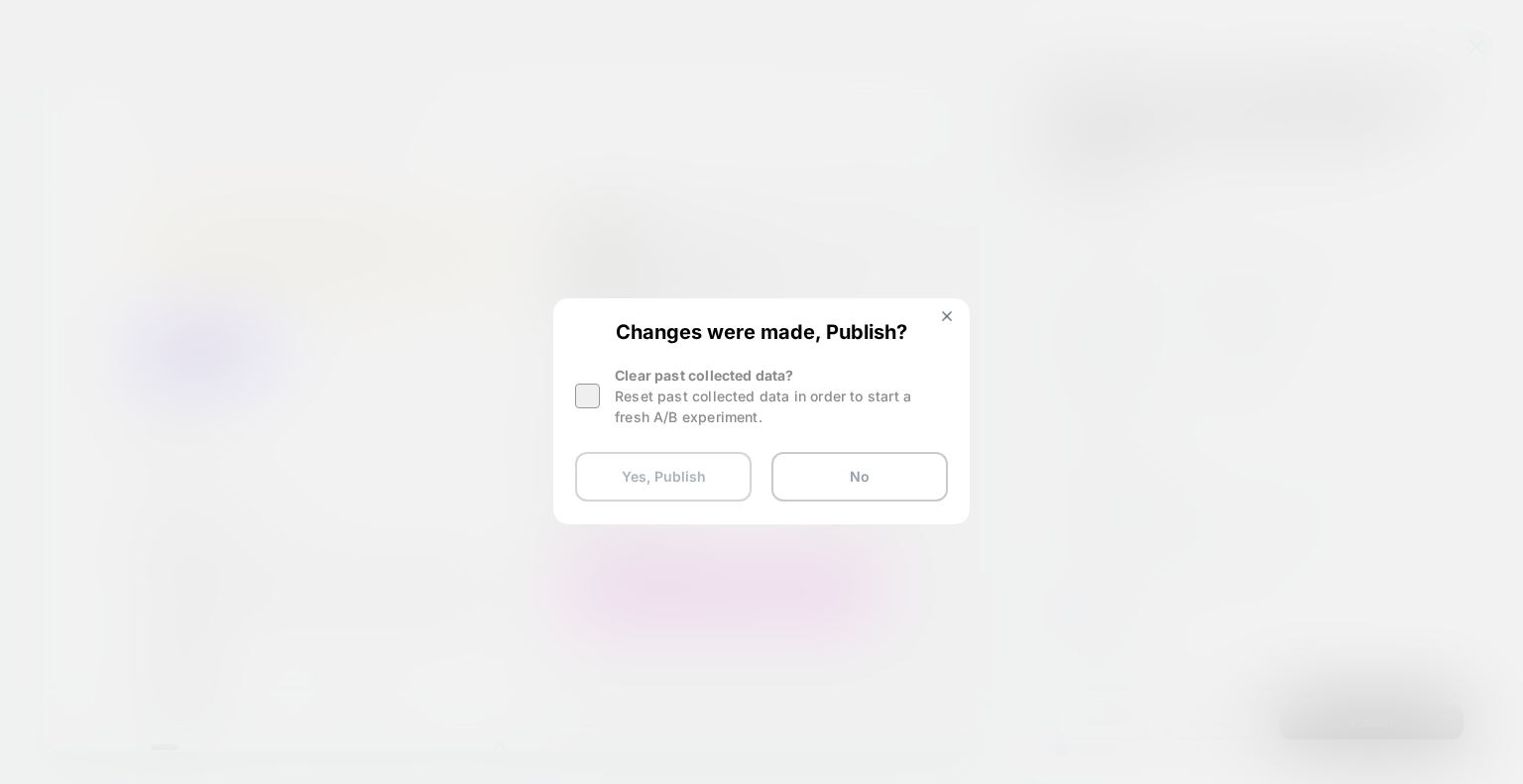 click on "Yes, Publish" at bounding box center [663, 477] 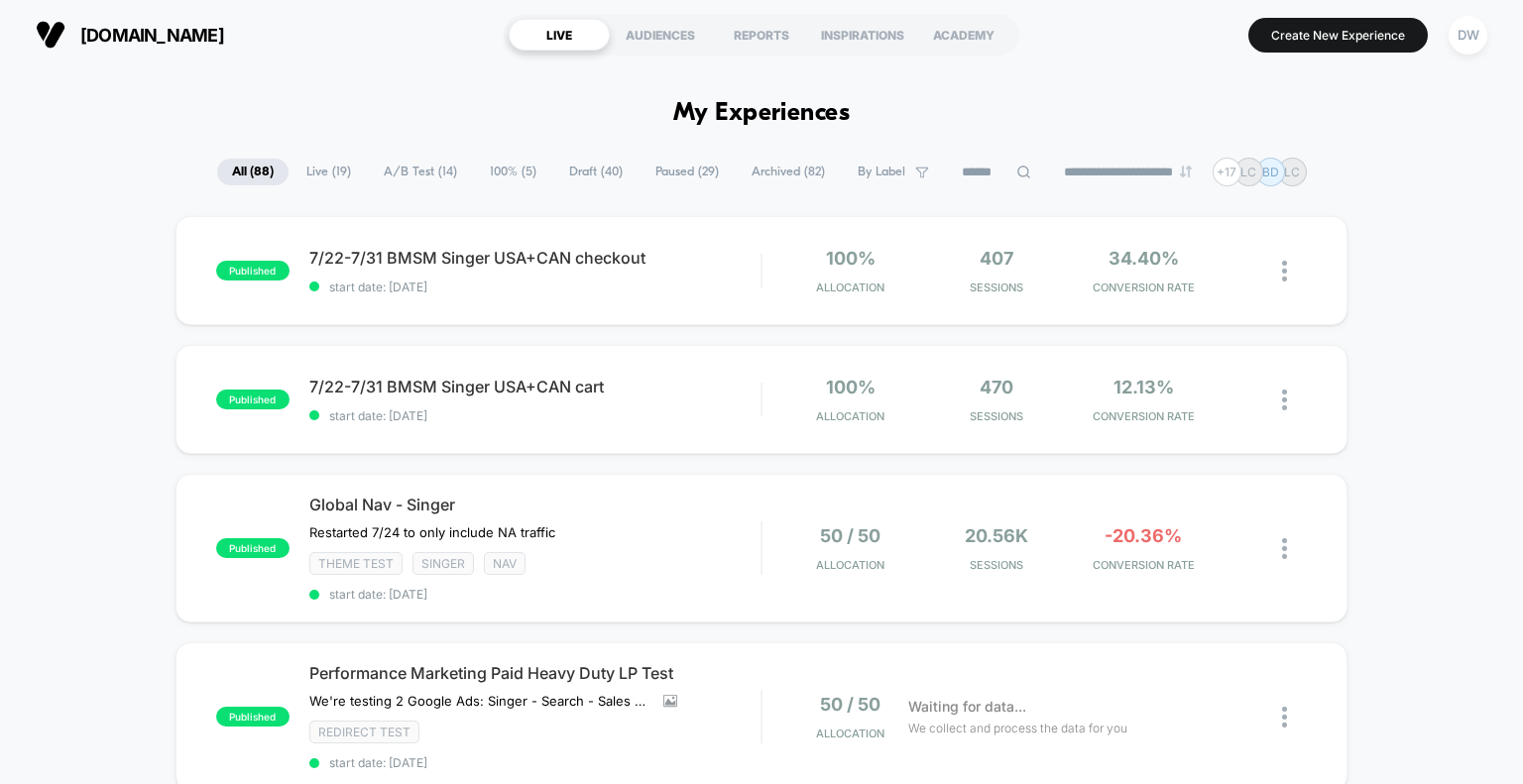 click on "published 7/22-7/31 BMSM Singer USA+CAN checkout start date: 7/22/2025 100% Allocation 407 Sessions 34.40% CONVERSION RATE published 7/22-7/31 BMSM Singer USA+CAN cart start date: 7/22/2025 100% Allocation 470 Sessions 12.13% CONVERSION RATE published Global Nav - Singer Restarted 7/24 to only include NA traffic Click to edit experience details Restarted 7/24 to only include NA traffic Theme Test Singer NAV start date: 7/24/2025 50 / 50 Allocation 20.56k Sessions -20.36% CONVERSION RATE published Performance Marketing Paid Heavy Duty LP Test We're testing 2 Google Ads: Singer - Search - Sales - Heavy Duty - Nonbrand and SINGER - PMax - Heavy Duty - Brand (US) to see which landing page drives higher conversions. > 50% of people who click on the ad are sent to the Learn more page: https://www.singer.com/pages/best-heavy-duty-sewing-machine-models > 50% of people who click on the ad are sent to the Good, Better, Best page:  https://www.singer.com/pages/singer-good-better-best-heavy-duty Click to view images NAV" at bounding box center [762, 1104] 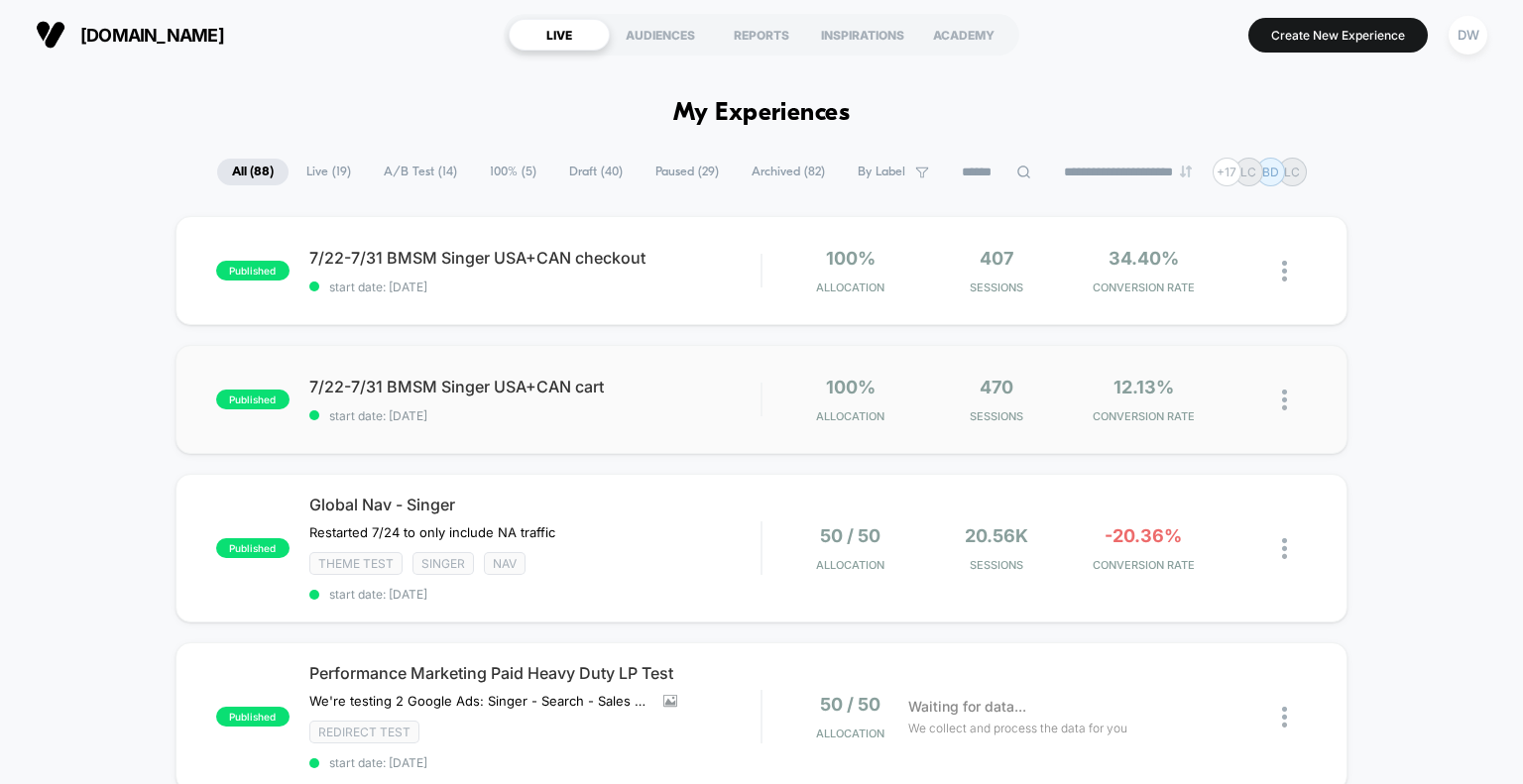 click at bounding box center (1284, 399) 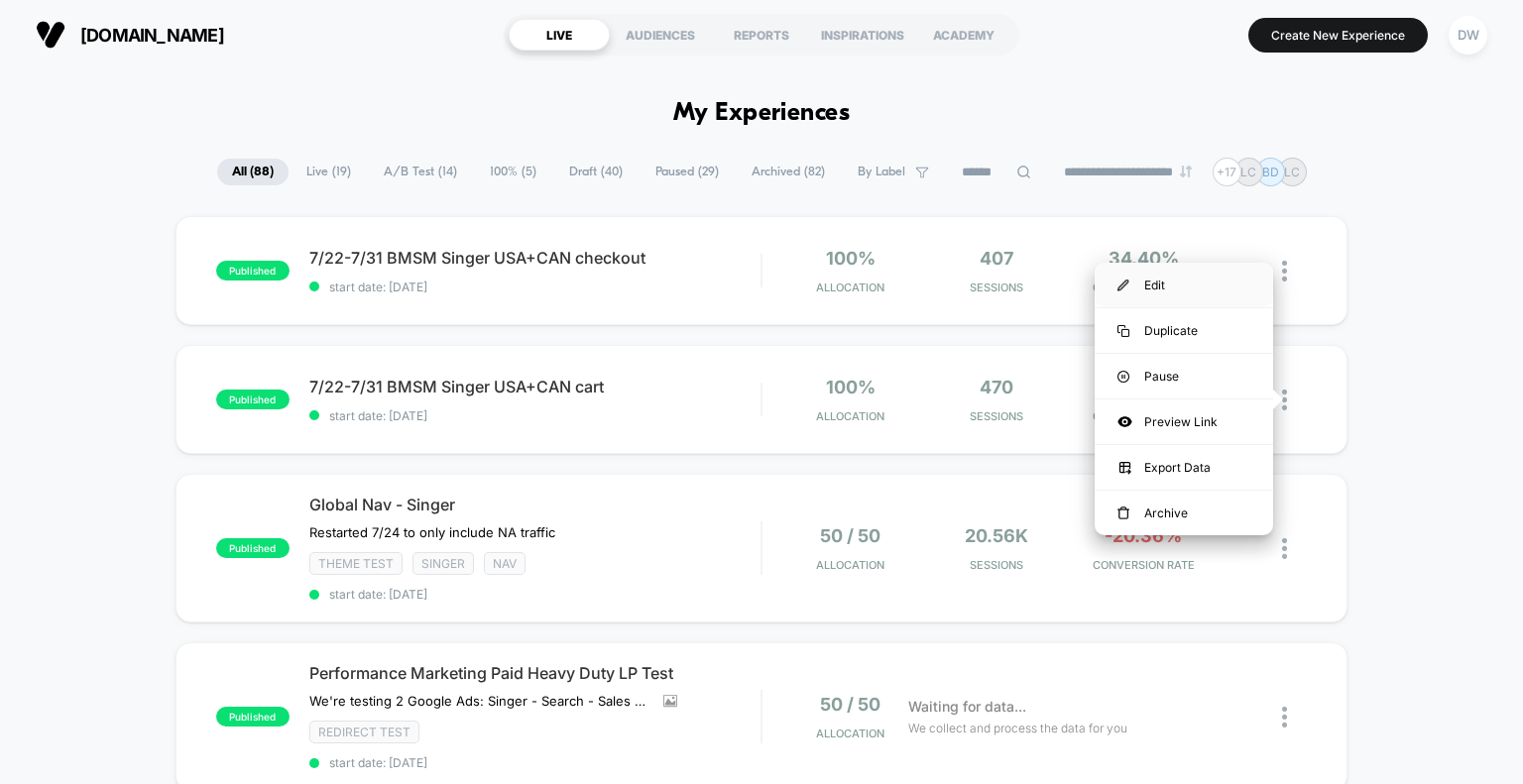 click on "Edit" at bounding box center (1184, 284) 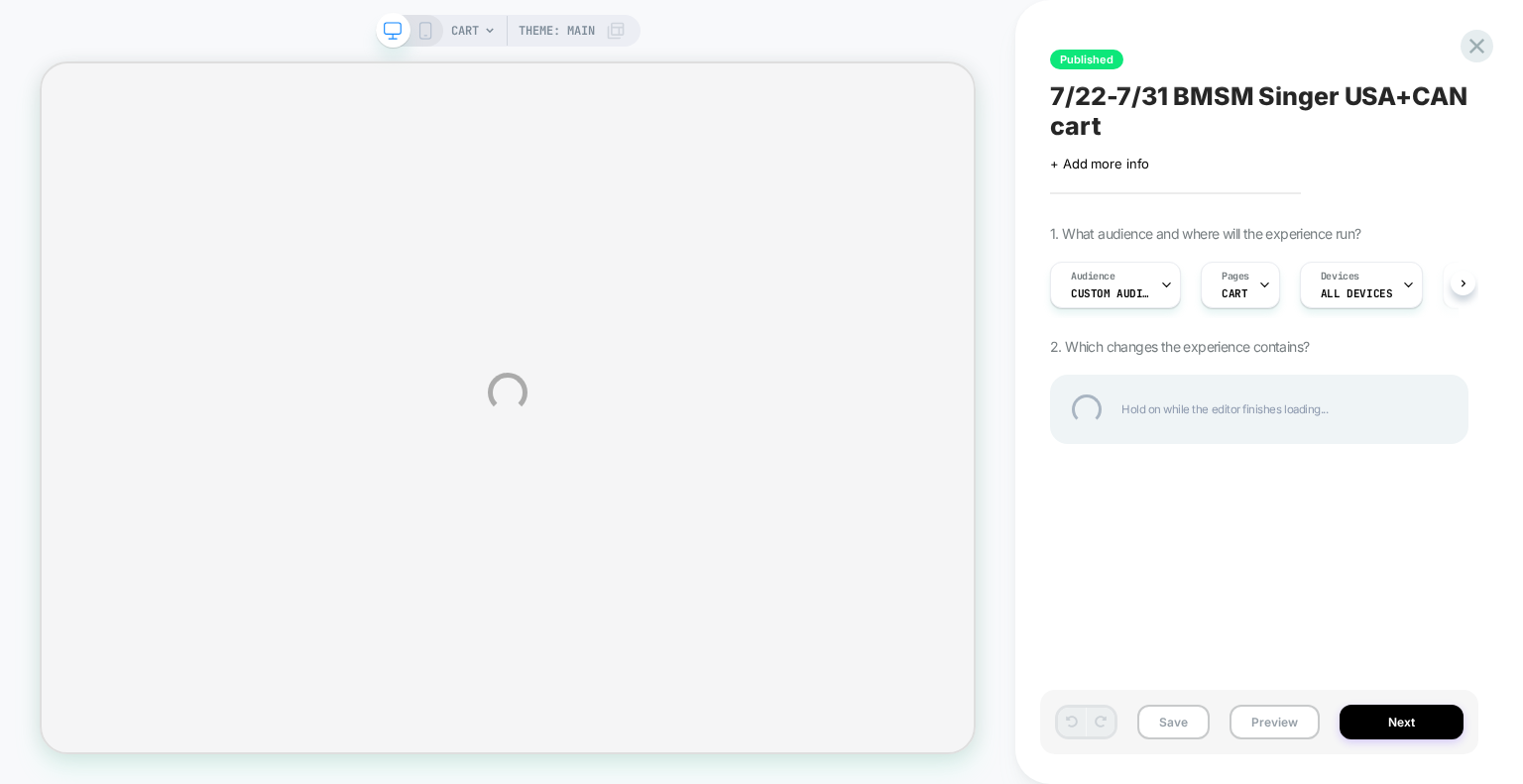 click on "CART Theme: MAIN Published 7/22-7/31 BMSM Singer USA+CAN cart Click to edit experience details + Add more info 1. What audience and where will the experience run? Audience Custom Audience Pages CART Devices ALL DEVICES Trigger Page Load 2. Which changes the experience contains? Hold on while the editor finishes loading... Save Preview Next" at bounding box center (762, 392) 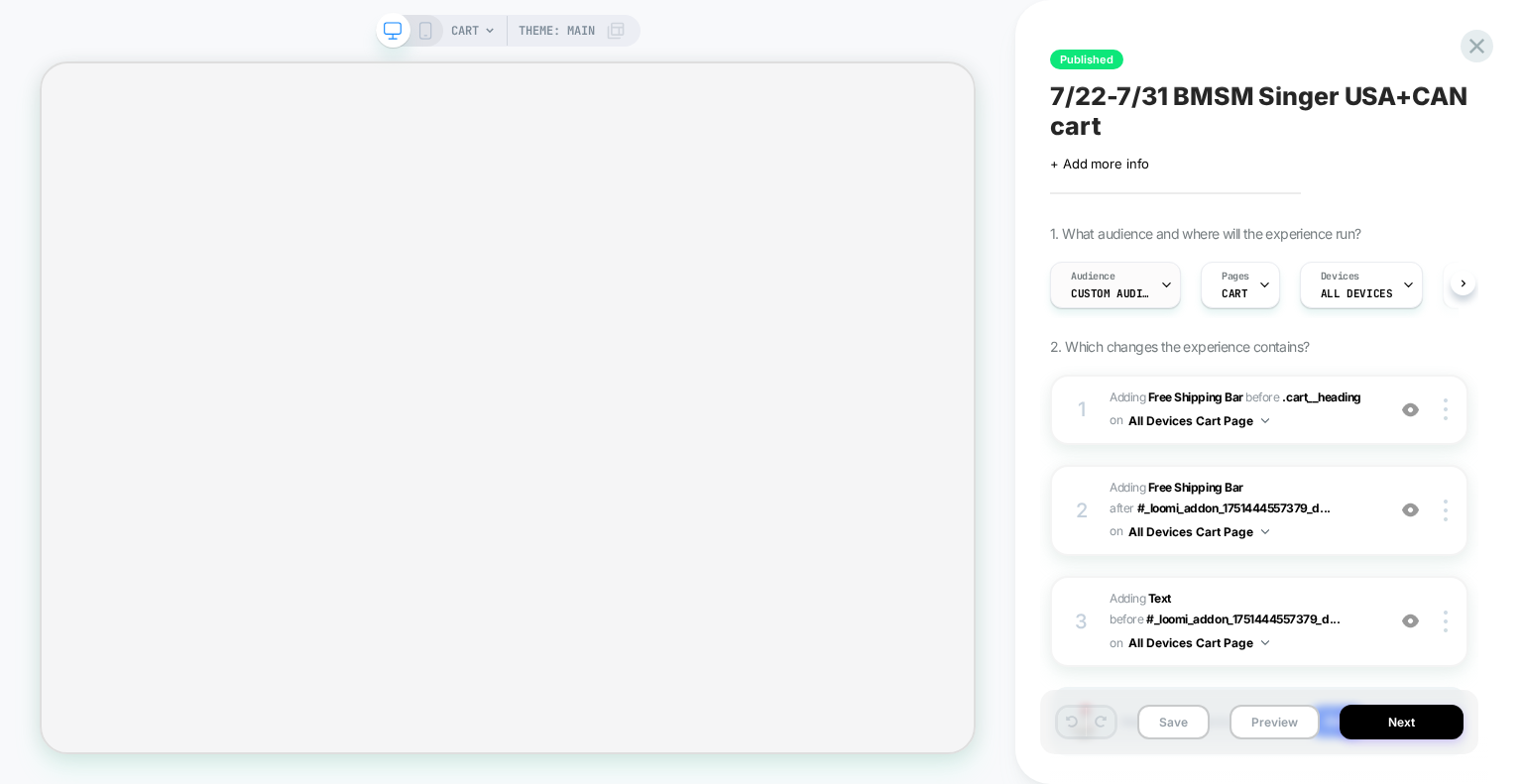 click on "Custom Audience" at bounding box center (1111, 293) 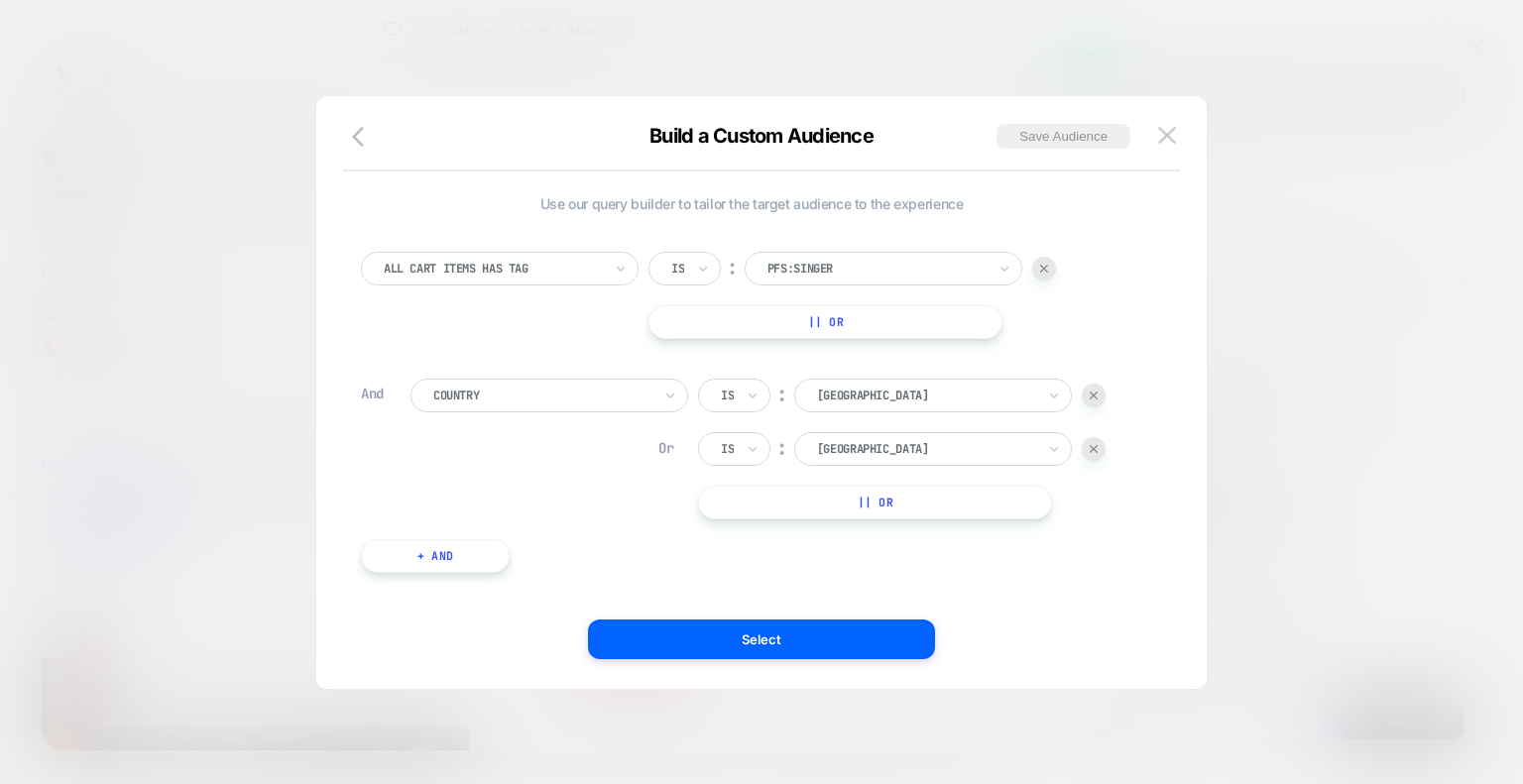 click on "+ And" at bounding box center (435, 556) 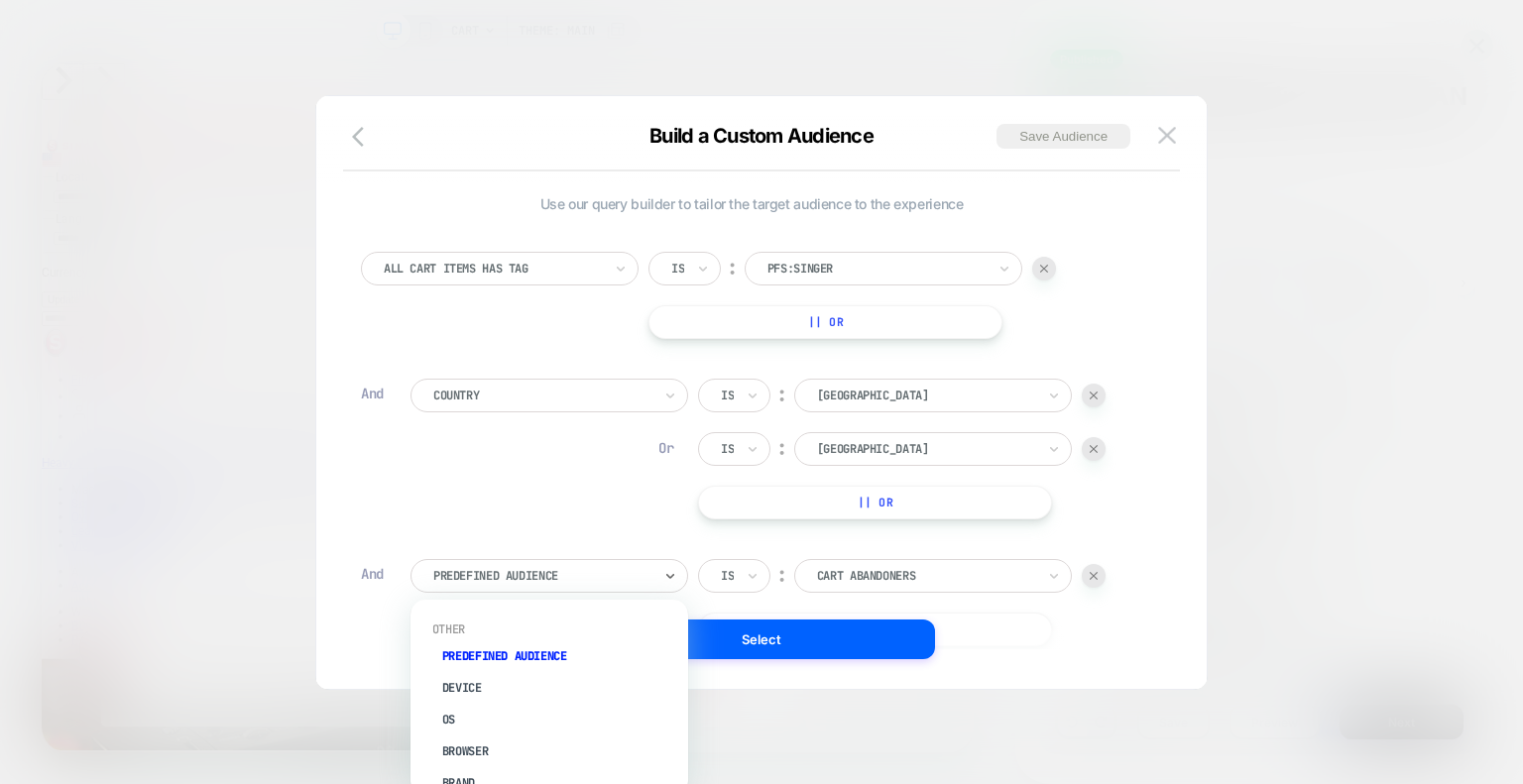 scroll, scrollTop: 0, scrollLeft: 0, axis: both 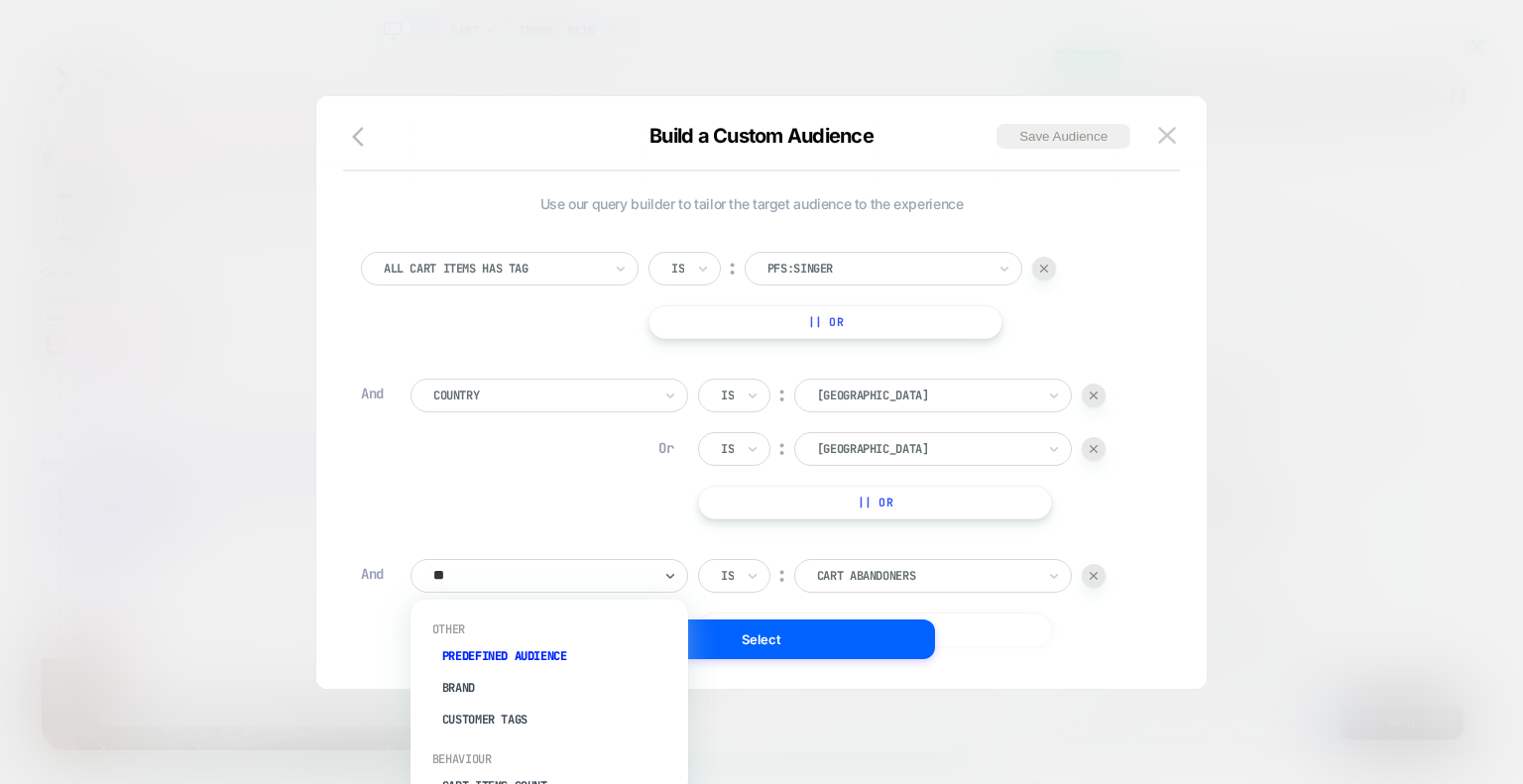 type on "***" 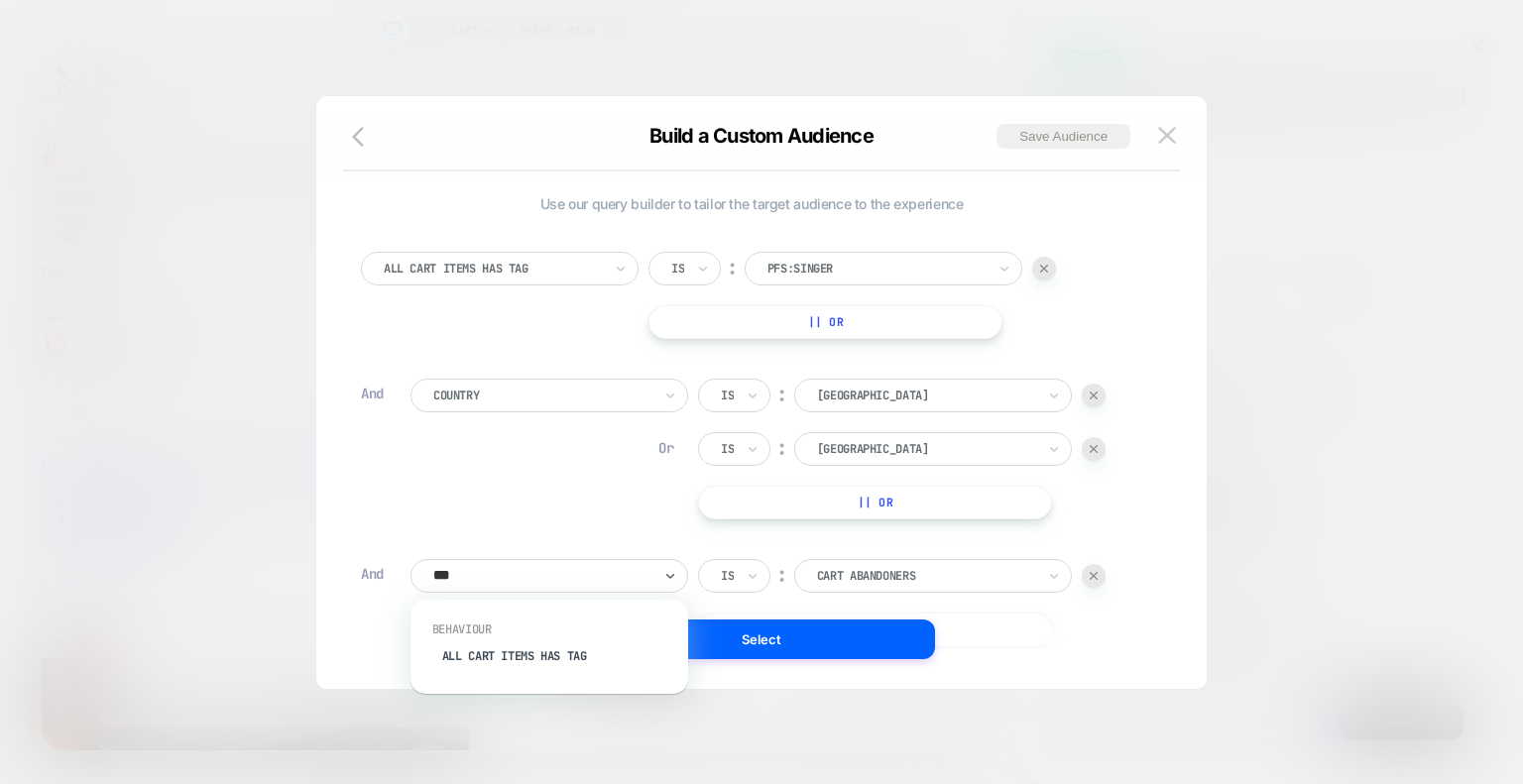 scroll, scrollTop: 0, scrollLeft: 1, axis: horizontal 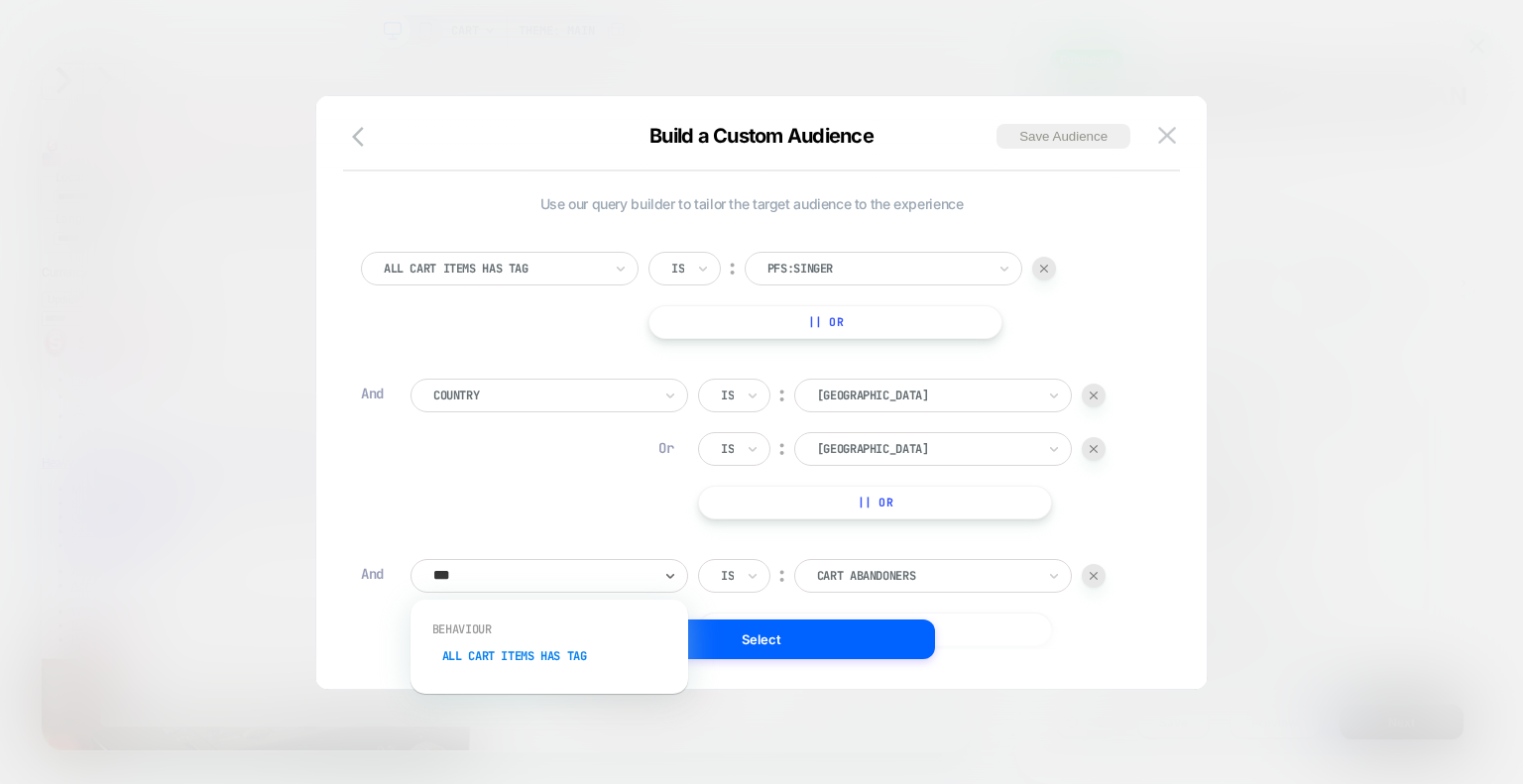click on "All Cart Items Has Tag" at bounding box center [559, 656] 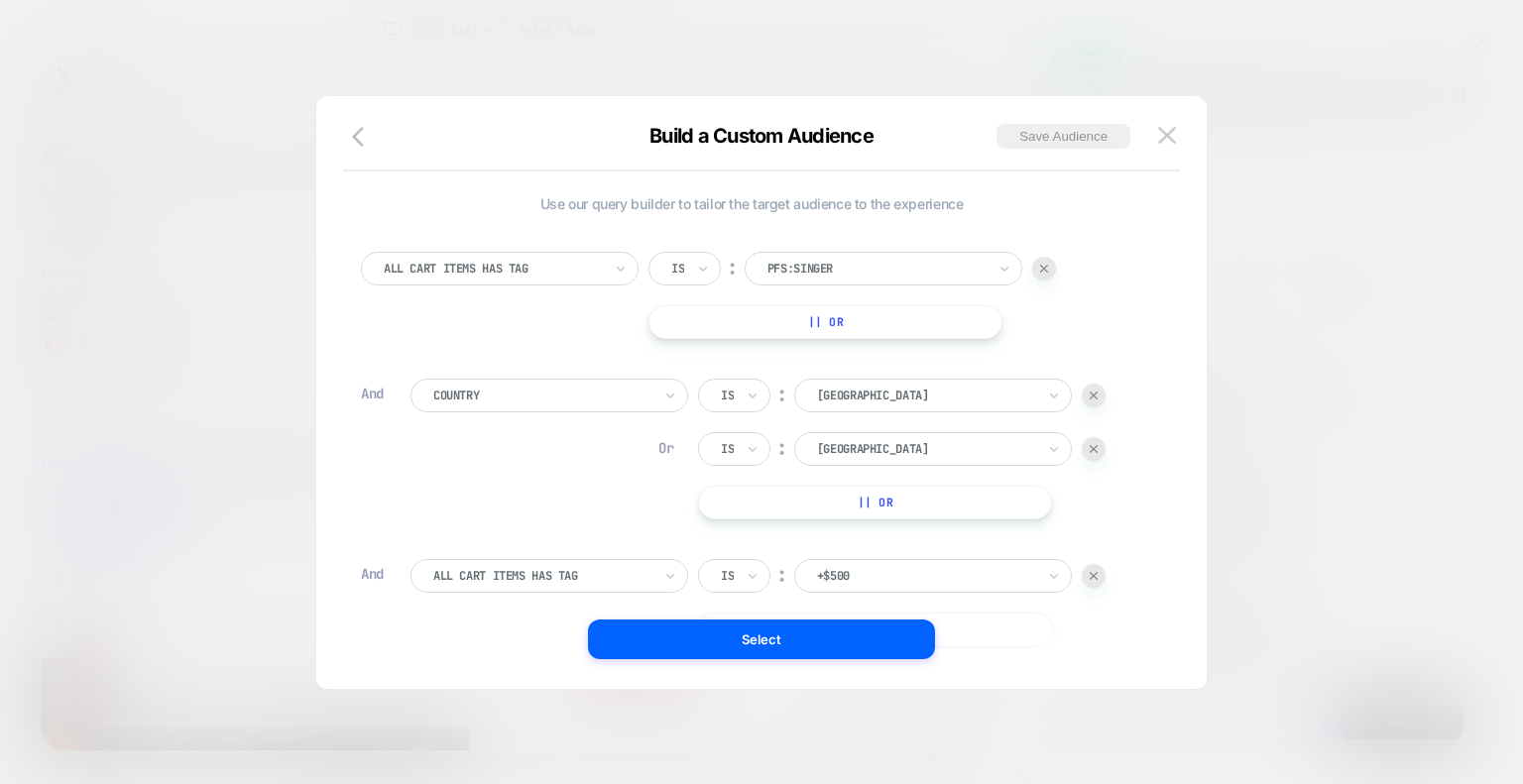 click at bounding box center (926, 576) 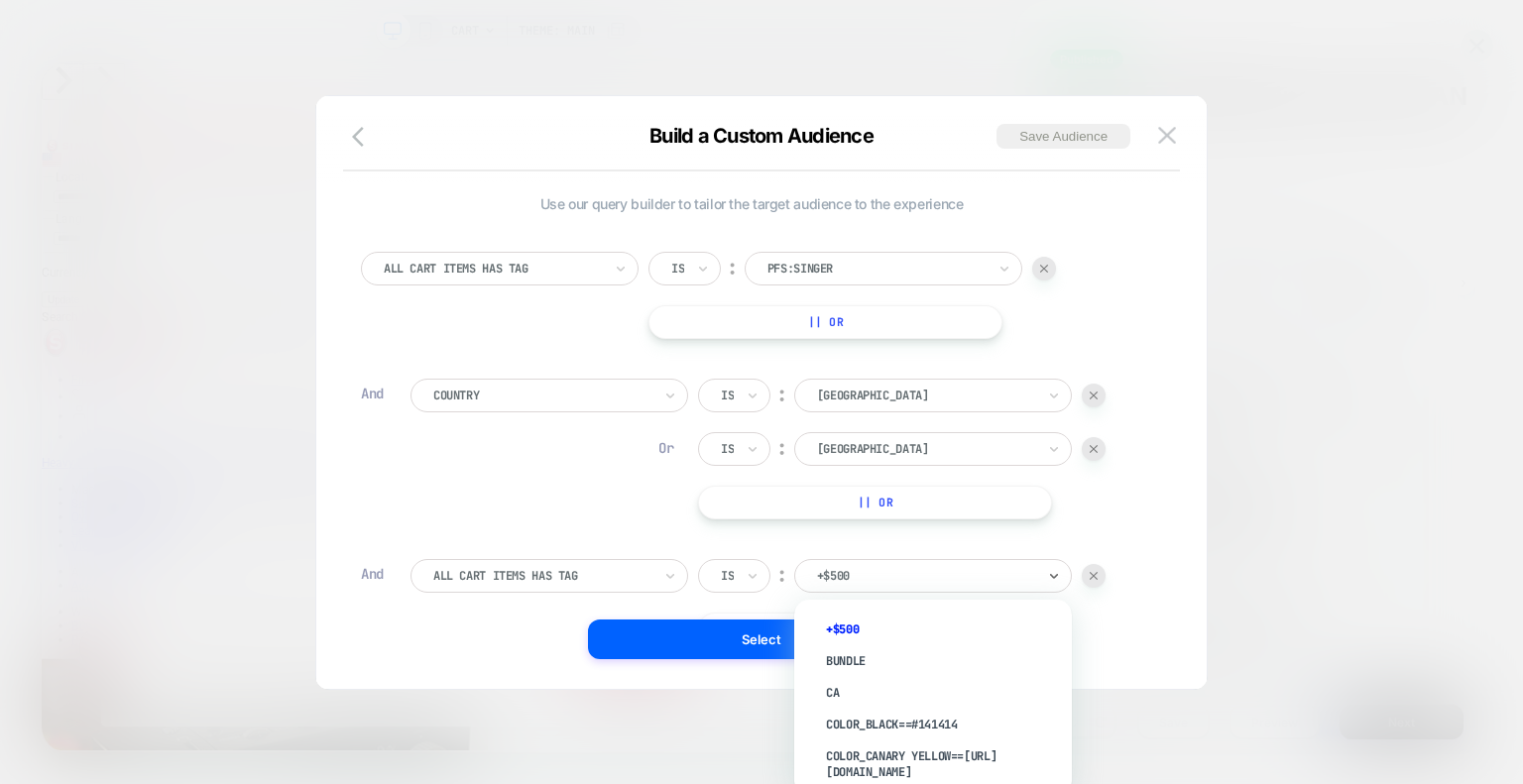scroll, scrollTop: 0, scrollLeft: 0, axis: both 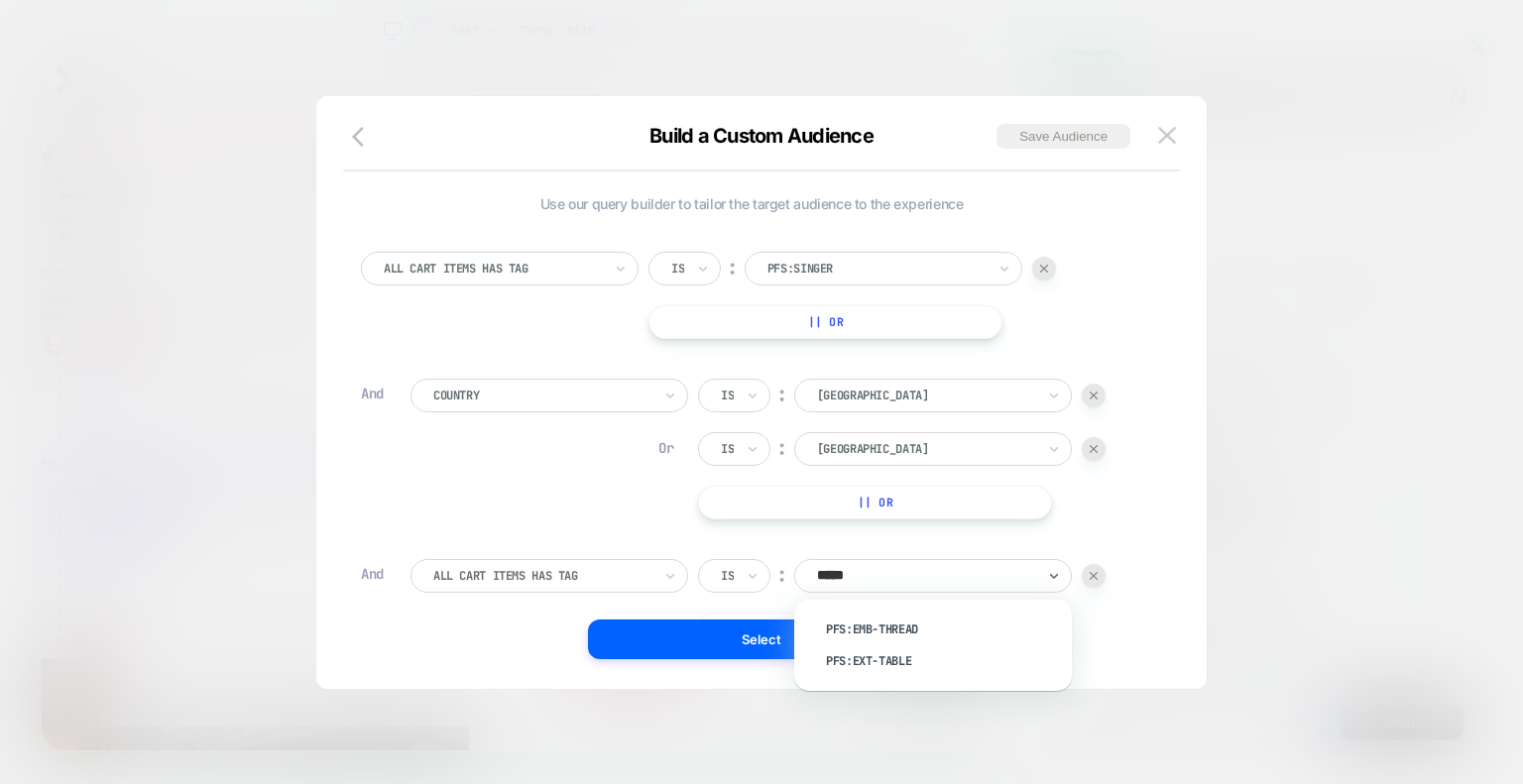type on "******" 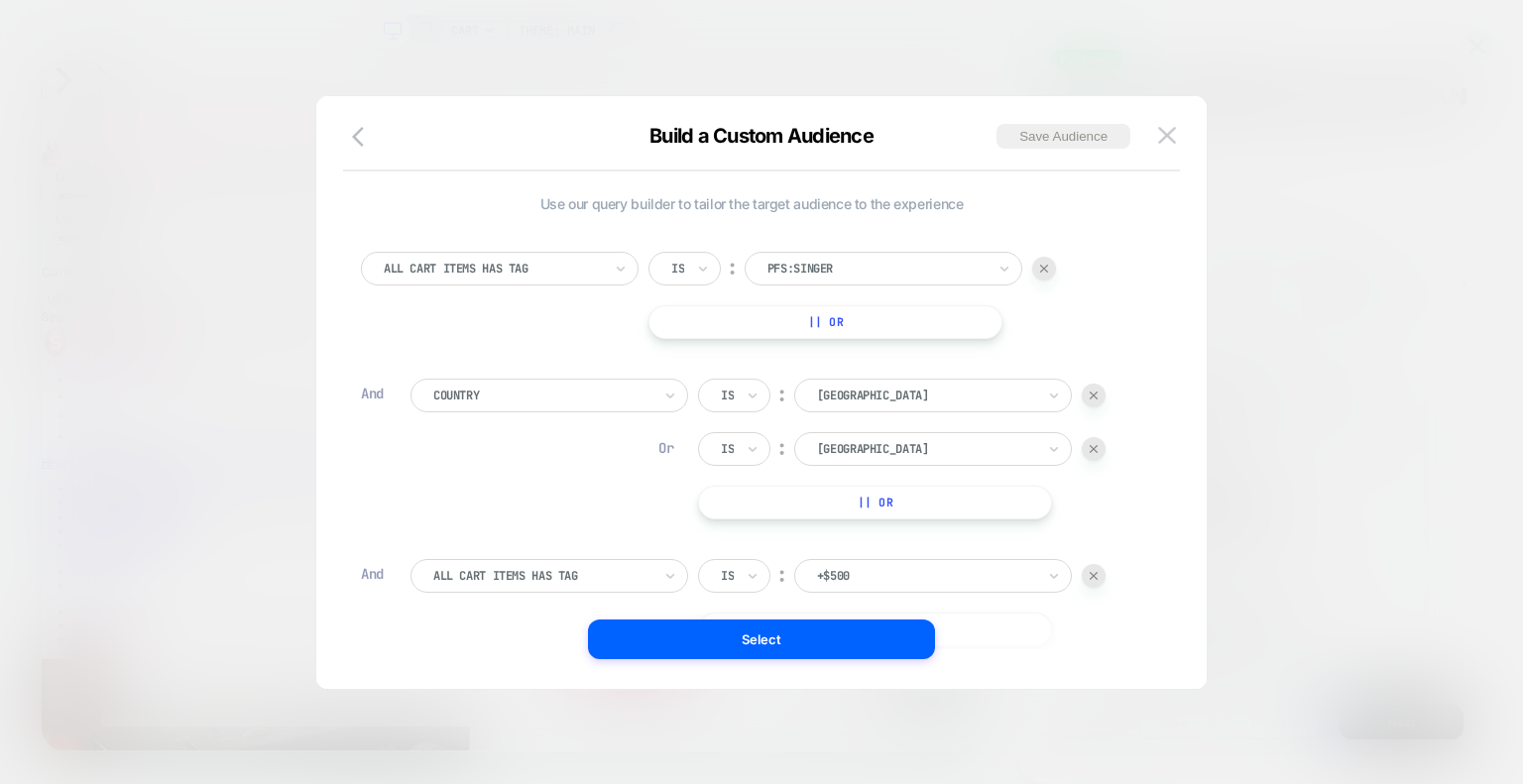 click at bounding box center (926, 576) 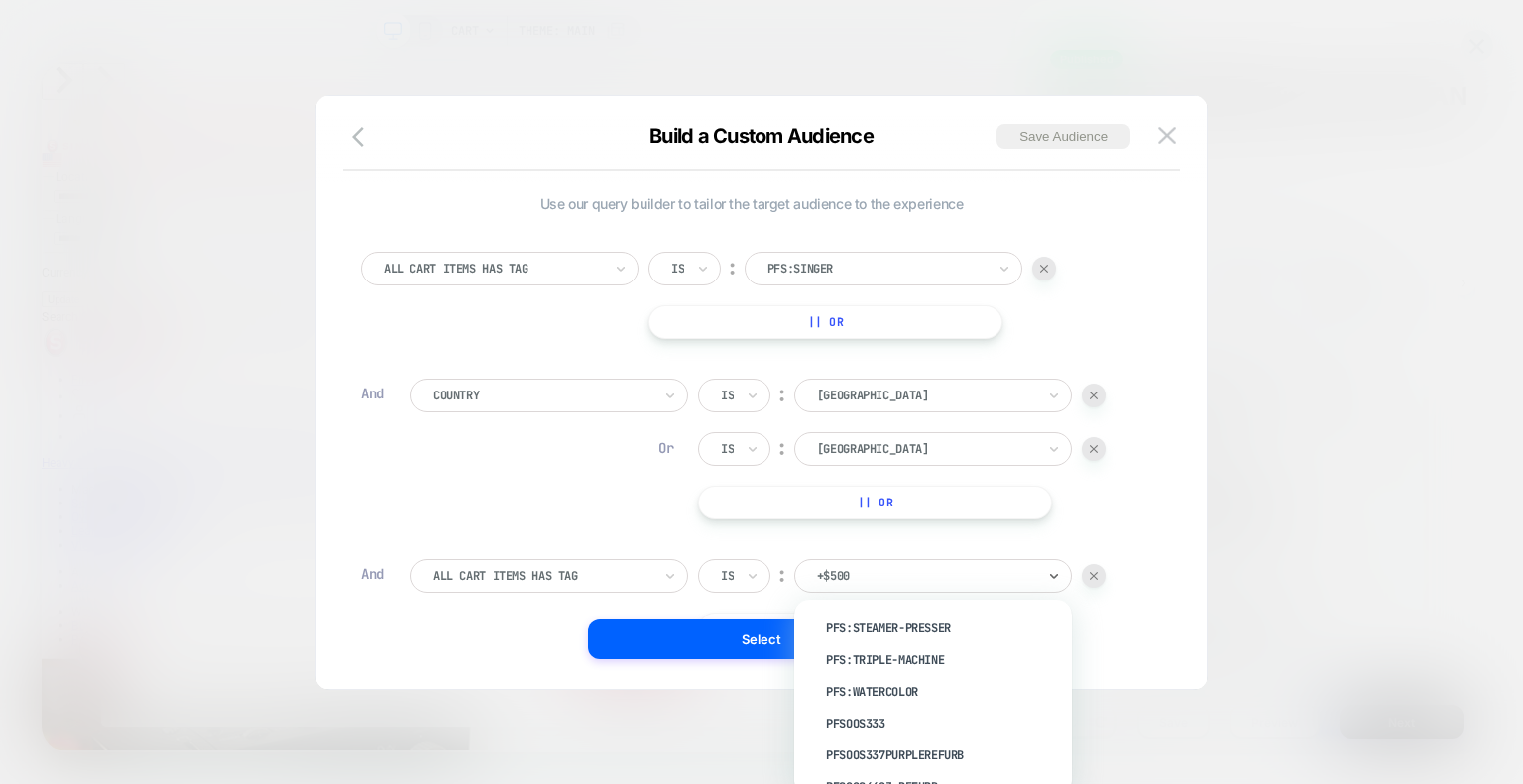 scroll, scrollTop: 11788, scrollLeft: 0, axis: vertical 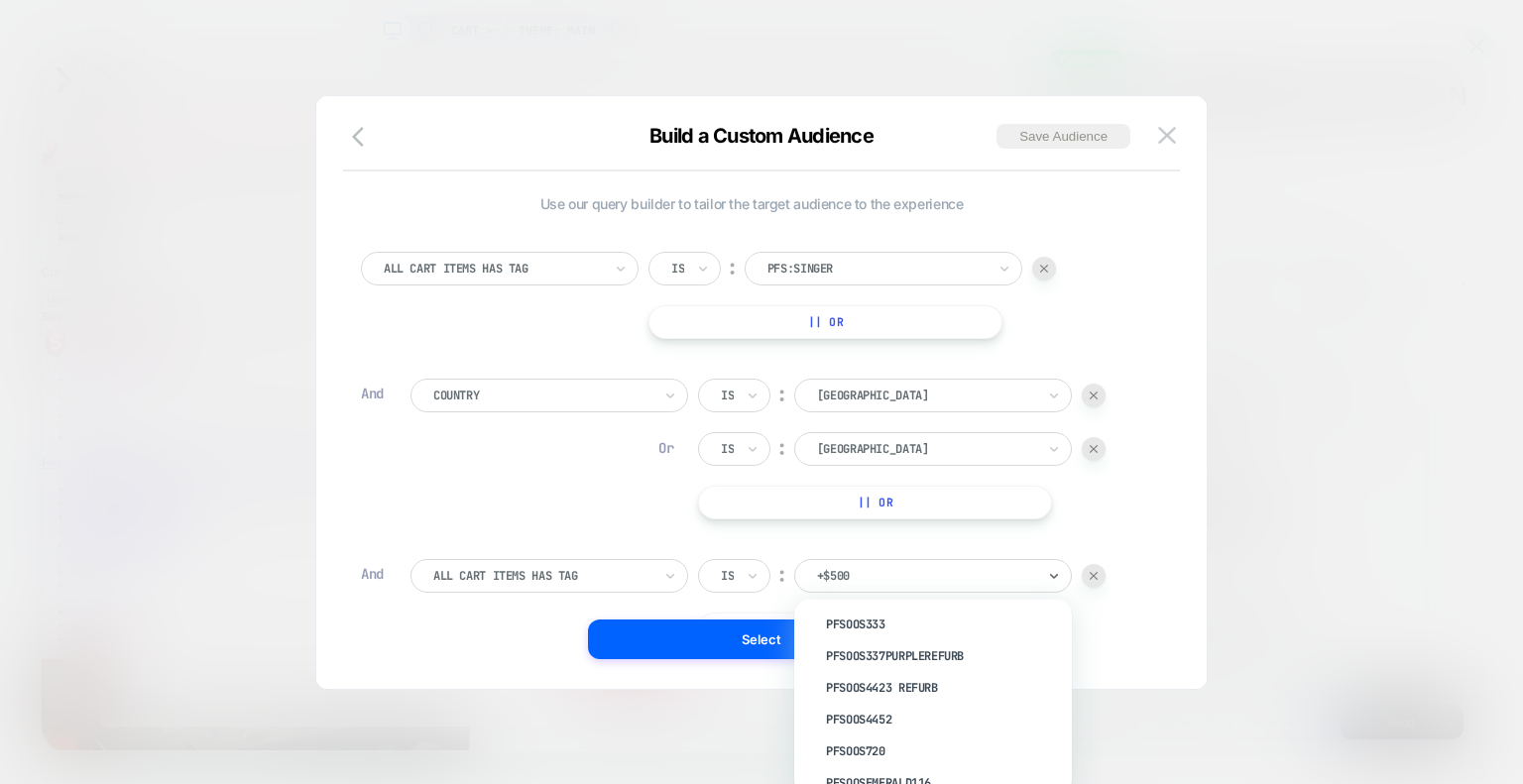 click on "pfs:watercolor" at bounding box center (943, 593) 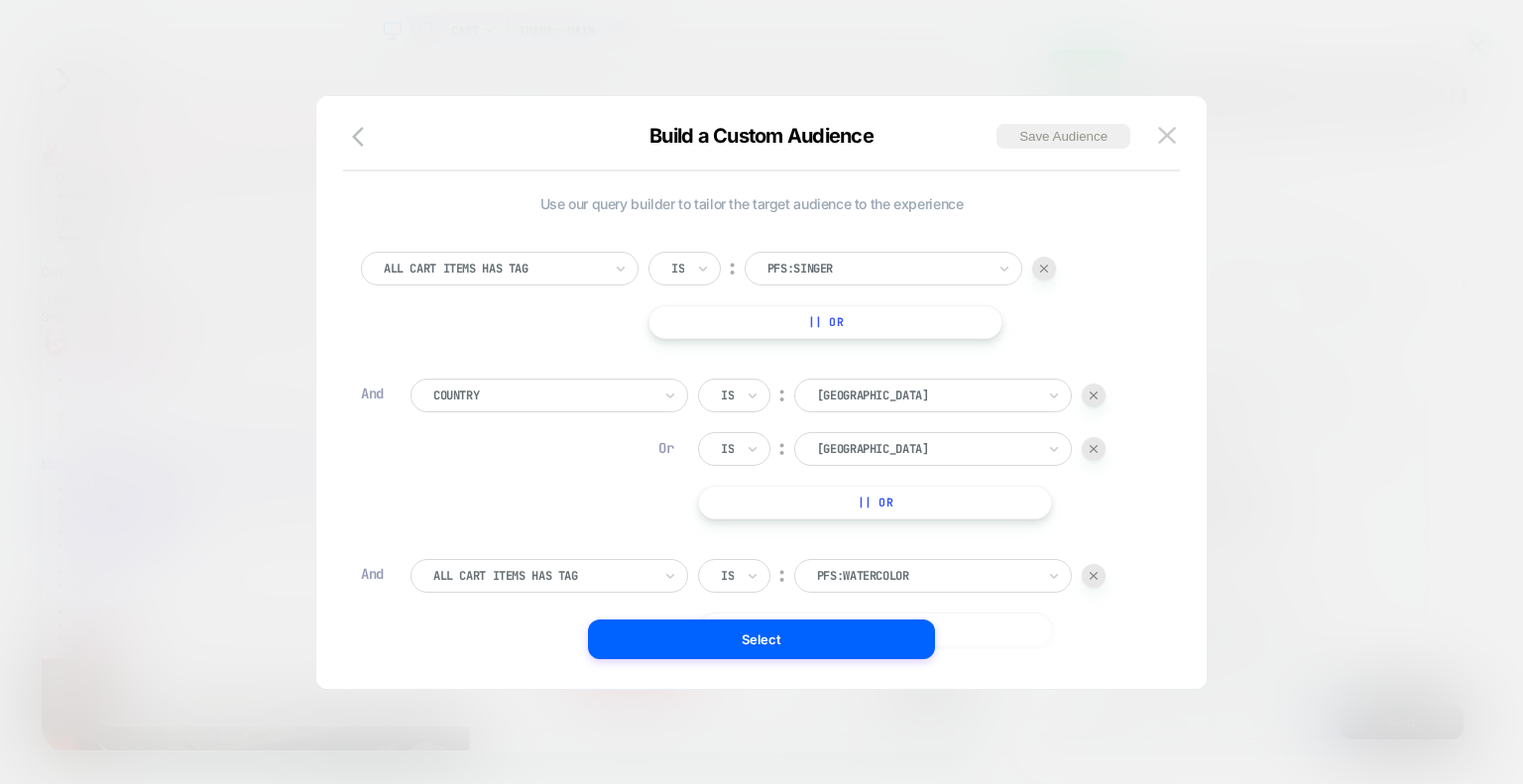 click on "Is" at bounding box center [734, 576] 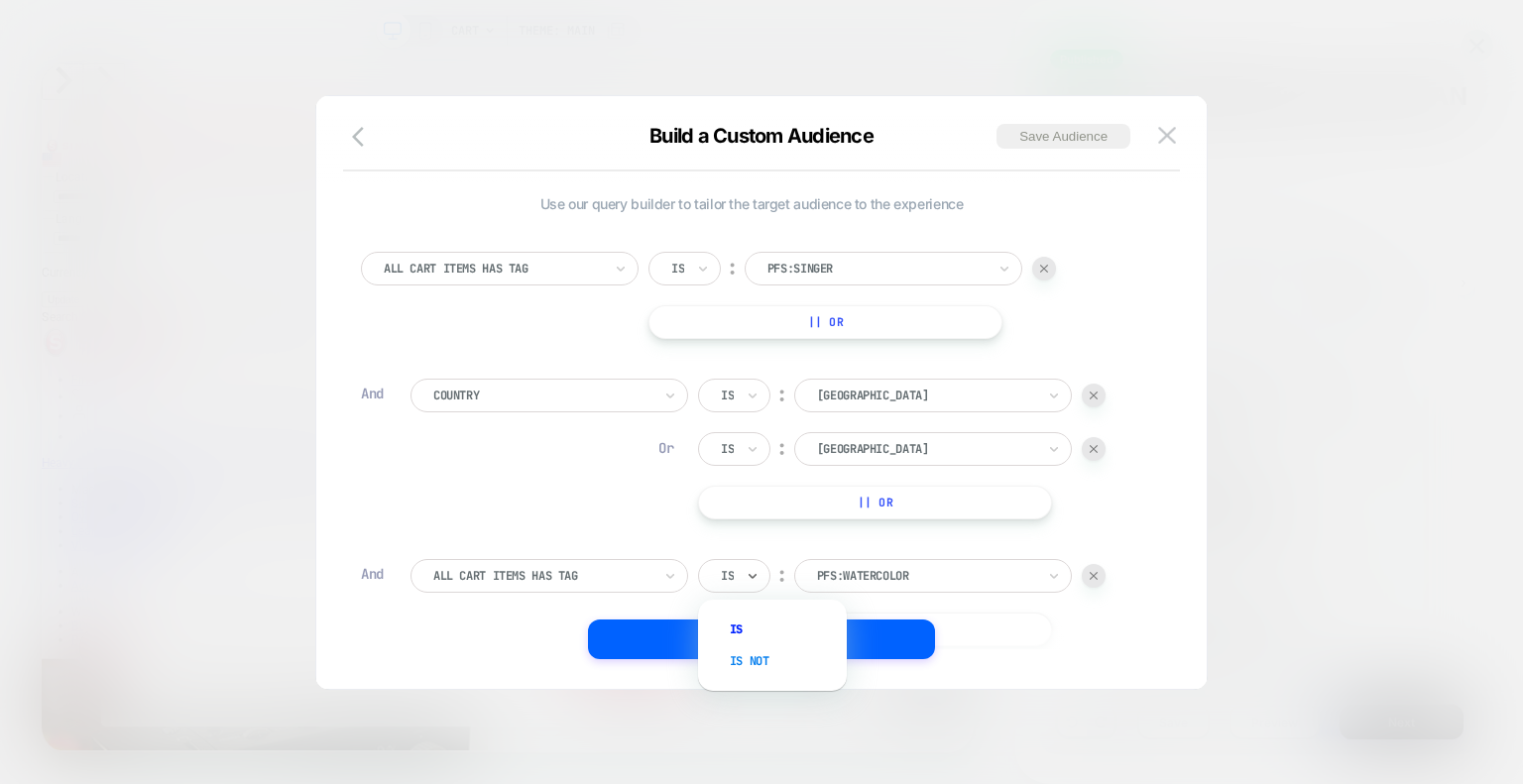 click on "Is not" at bounding box center [782, 661] 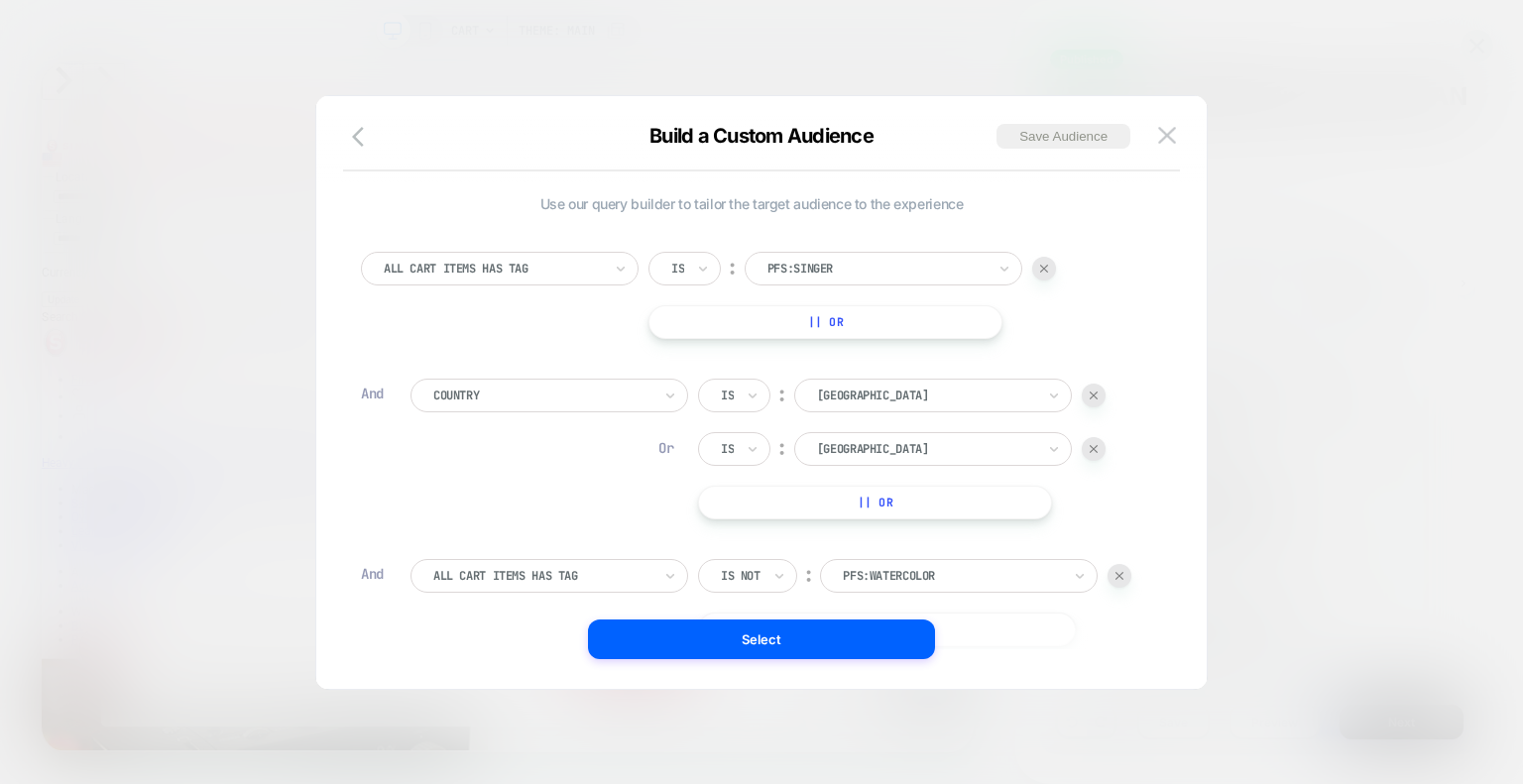 drag, startPoint x: 371, startPoint y: 570, endPoint x: 370, endPoint y: 510, distance: 60.00833 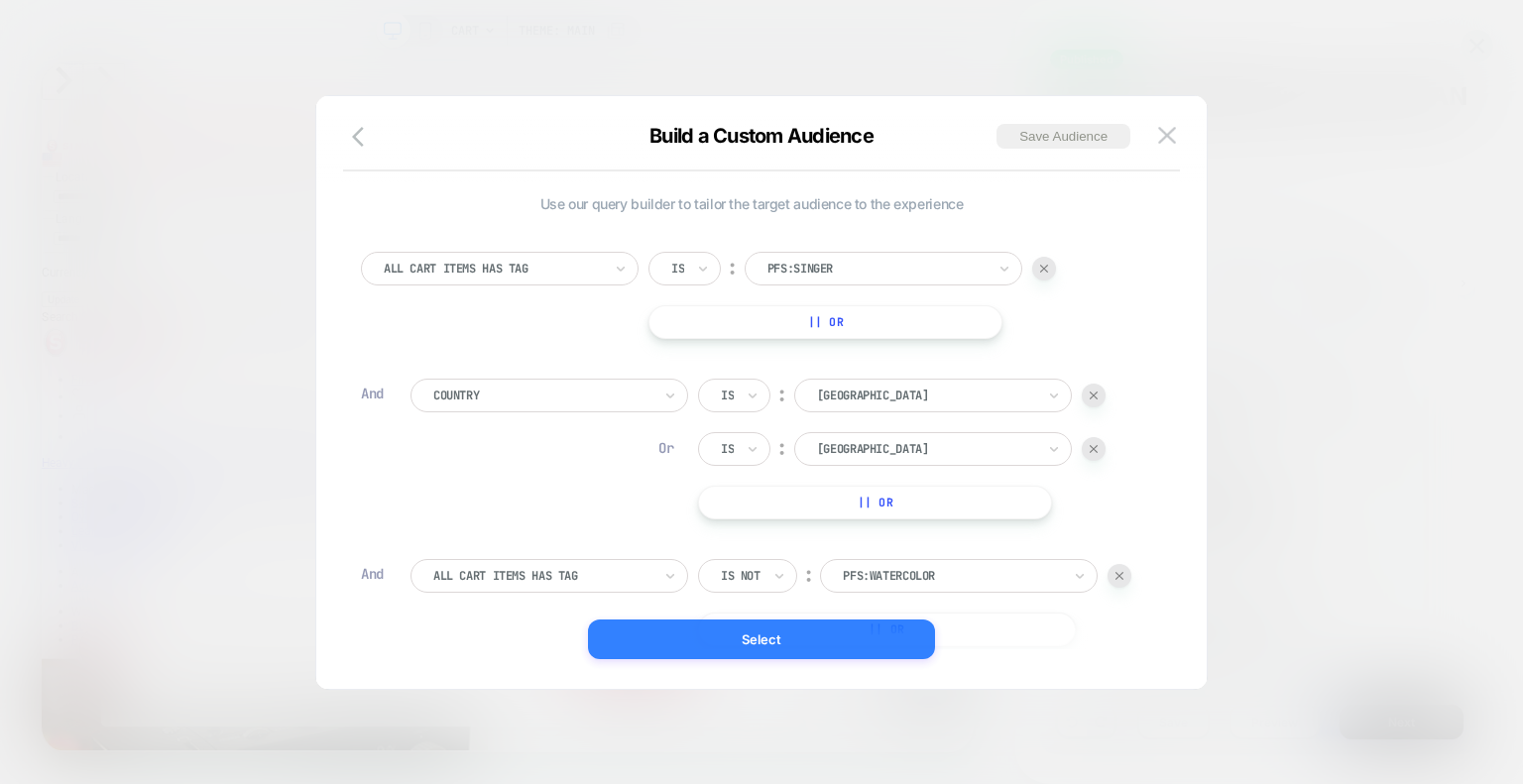 click on "Select" at bounding box center (762, 639) 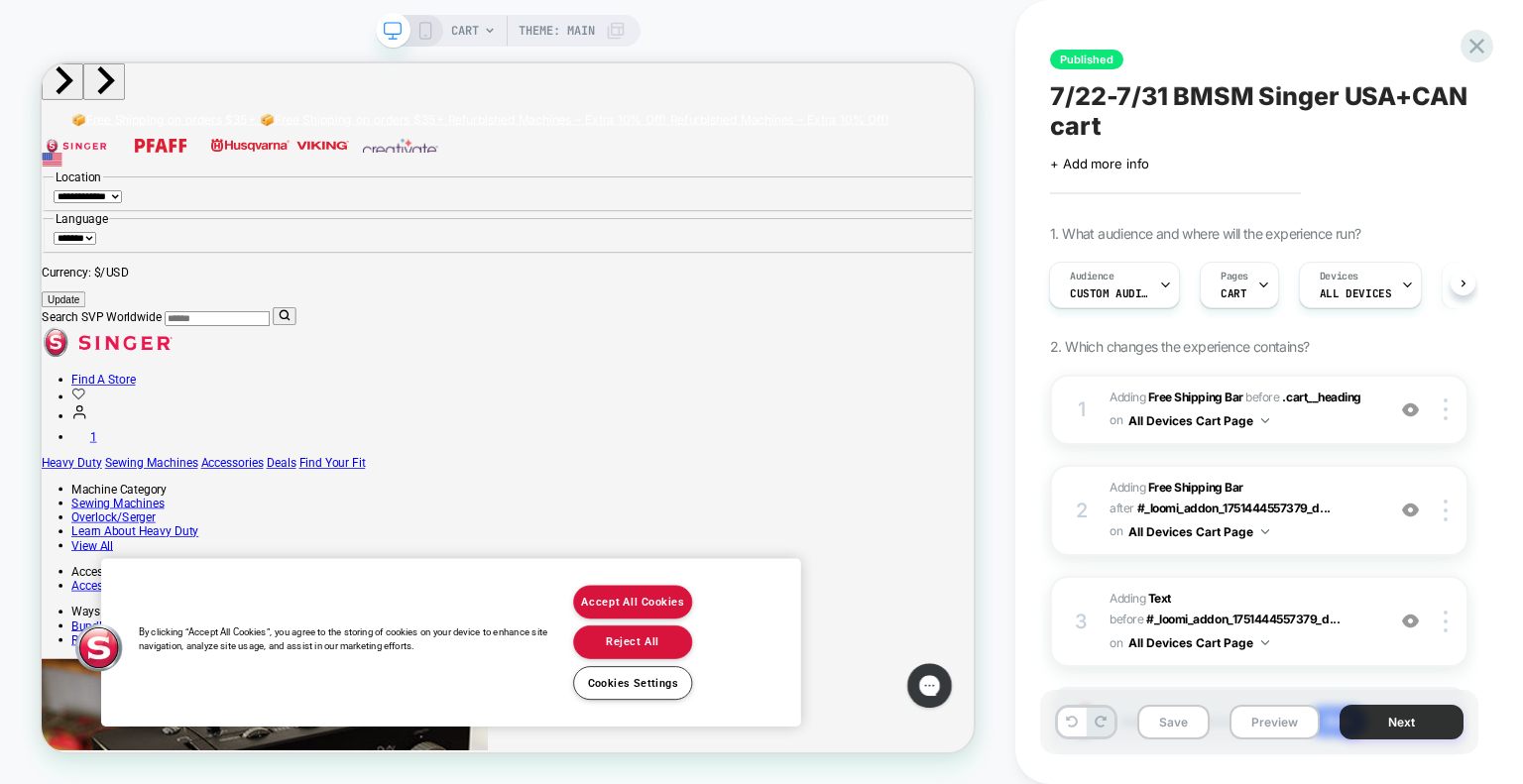 click on "Next" at bounding box center [1401, 722] 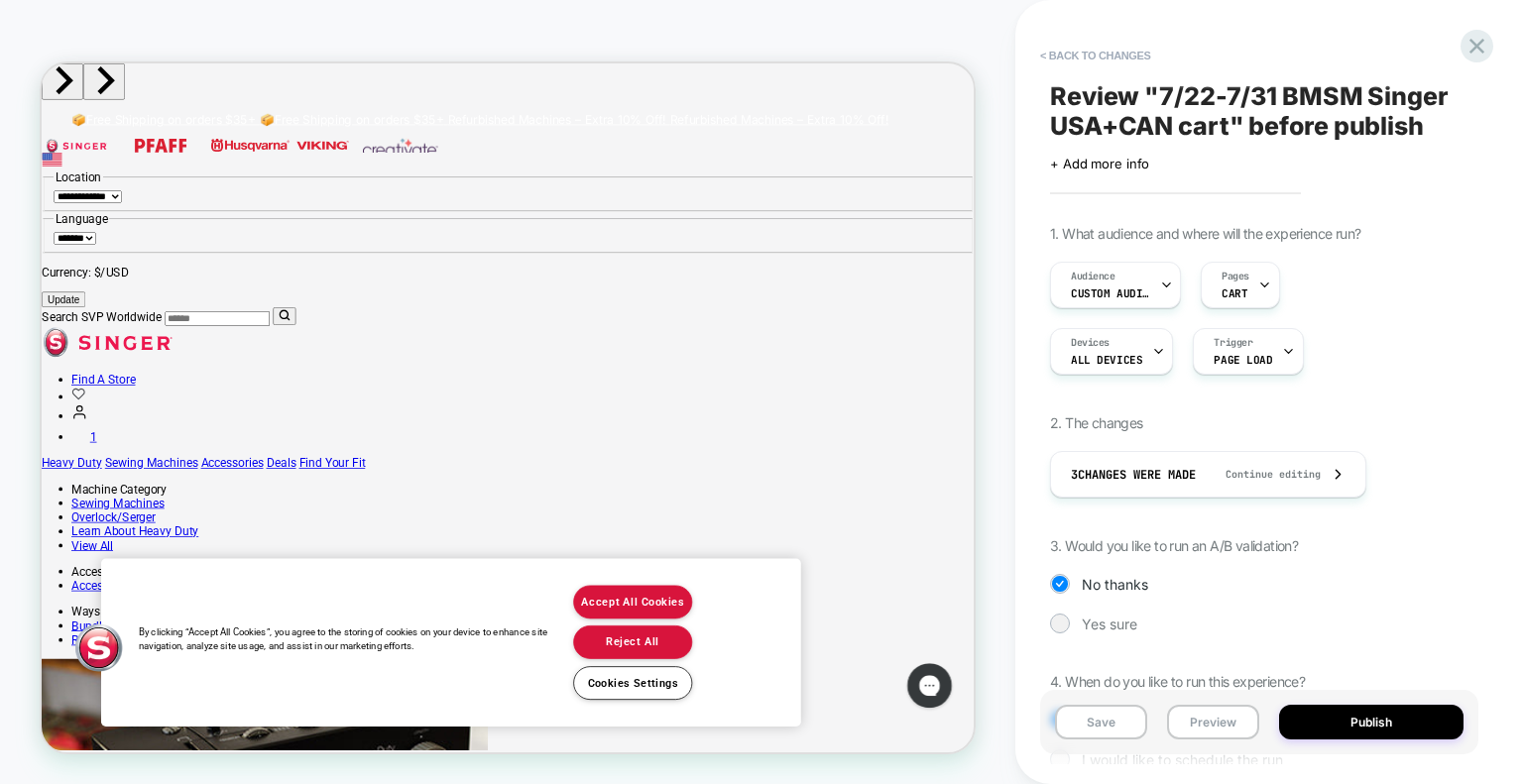 click on "Publish" at bounding box center [1371, 722] 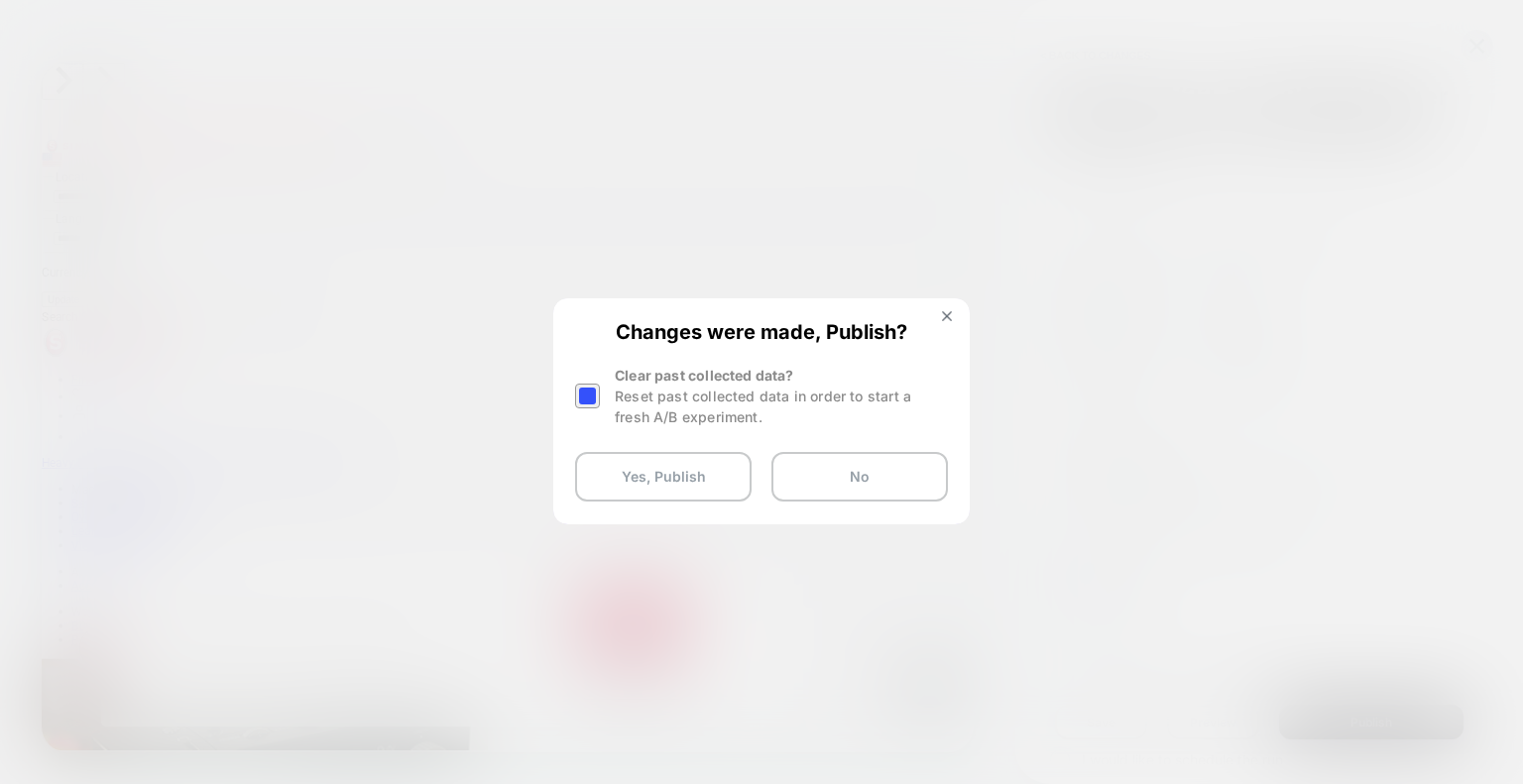click at bounding box center [587, 395] 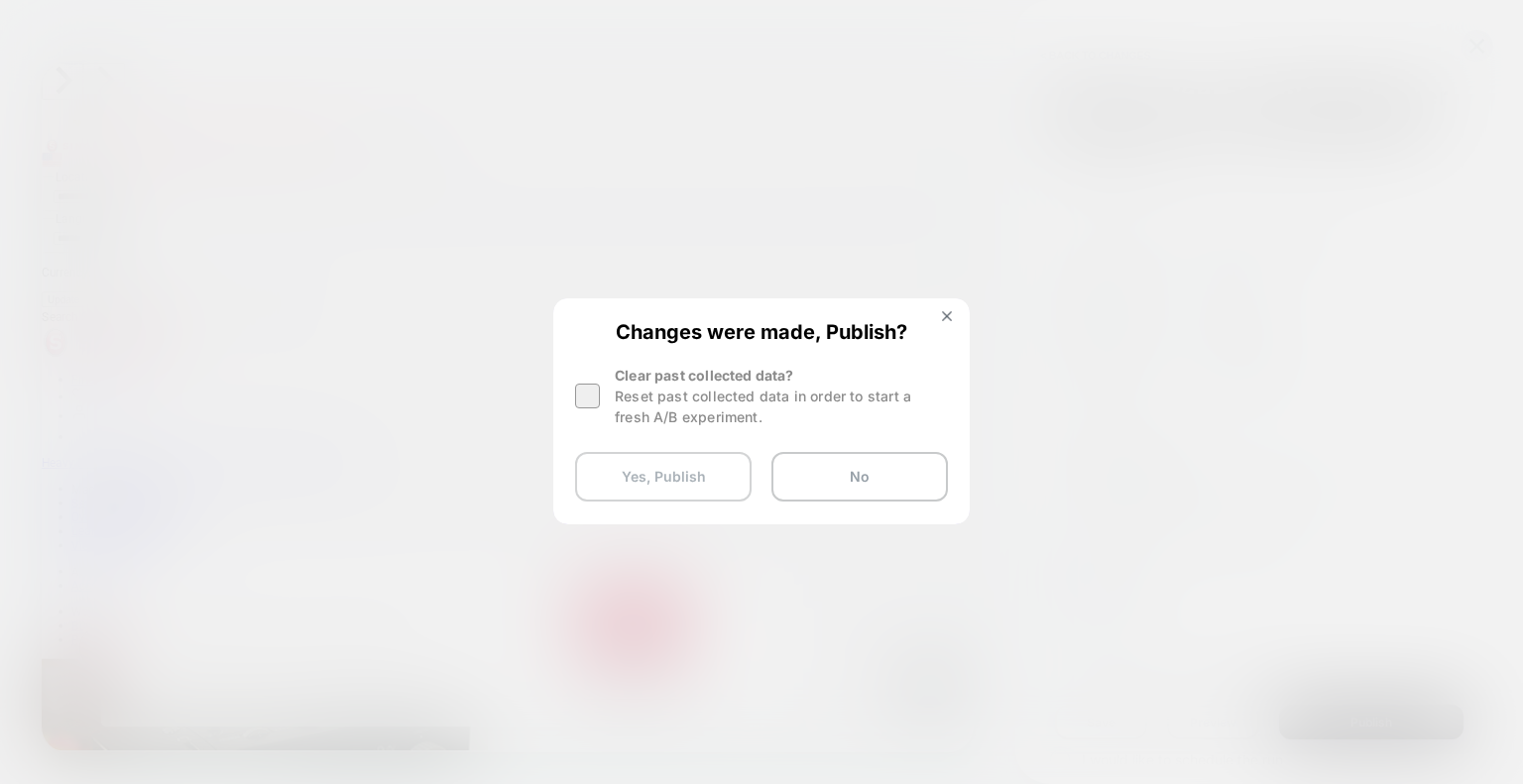 click on "Yes, Publish" at bounding box center (663, 477) 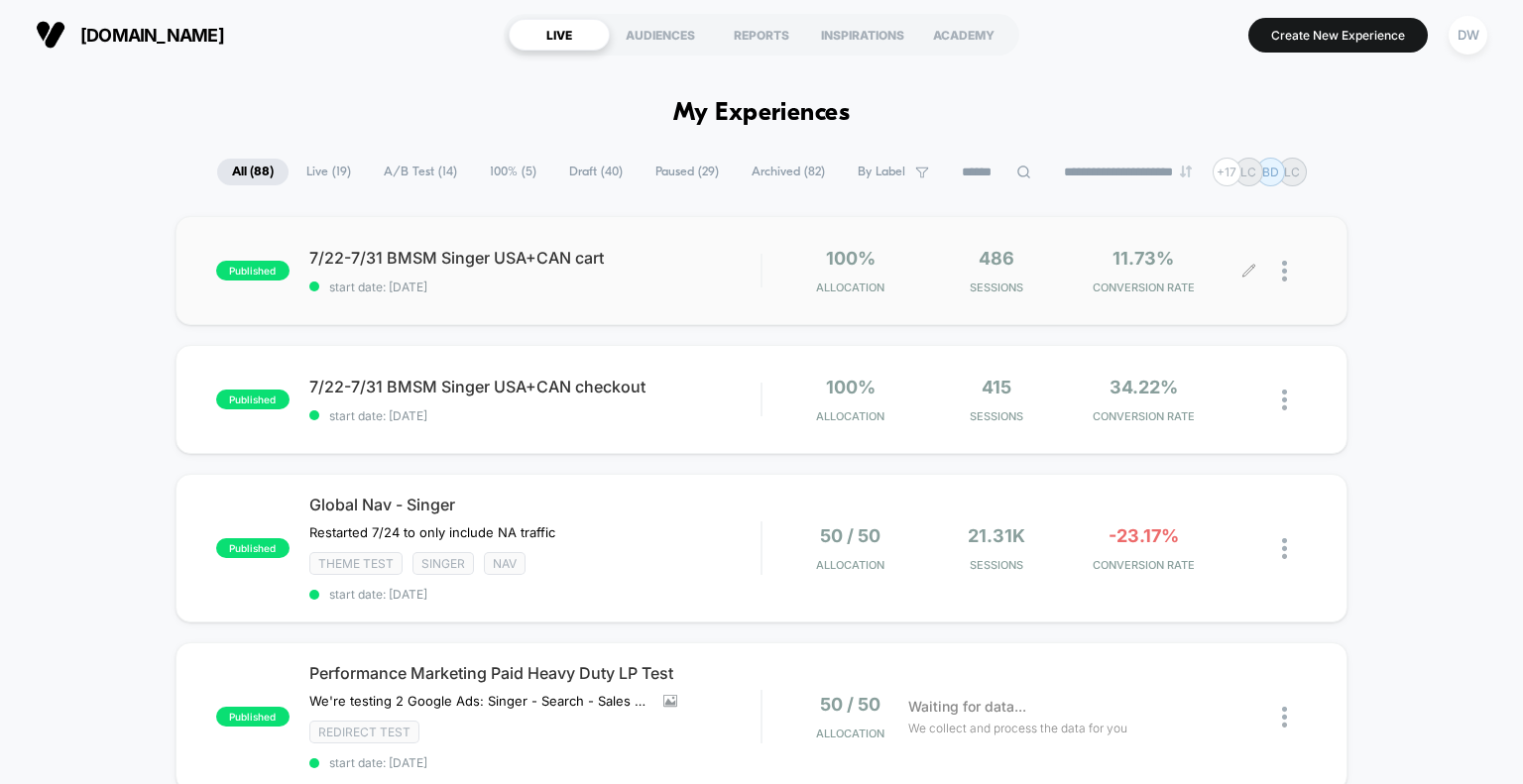click at bounding box center [1294, 271] 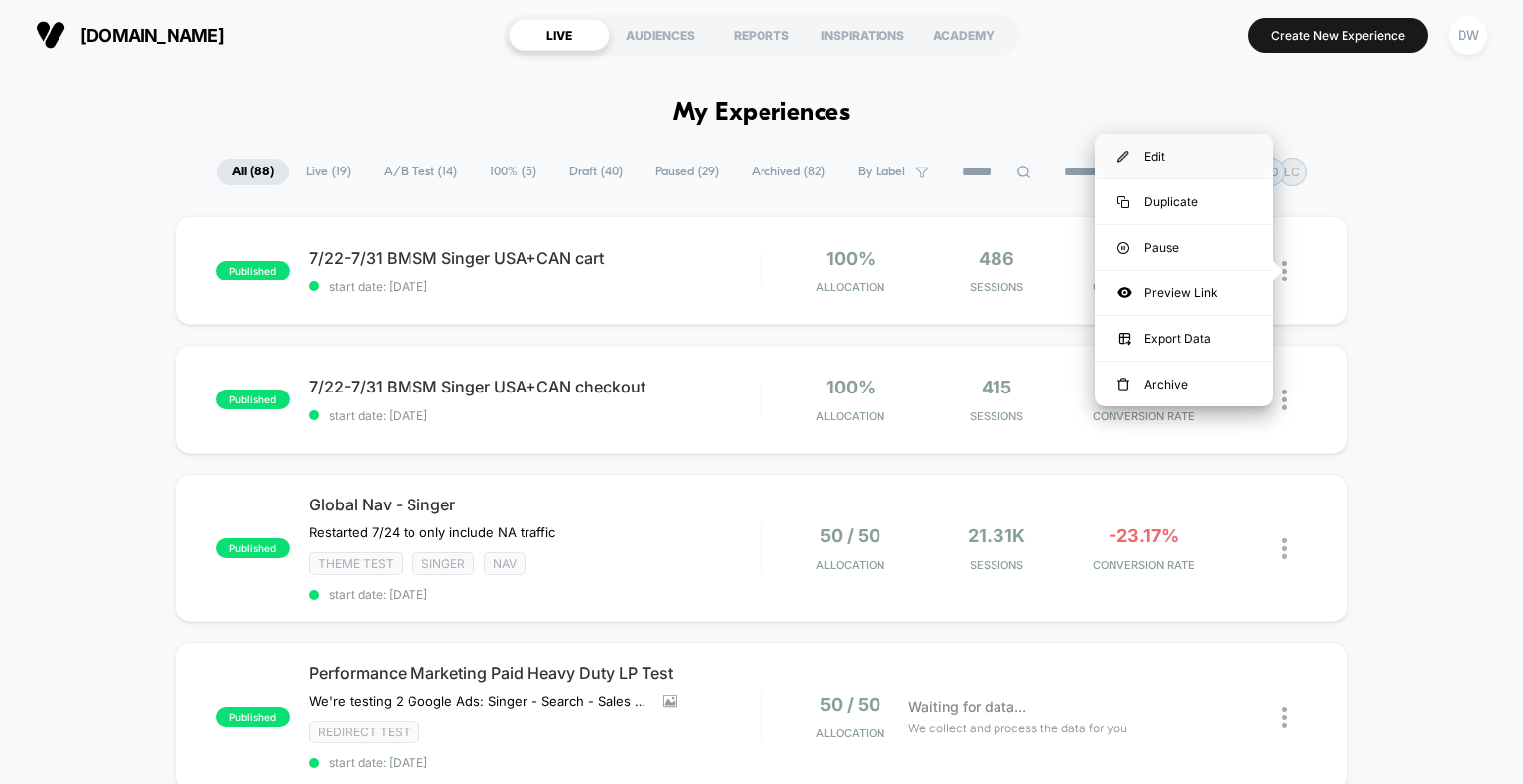 click on "Edit" at bounding box center (1184, 156) 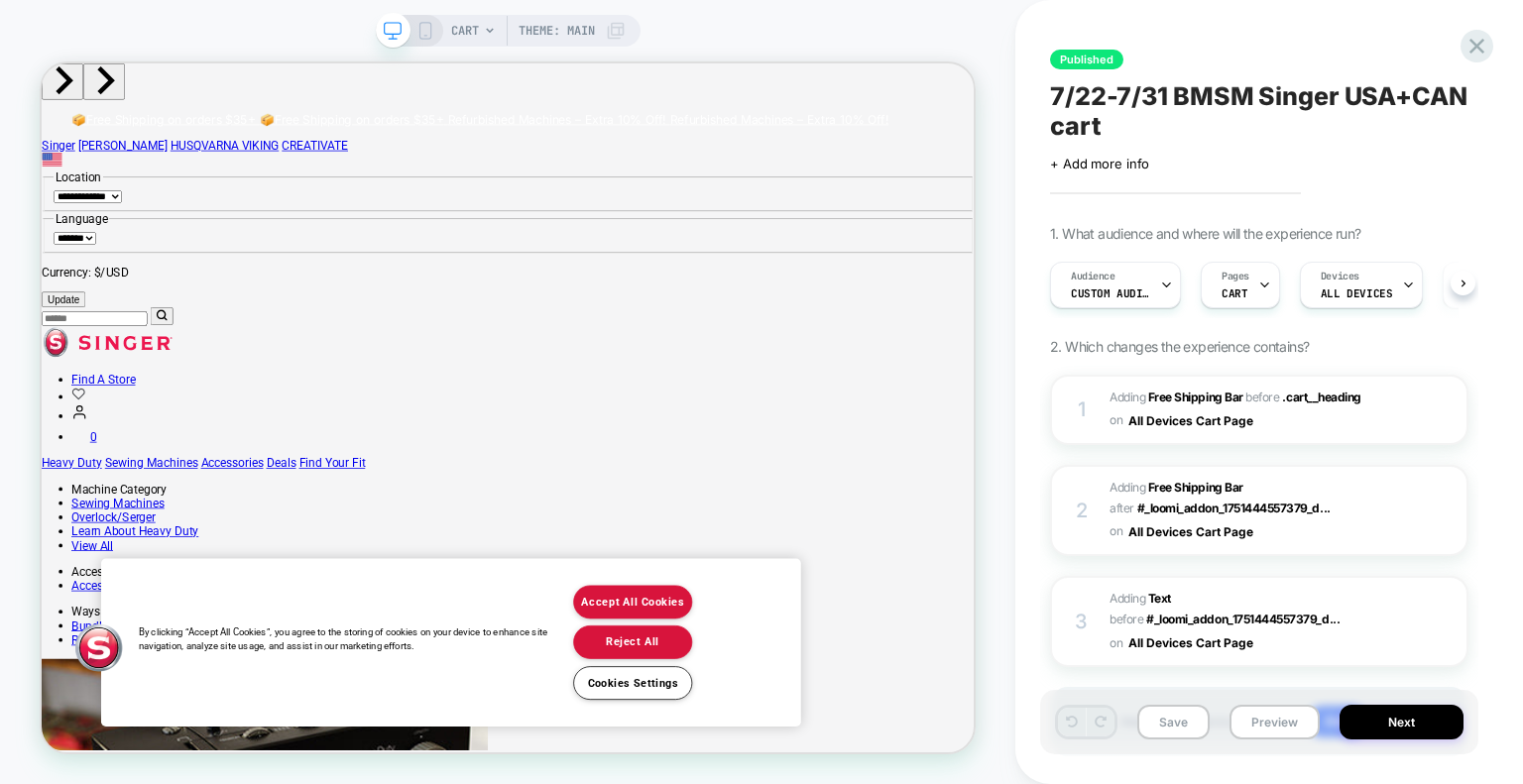 scroll, scrollTop: 0, scrollLeft: 0, axis: both 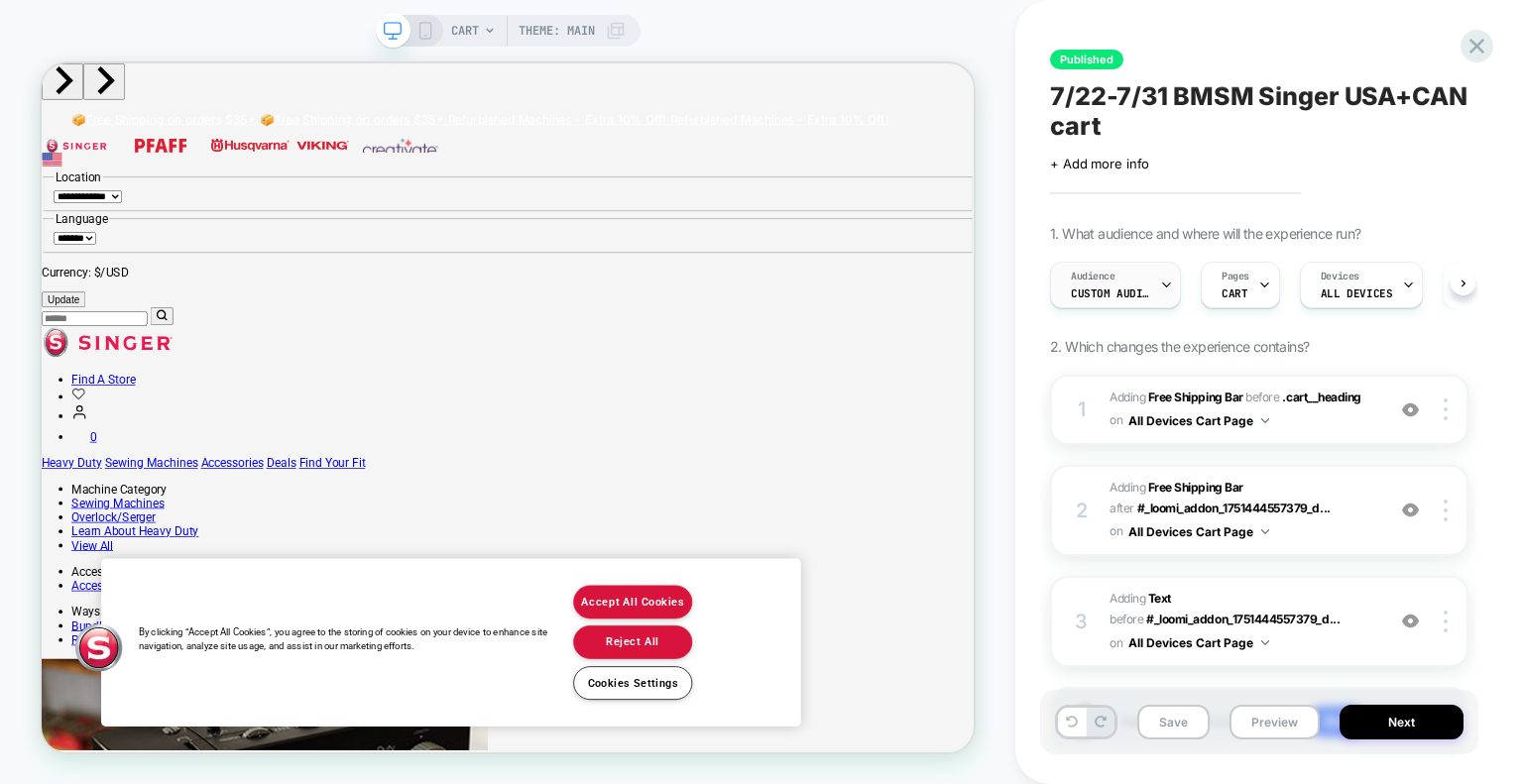click on "Custom Audience" at bounding box center (1111, 293) 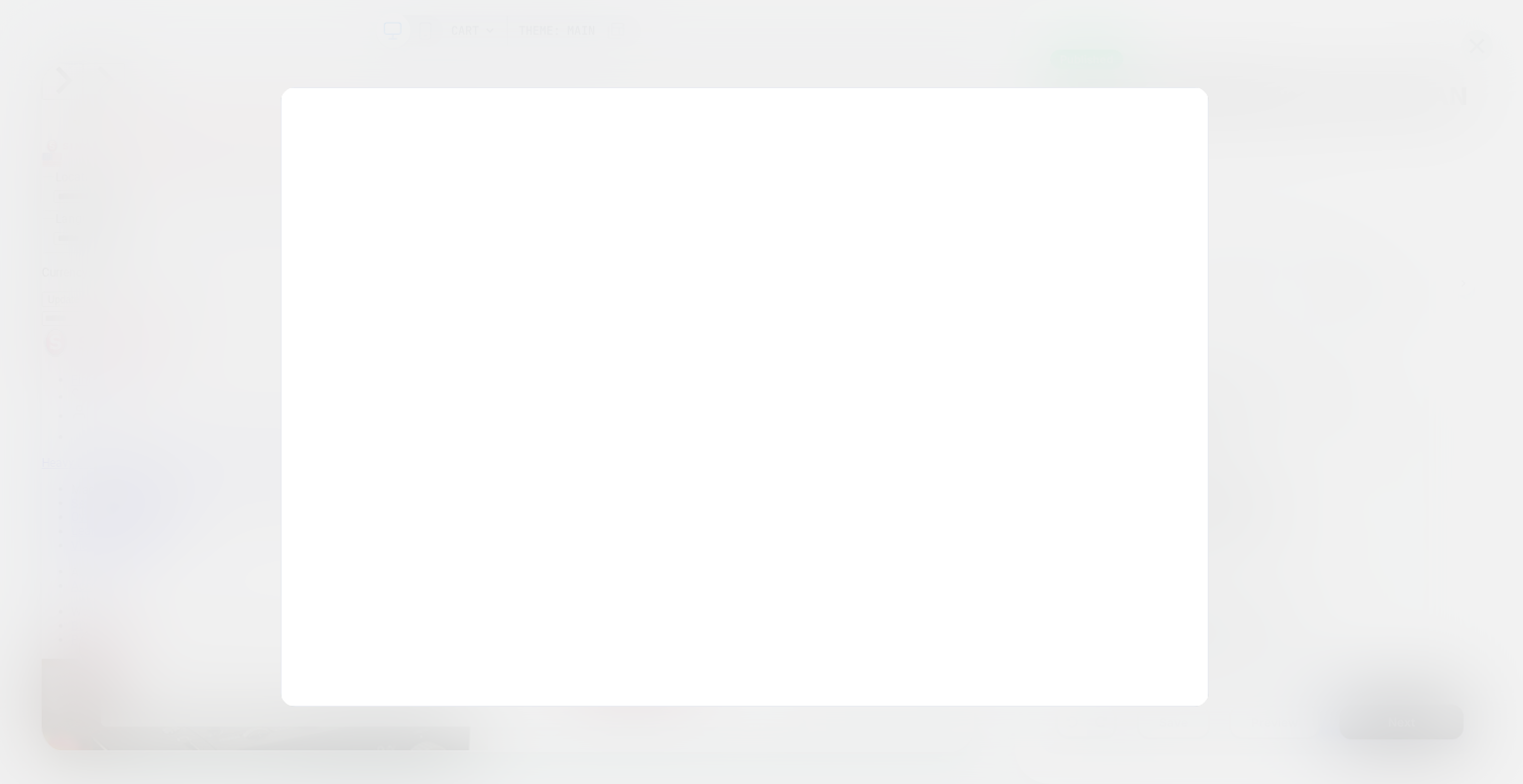 scroll, scrollTop: 0, scrollLeft: 0, axis: both 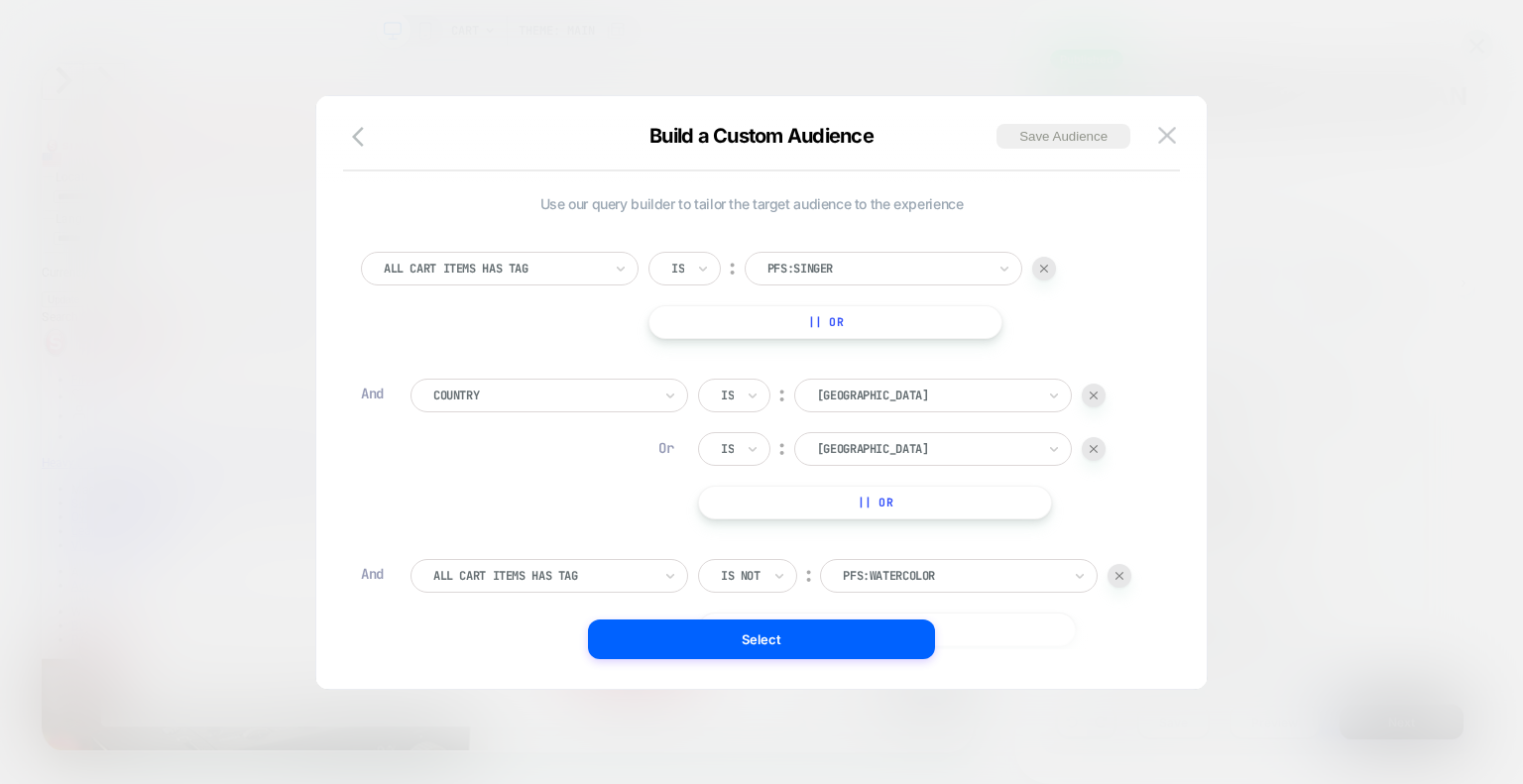click at bounding box center (1119, 576) 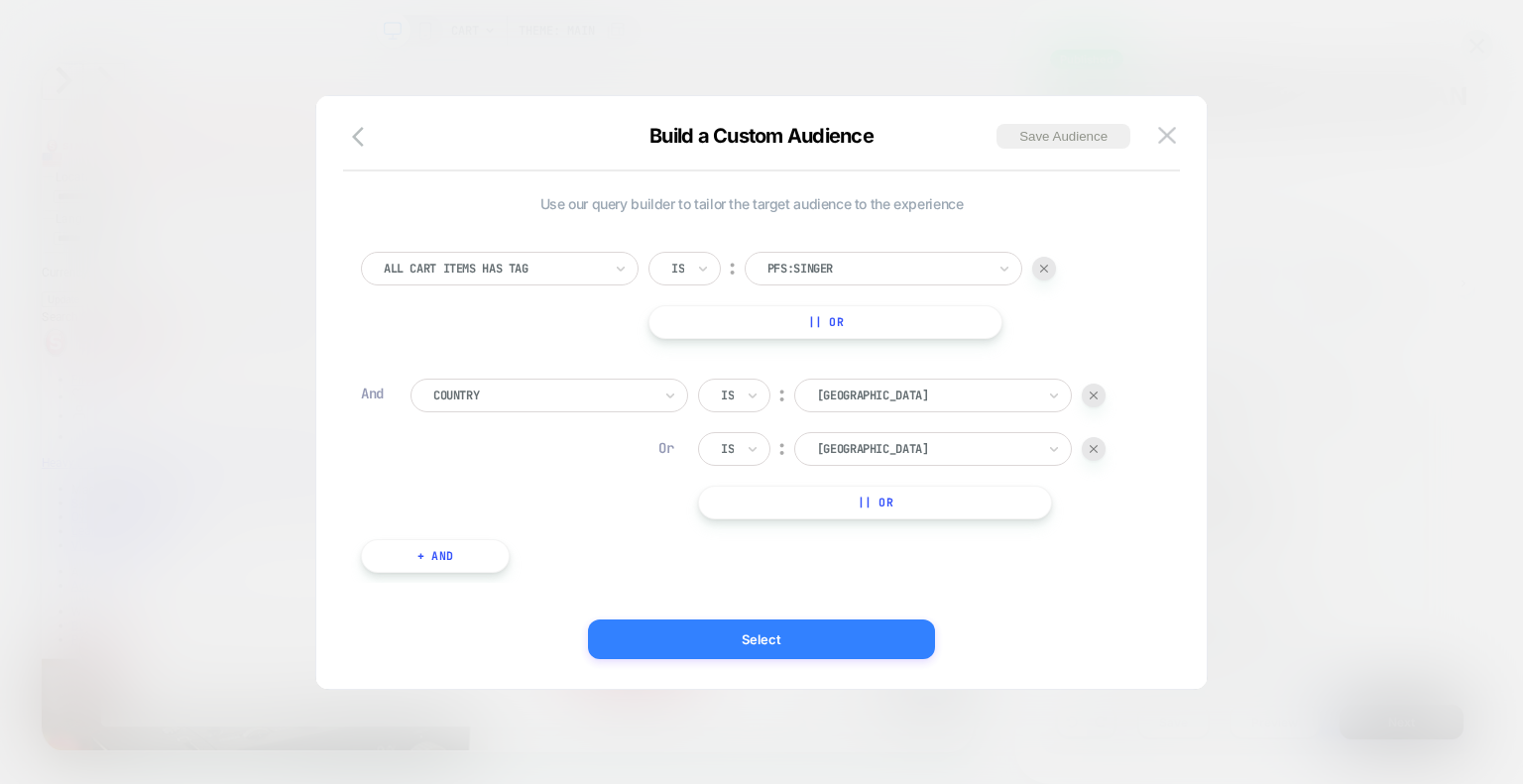 click on "Select" at bounding box center (762, 639) 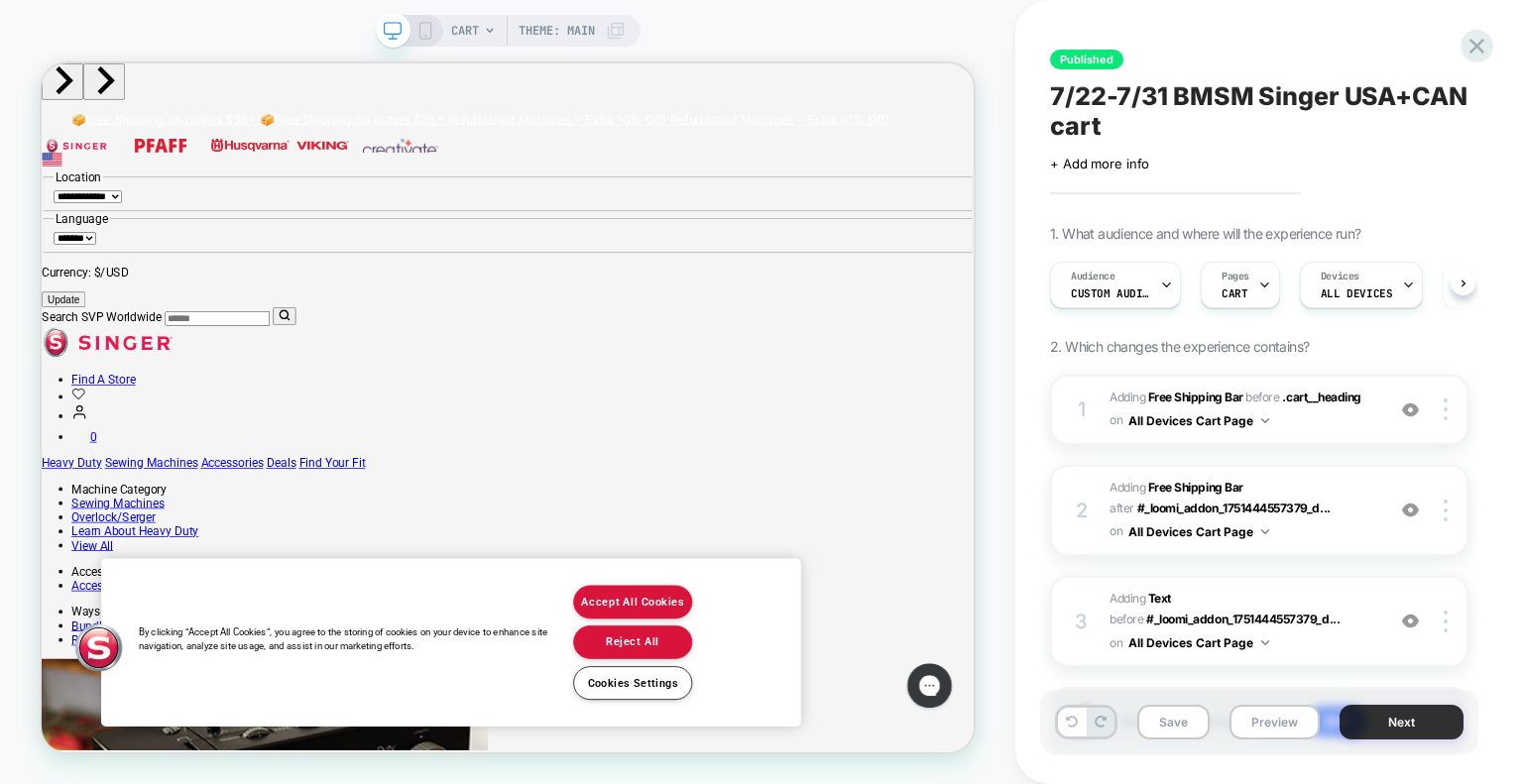 click on "Next" at bounding box center (1401, 722) 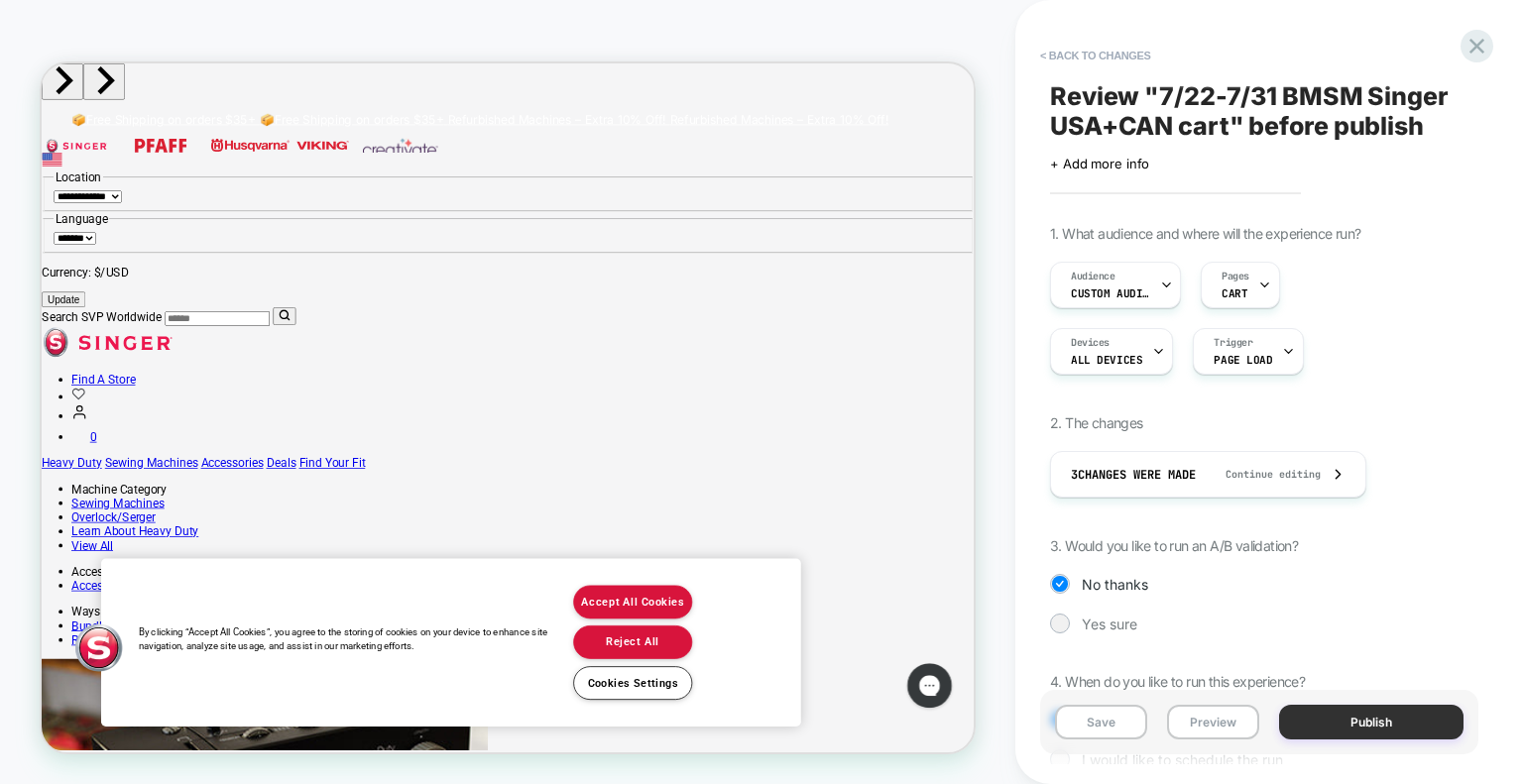 click on "Publish" at bounding box center (1371, 722) 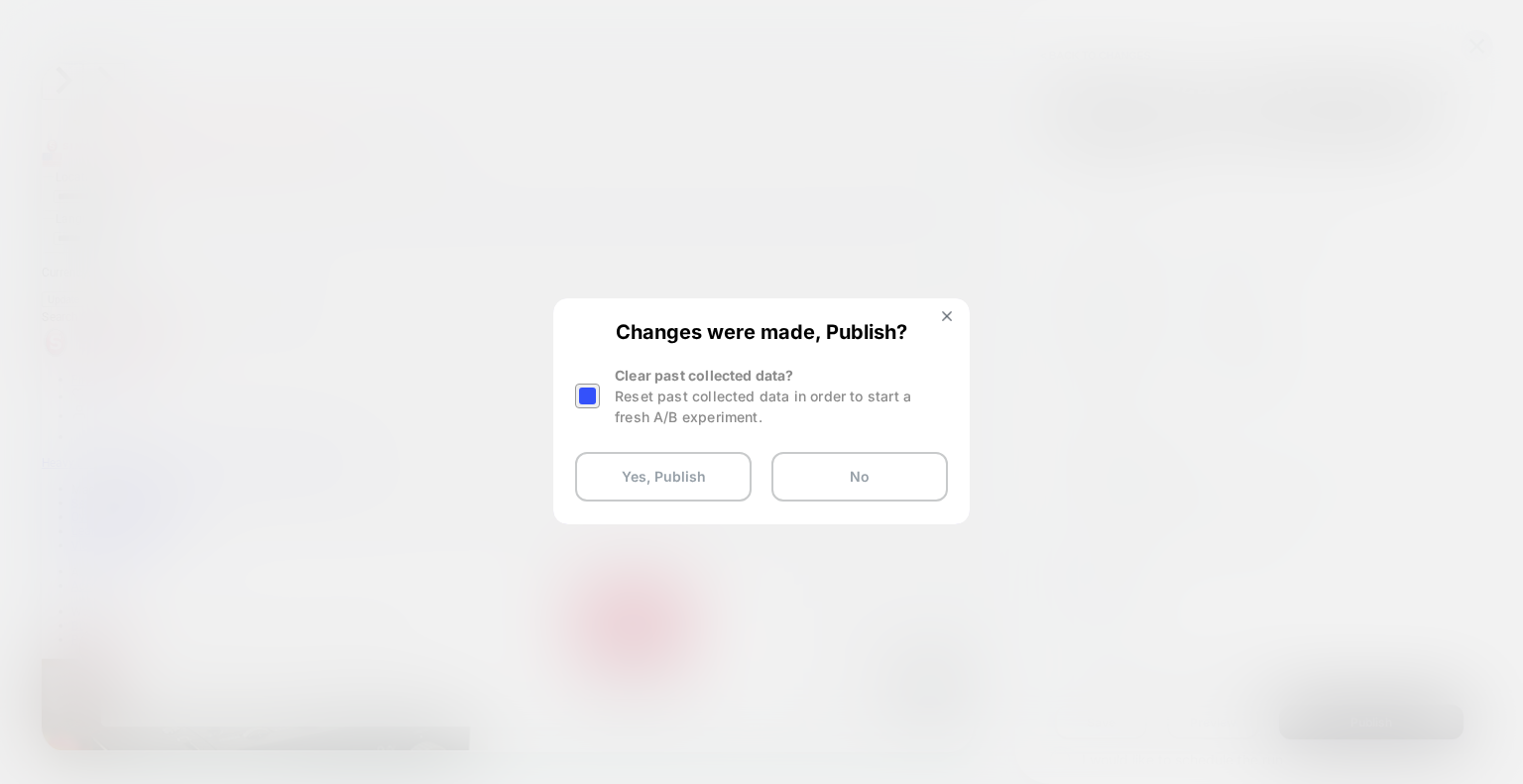 click at bounding box center [587, 395] 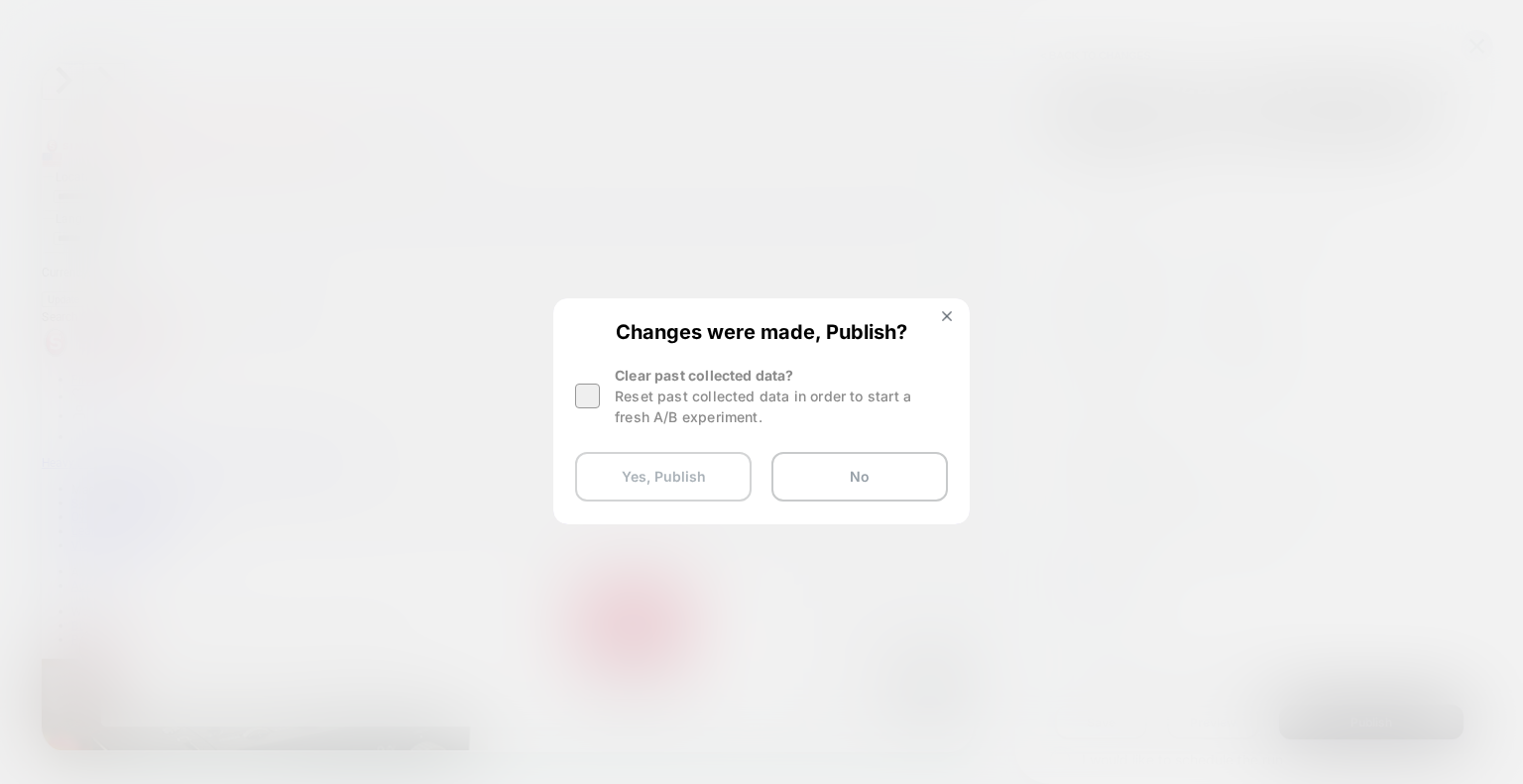 click on "Yes, Publish" at bounding box center (663, 477) 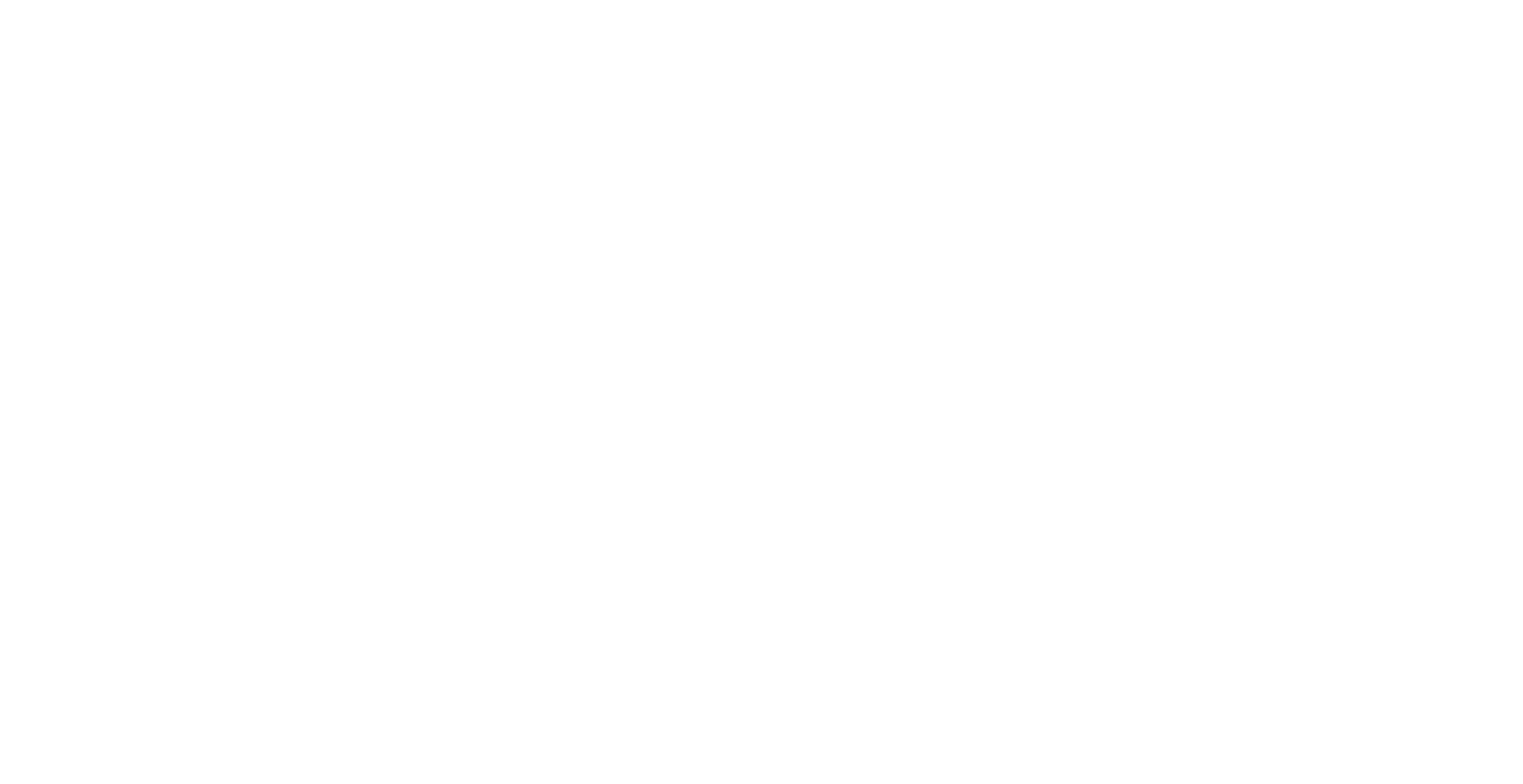 scroll, scrollTop: 0, scrollLeft: 0, axis: both 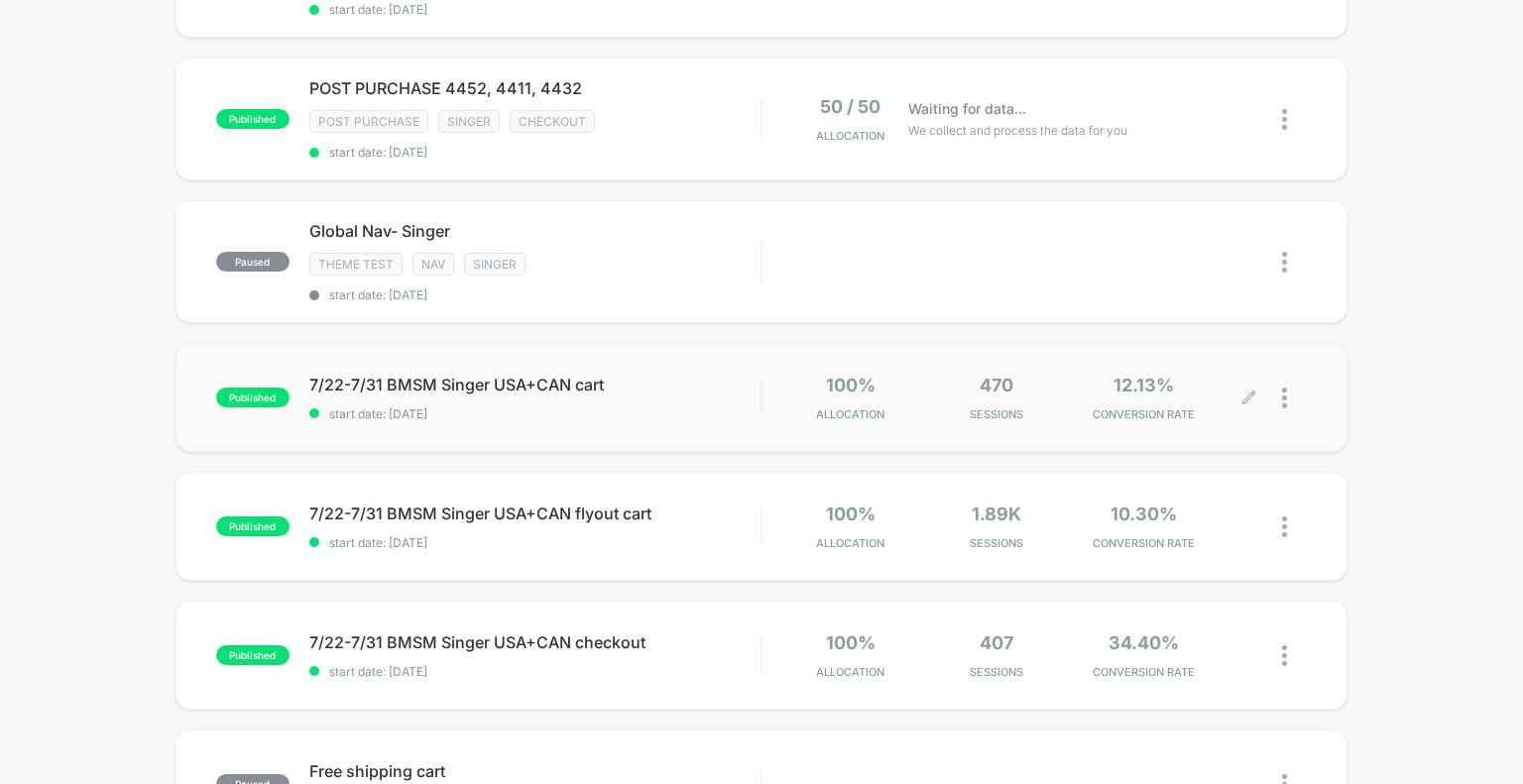 click 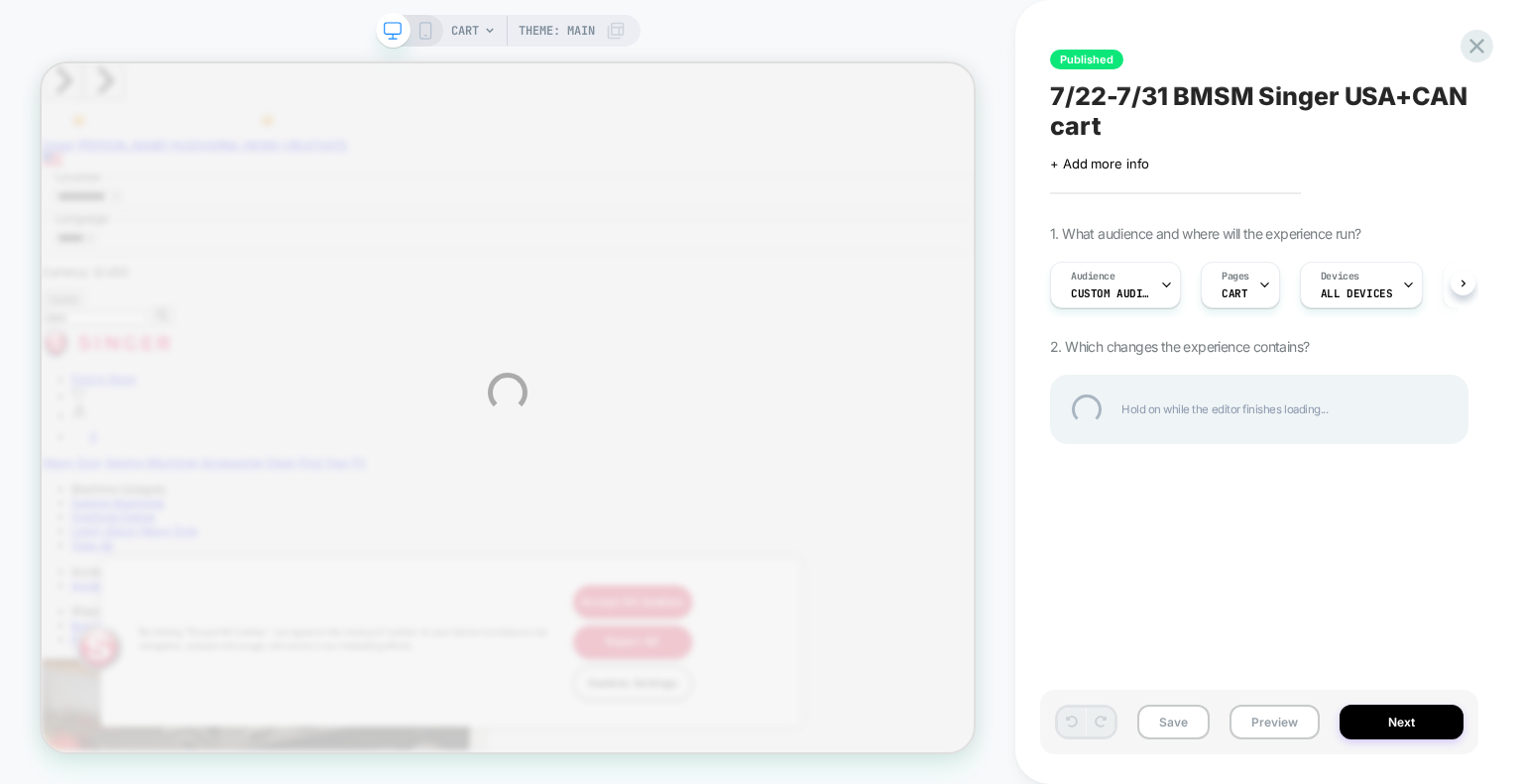 scroll, scrollTop: 0, scrollLeft: 0, axis: both 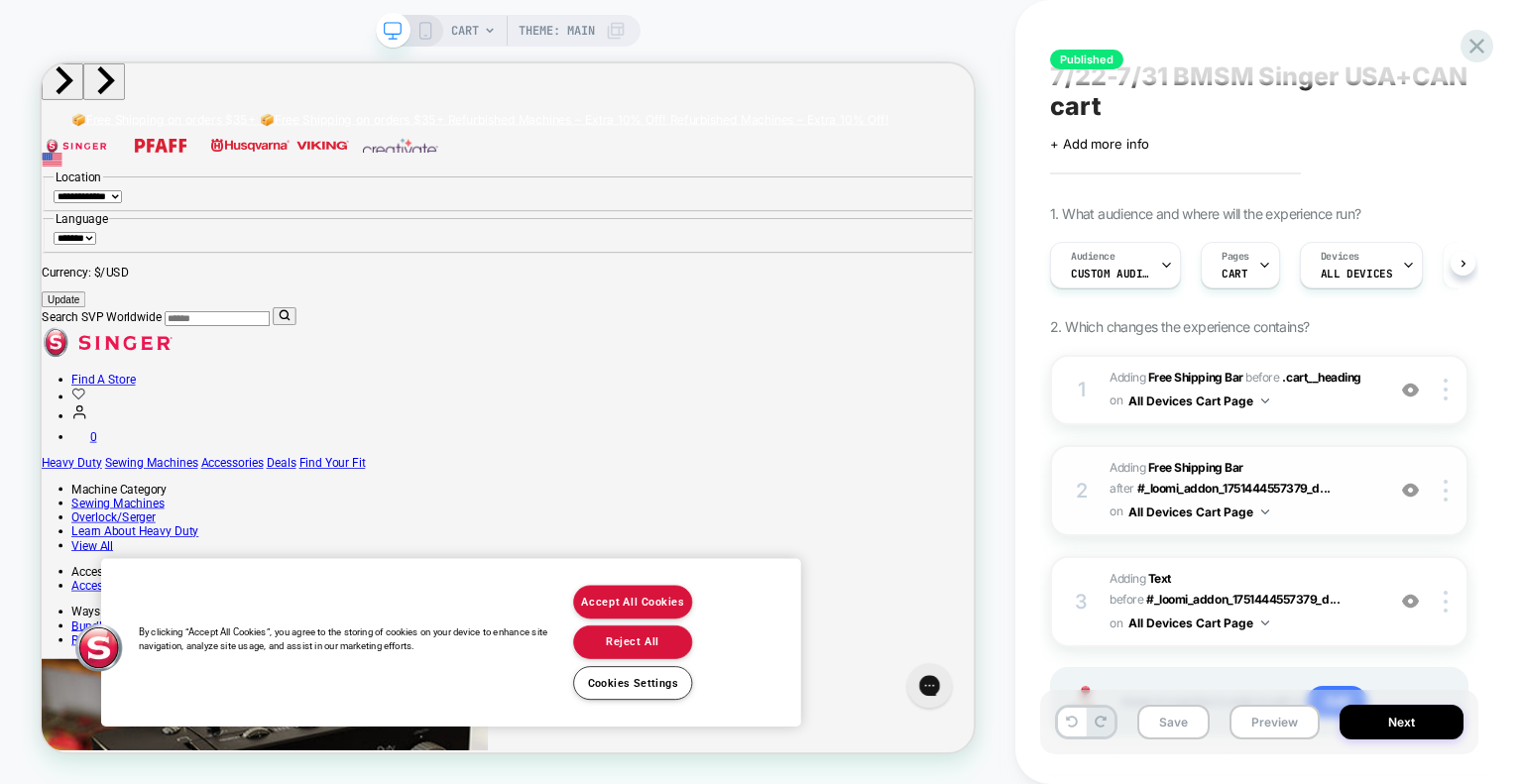 click on "#_loomi_addon_1751444716592_dup1753171295 Adding   Free Shipping Bar   AFTER #_loomi_addon_1751444557379_d... #_loomi_addon_1751444557379_dup1753171295   on All Devices Cart Page" at bounding box center (1241, 491) 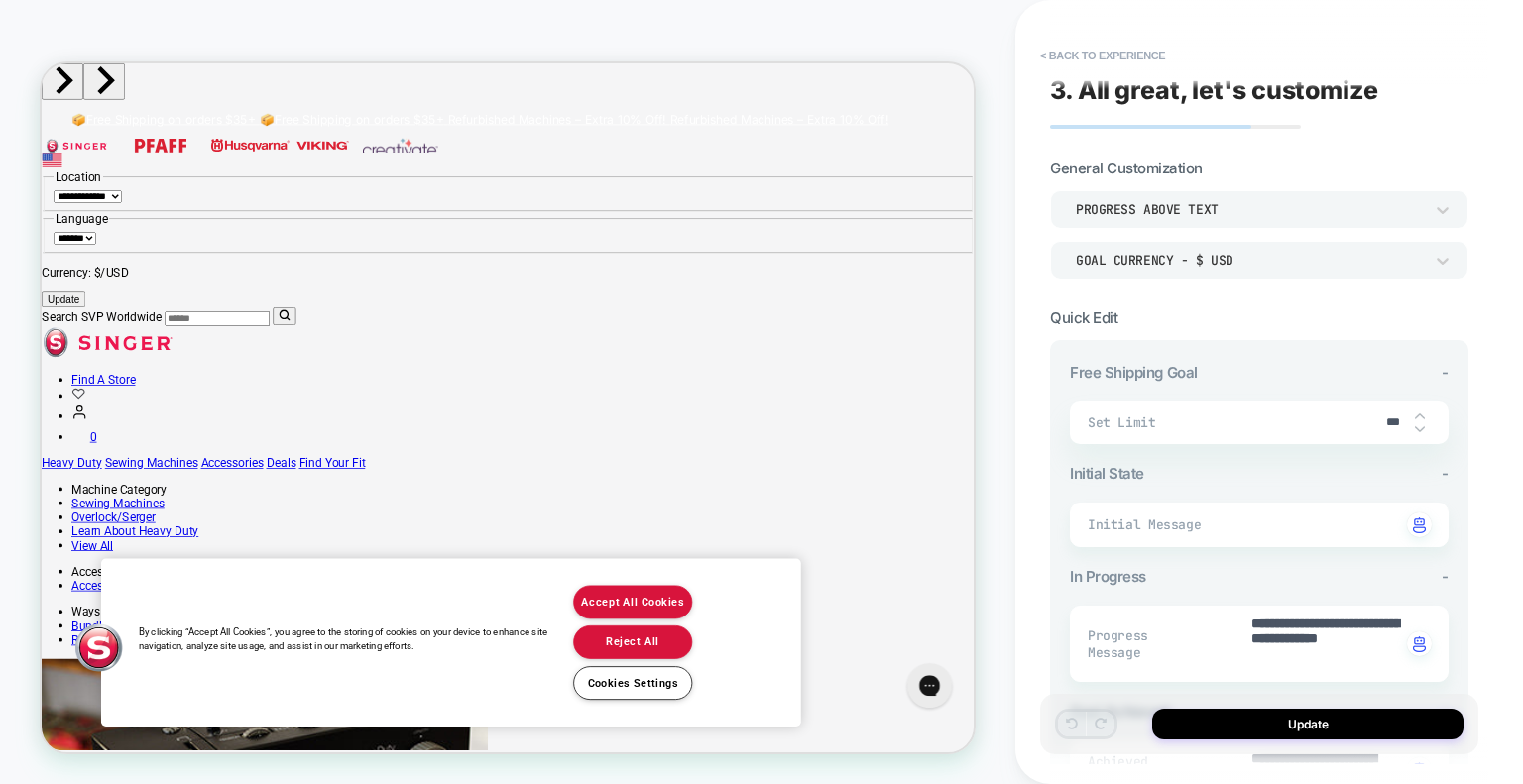 scroll, scrollTop: 0, scrollLeft: 0, axis: both 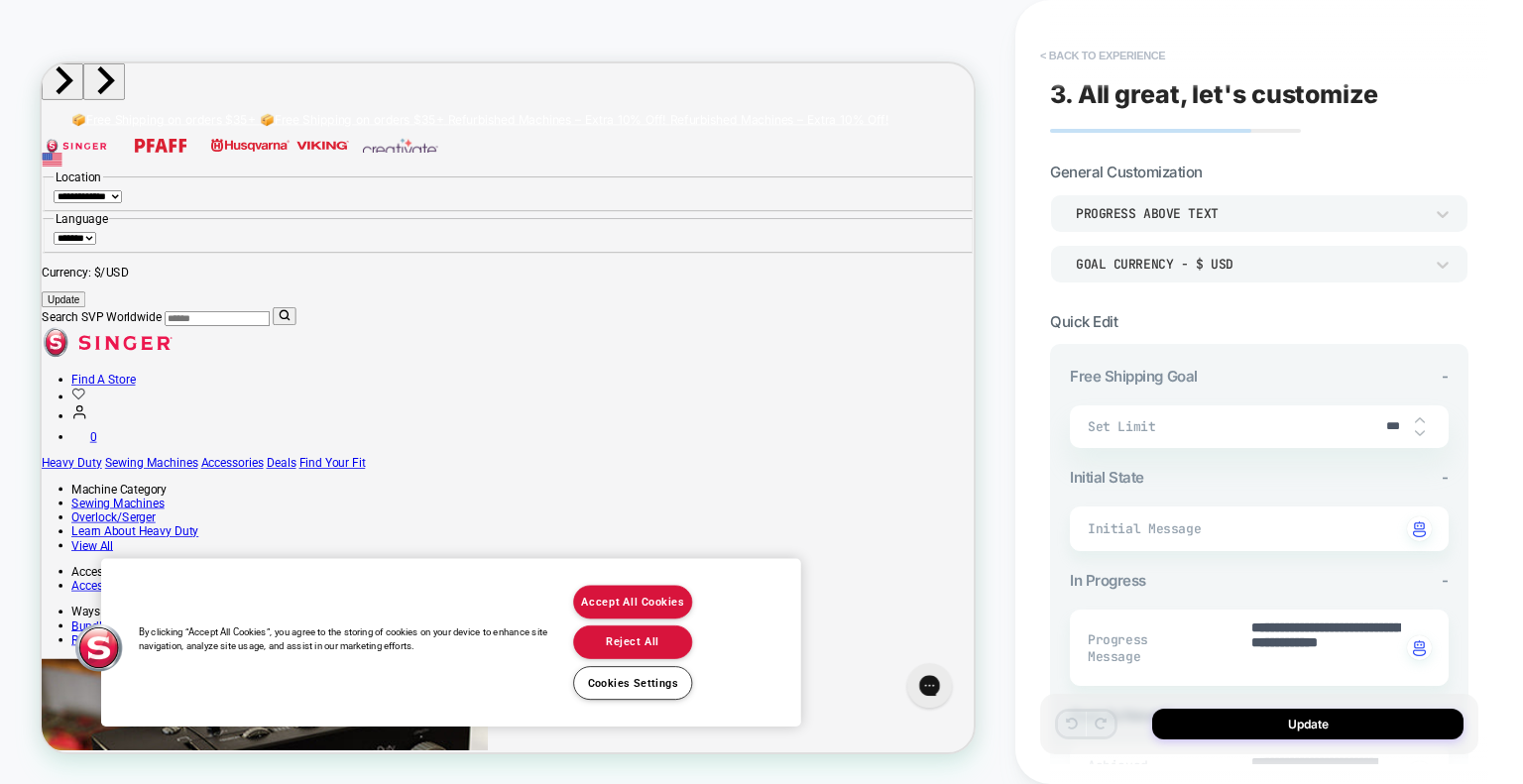 click on "< Back to experience" at bounding box center (1103, 56) 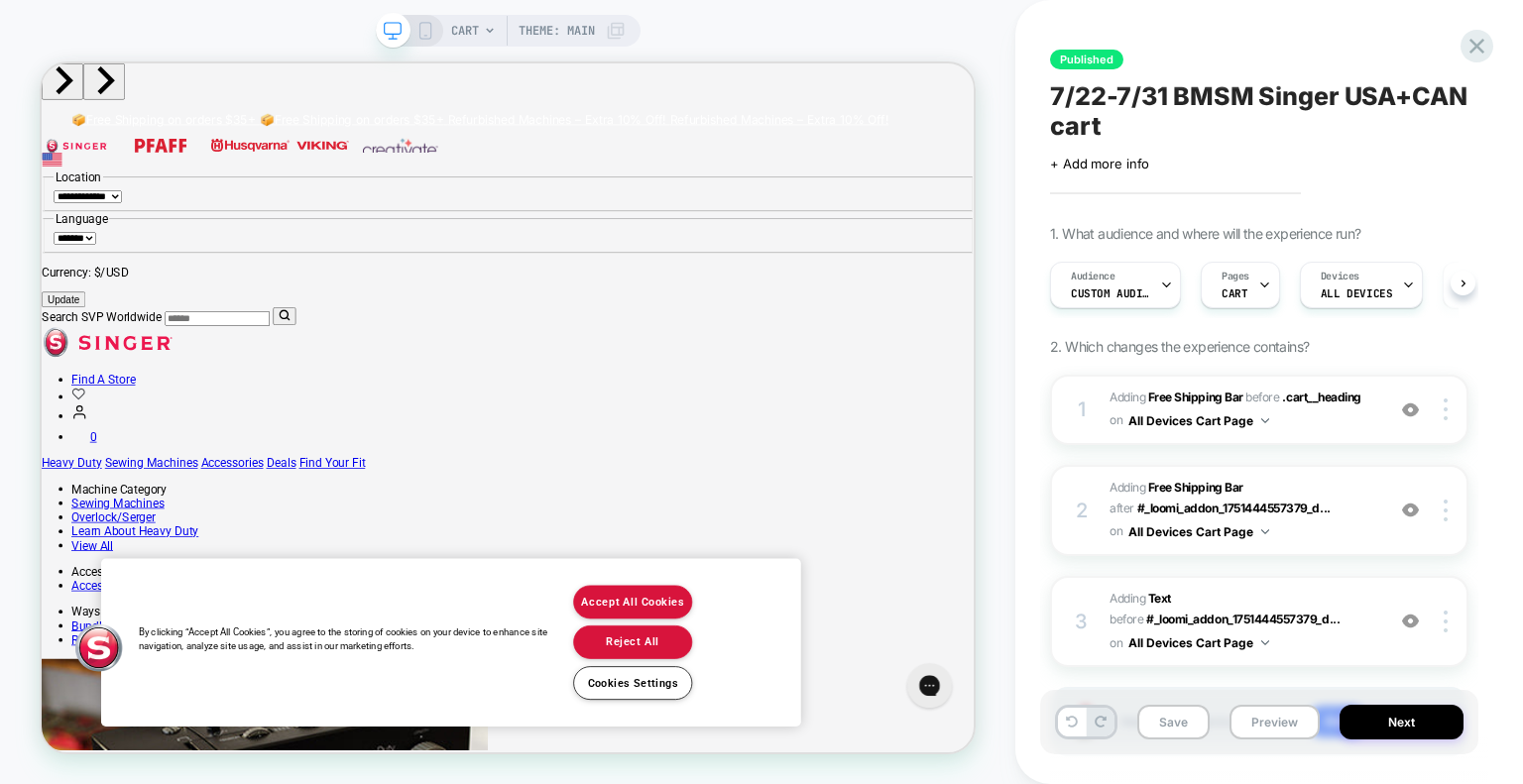 scroll, scrollTop: 0, scrollLeft: 0, axis: both 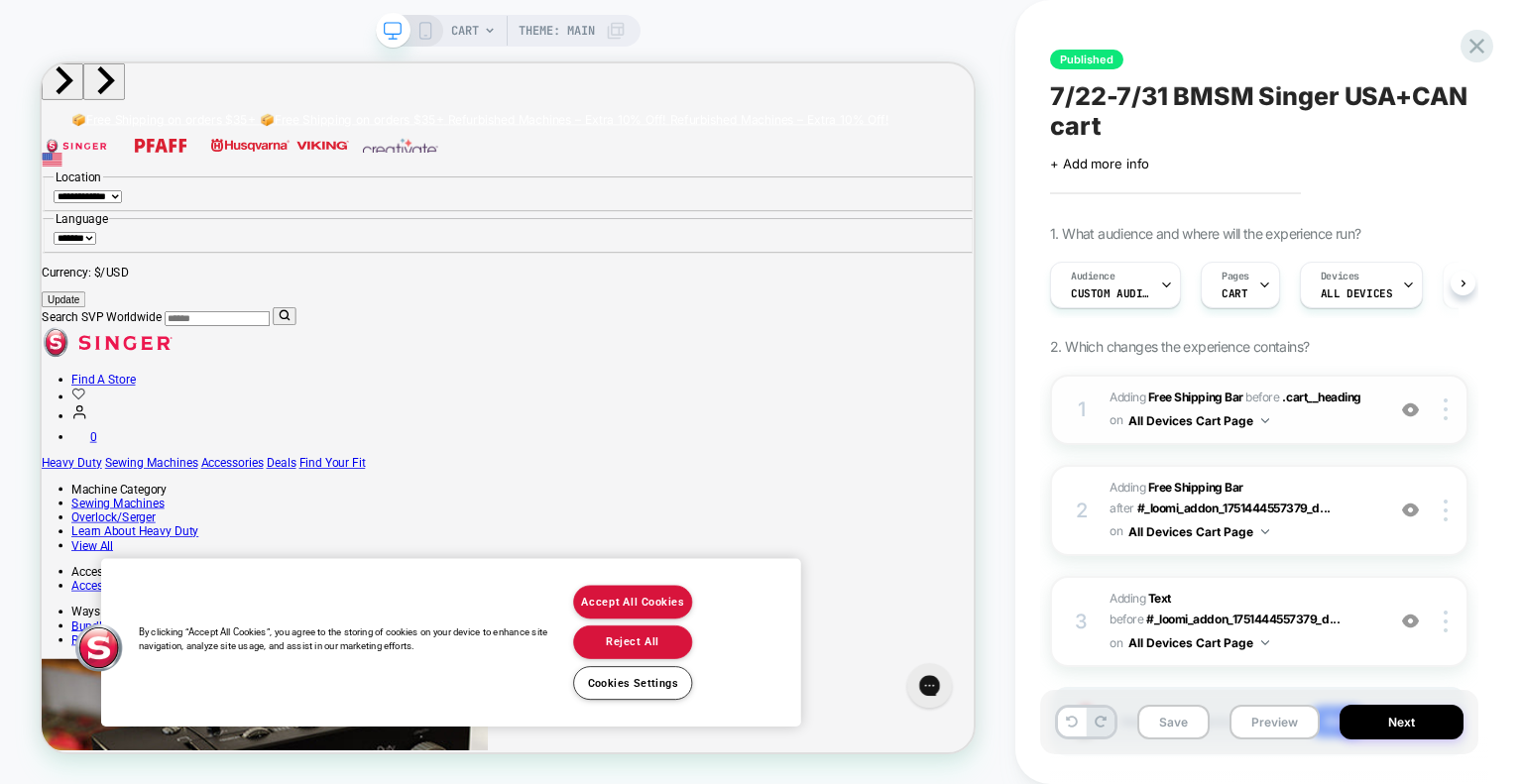 click on "#_loomi_addon_1751444557379_dup1753171295 Adding   Free Shipping Bar   BEFORE .cart__heading .cart__heading   on All Devices Cart Page" at bounding box center [1241, 409] 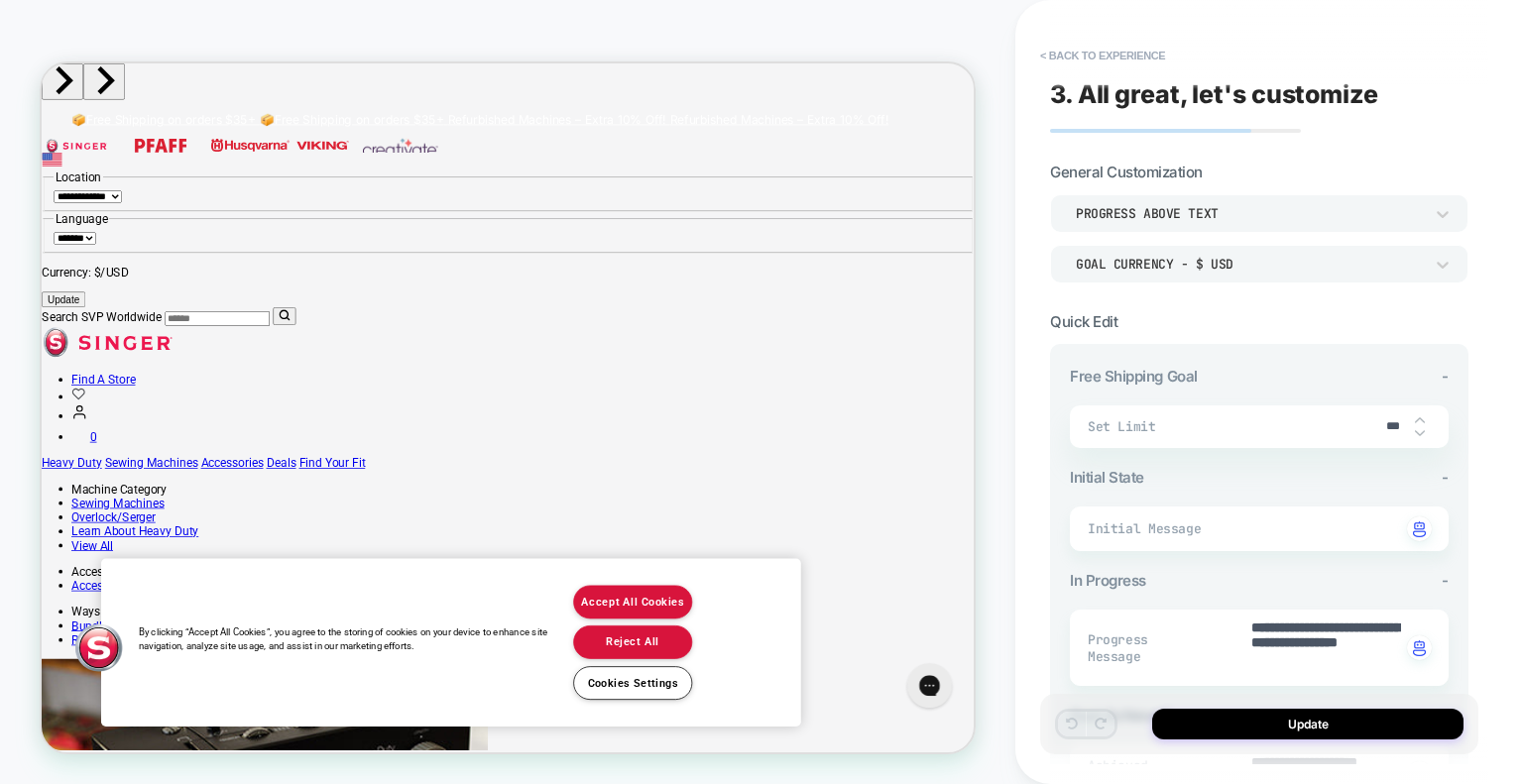 type on "*" 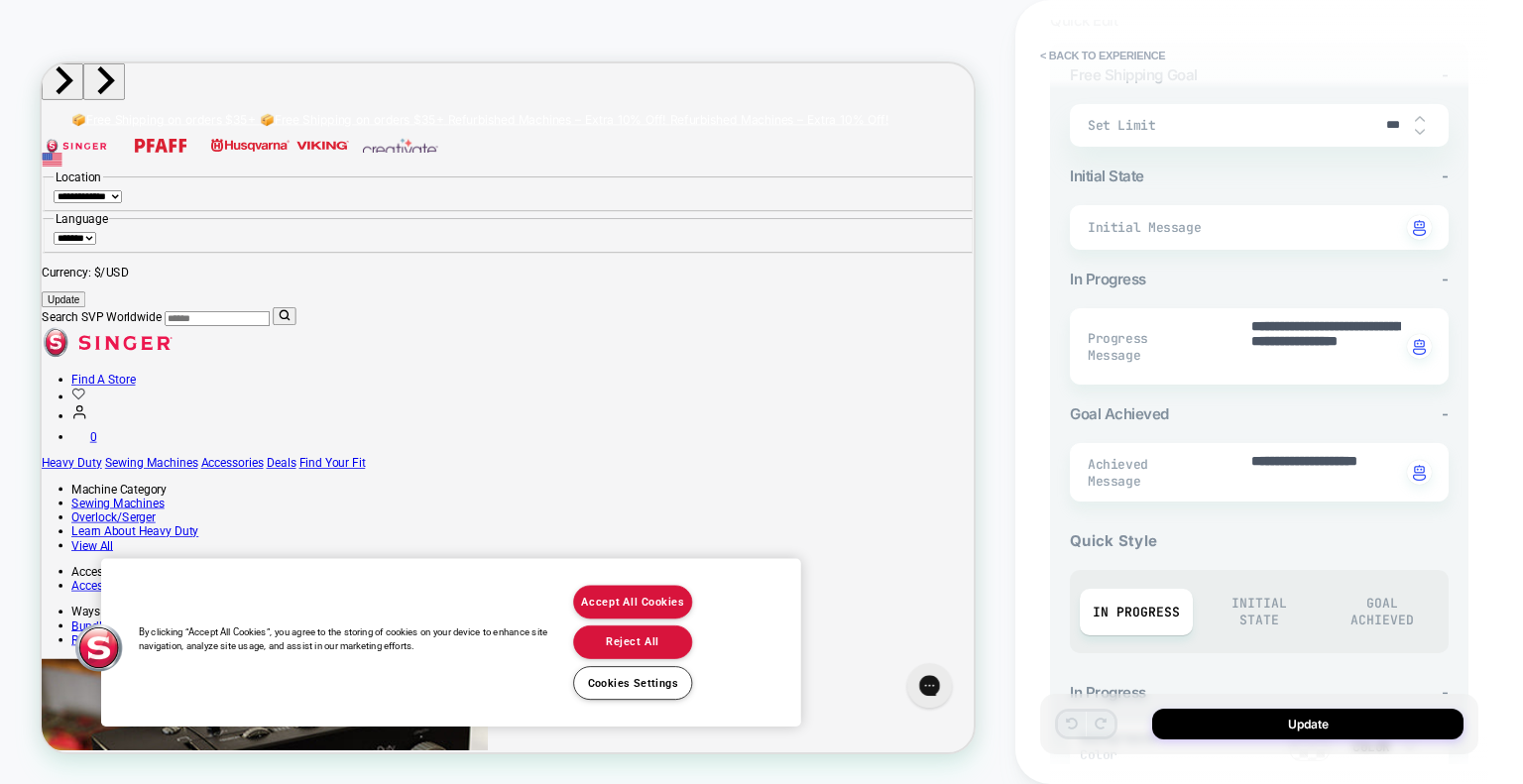 scroll, scrollTop: 0, scrollLeft: 0, axis: both 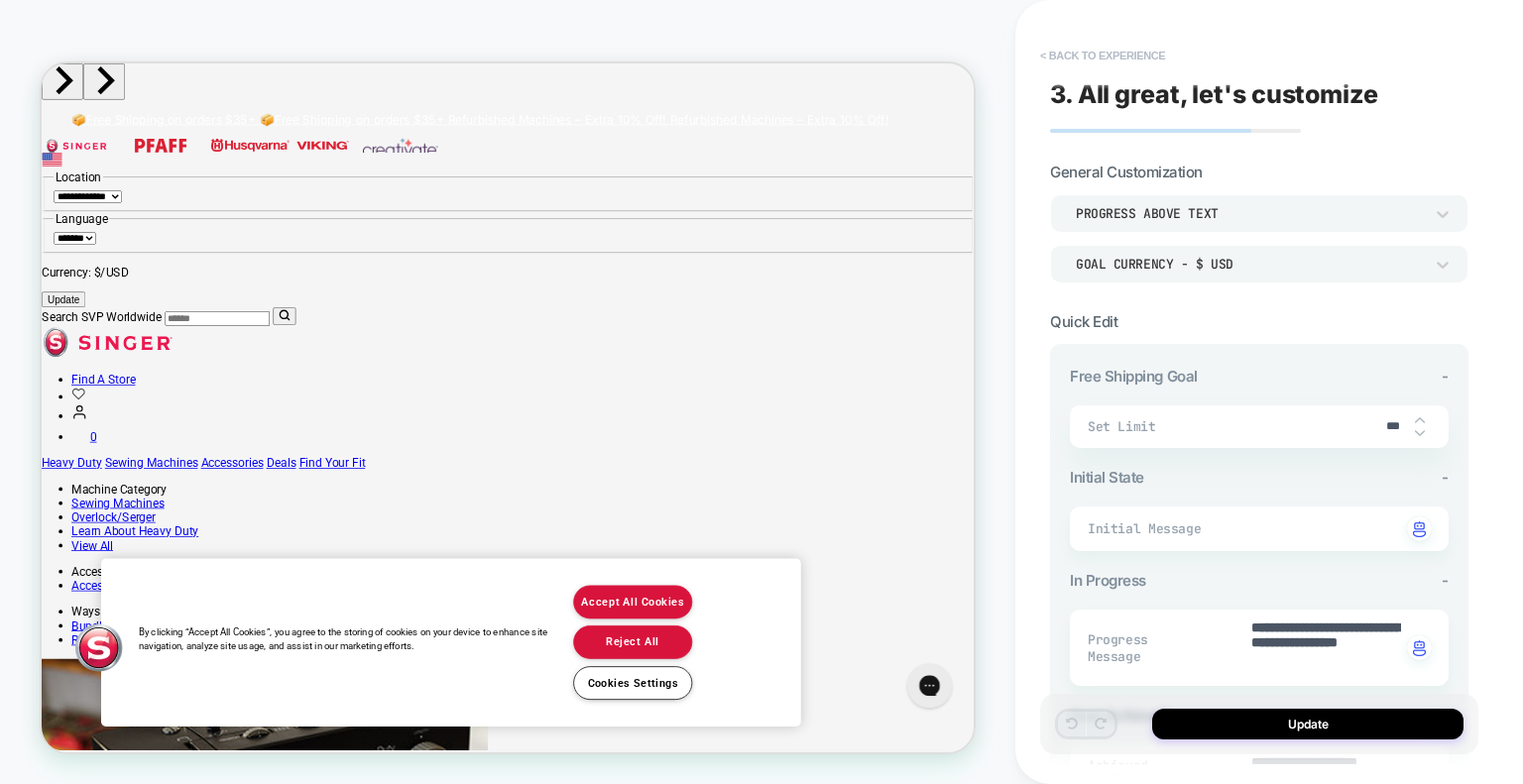 click on "< Back to experience" at bounding box center (1103, 56) 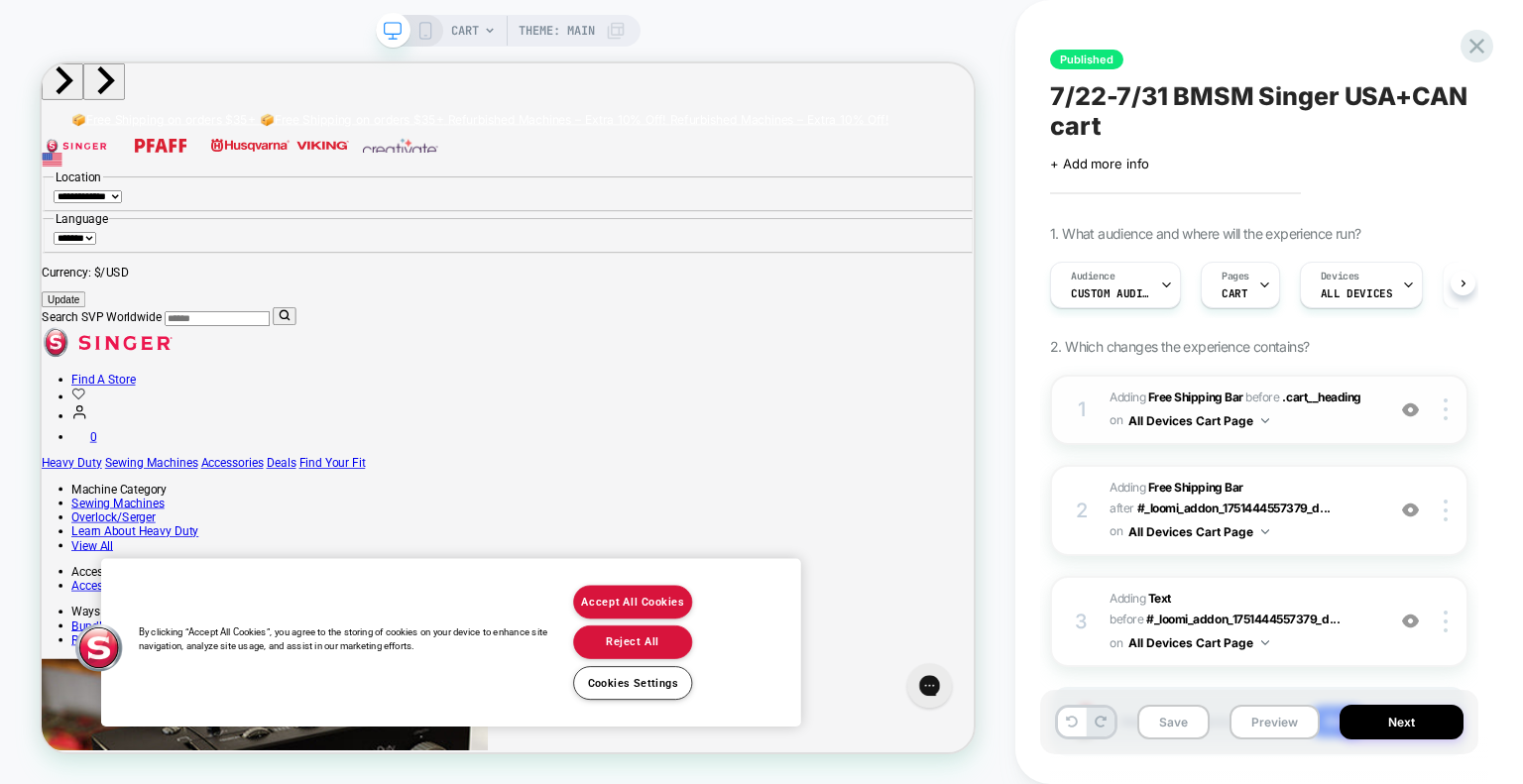 scroll, scrollTop: 0, scrollLeft: 0, axis: both 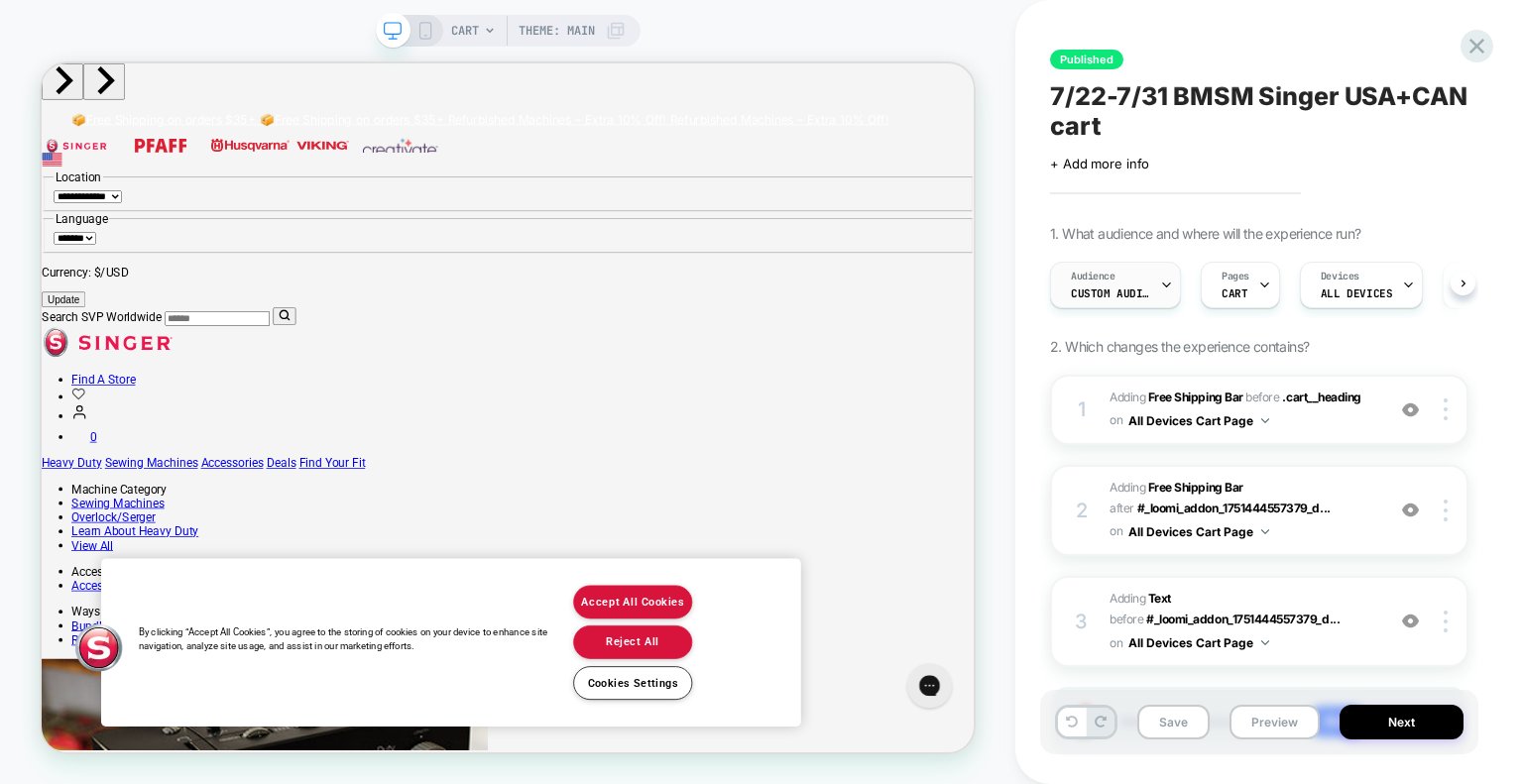 click 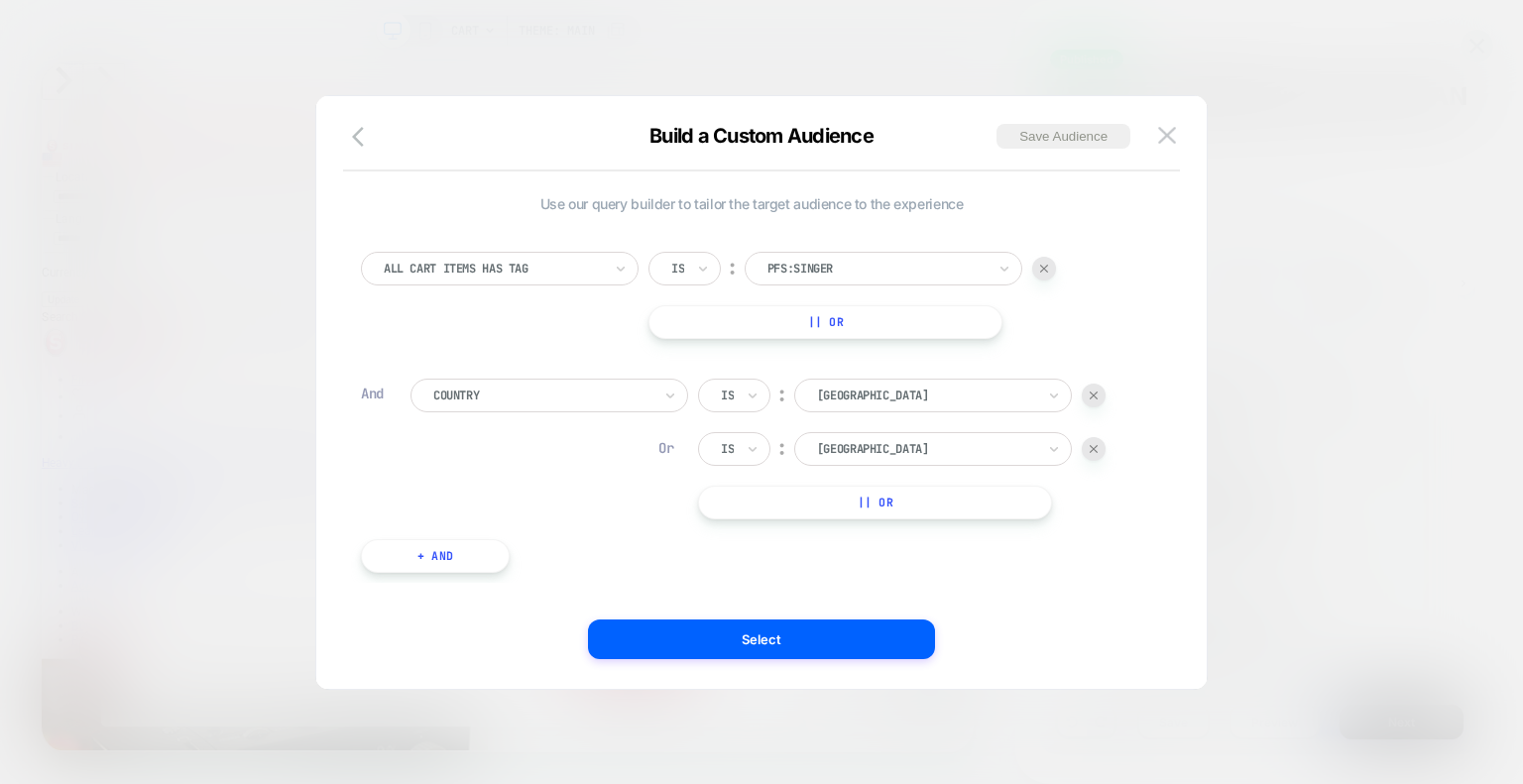 click on "|| Or" at bounding box center (825, 322) 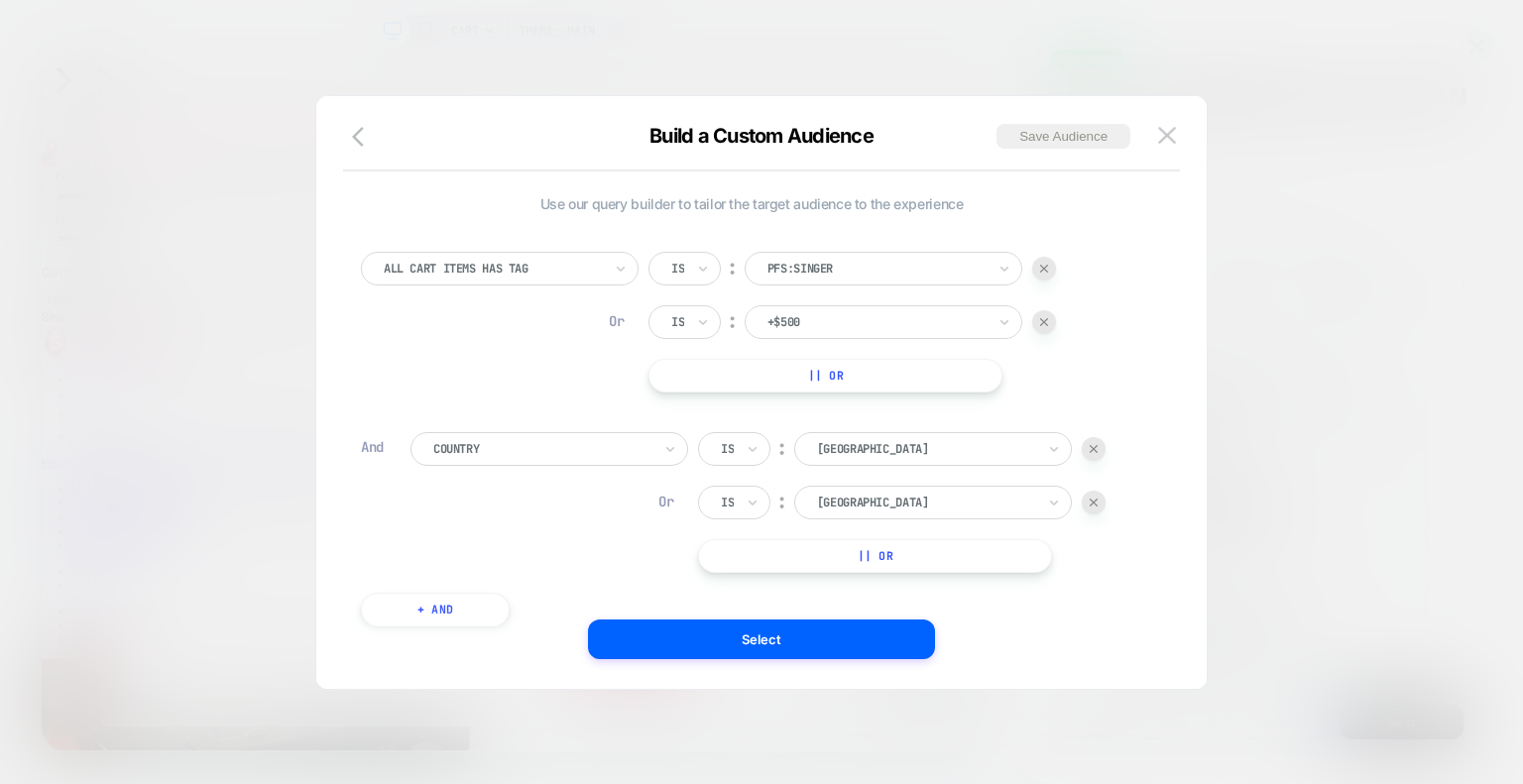 click at bounding box center (1044, 322) 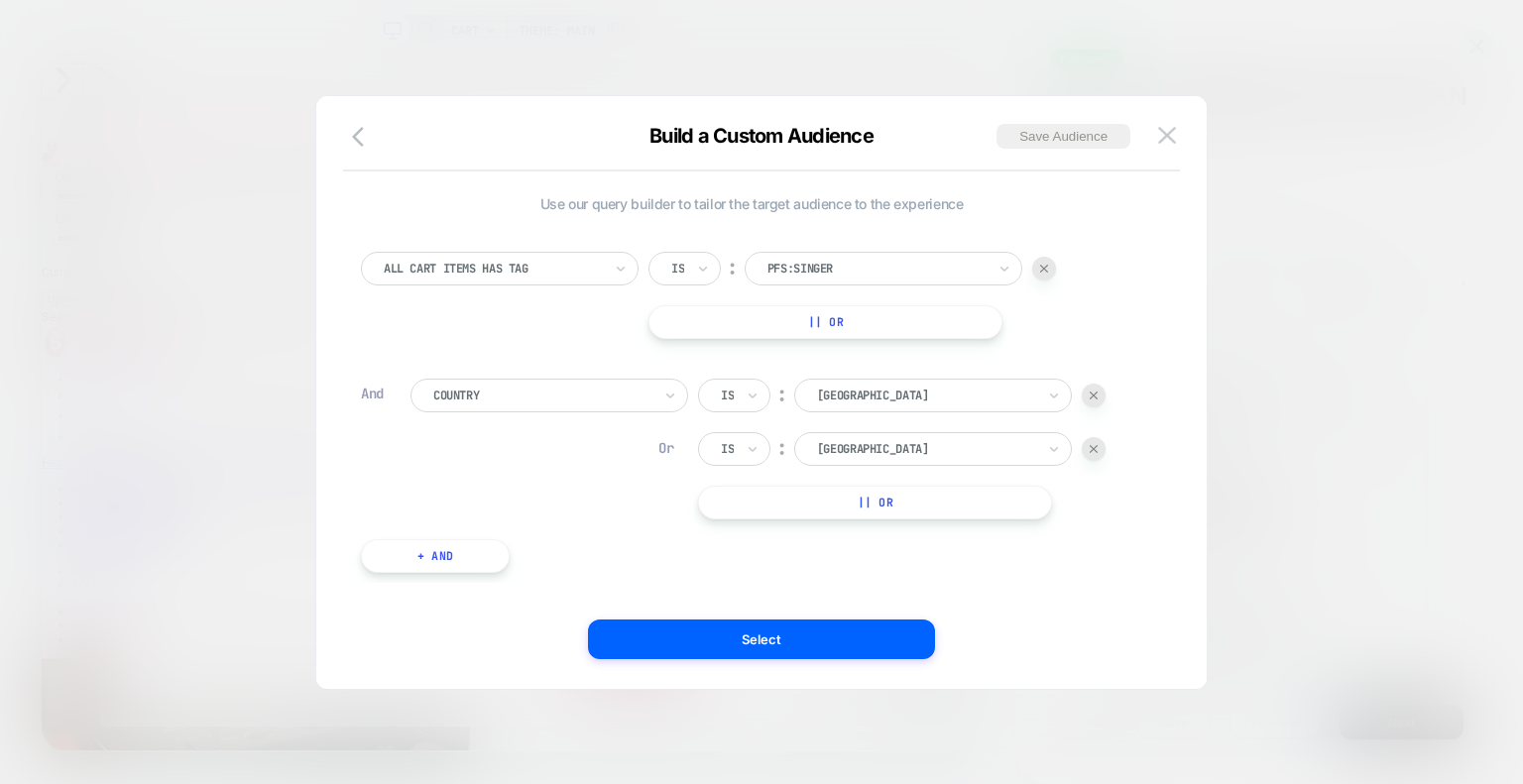 click at bounding box center [493, 269] 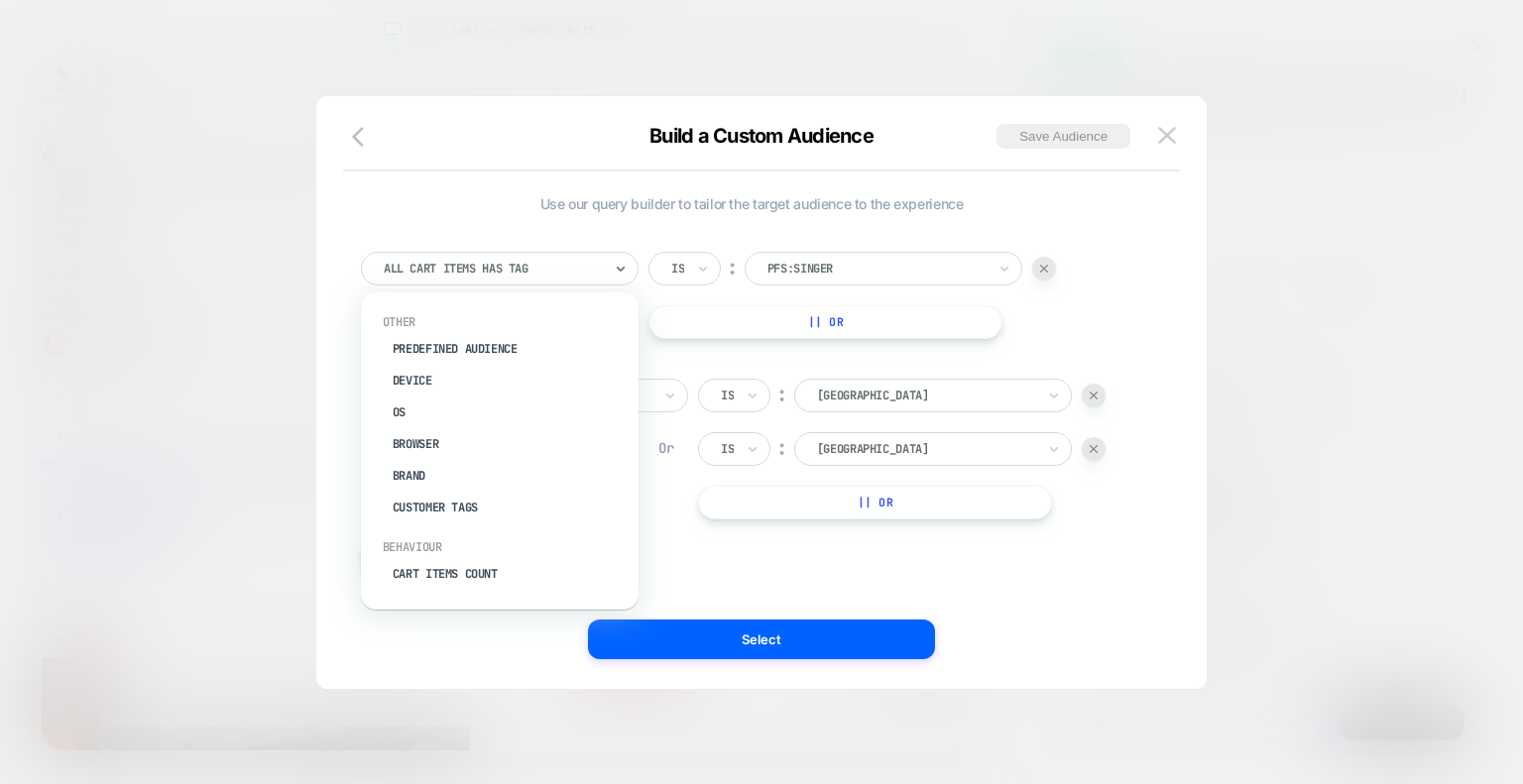 click at bounding box center (493, 269) 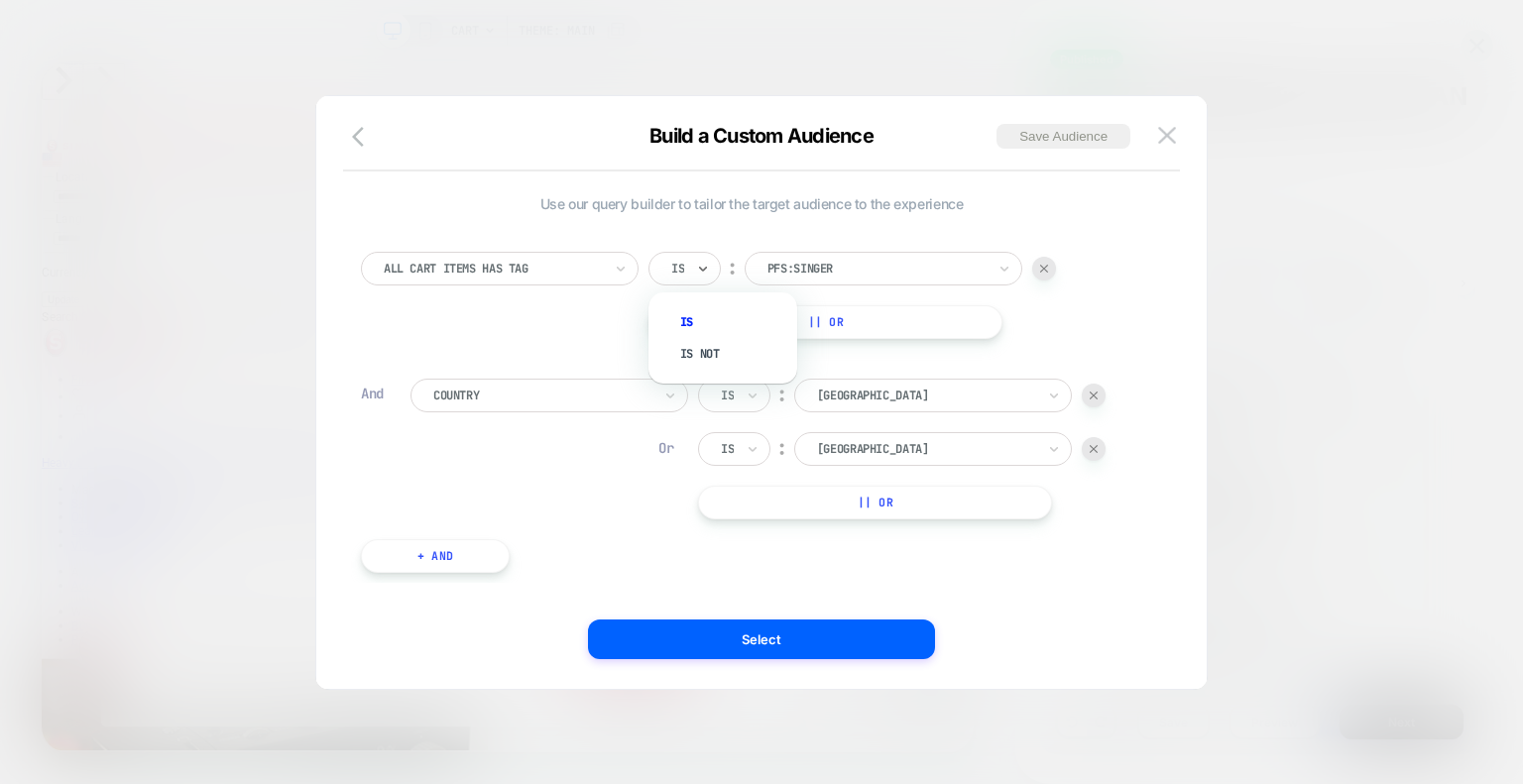click on "Is" at bounding box center [677, 269] 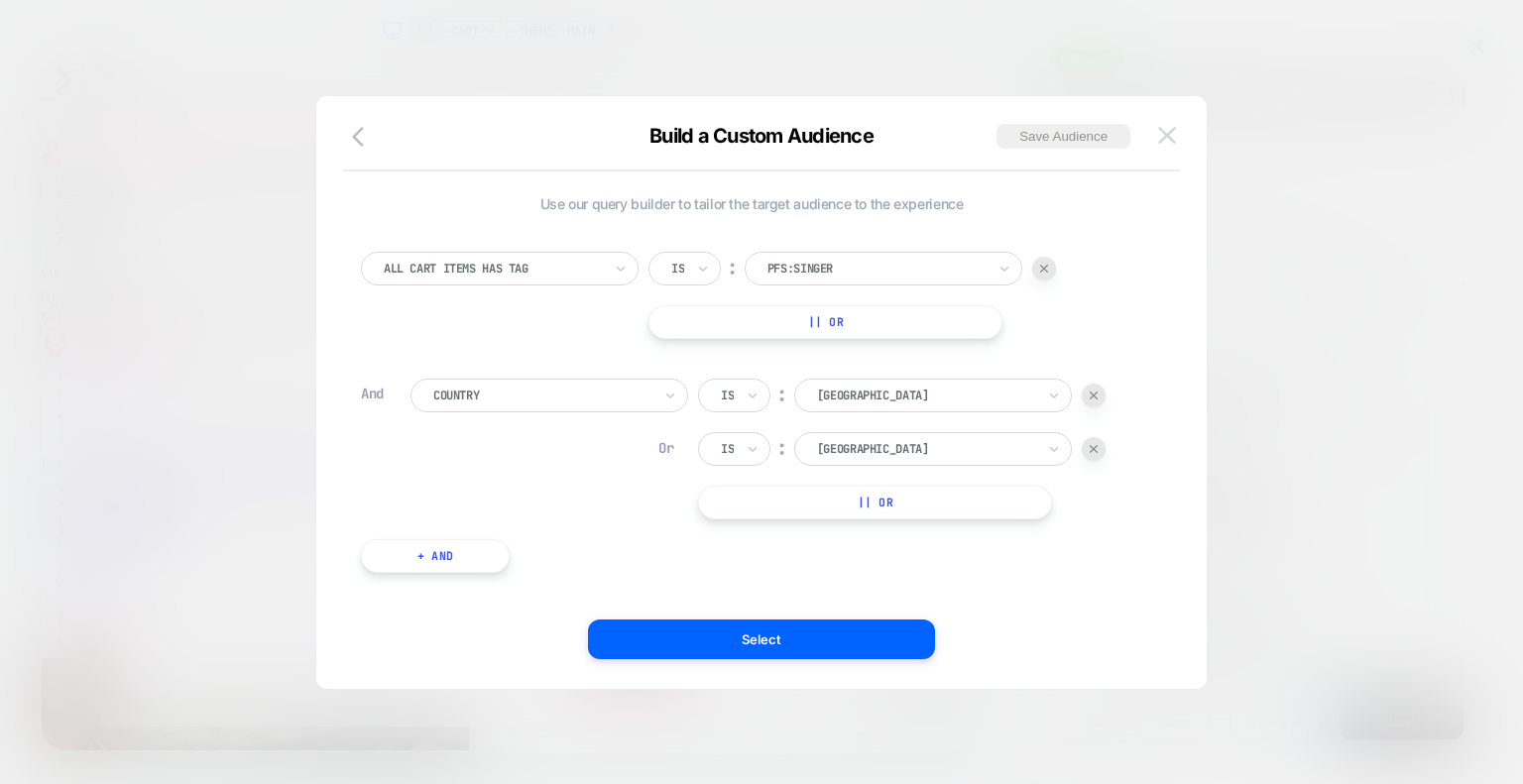 click at bounding box center [1167, 135] 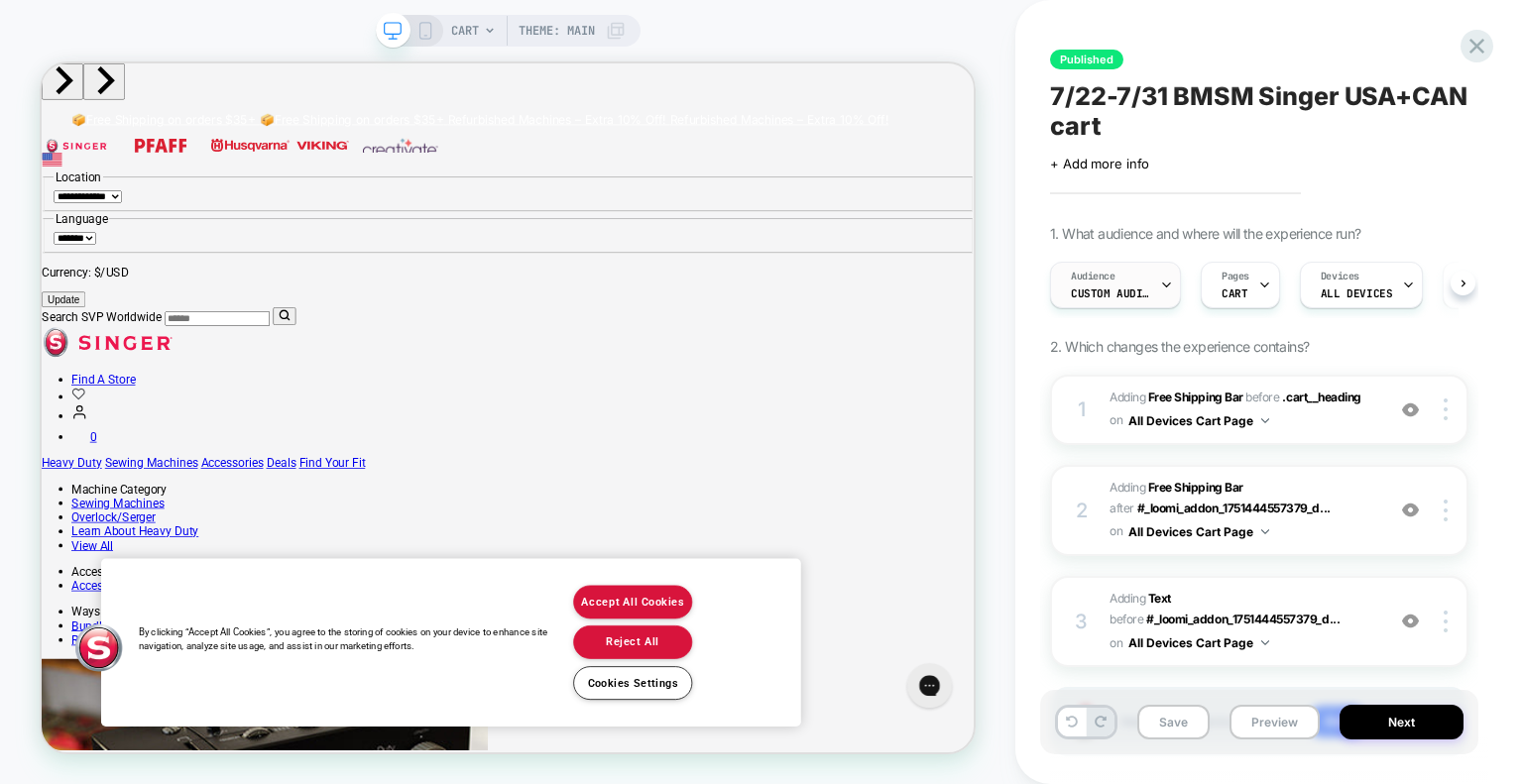 click on "Audience Custom Audience" at bounding box center [1111, 284] 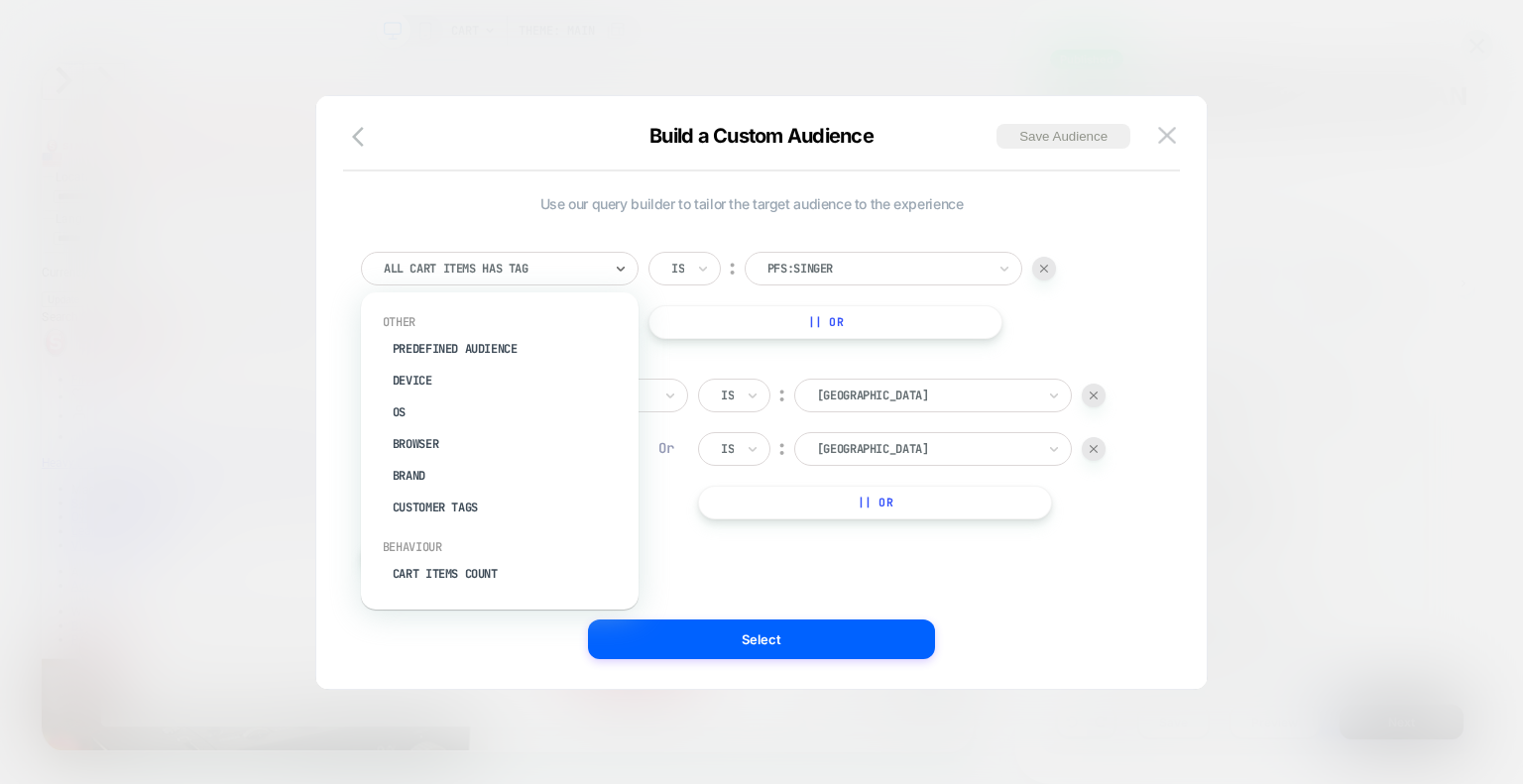 click on "All Cart Items Has Tag" at bounding box center (493, 269) 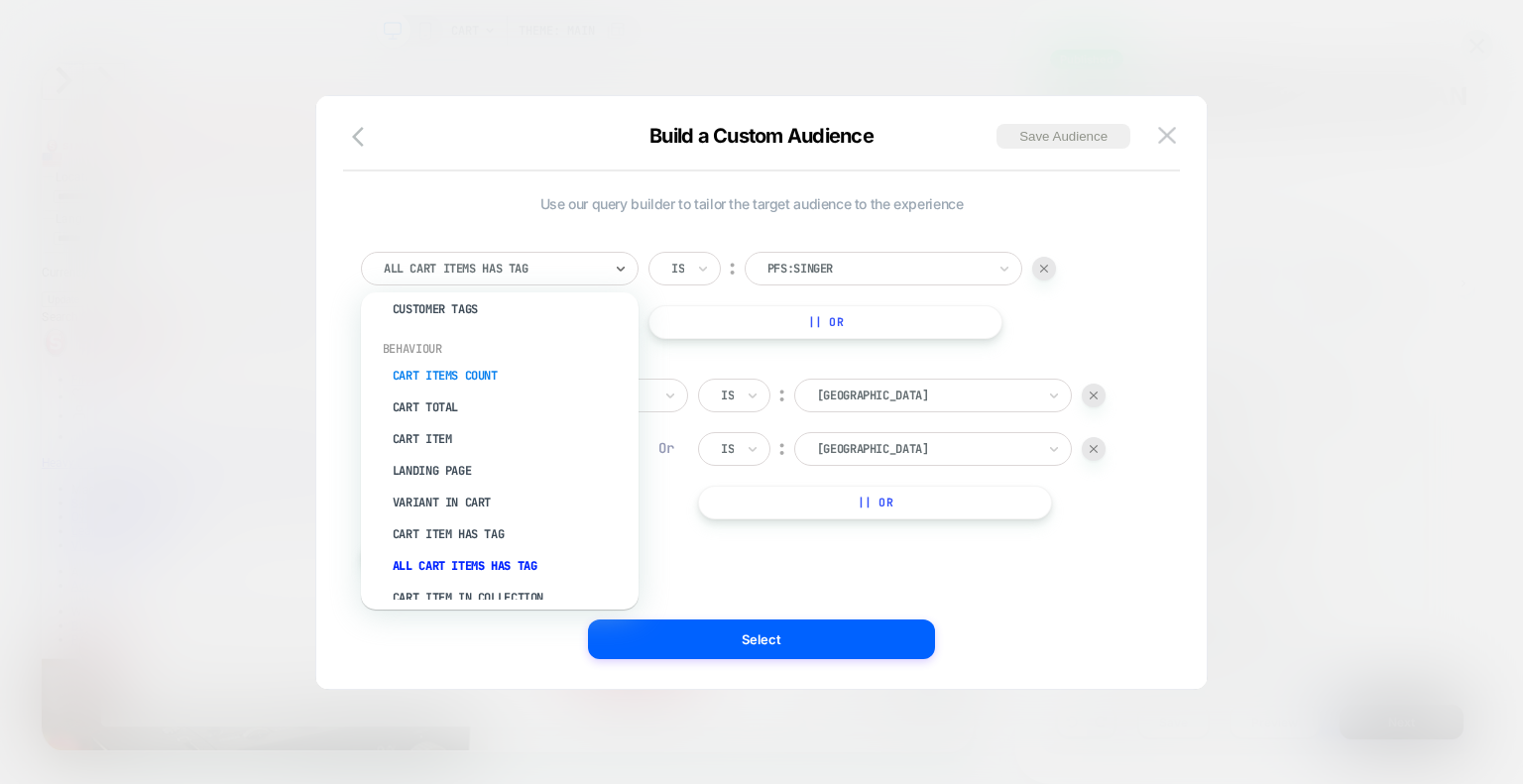 scroll, scrollTop: 297, scrollLeft: 0, axis: vertical 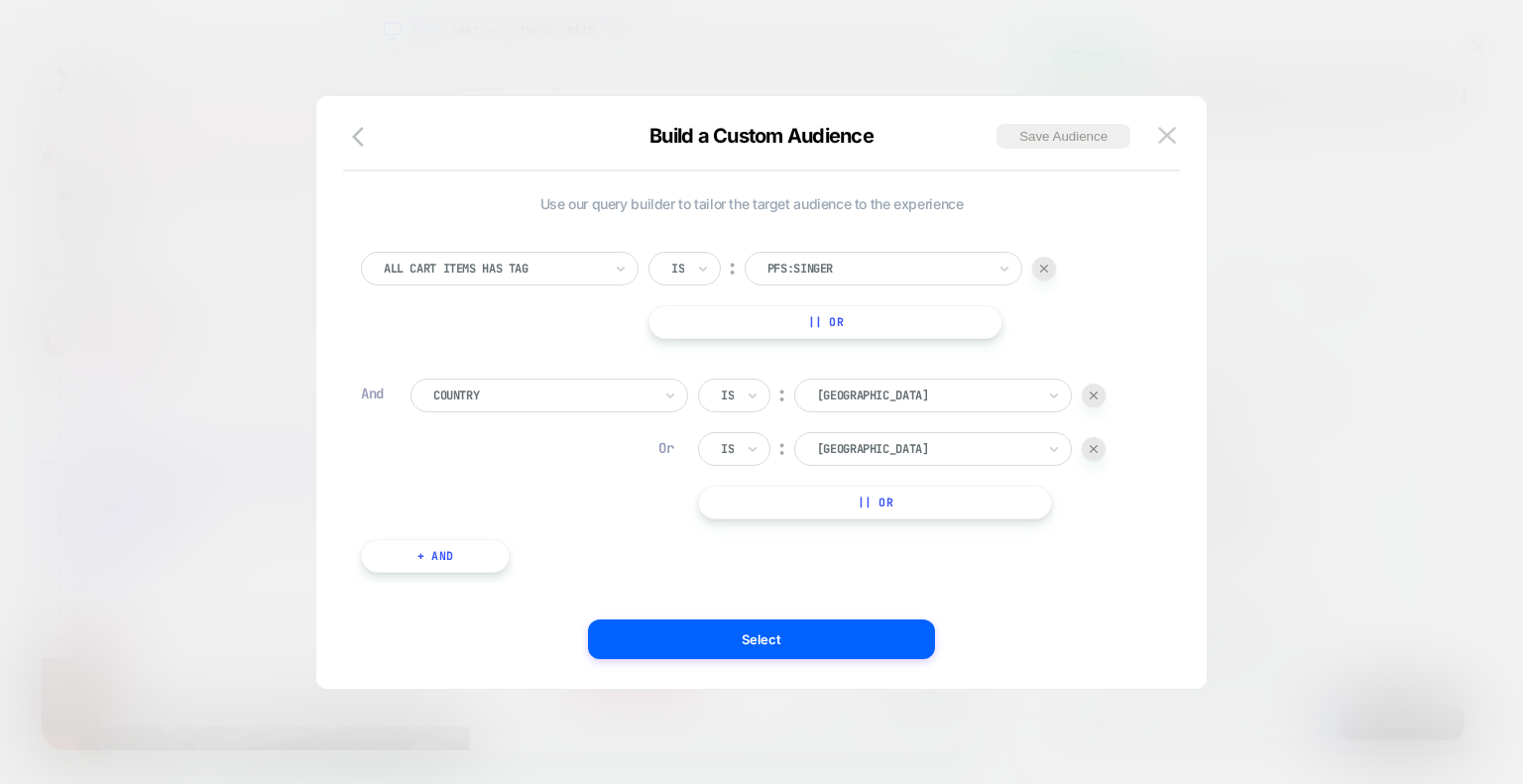 click at bounding box center (493, 269) 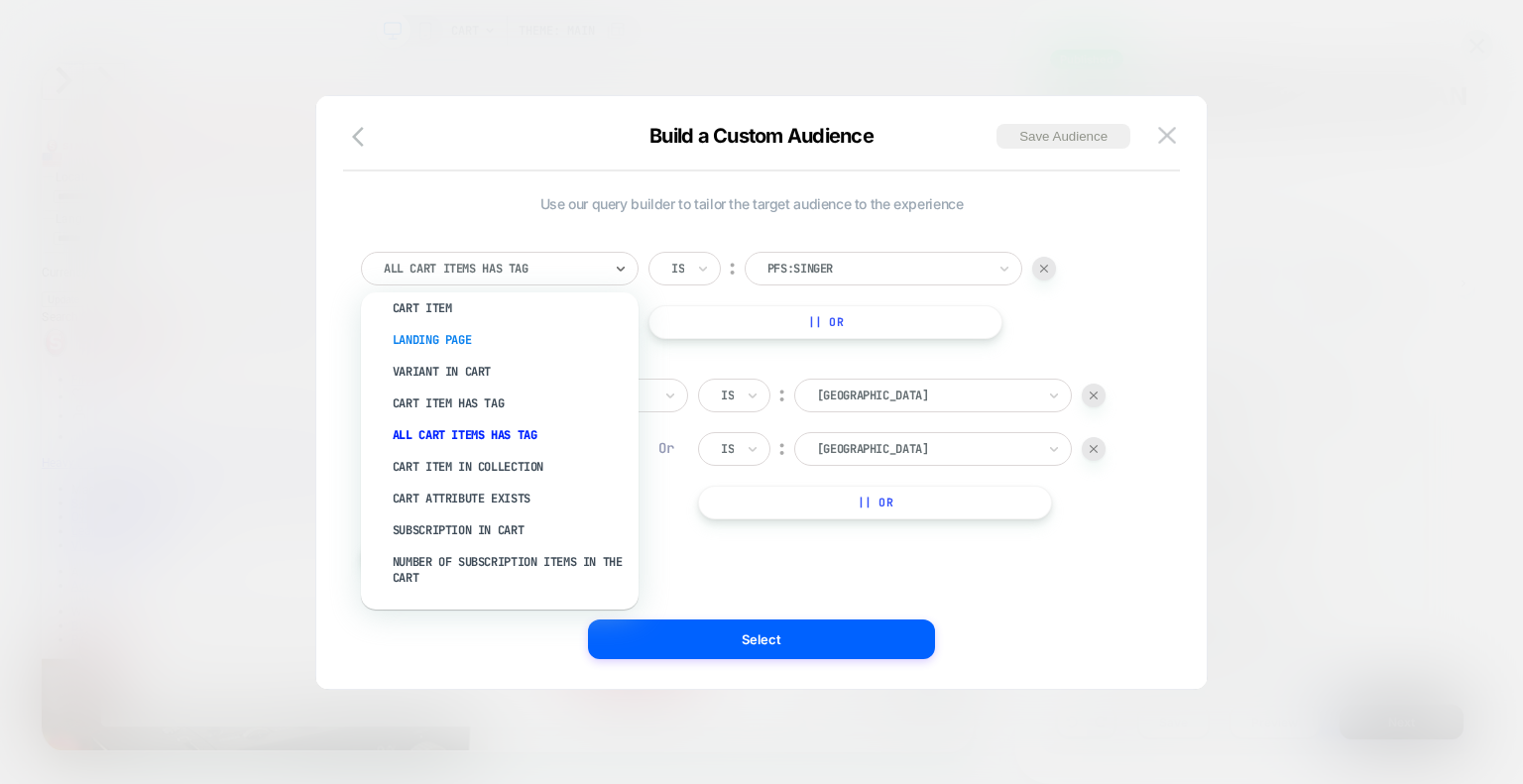 scroll, scrollTop: 297, scrollLeft: 0, axis: vertical 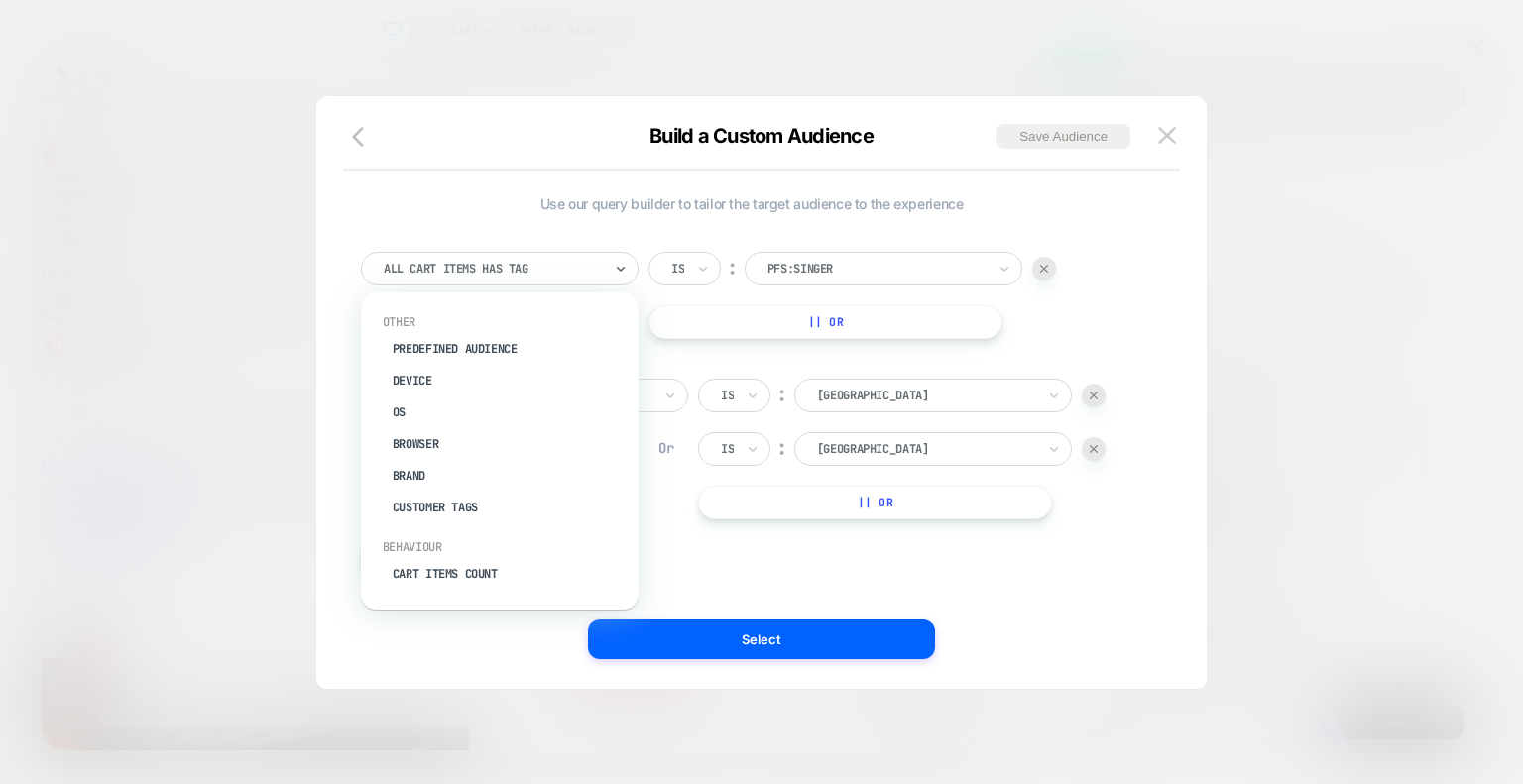 click at bounding box center [493, 269] 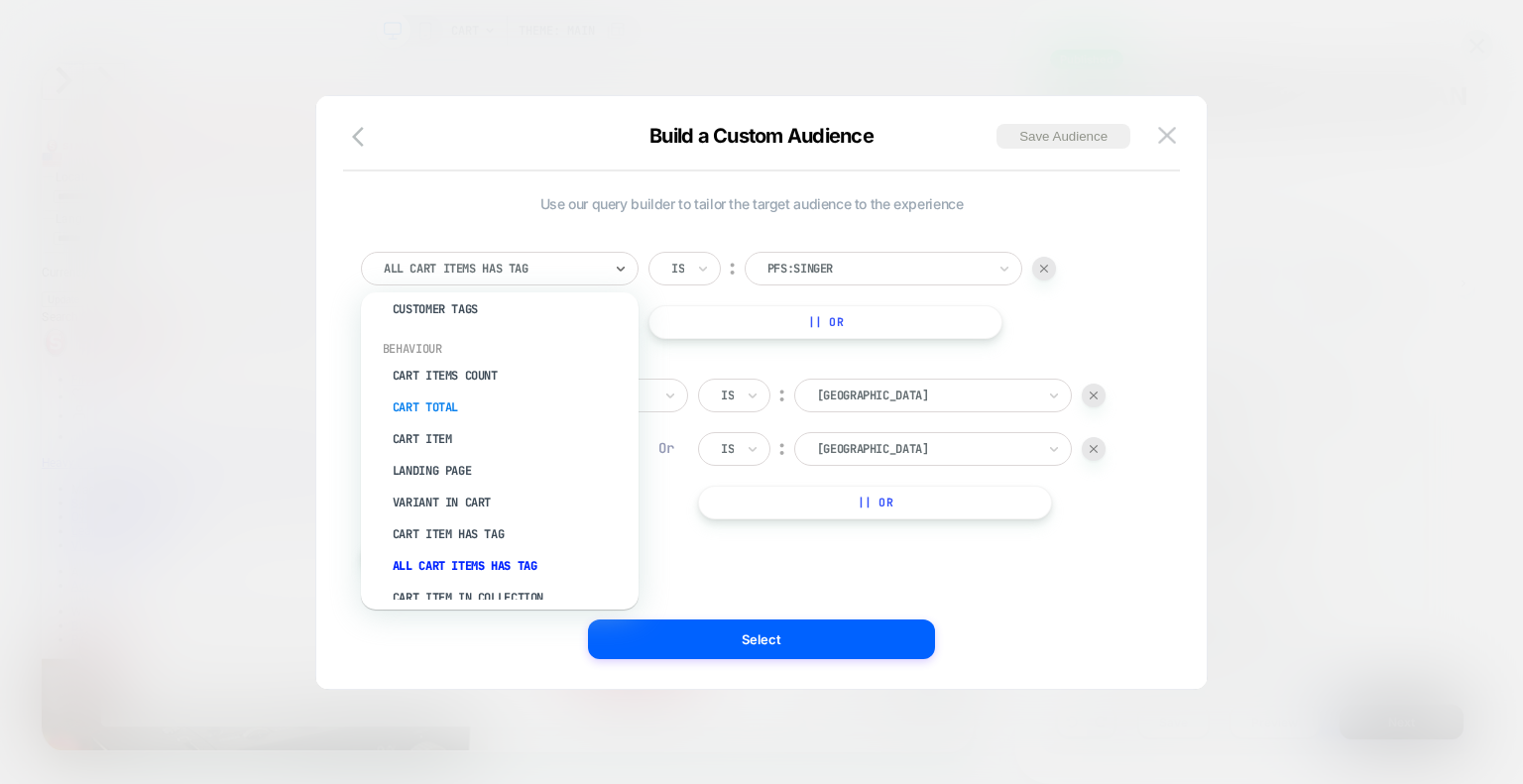 scroll, scrollTop: 297, scrollLeft: 0, axis: vertical 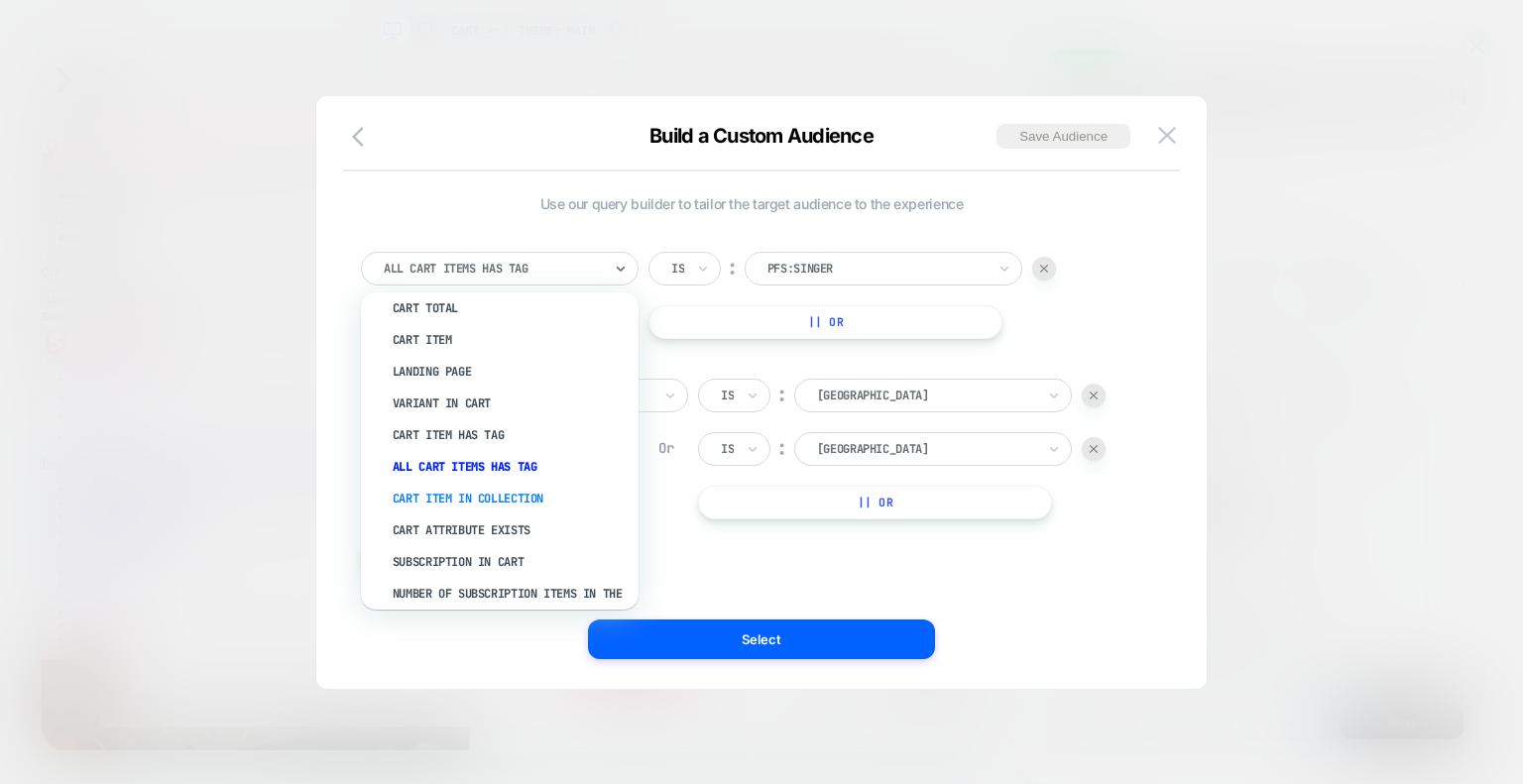 click on "Cart Item In Collection" at bounding box center (510, 499) 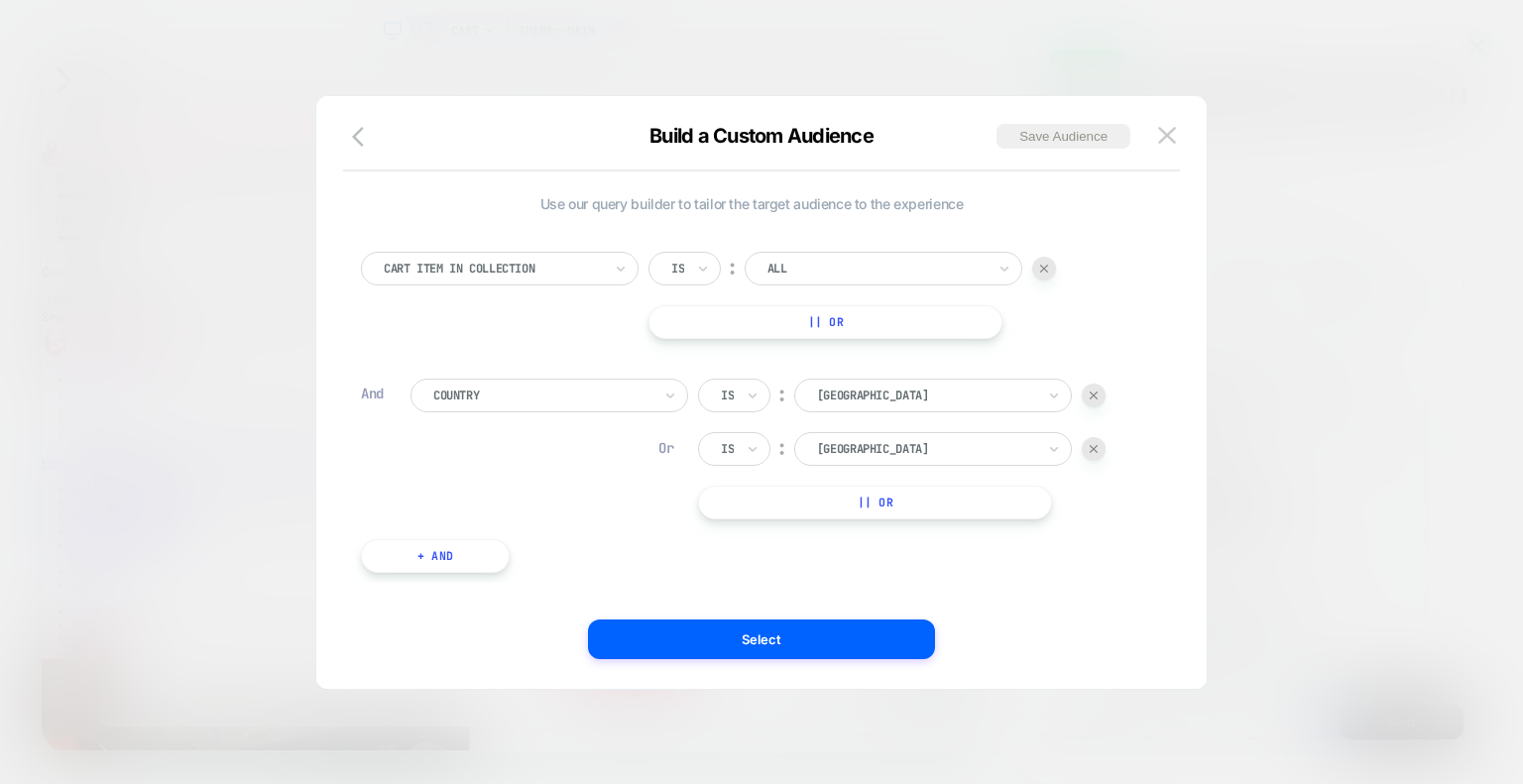 click at bounding box center [877, 269] 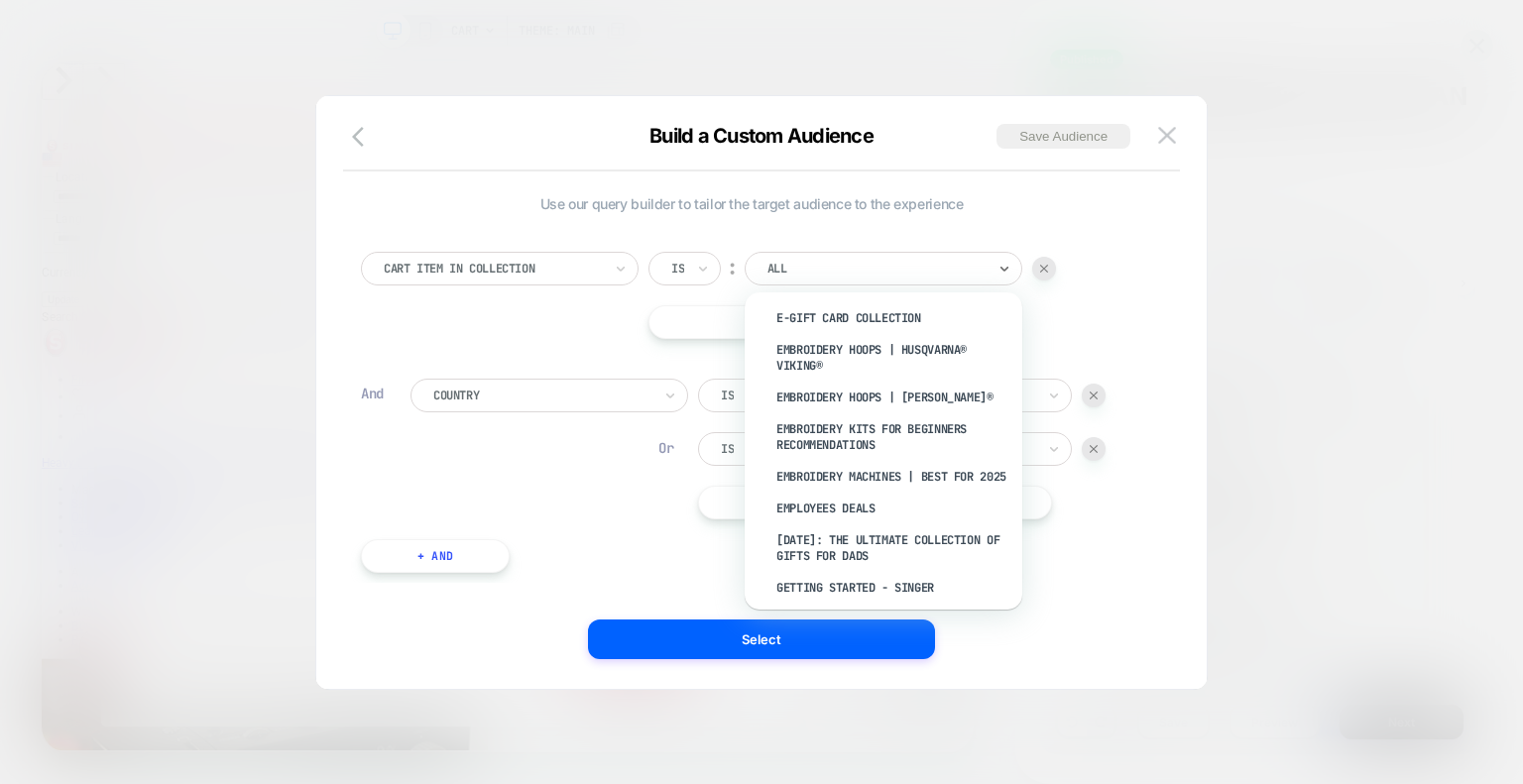 scroll, scrollTop: 1090, scrollLeft: 0, axis: vertical 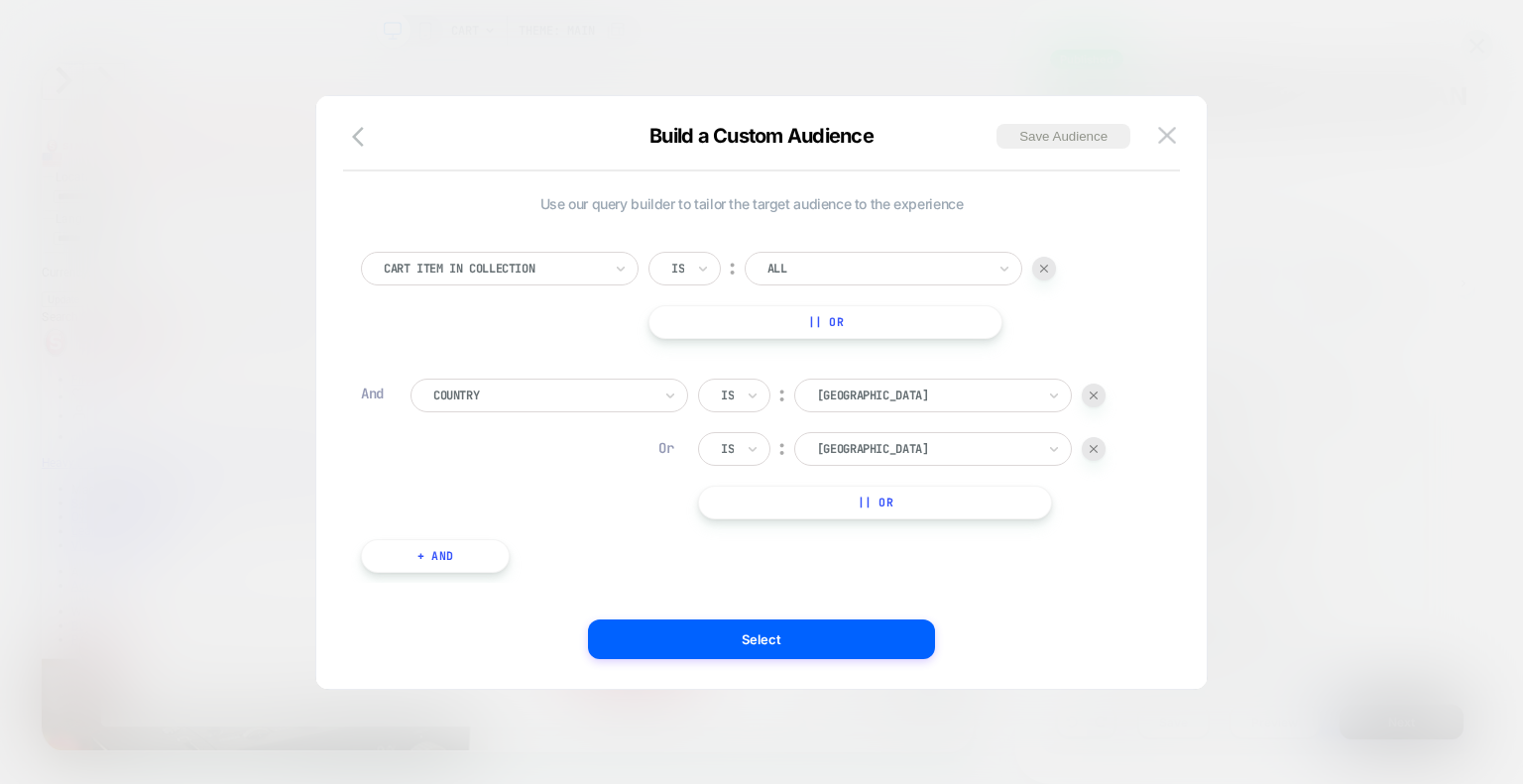 click at bounding box center (877, 269) 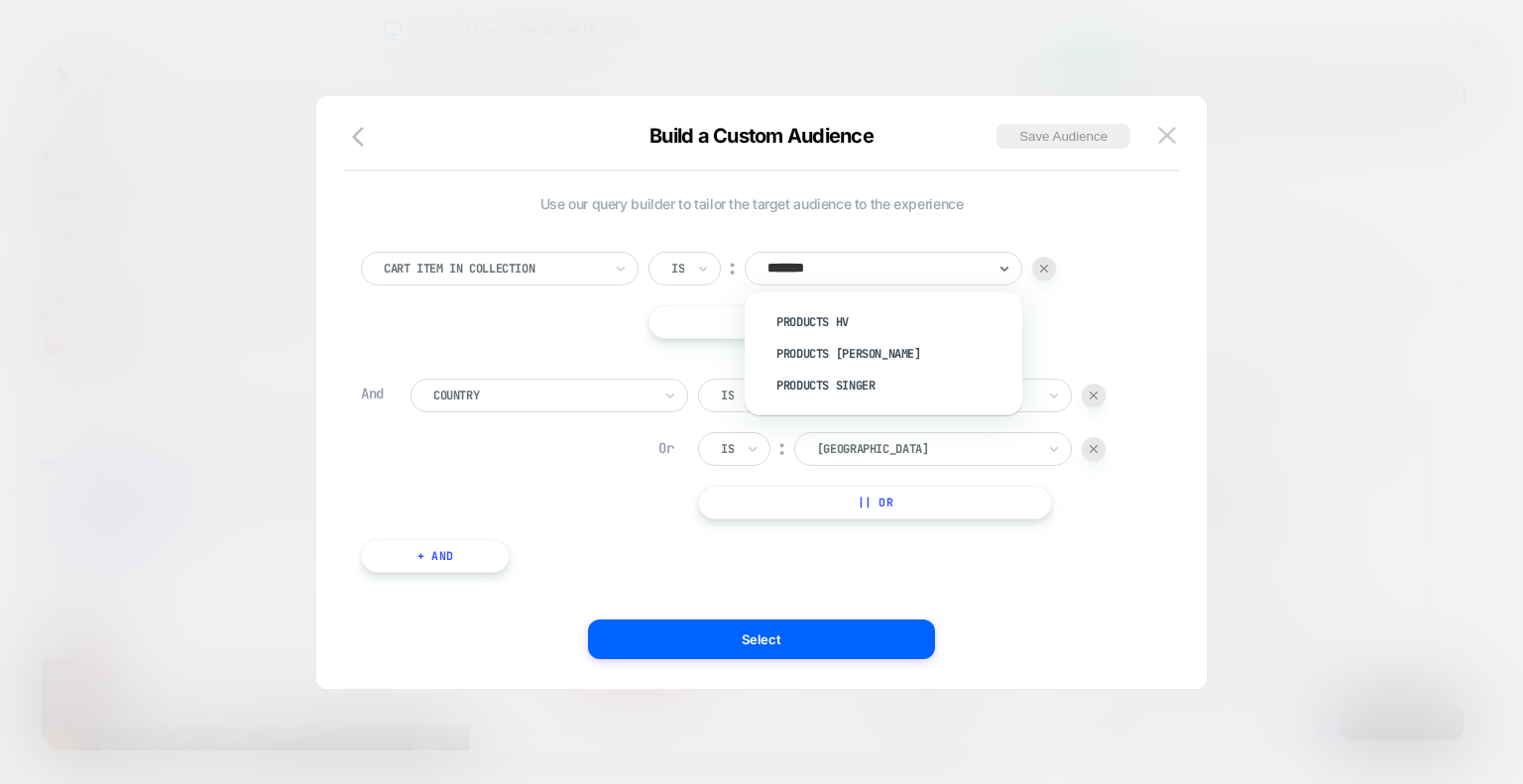 type on "********" 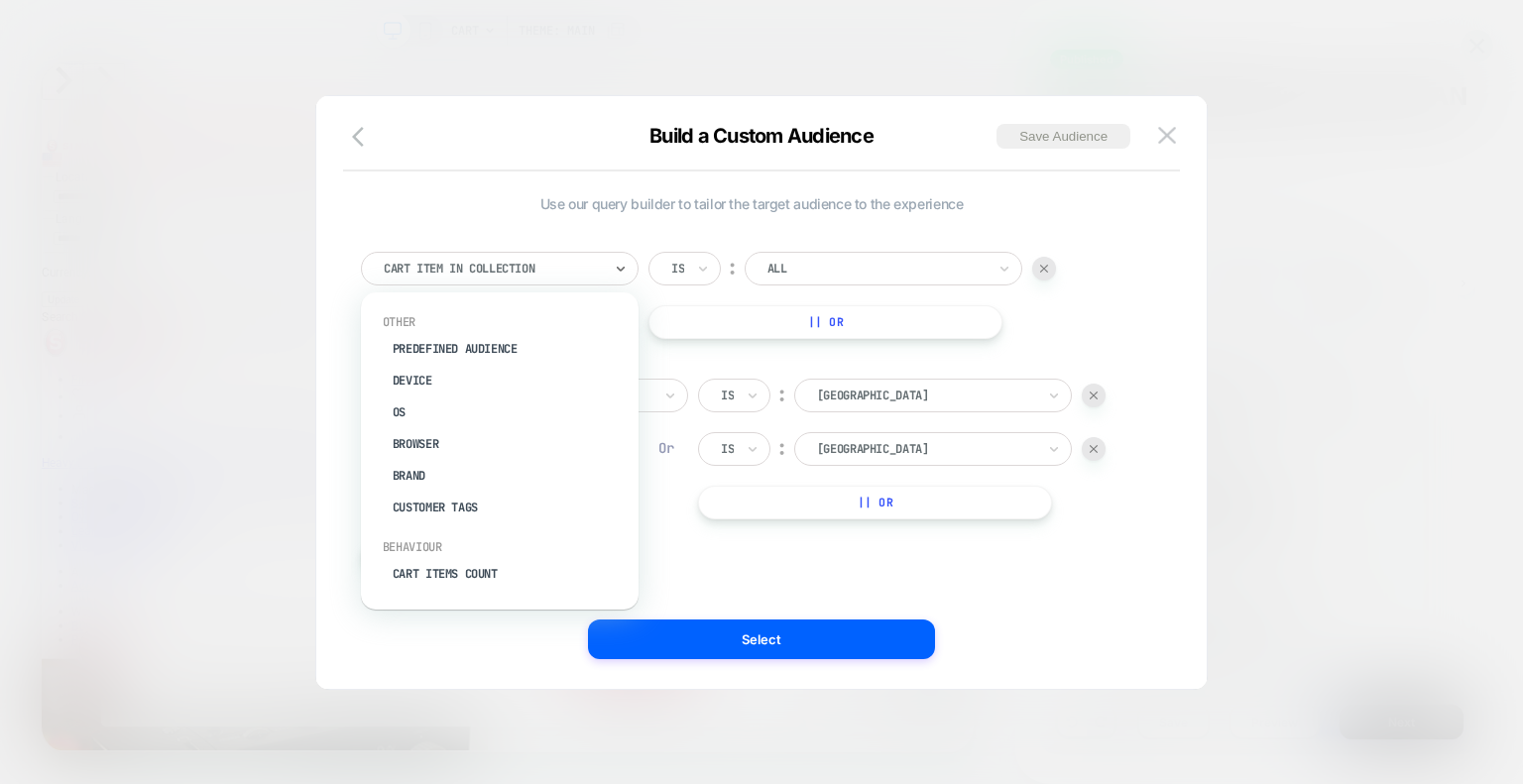 click at bounding box center (493, 269) 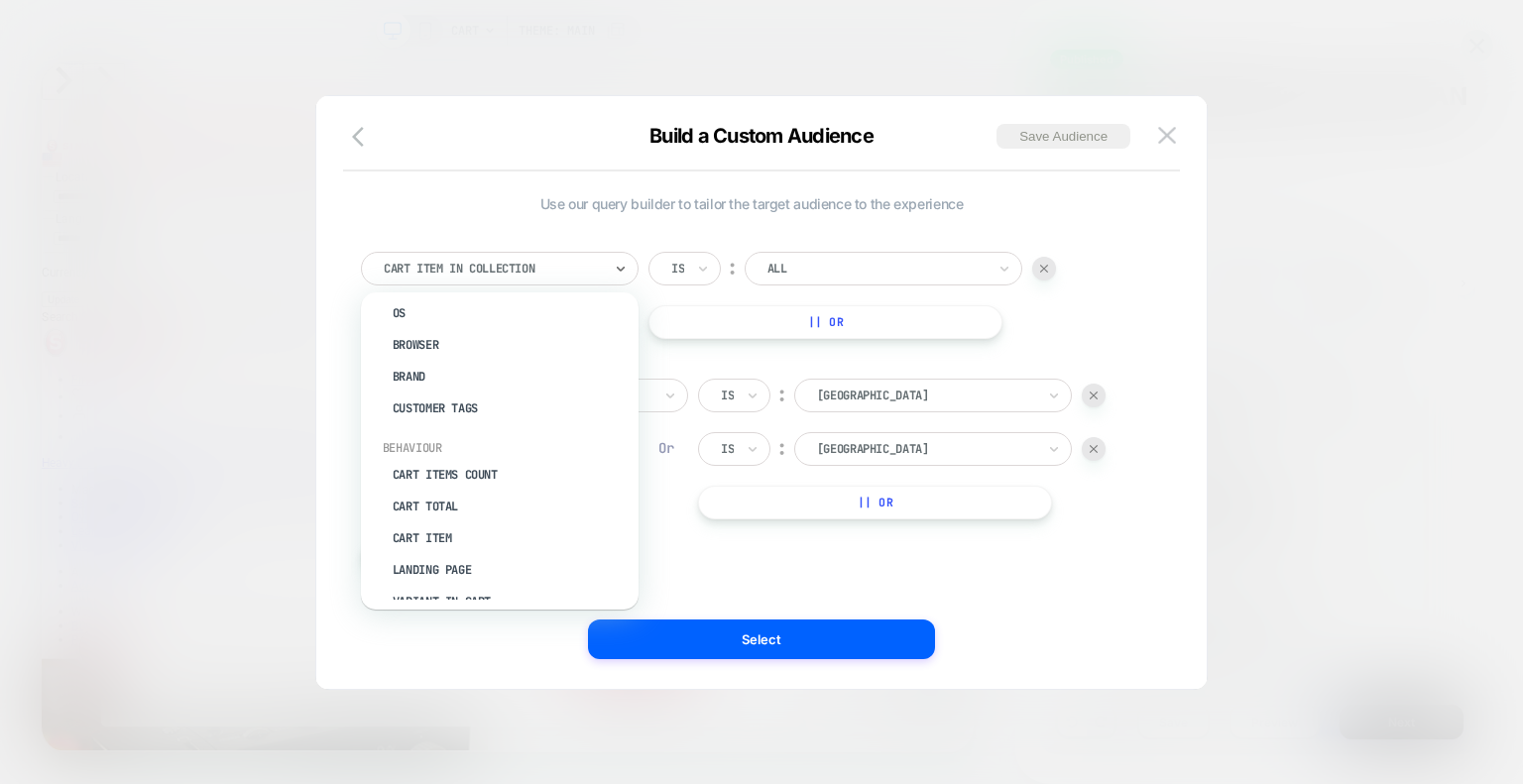 scroll, scrollTop: 198, scrollLeft: 0, axis: vertical 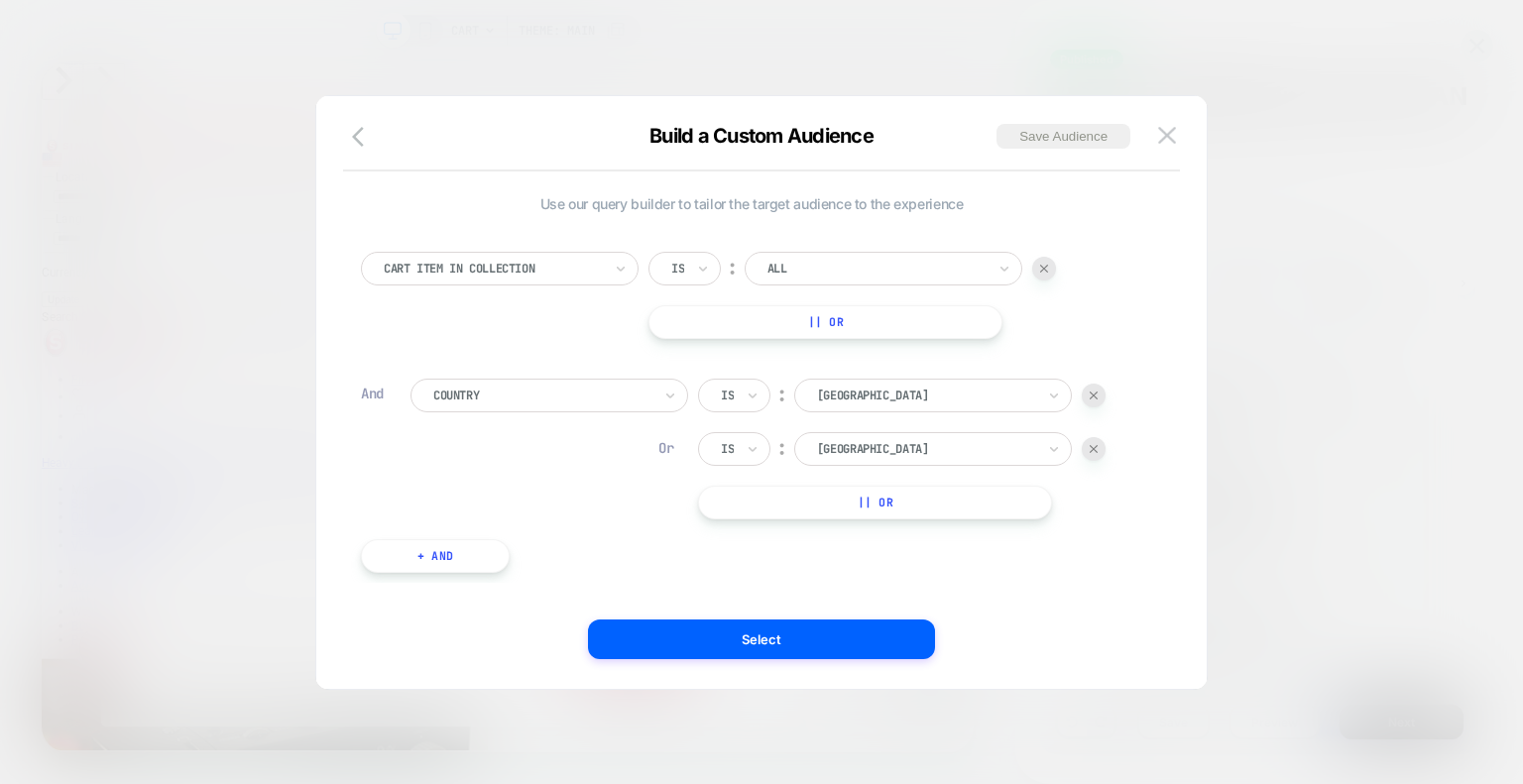 click on "Cart Item In Collection Is ︰ ALL || Or" at bounding box center [752, 295] 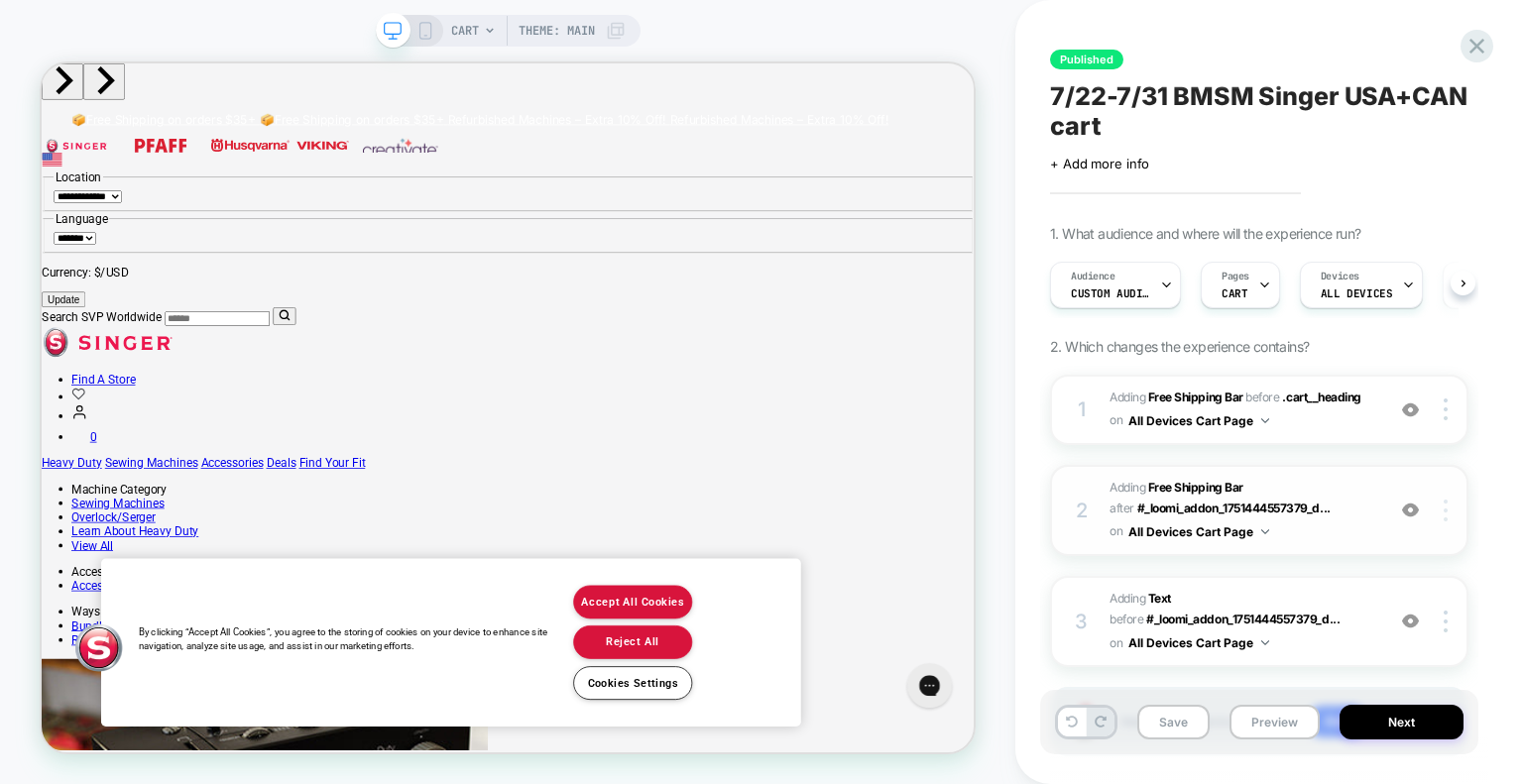 click at bounding box center (1449, 510) 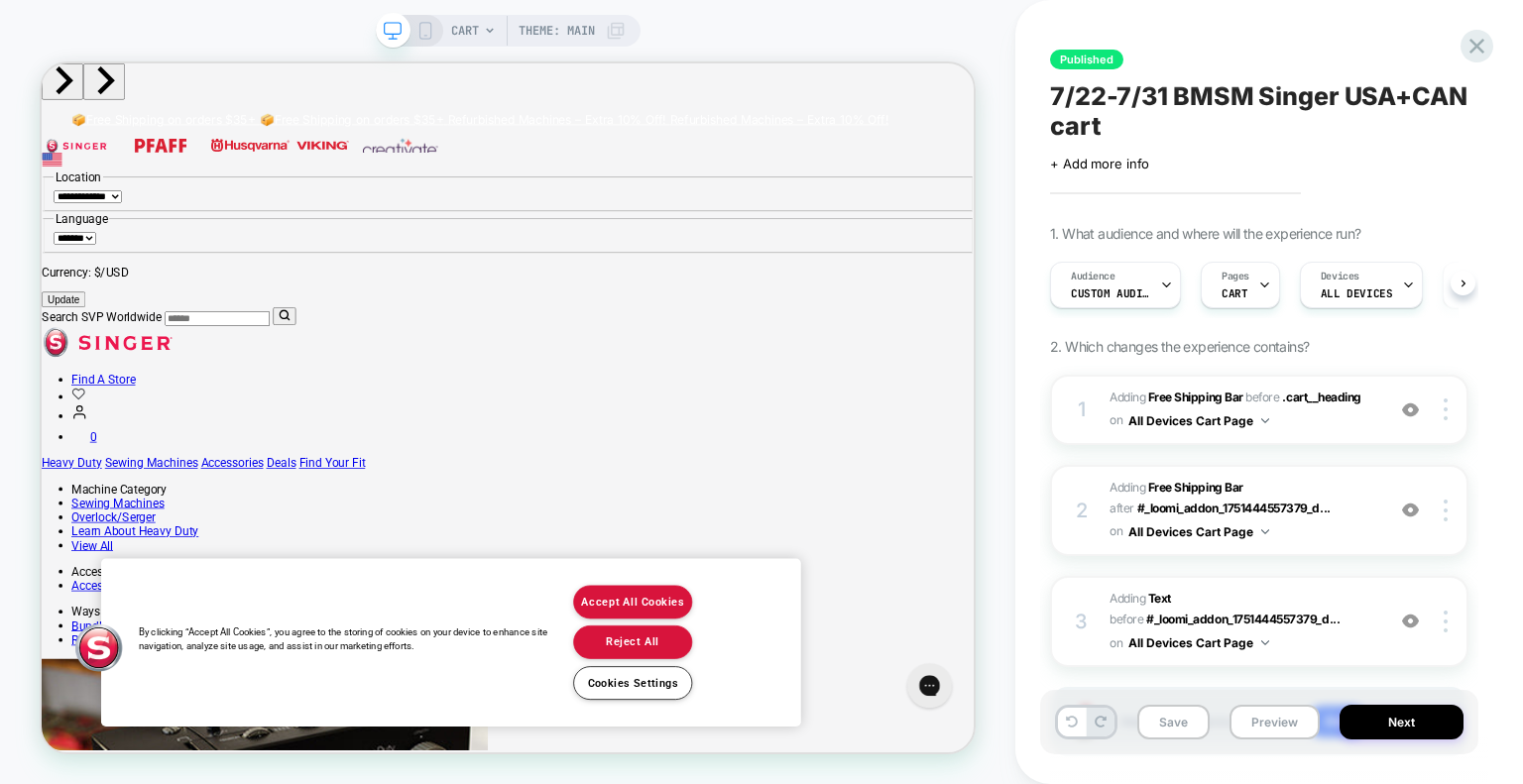 click on "Published 7/22-7/31 BMSM Singer USA+CAN cart Click to edit experience details + Add more info 1. What audience and where will the experience run? Audience Custom Audience Pages CART Devices ALL DEVICES Trigger Page Load 2. Which changes the experience contains? 1 #_loomi_addon_1751444557379_dup1753171295 Adding   Free Shipping Bar   BEFORE .cart__heading .cart__heading   on All Devices Cart Page Add Before Add After Duplicate Replace Position Copy CSS Selector Copy Widget Id Rename Target   Desktop Delete 2 #_loomi_addon_1751444716592_dup1753171295 Adding   Free Shipping Bar   AFTER #_loomi_addon_1751444557379_d... #_loomi_addon_1751444557379_dup1753171295   on All Devices Cart Page Add Before Add After Duplicate Replace Position Copy CSS Selector Copy Widget Id Rename Target   Desktop Delete 3 #_loomi_addon_1751445387641_dup1753171295 Adding   Text   BEFORE #_loomi_addon_1751444557379_d... #_loomi_addon_1751444557379_dup1753171295   on All Devices Cart Page Add Before Add After Duplicate Replace Position" at bounding box center [1269, 392] 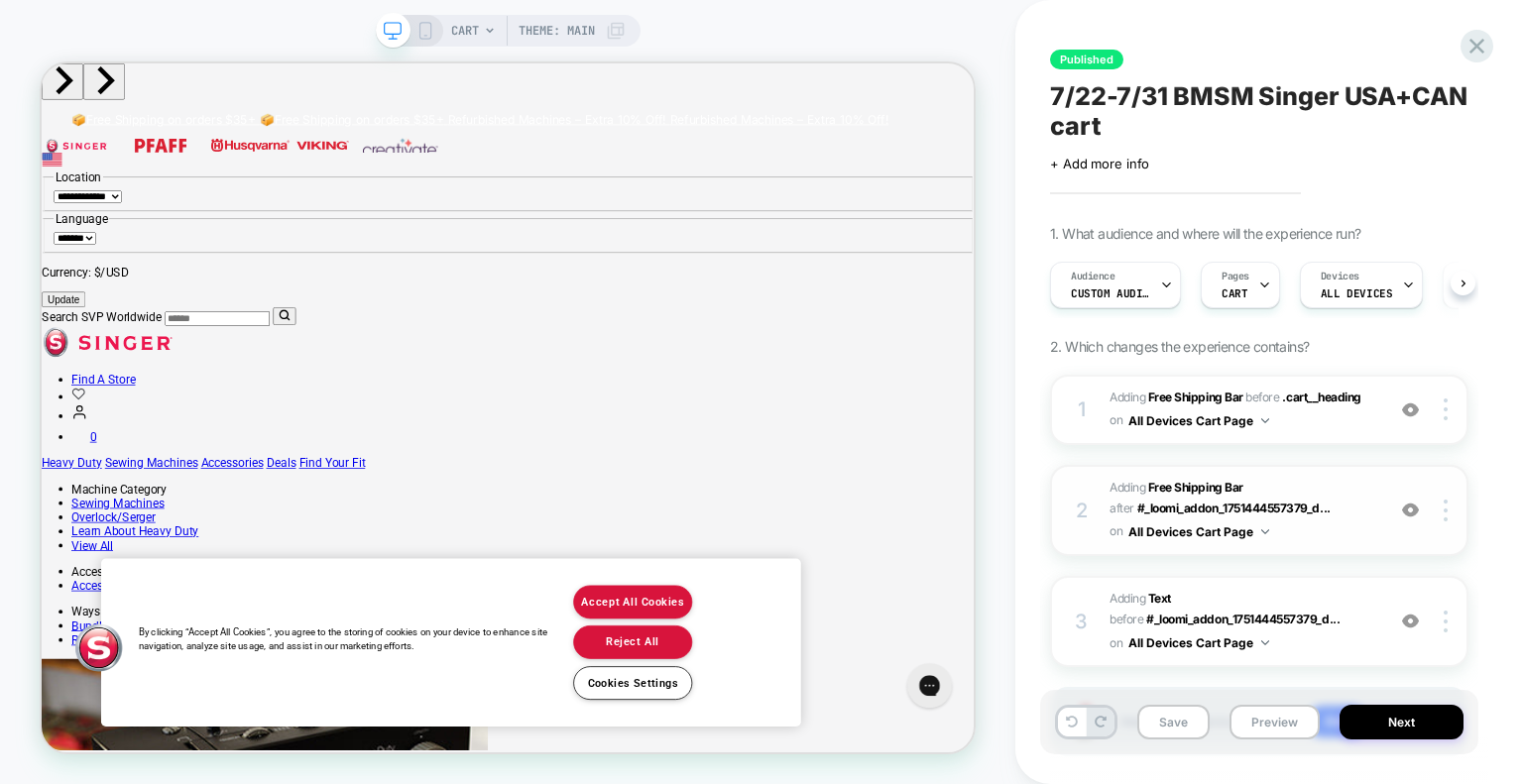 click on "on All Devices Cart Page" at bounding box center [1189, 531] 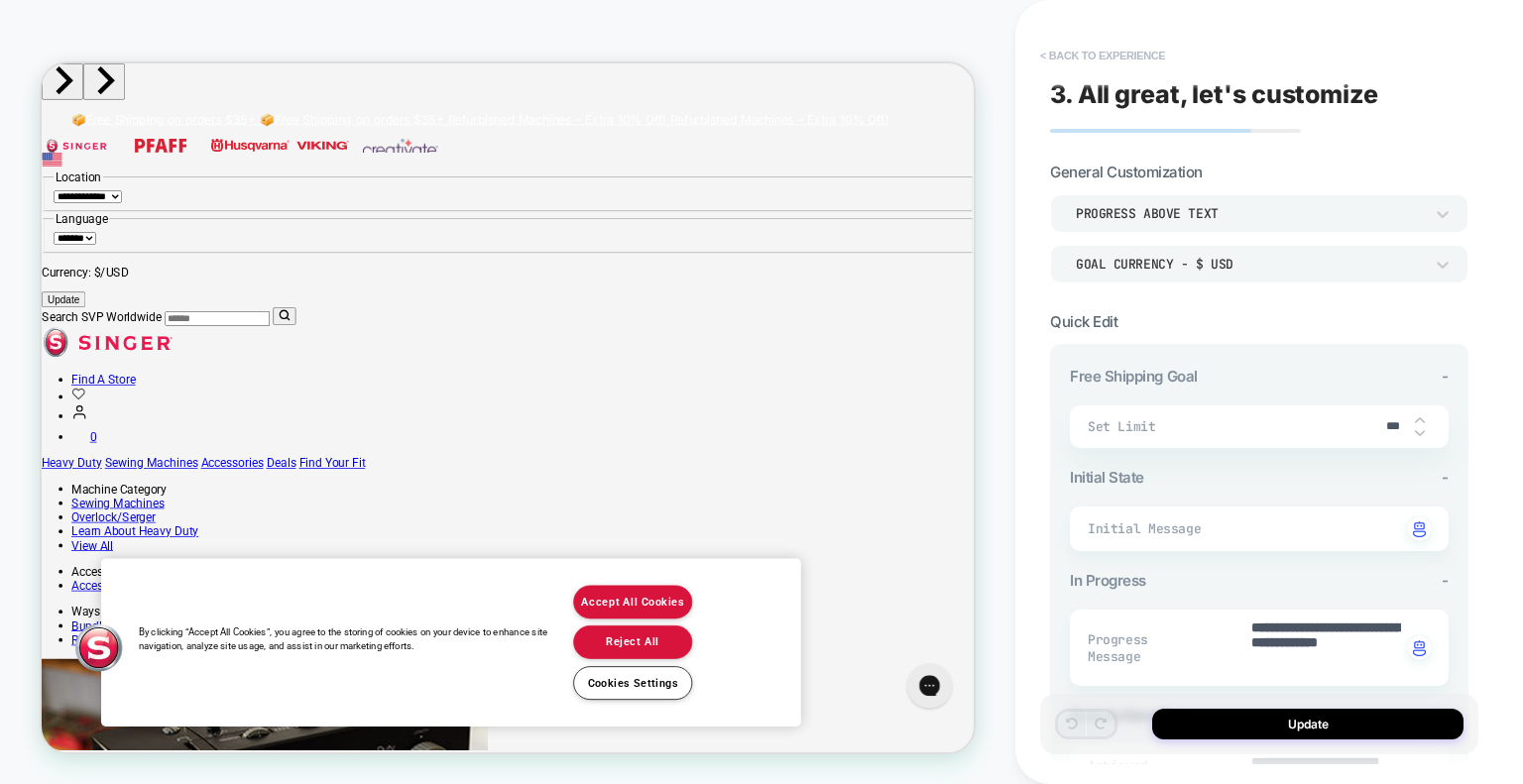 click on "< Back to experience" at bounding box center (1103, 56) 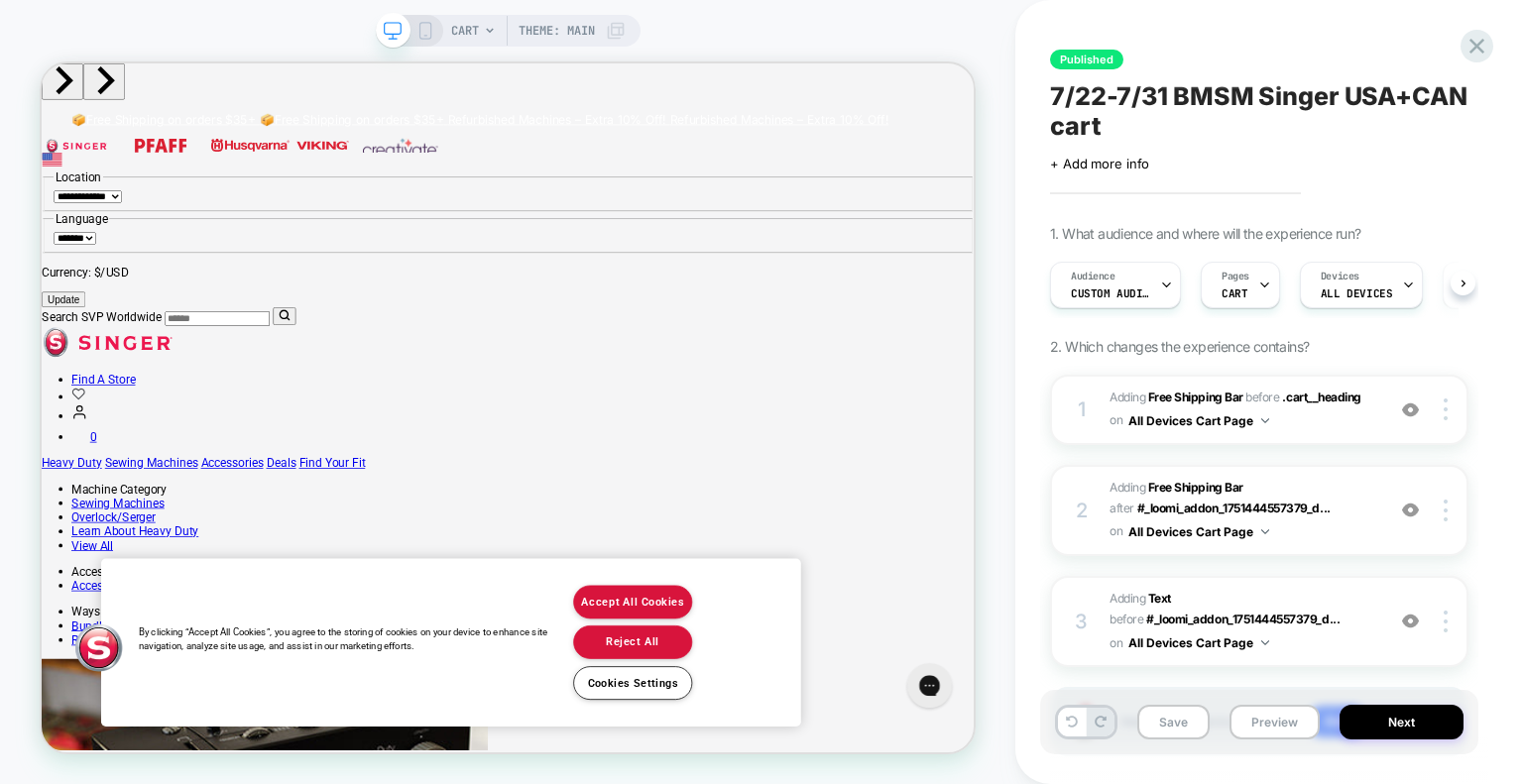 scroll, scrollTop: 0, scrollLeft: 0, axis: both 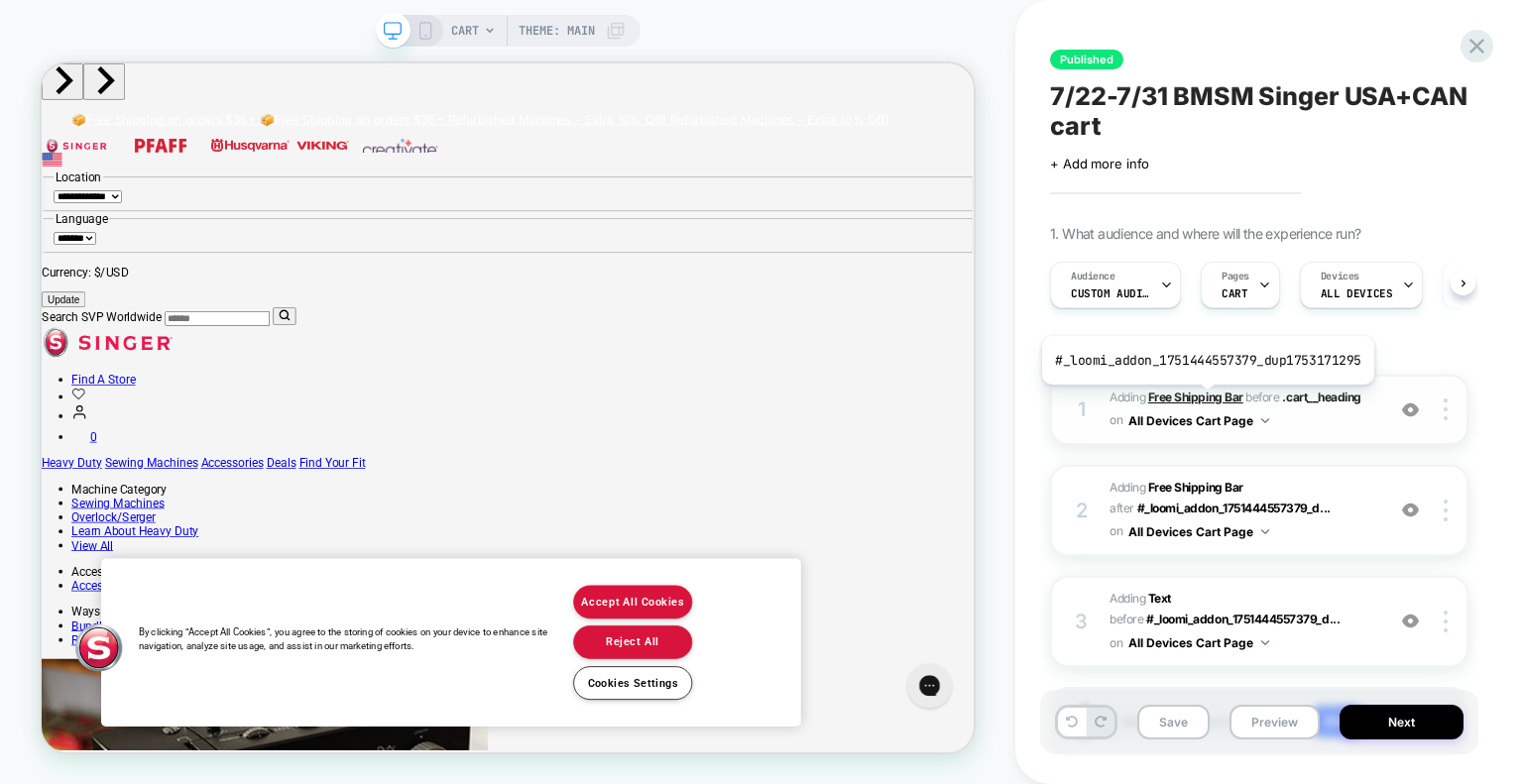 click on "Free Shipping Bar" at bounding box center [1196, 396] 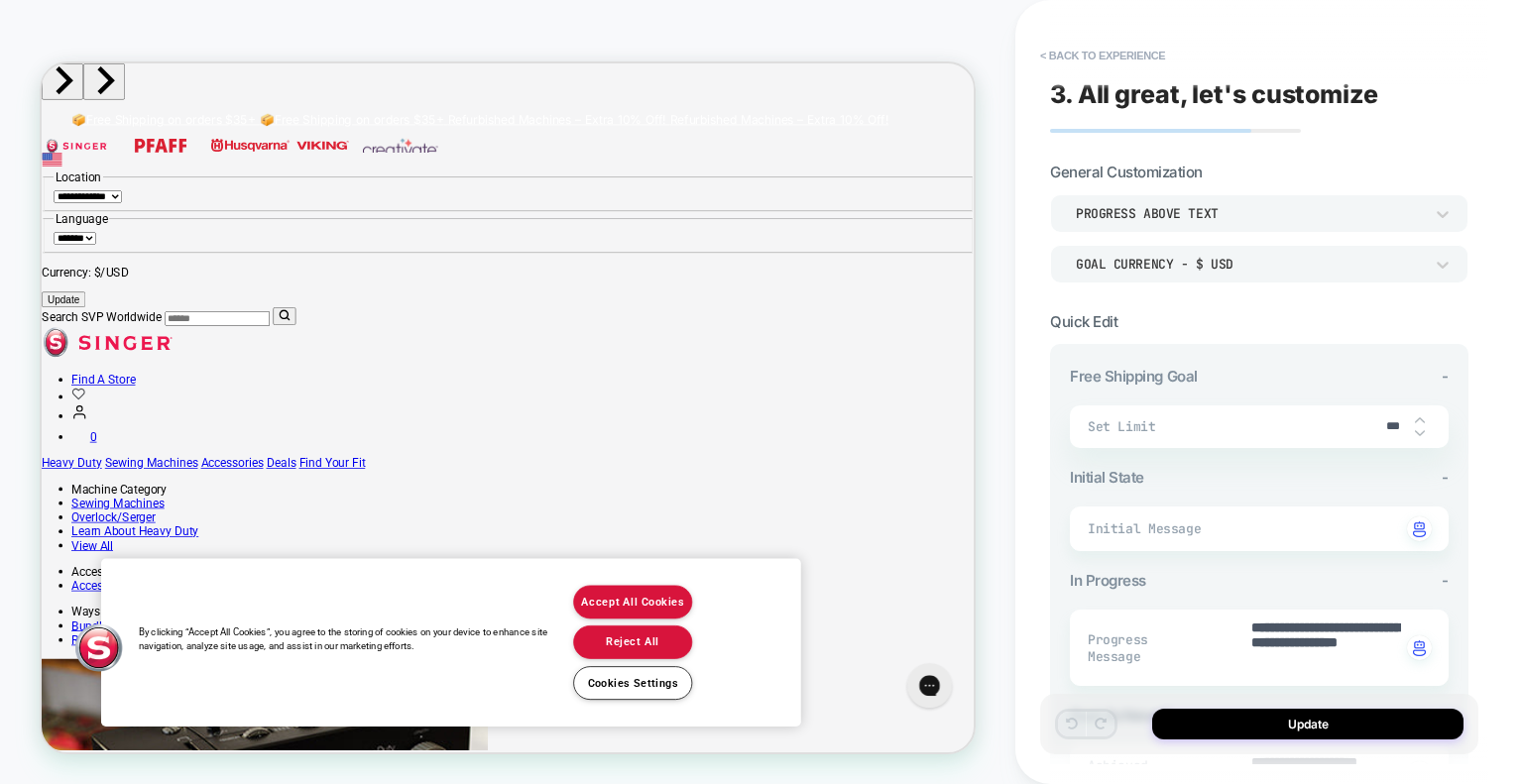 type on "*" 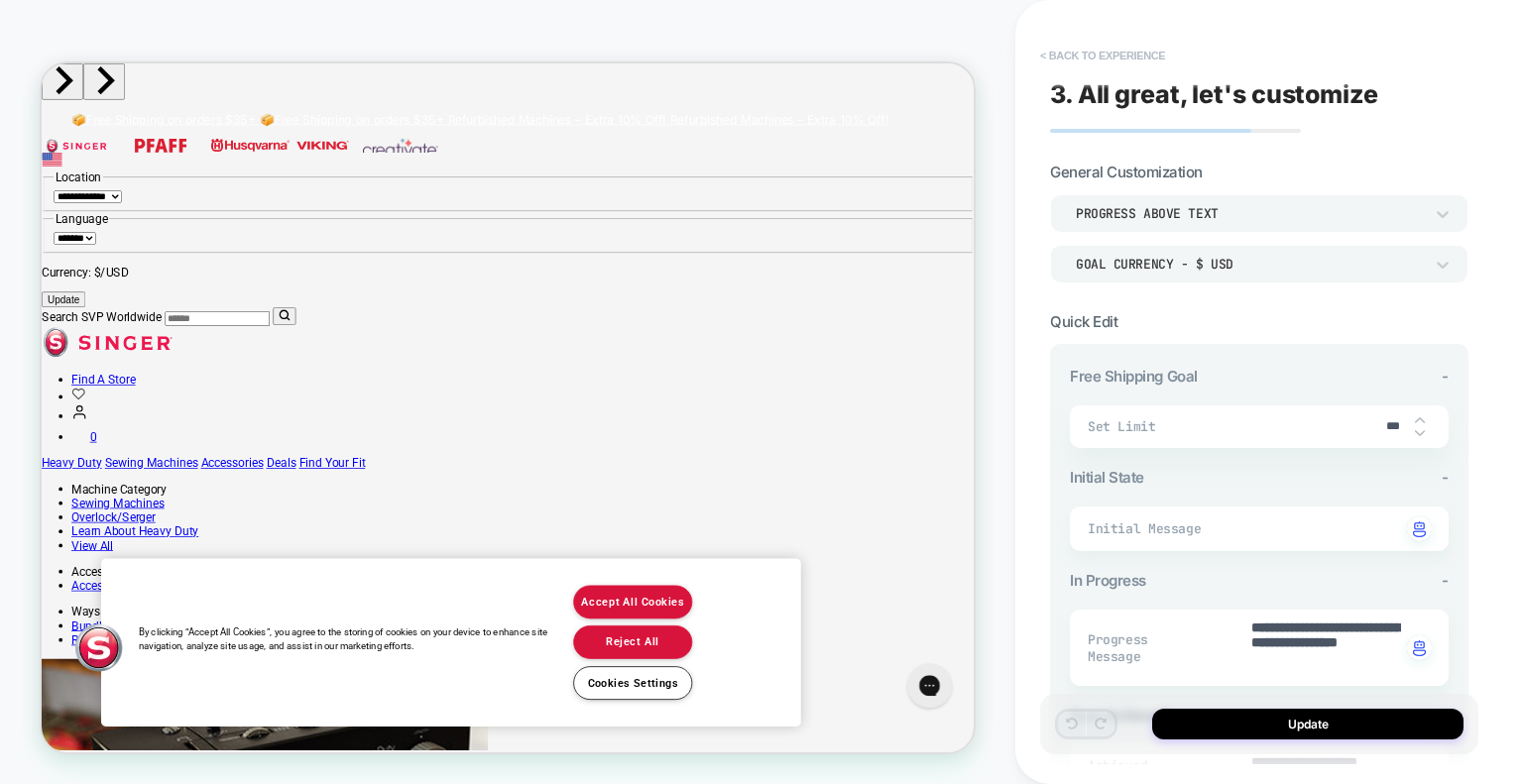 click on "< Back to experience" at bounding box center (1103, 56) 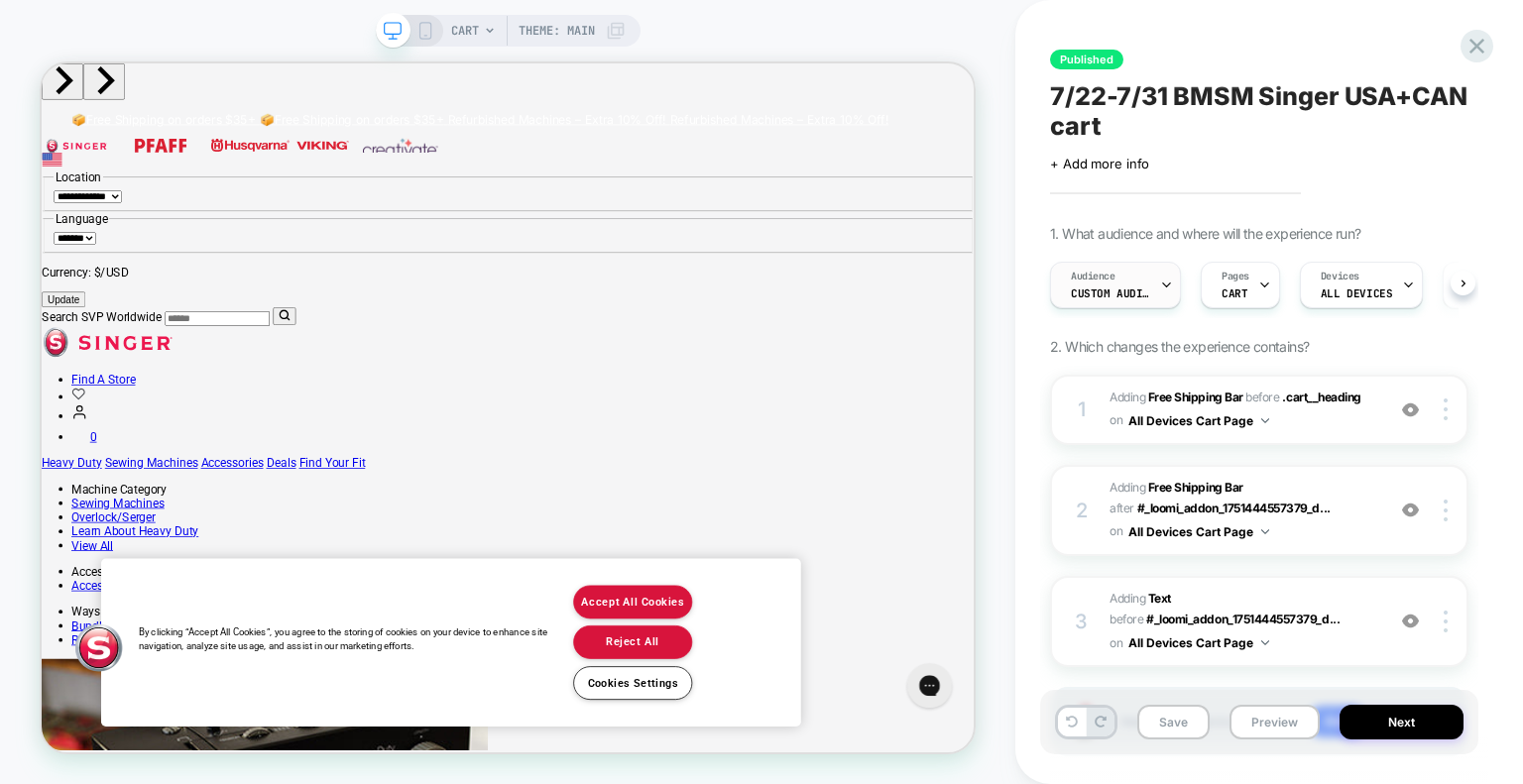 scroll, scrollTop: 0, scrollLeft: 0, axis: both 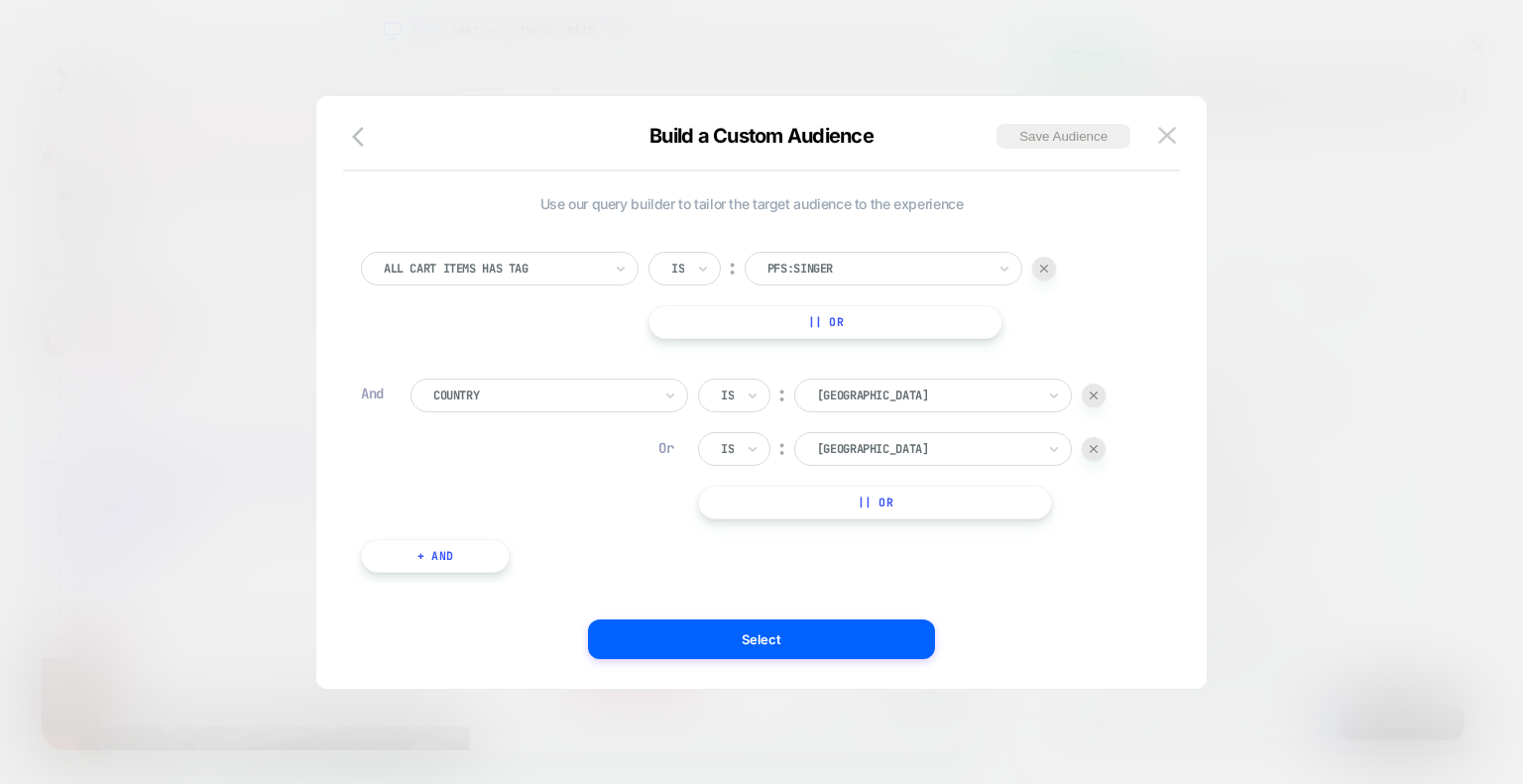 click on "+ And" at bounding box center [435, 556] 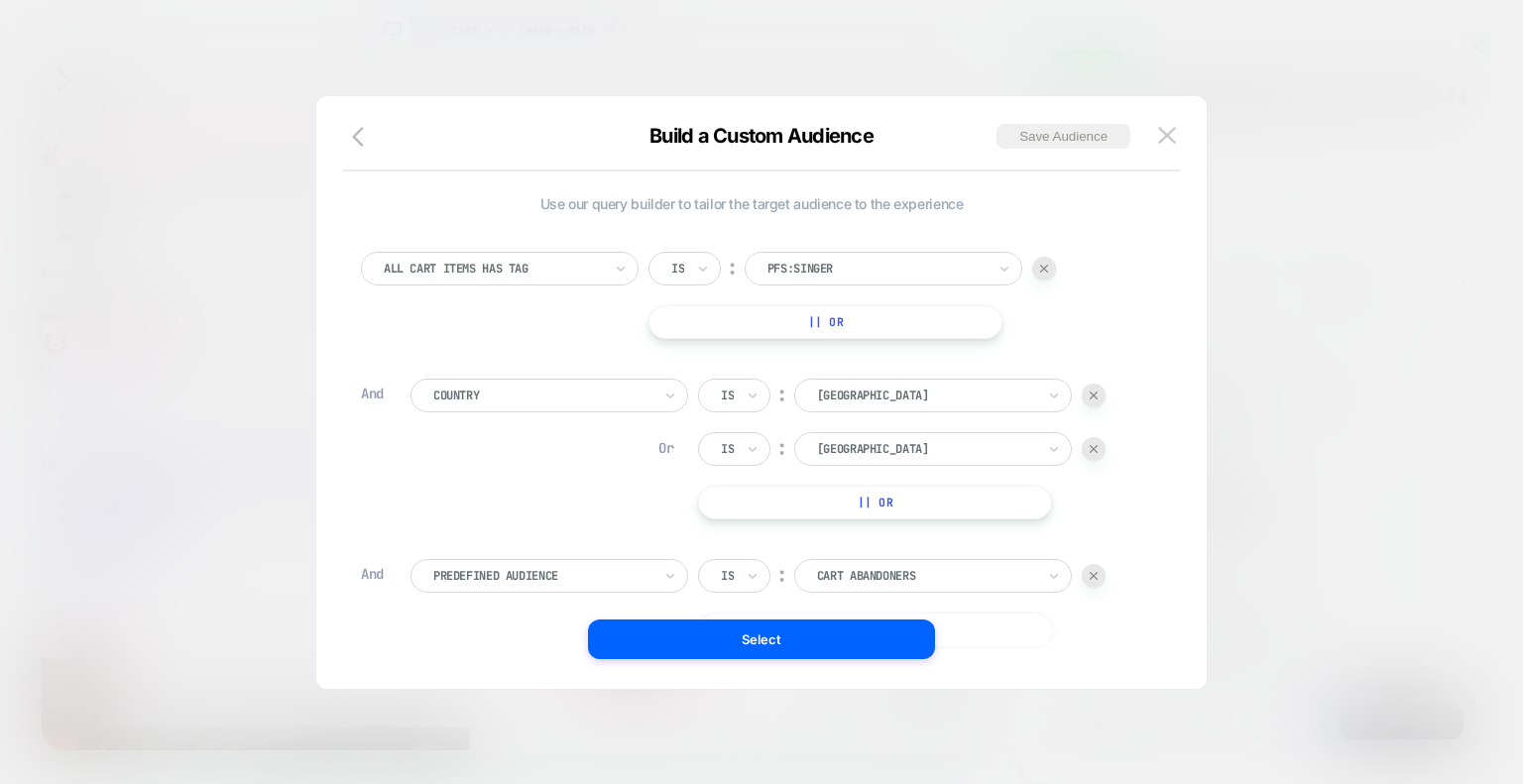 click at bounding box center [542, 576] 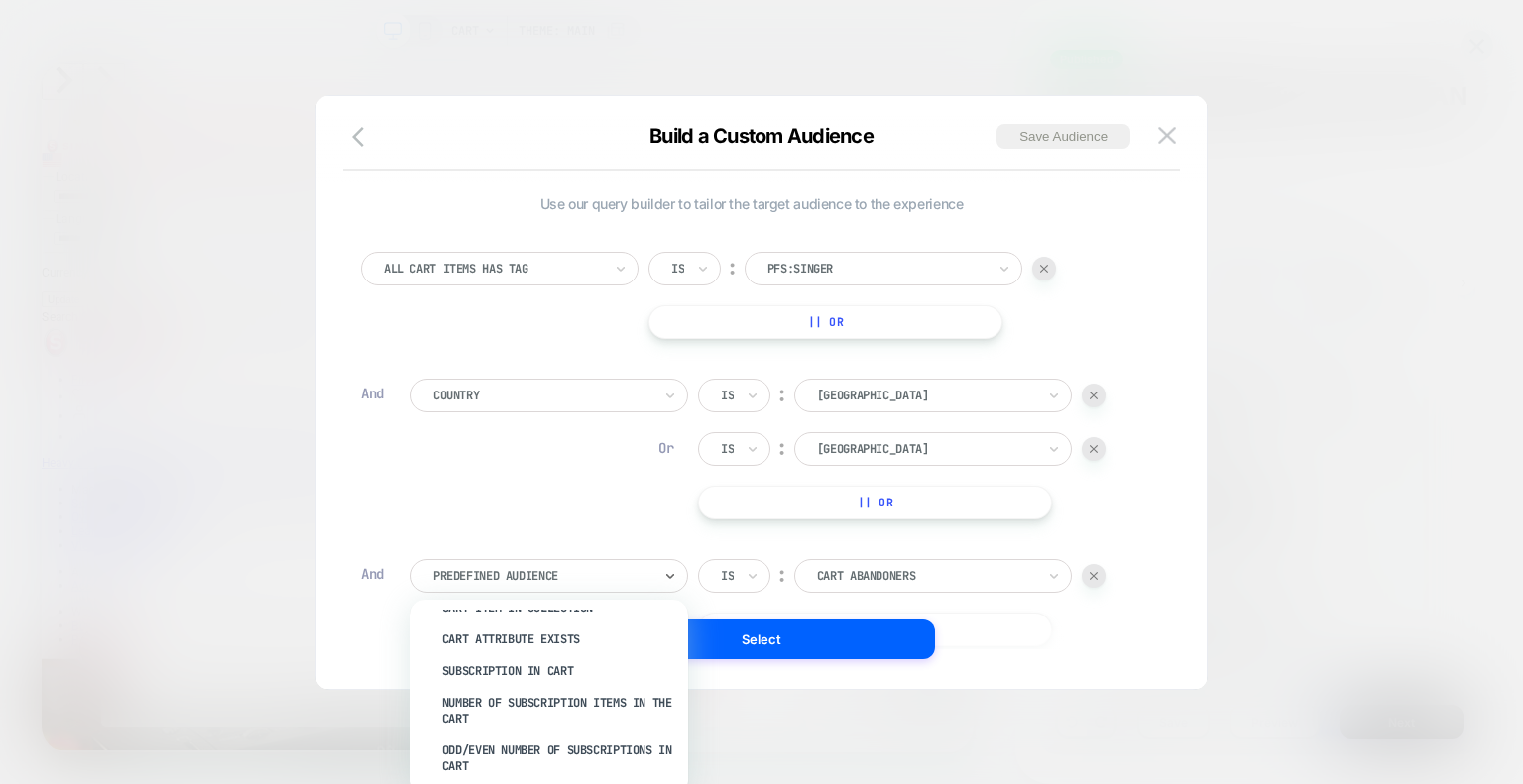 scroll, scrollTop: 595, scrollLeft: 0, axis: vertical 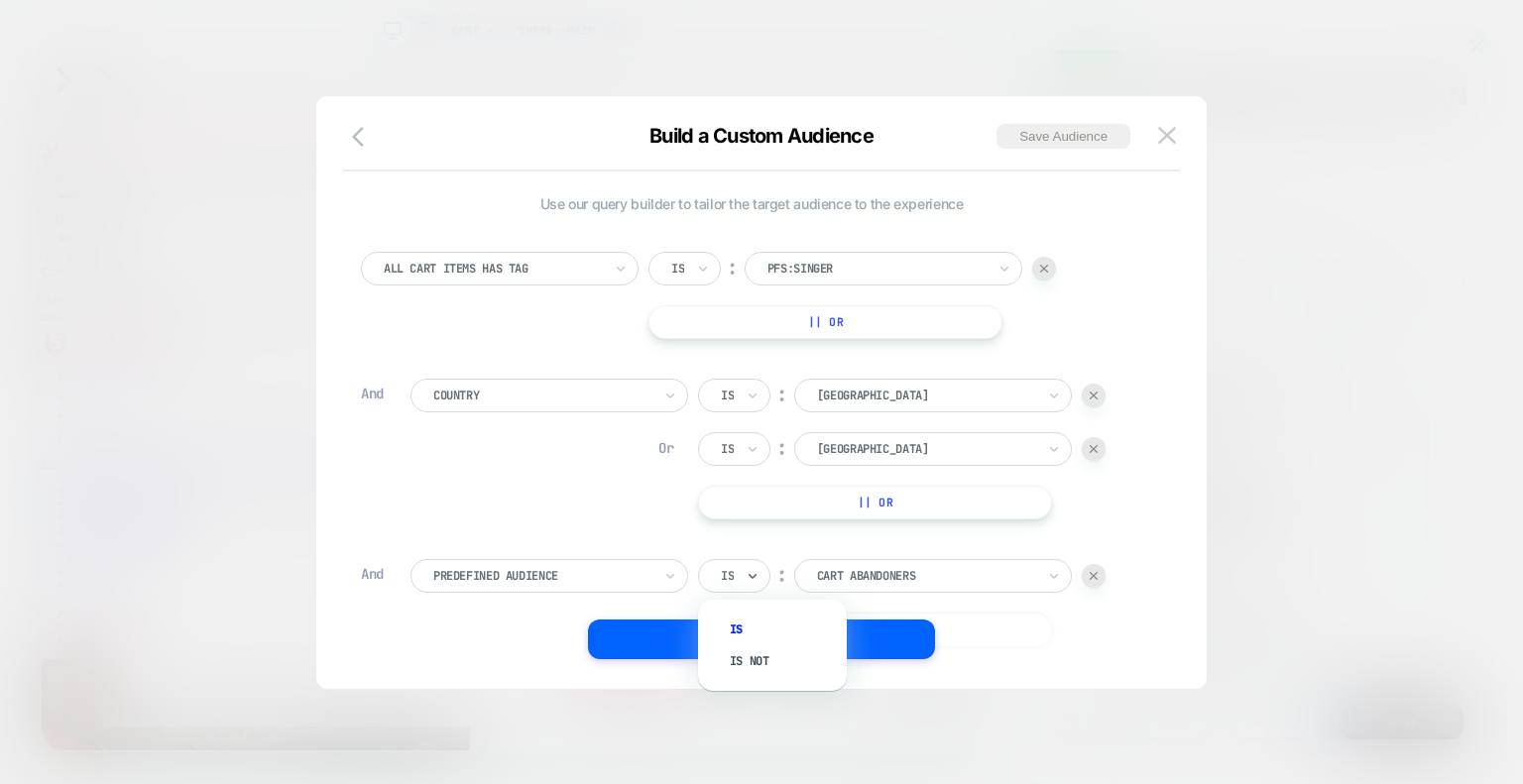 click at bounding box center (725, 576) 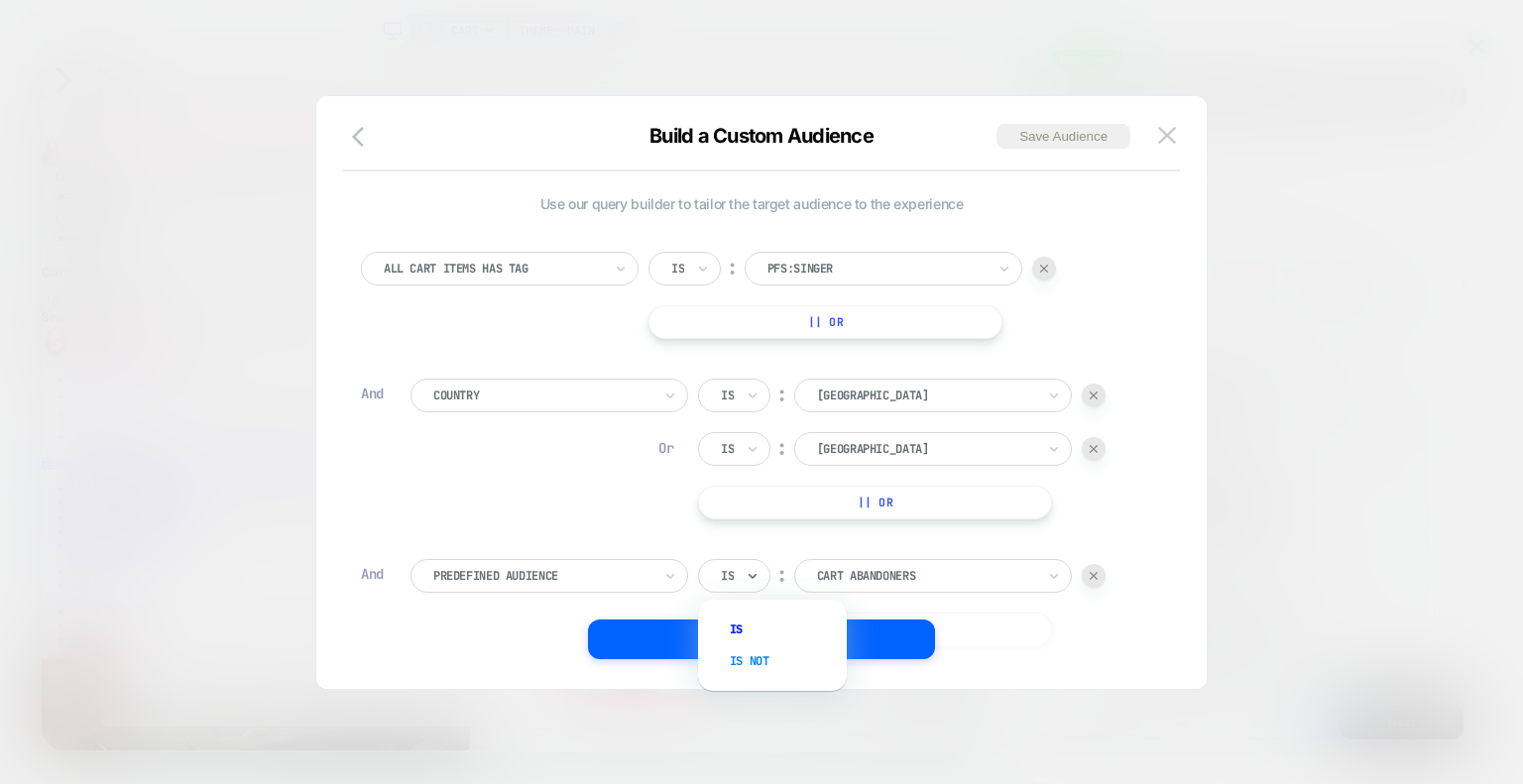 click on "Is not" at bounding box center [782, 661] 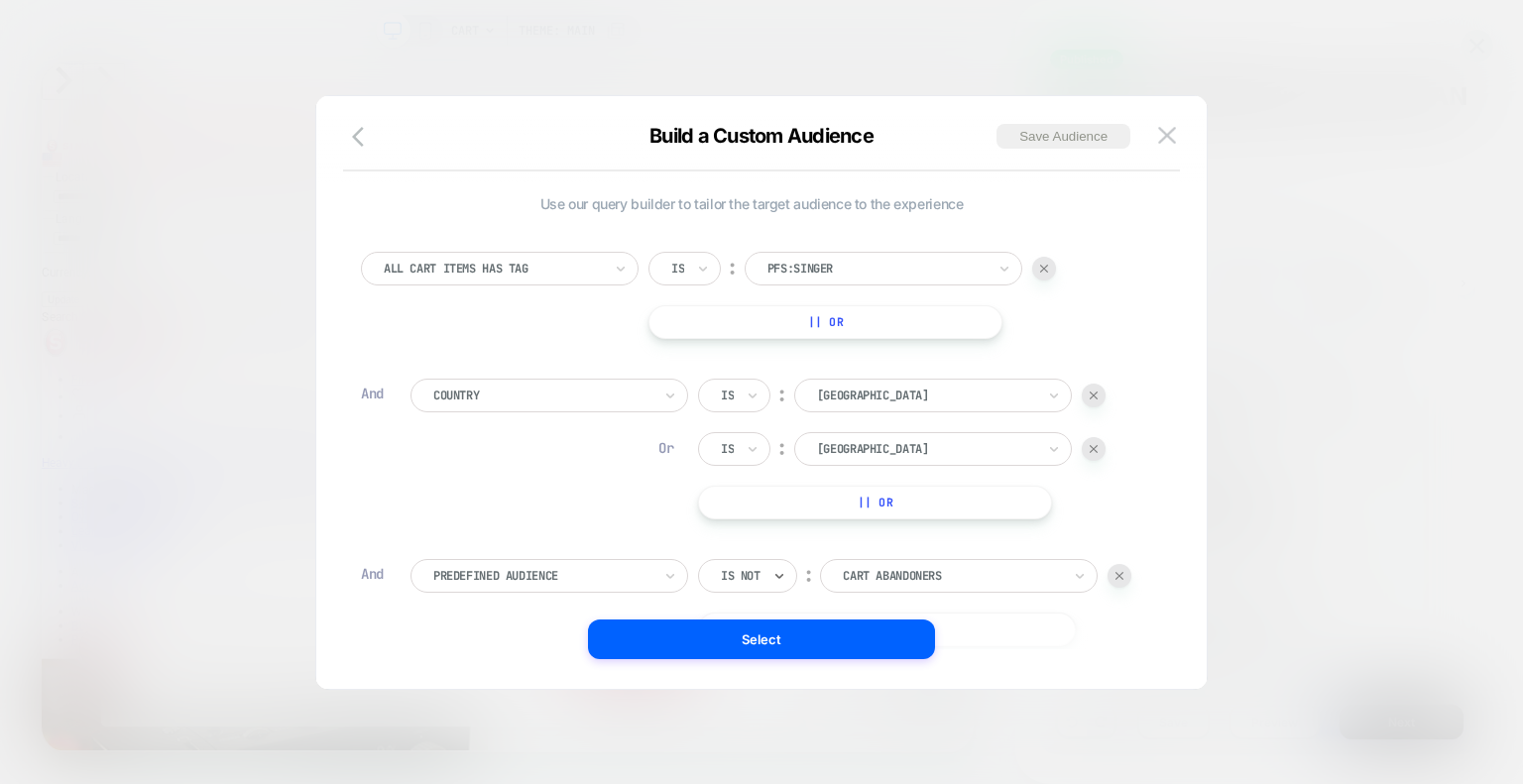 click at bounding box center [542, 576] 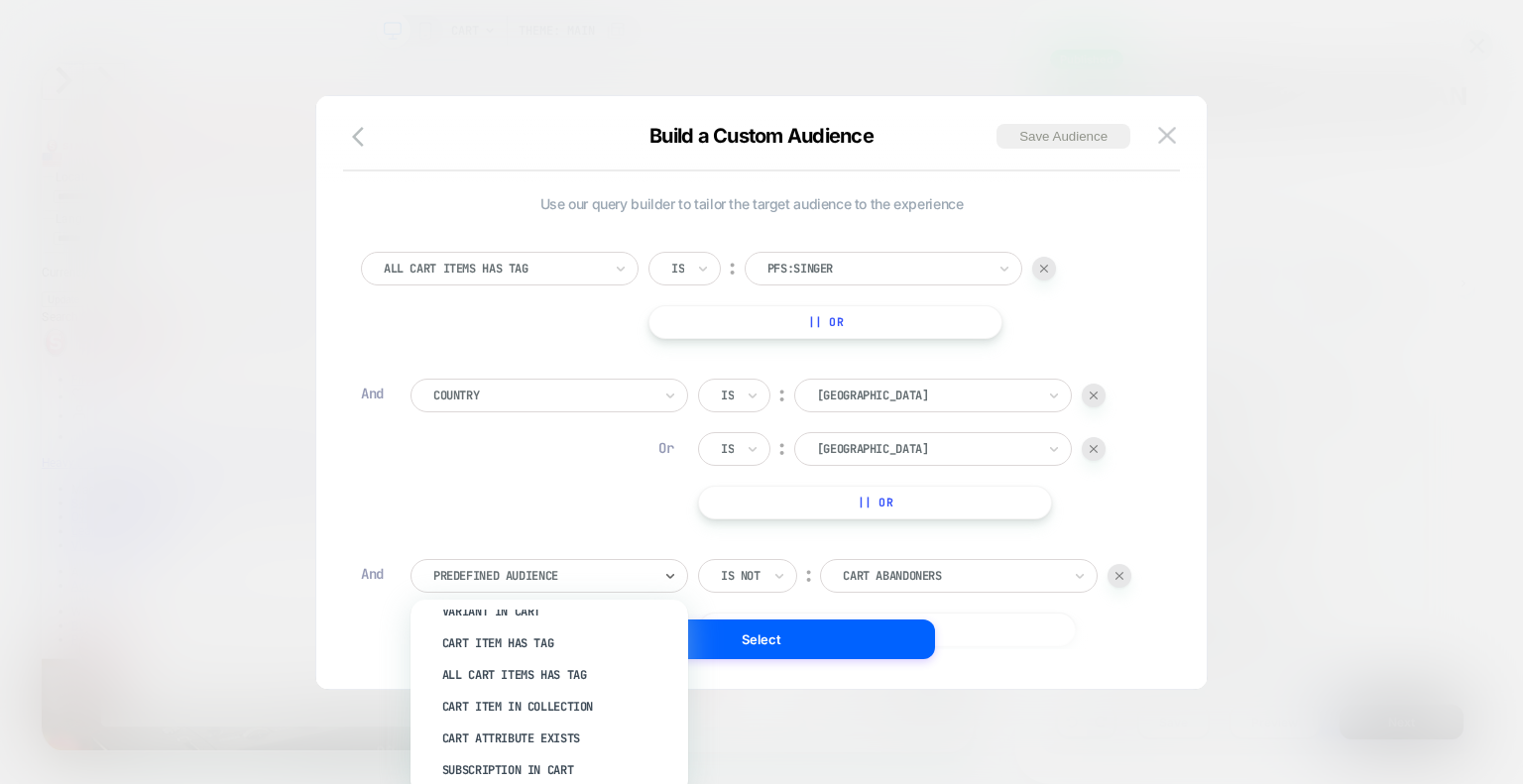 scroll, scrollTop: 297, scrollLeft: 0, axis: vertical 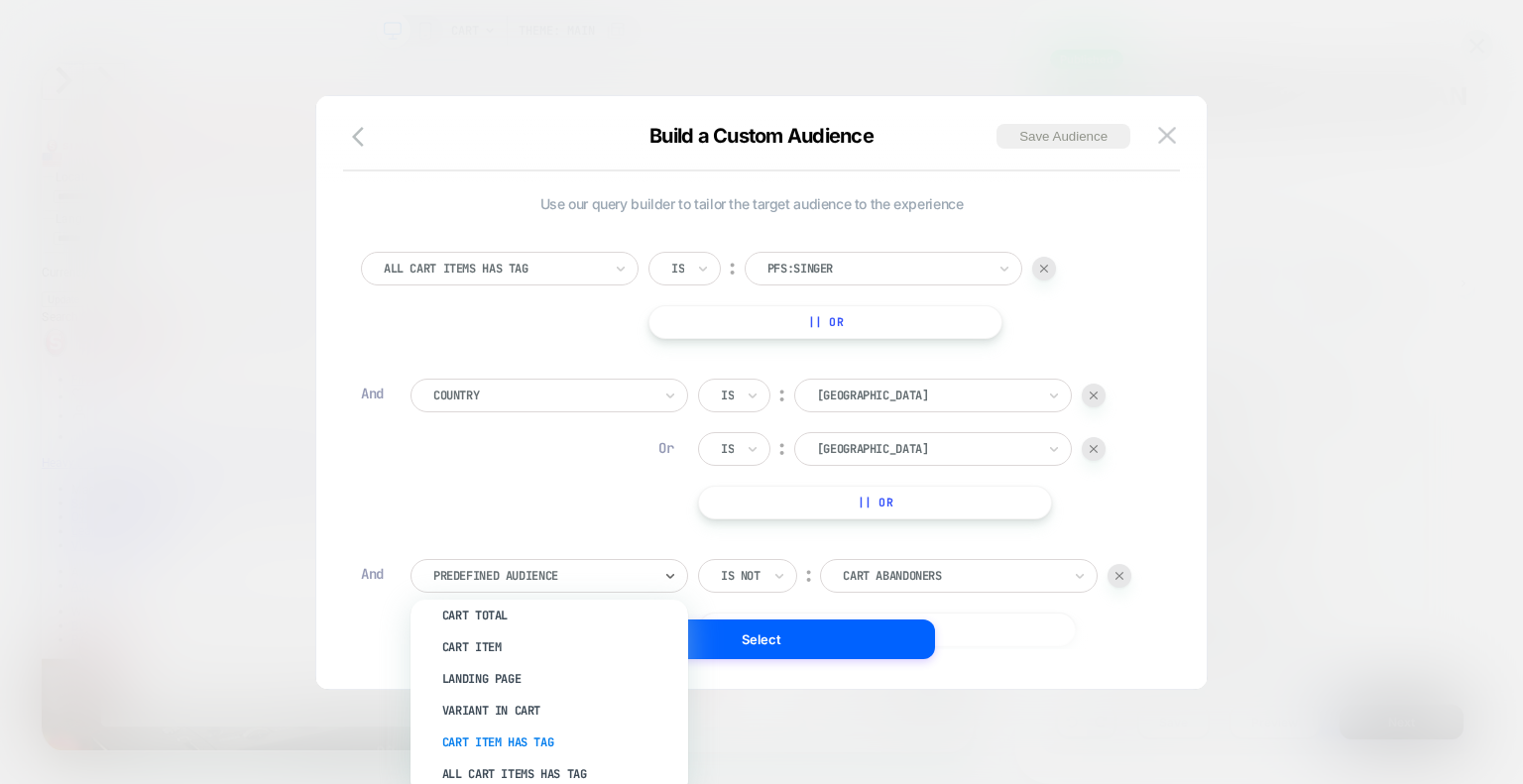 click on "Cart Item Has Tag" at bounding box center [559, 742] 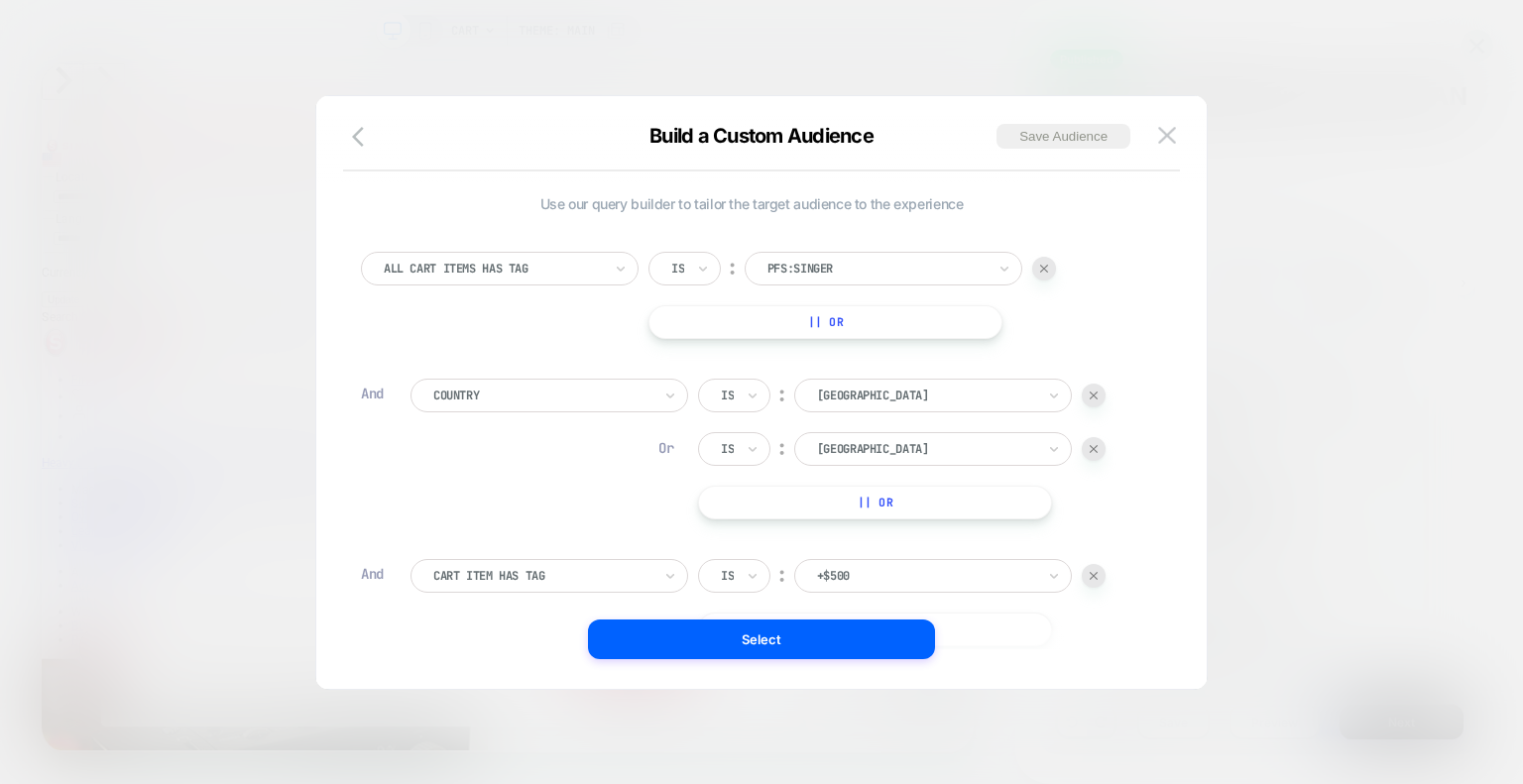 click at bounding box center (926, 576) 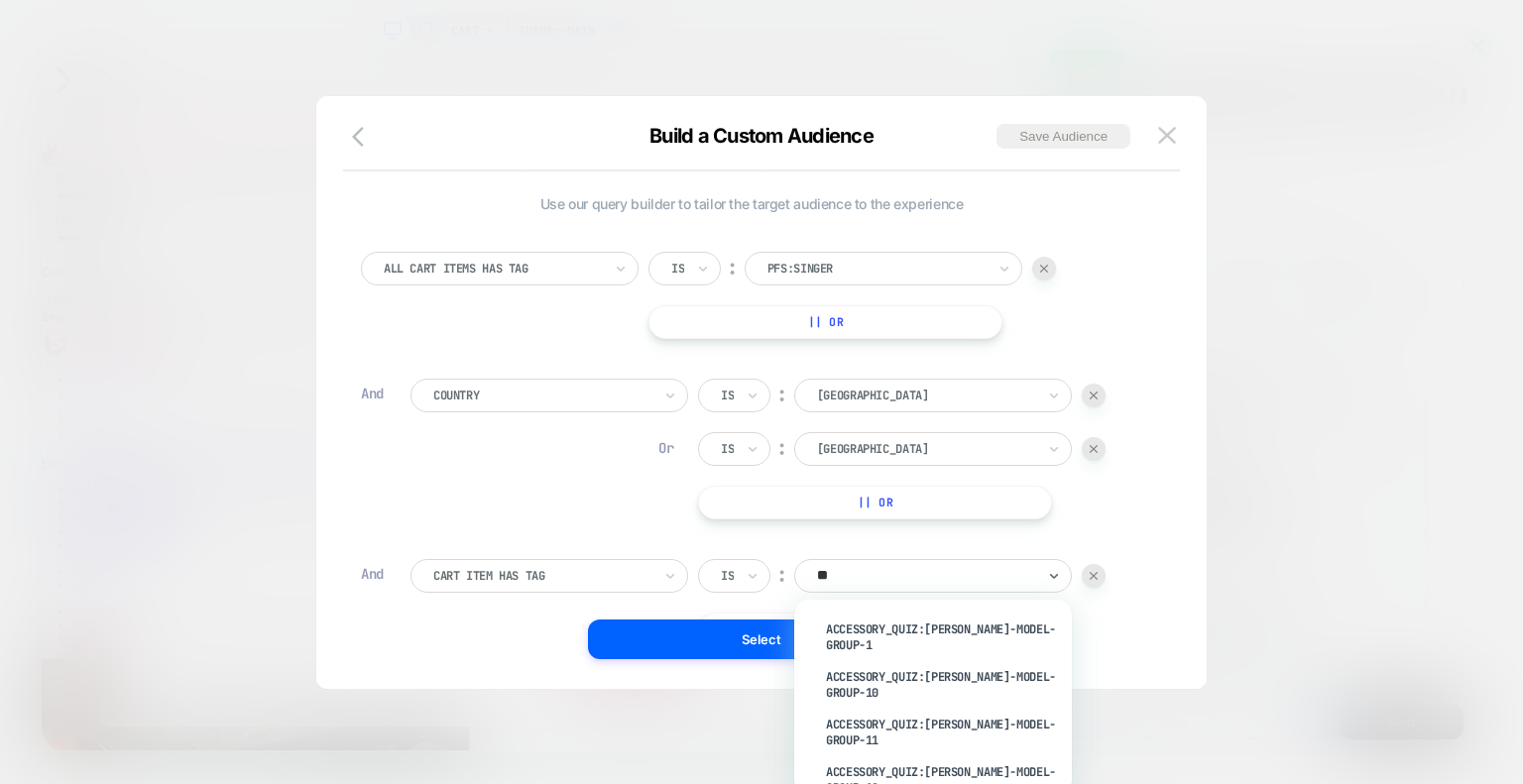 type on "*" 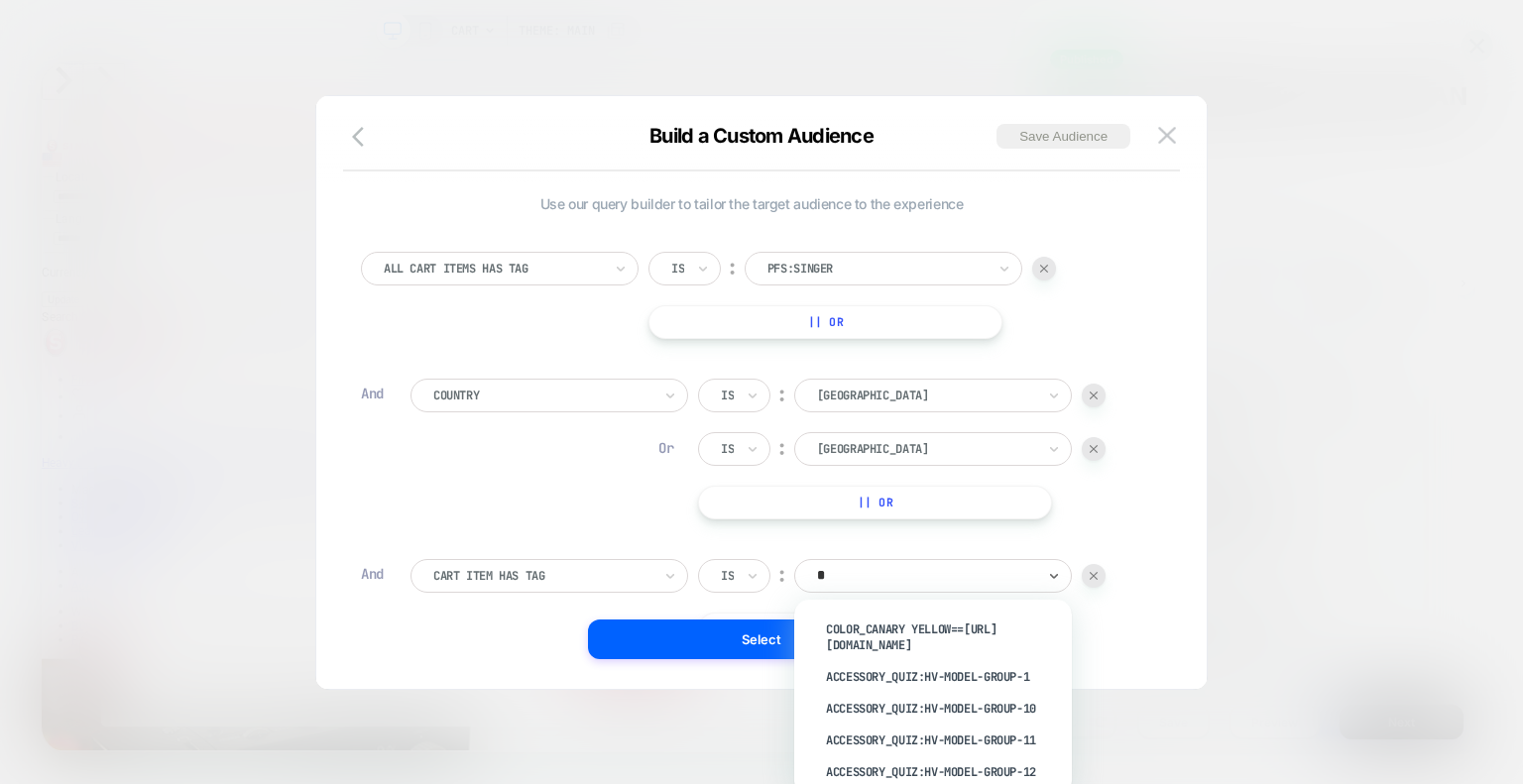 type 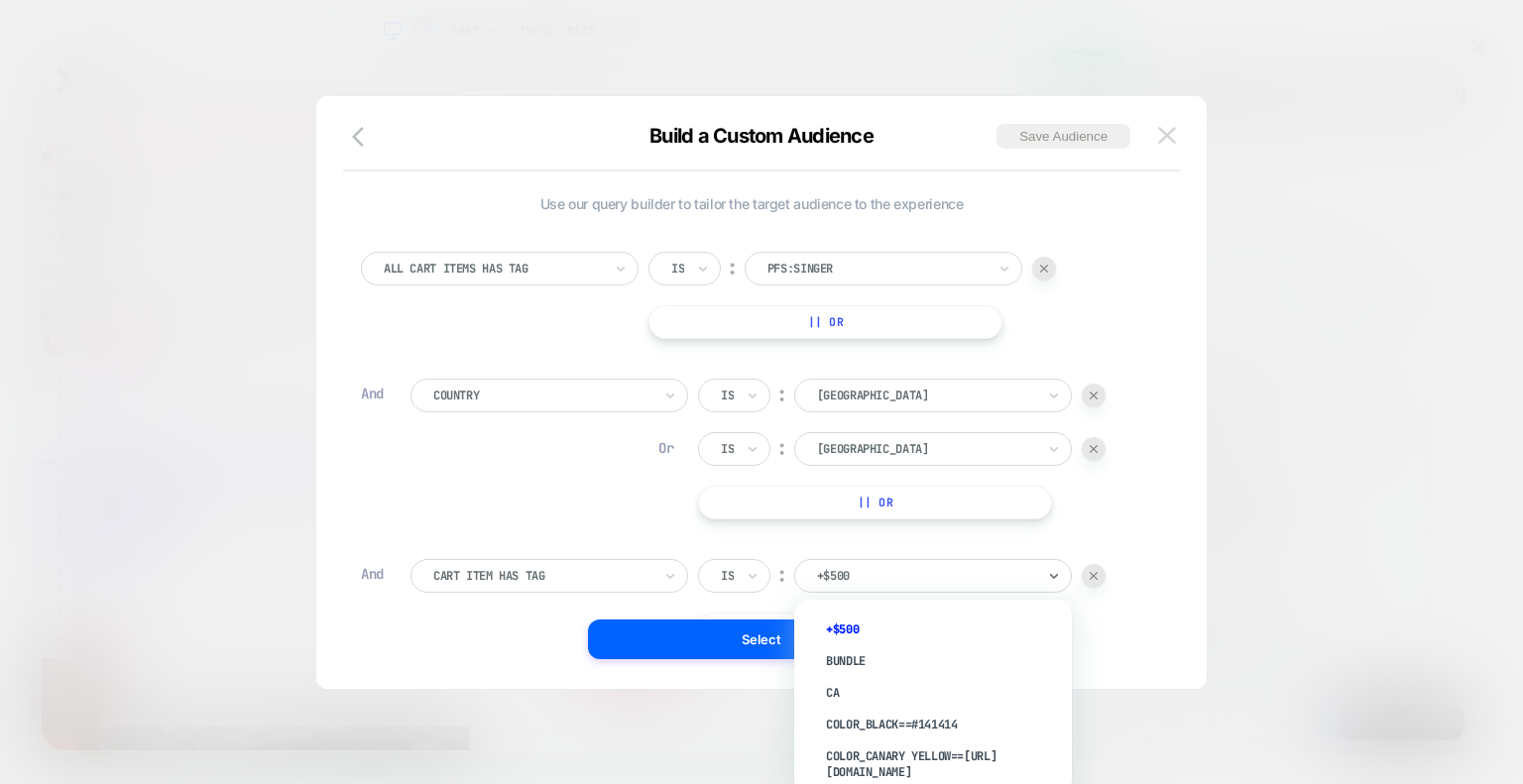 click at bounding box center (1167, 135) 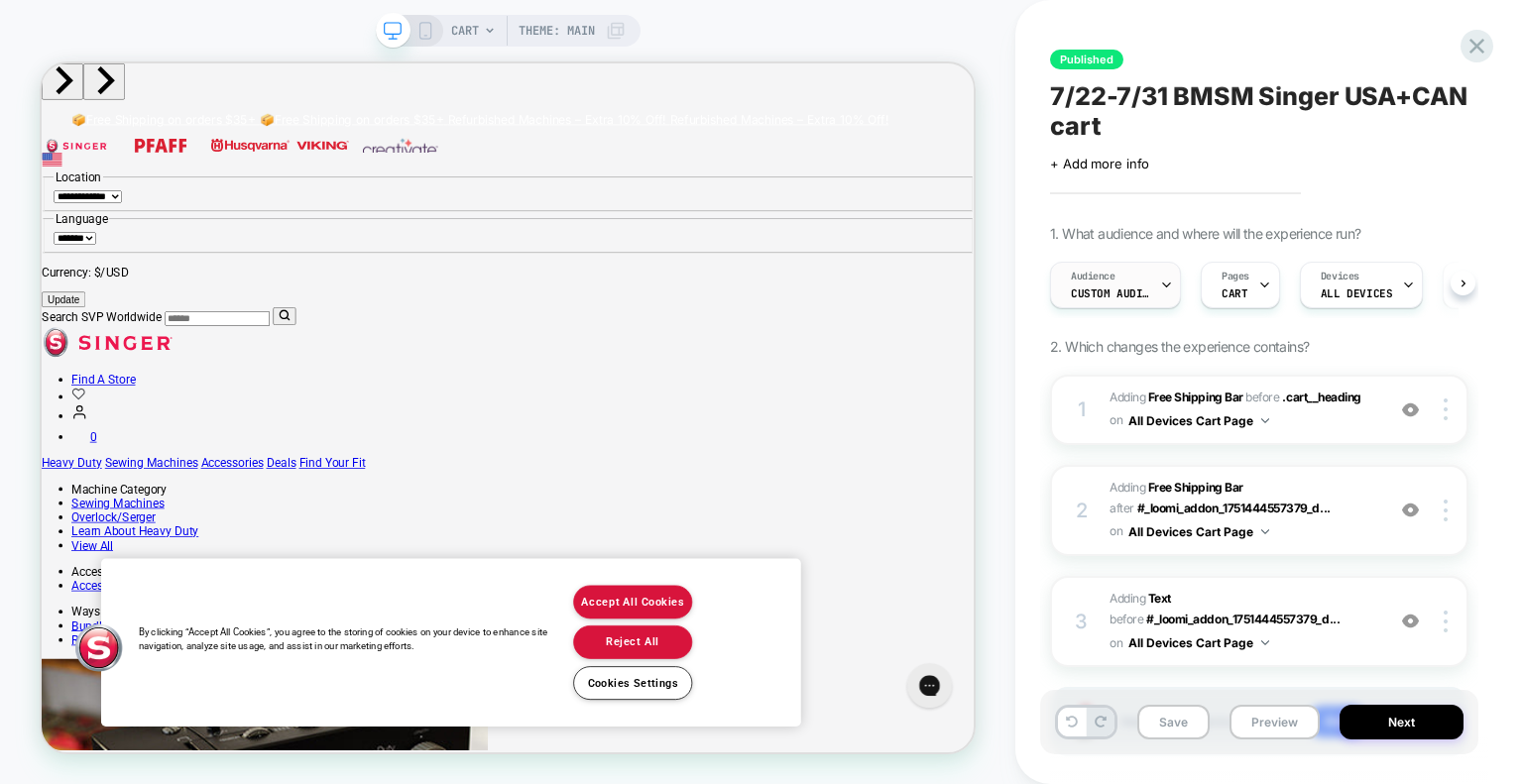 click on "Custom Audience" at bounding box center [1111, 293] 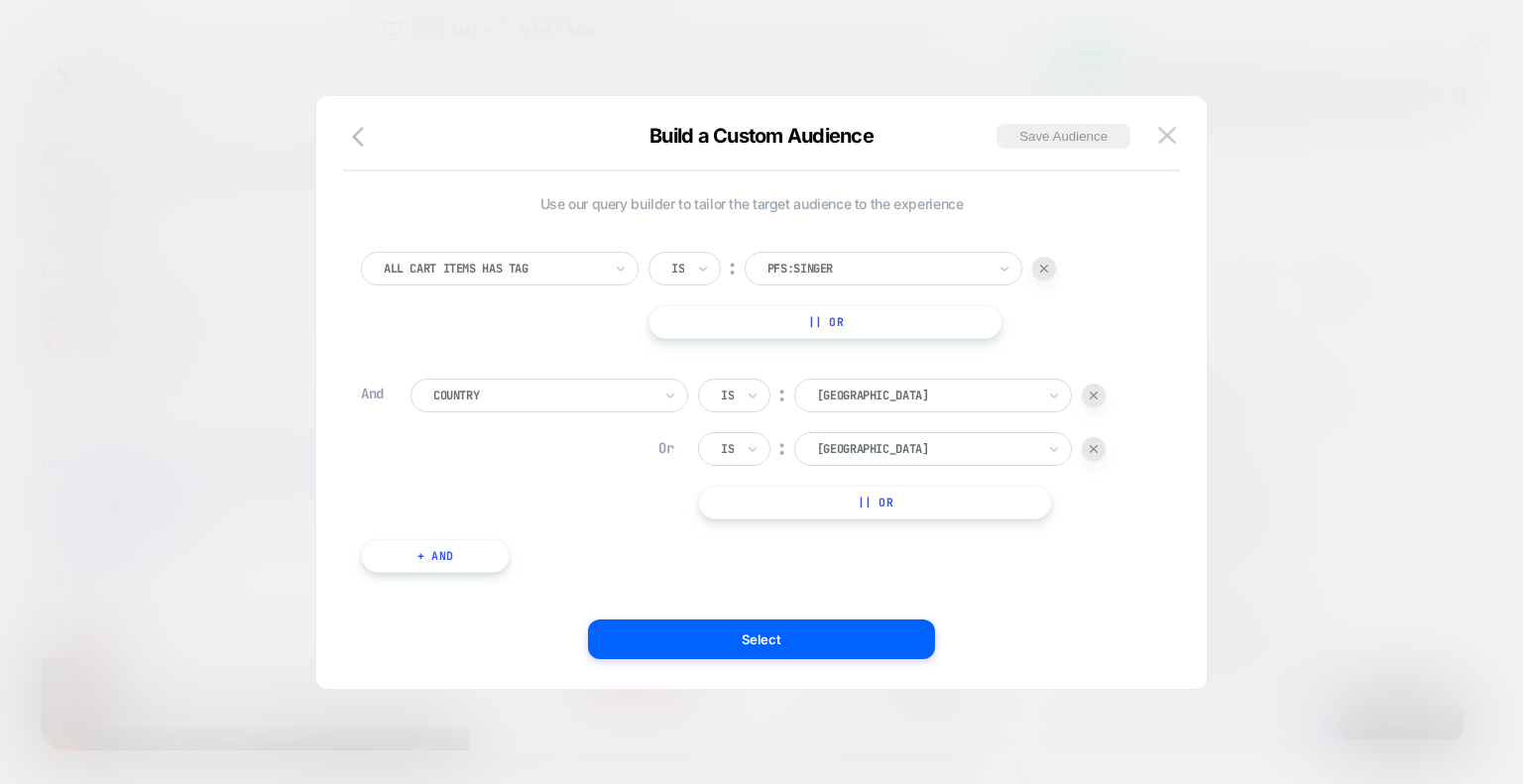 click on "+ And" at bounding box center (435, 556) 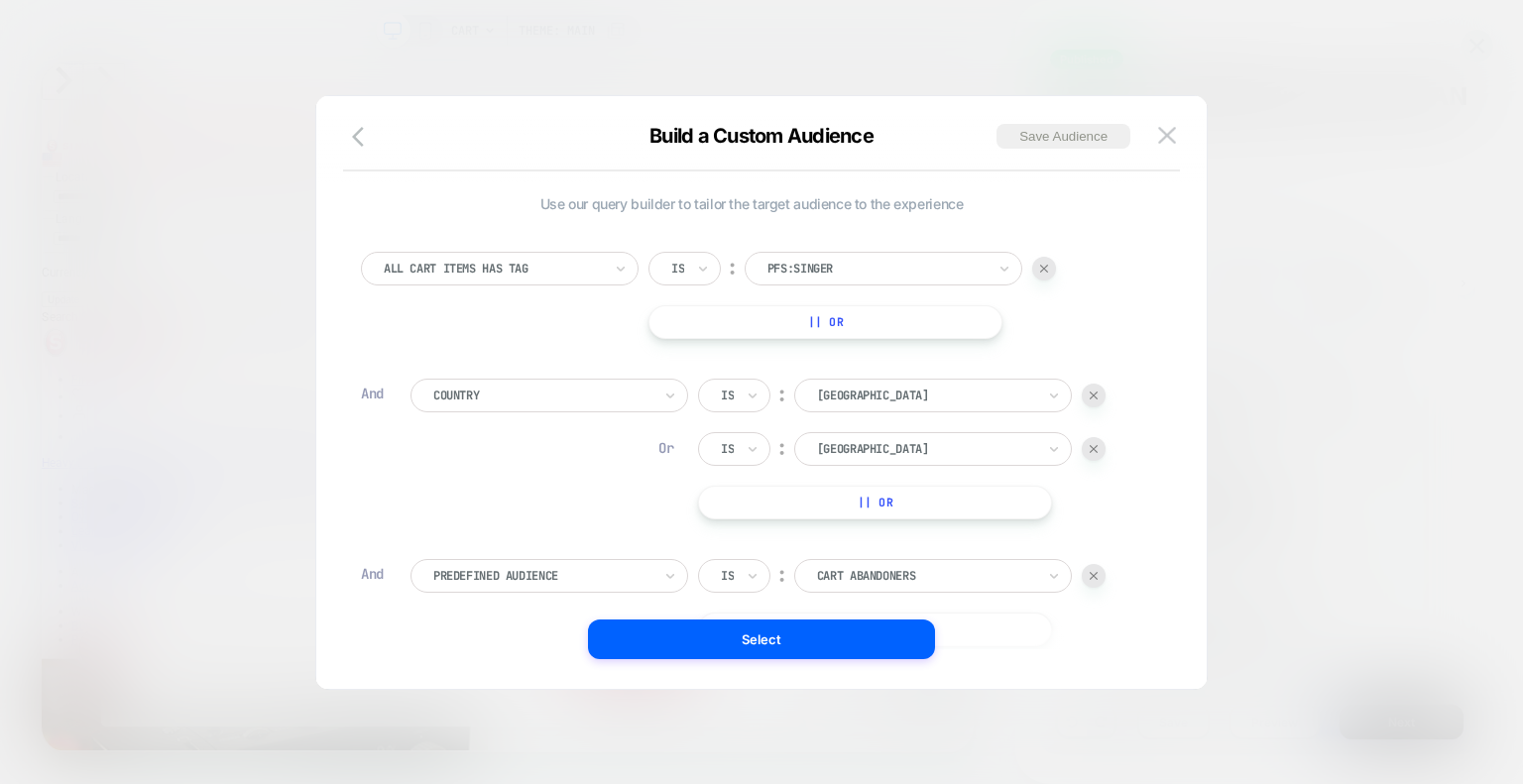 click at bounding box center (542, 576) 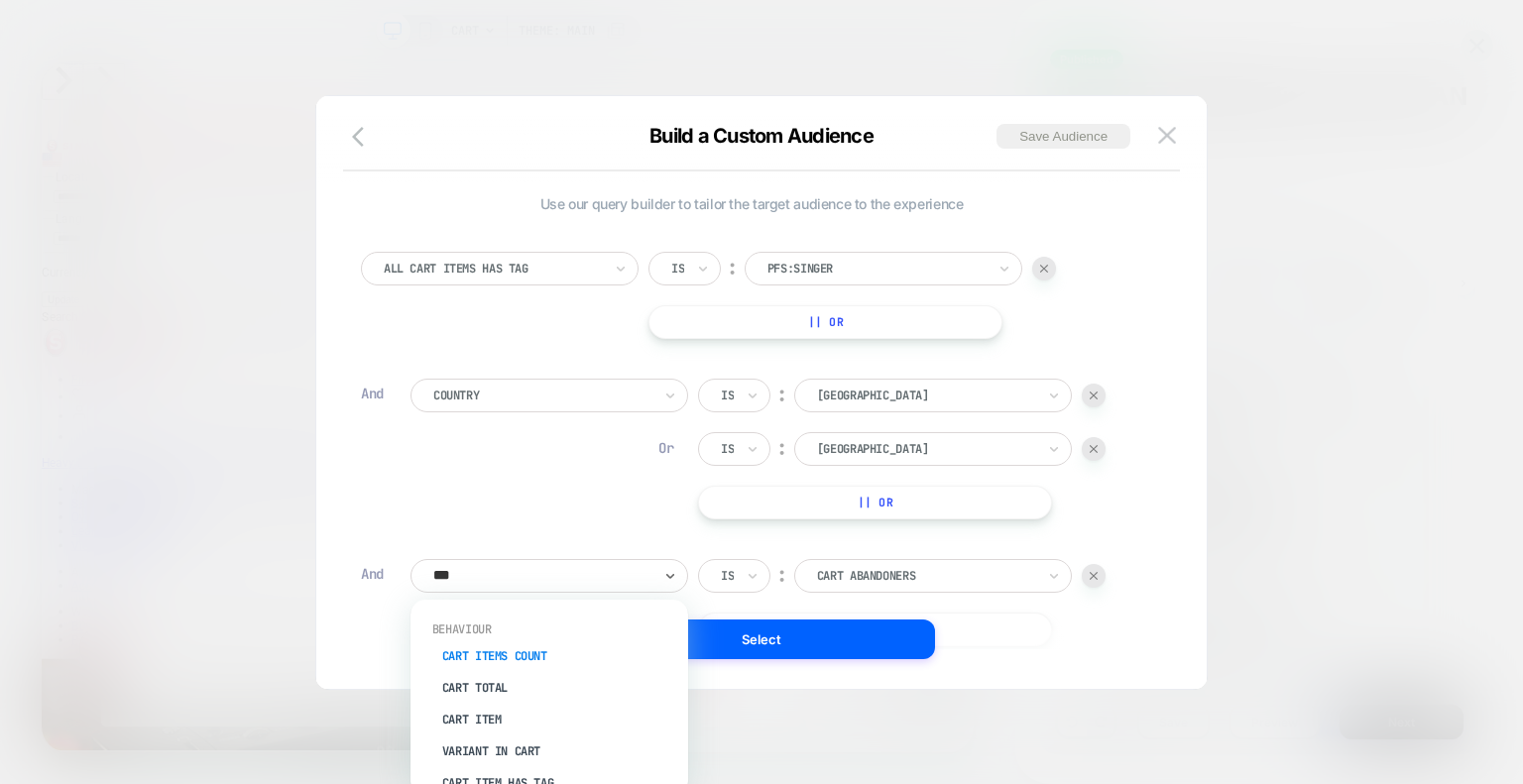 type on "****" 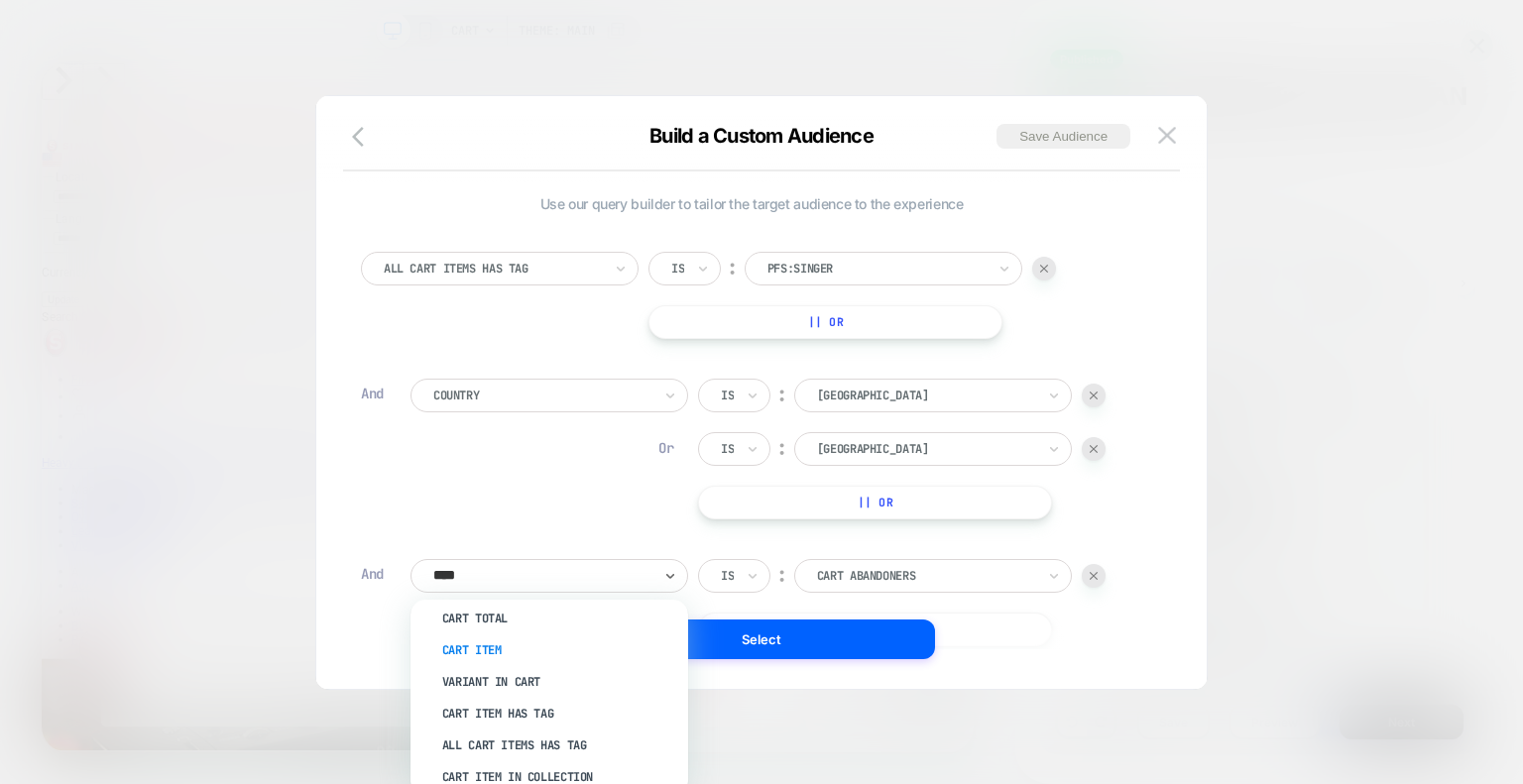scroll, scrollTop: 99, scrollLeft: 0, axis: vertical 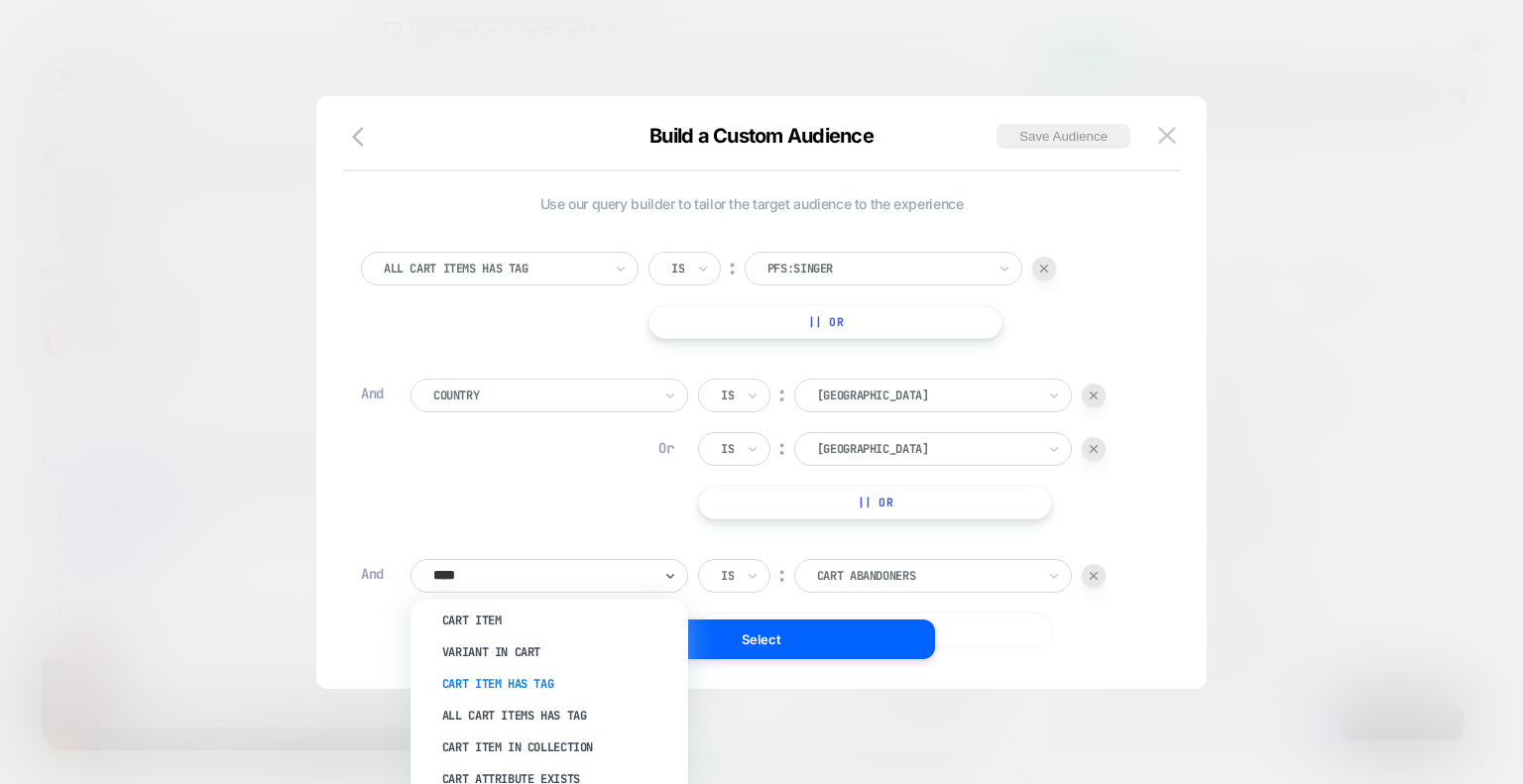 click on "Cart Item Has Tag" at bounding box center [559, 684] 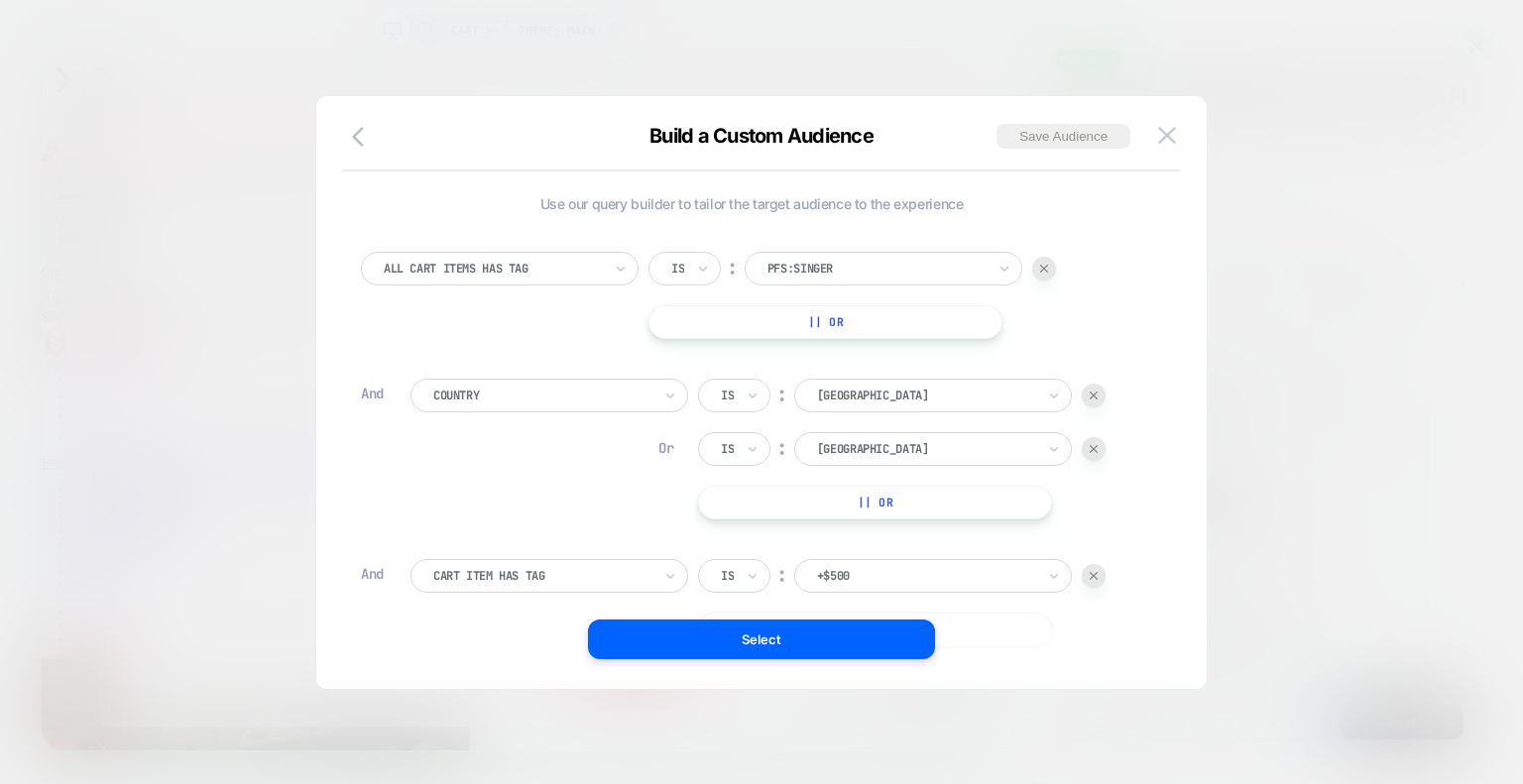 click at bounding box center [926, 576] 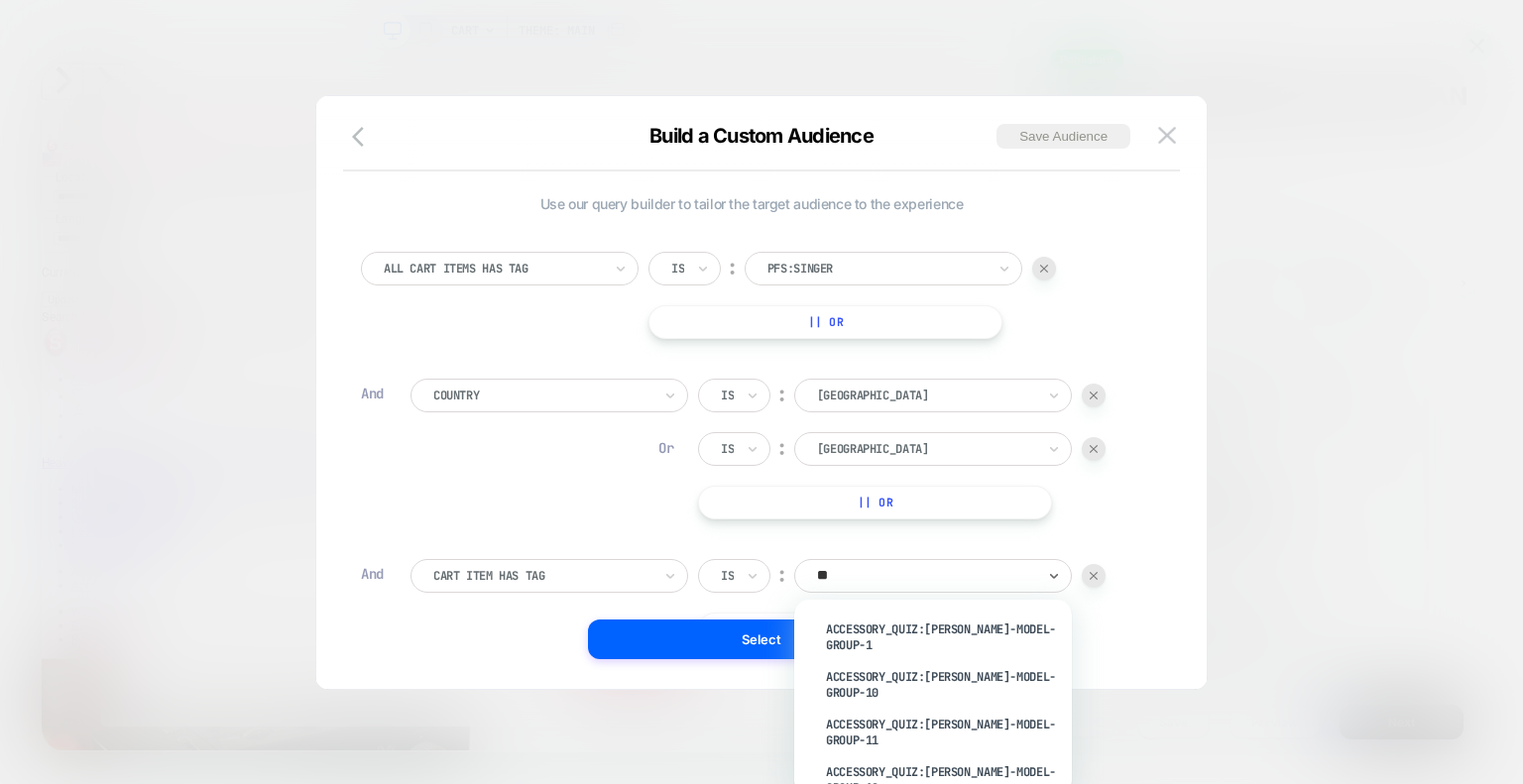 type on "*" 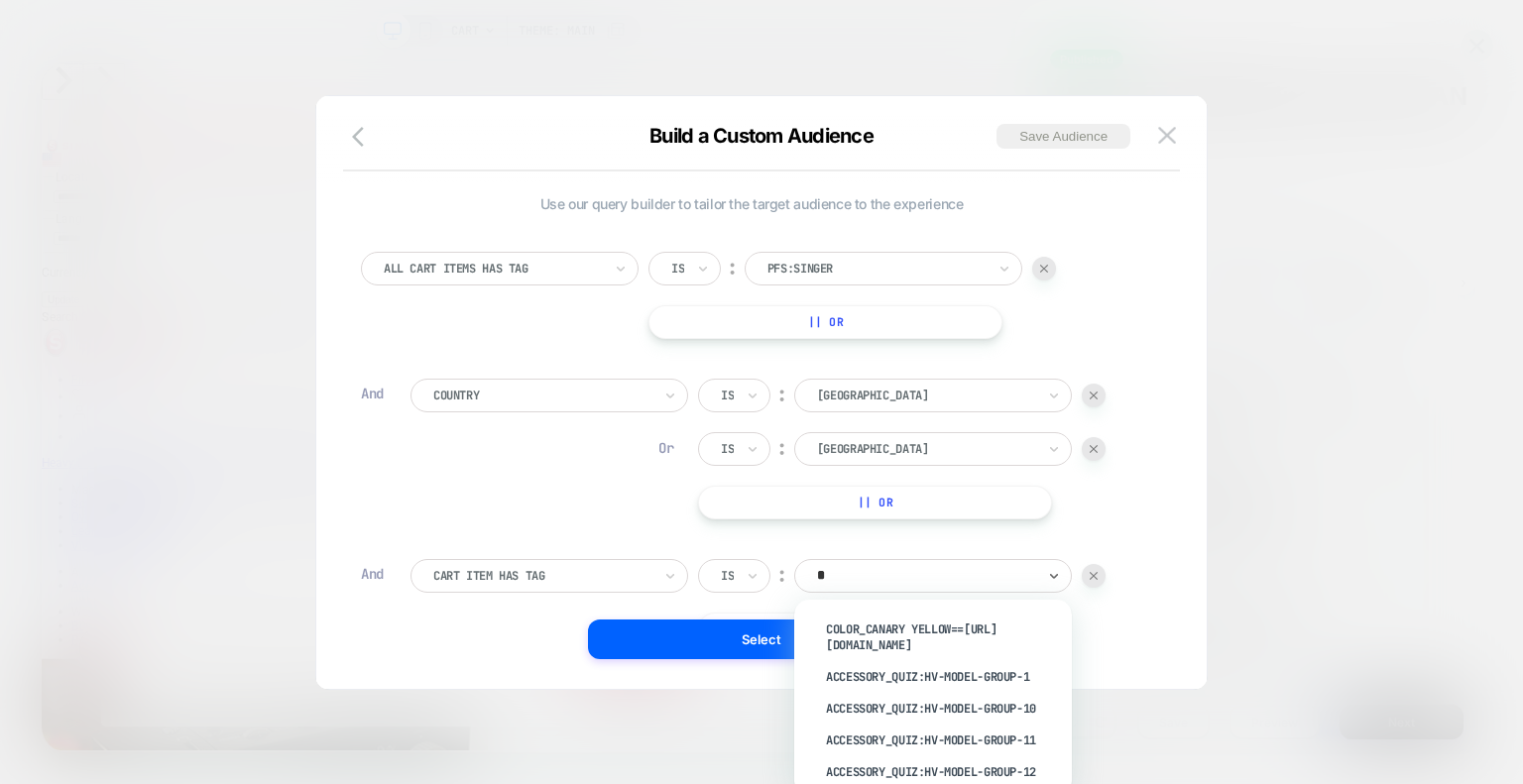 type 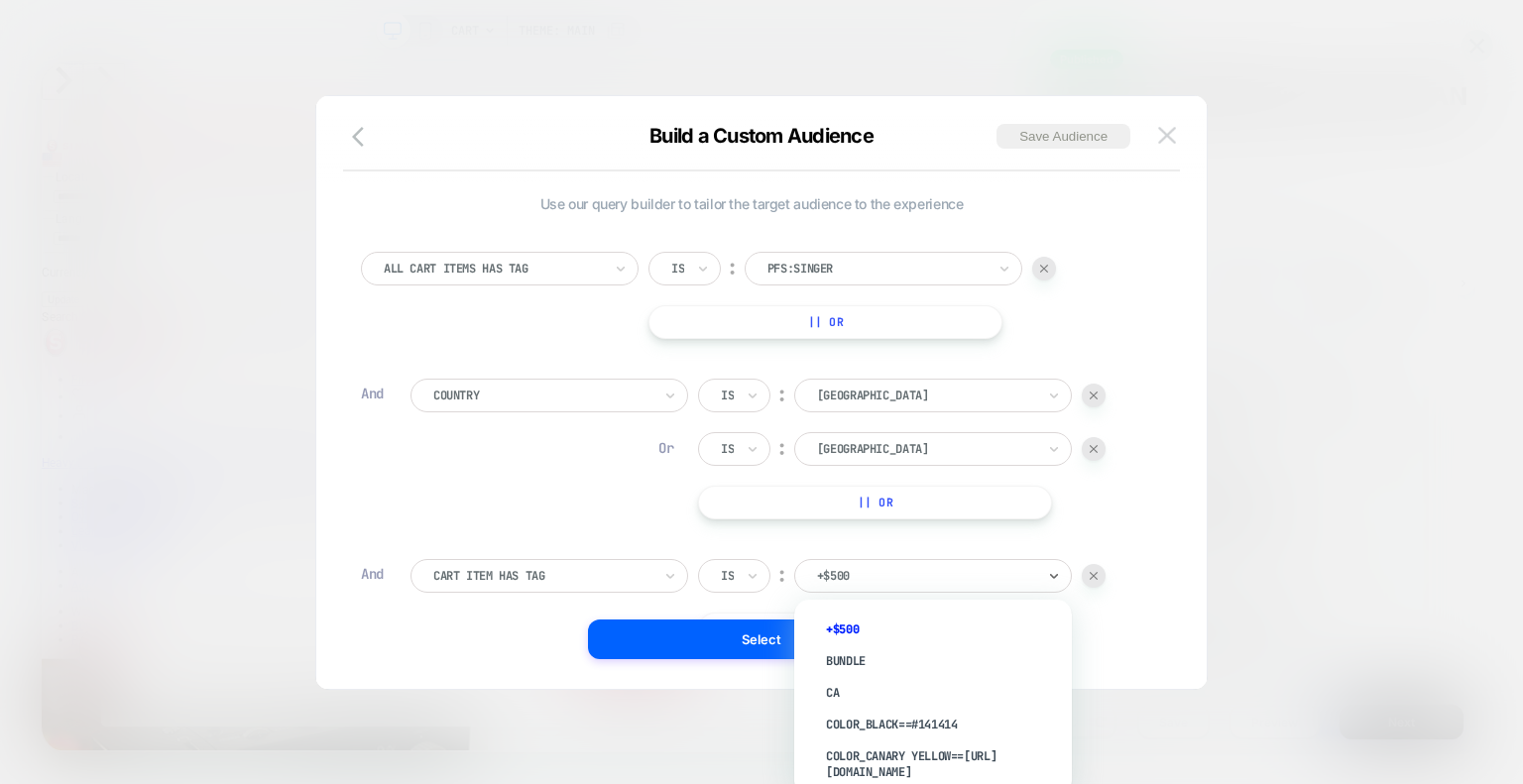 click at bounding box center (1167, 136) 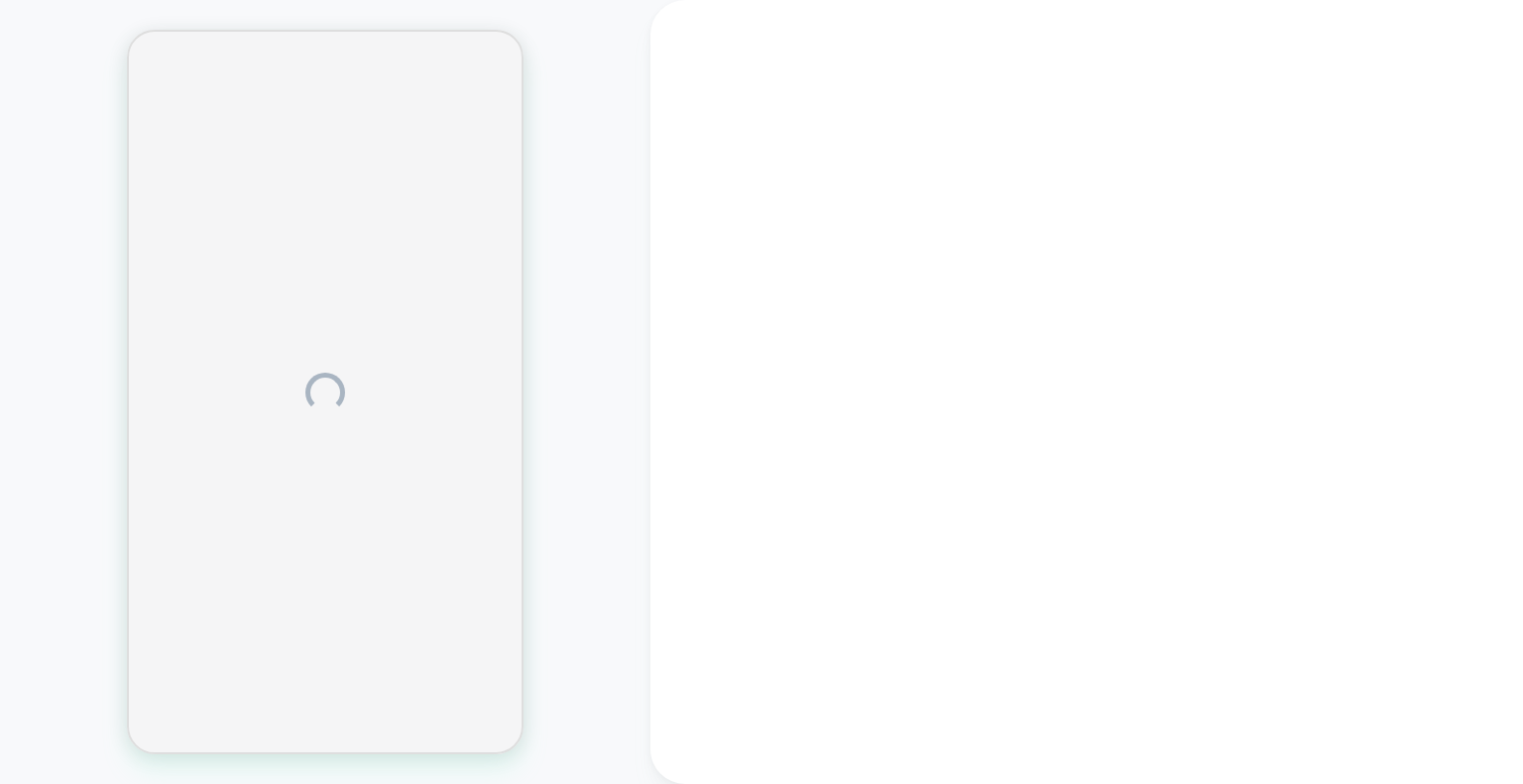 scroll, scrollTop: 0, scrollLeft: 0, axis: both 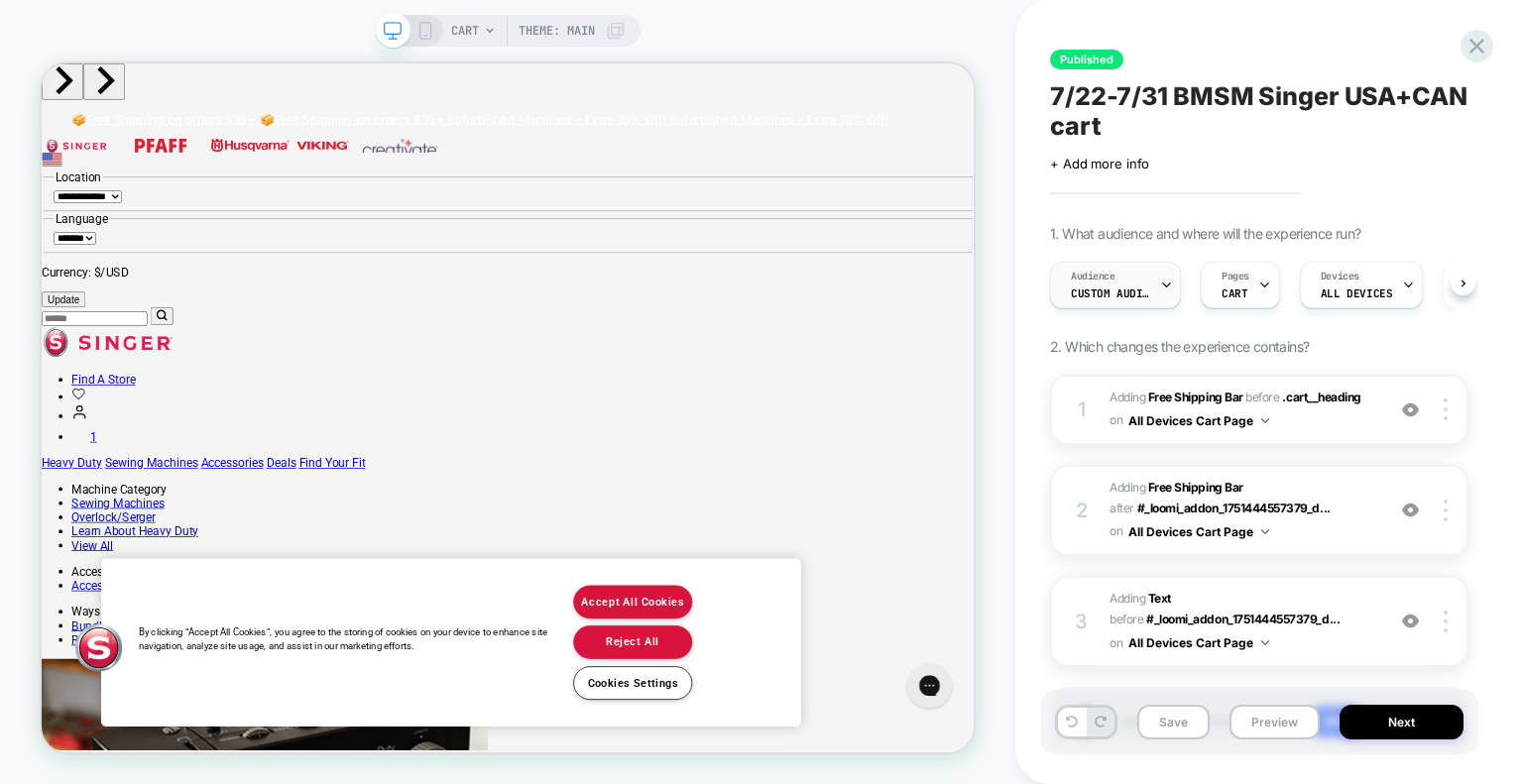 click on "Audience" at bounding box center (1093, 277) 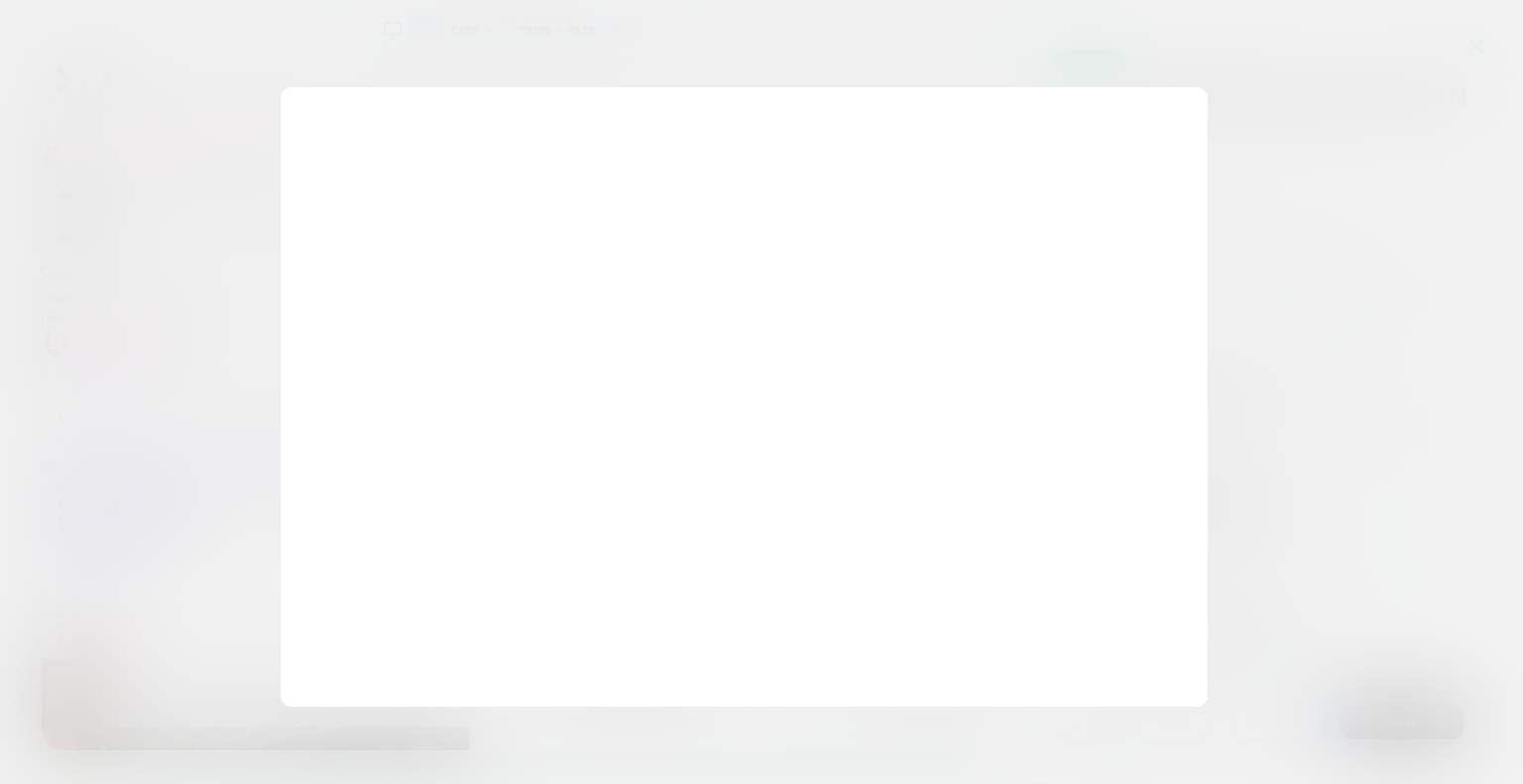 scroll, scrollTop: 0, scrollLeft: 0, axis: both 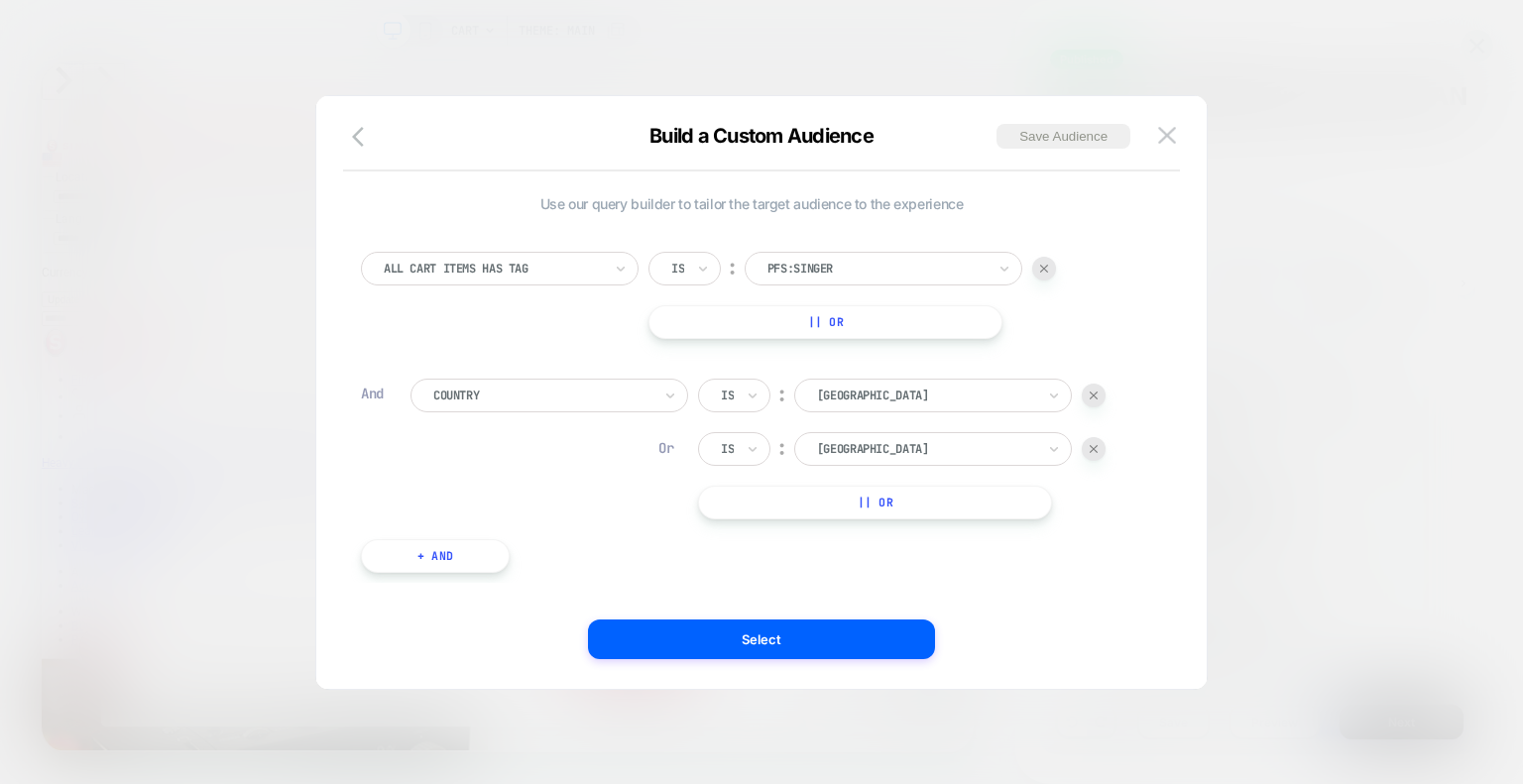 click on "+ And" at bounding box center (435, 556) 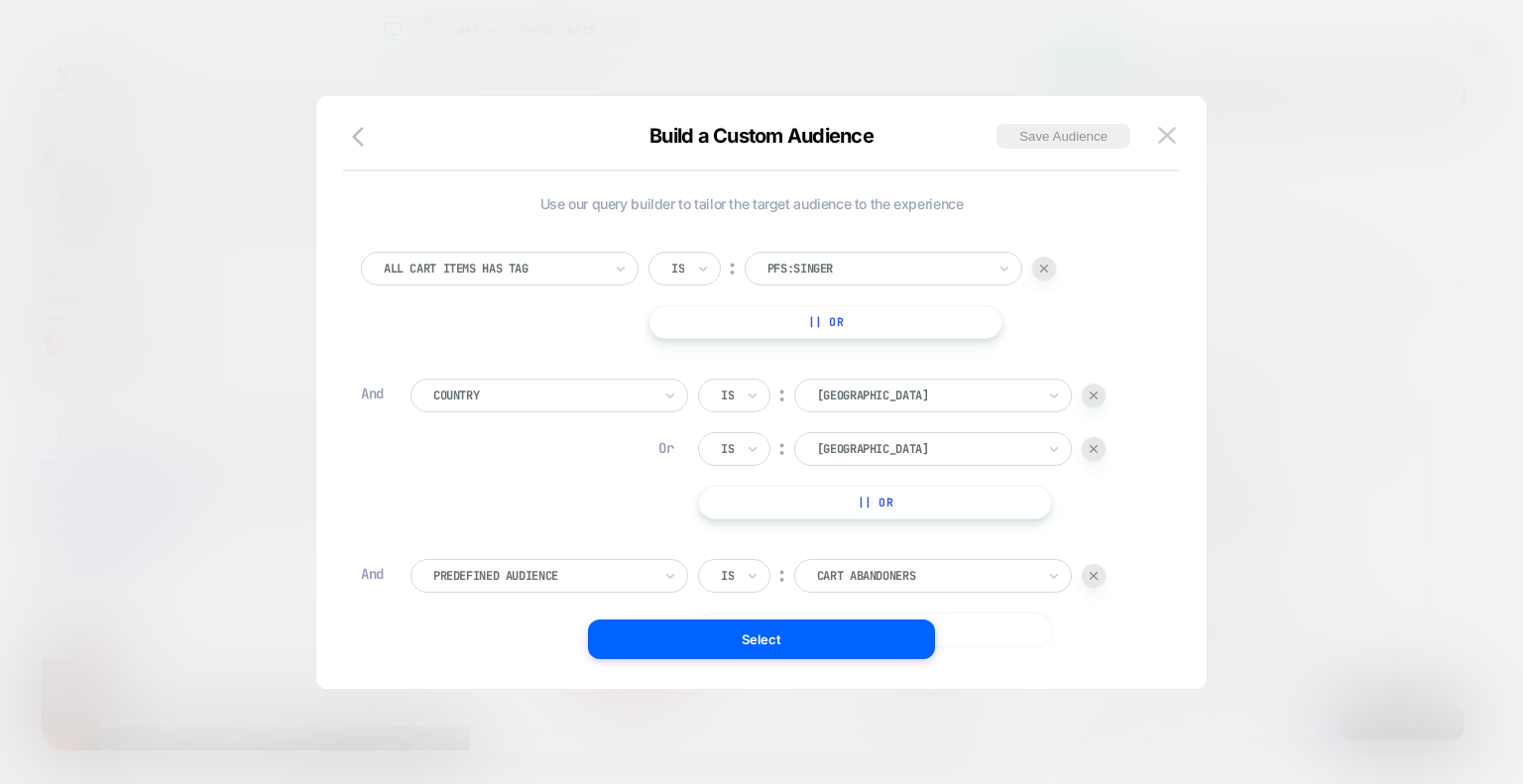 click at bounding box center [542, 576] 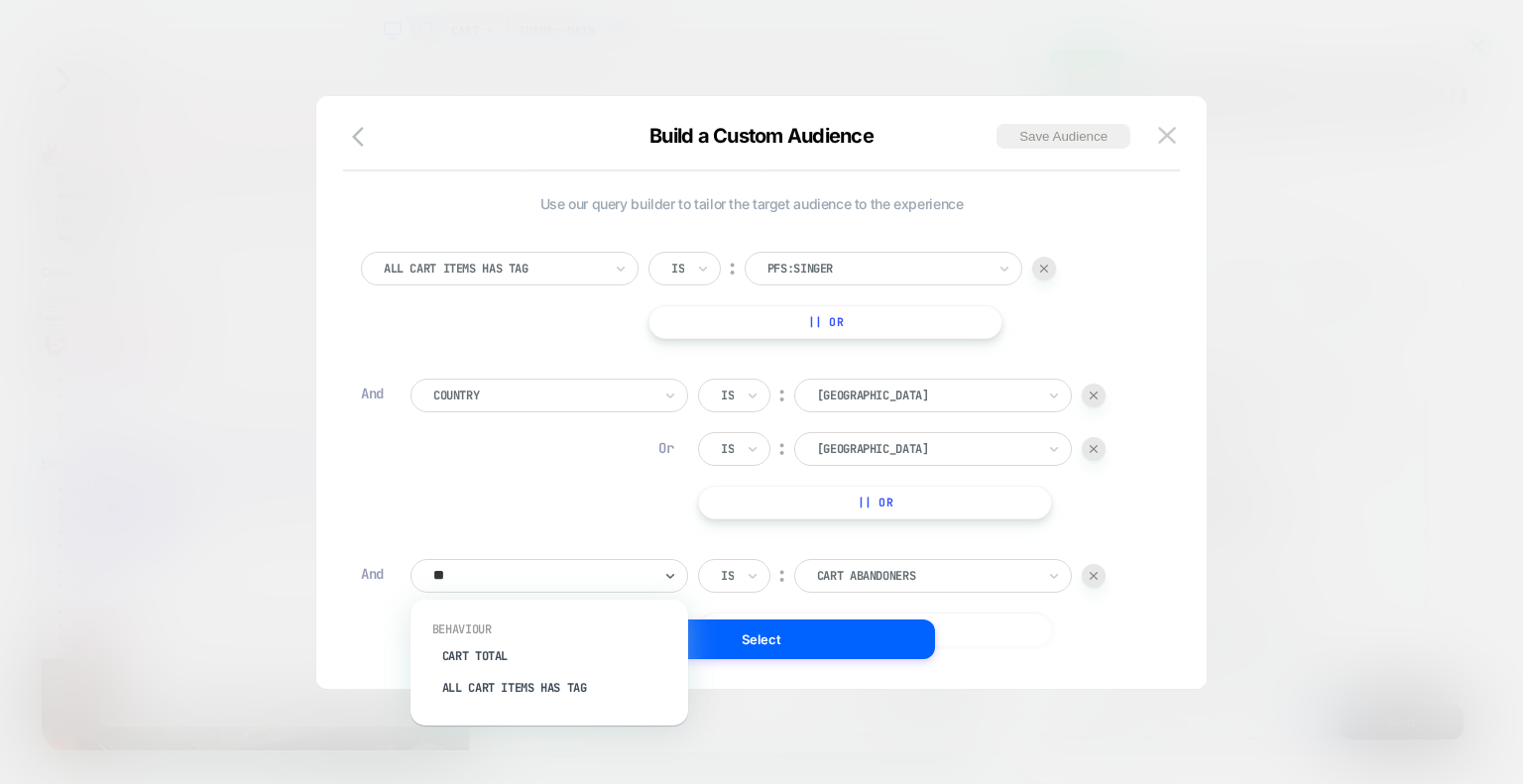 type on "***" 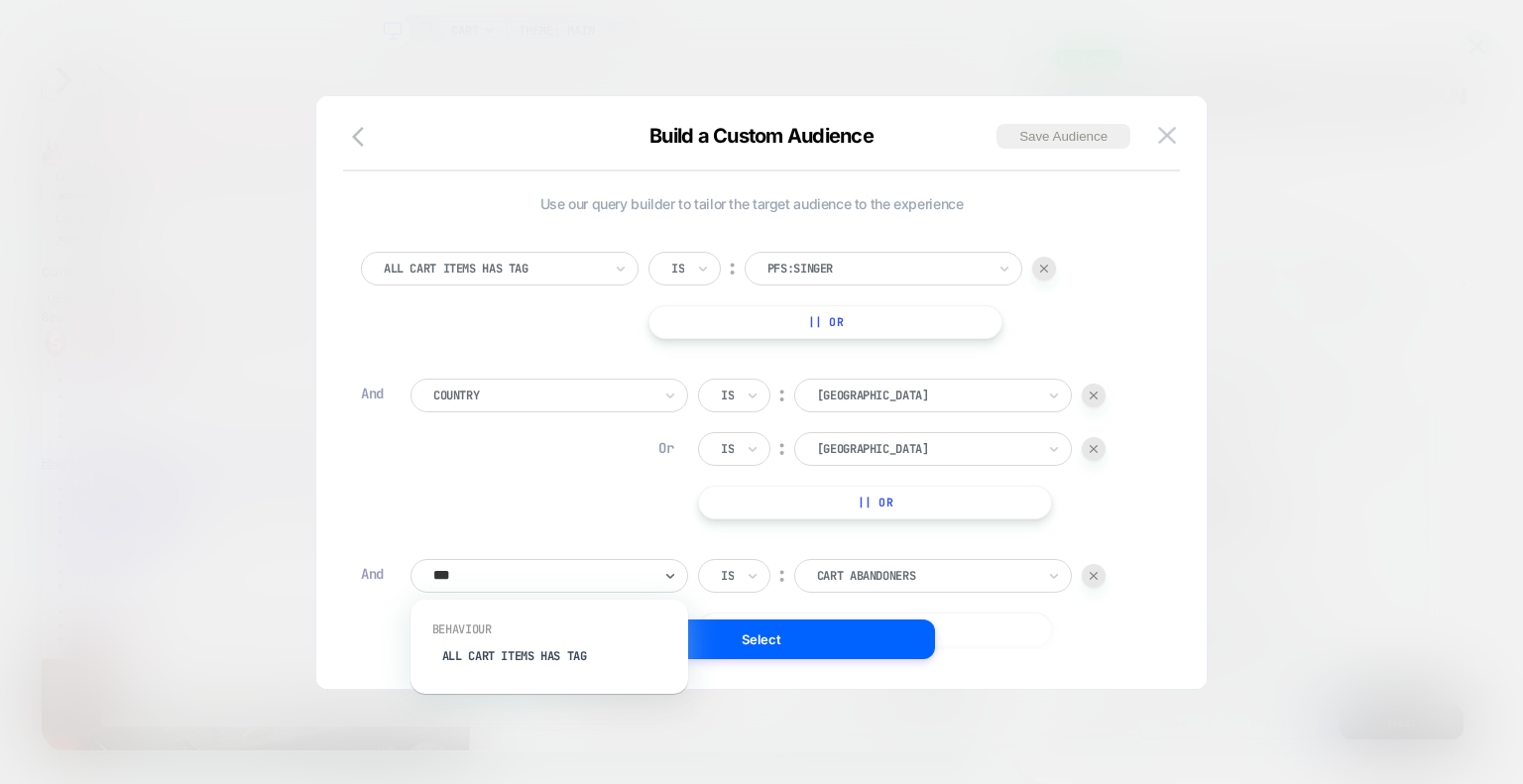 click on "All Cart Items Has Tag" at bounding box center [559, 656] 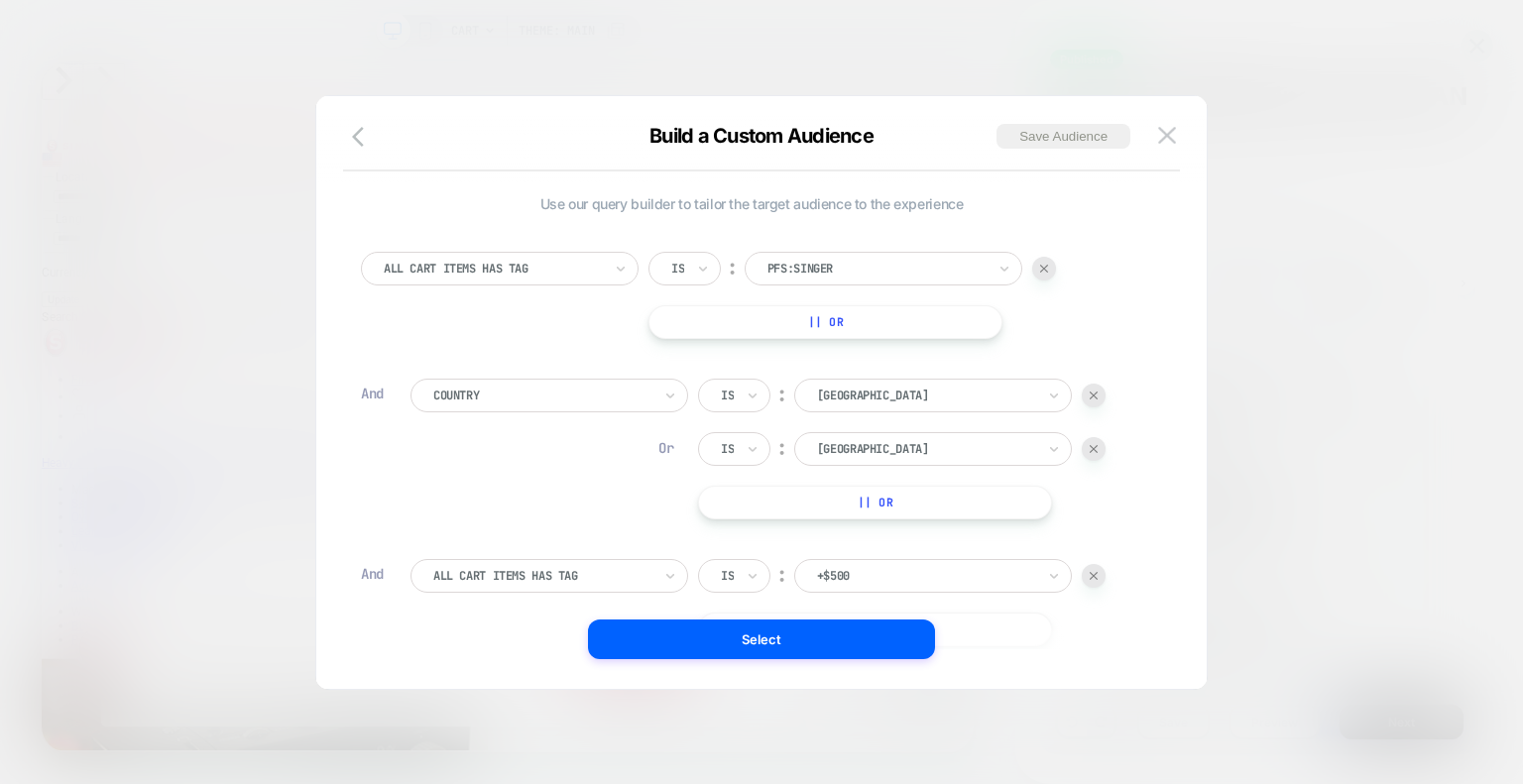 click at bounding box center [926, 576] 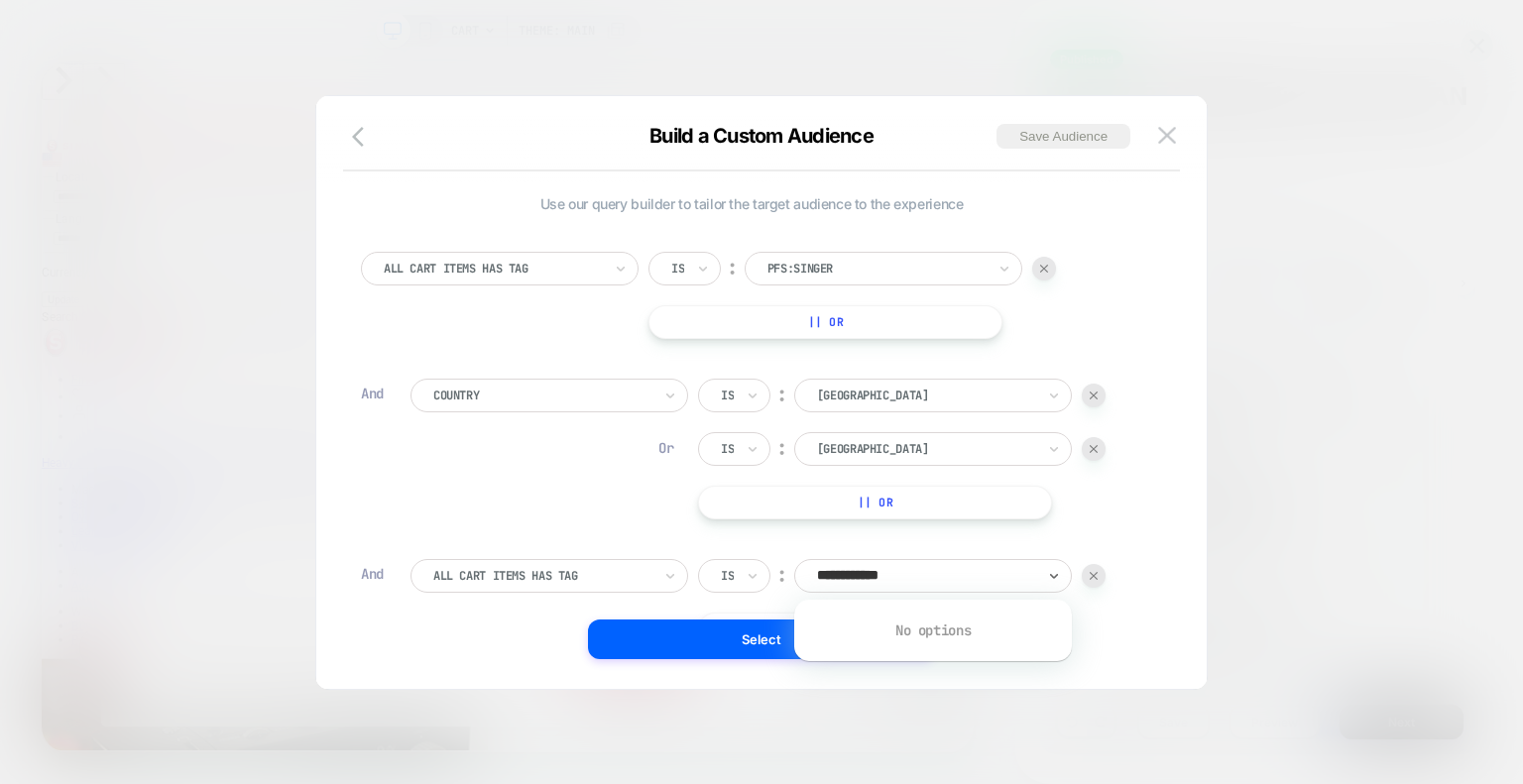 type on "**********" 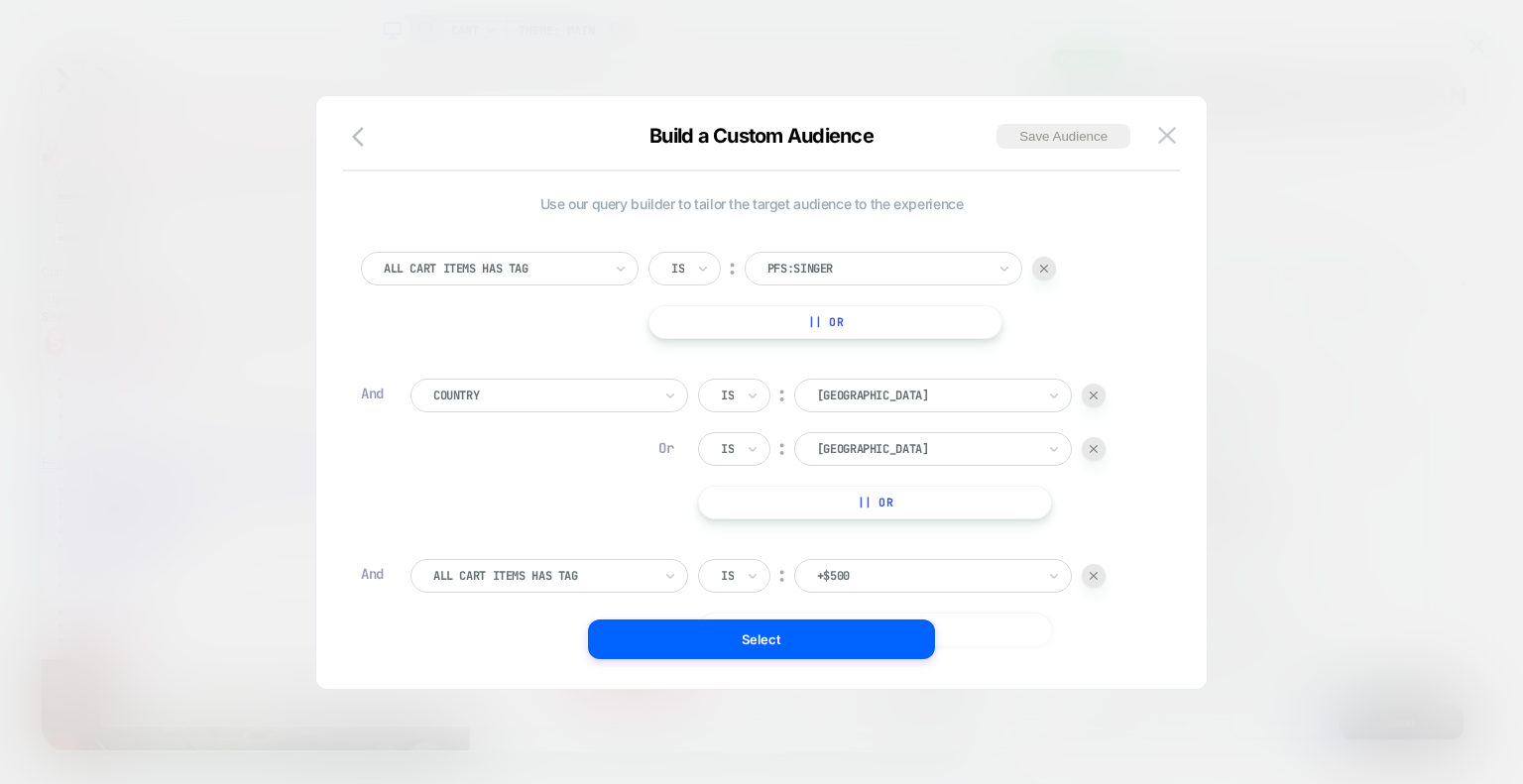 click at bounding box center [926, 576] 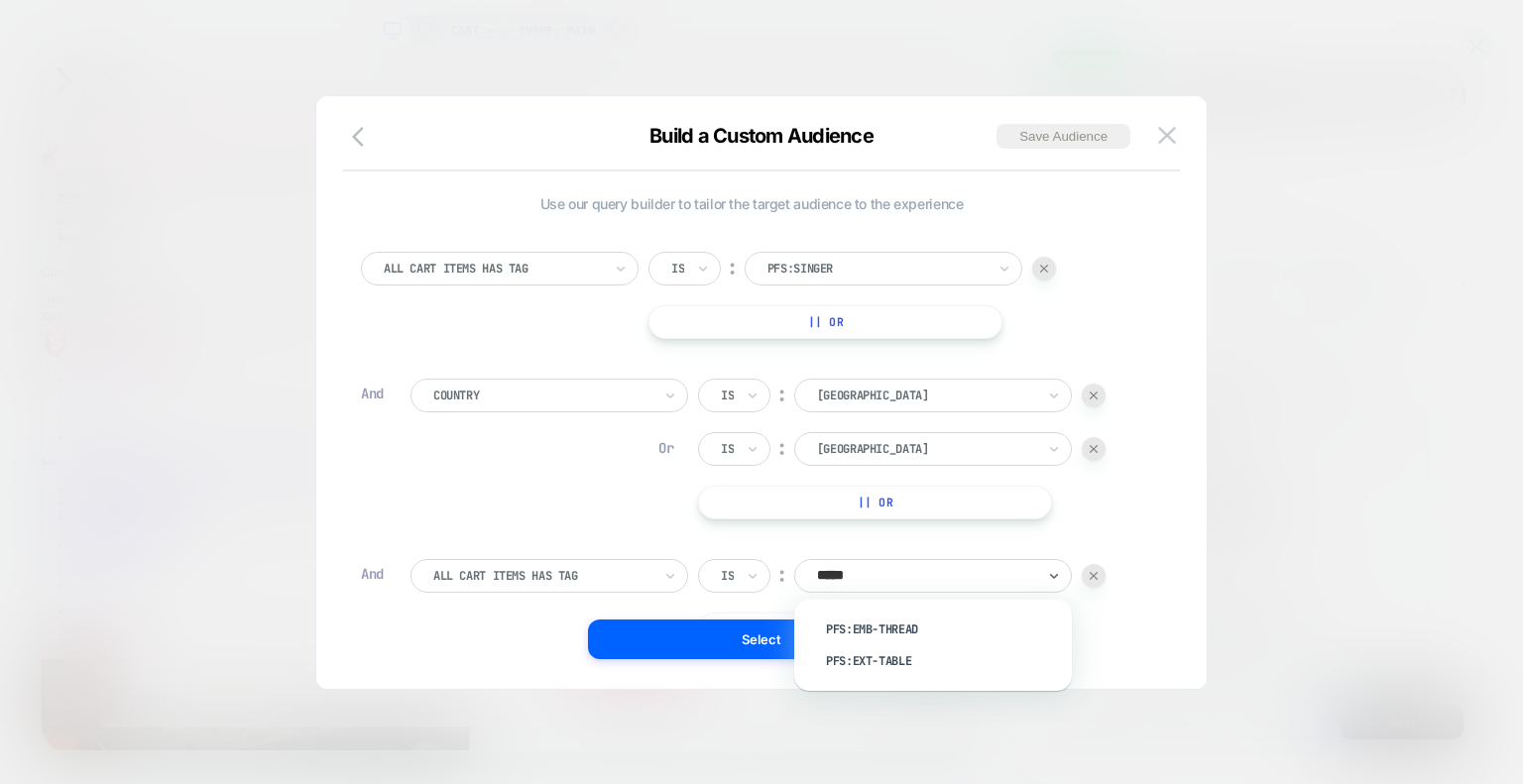 type on "******" 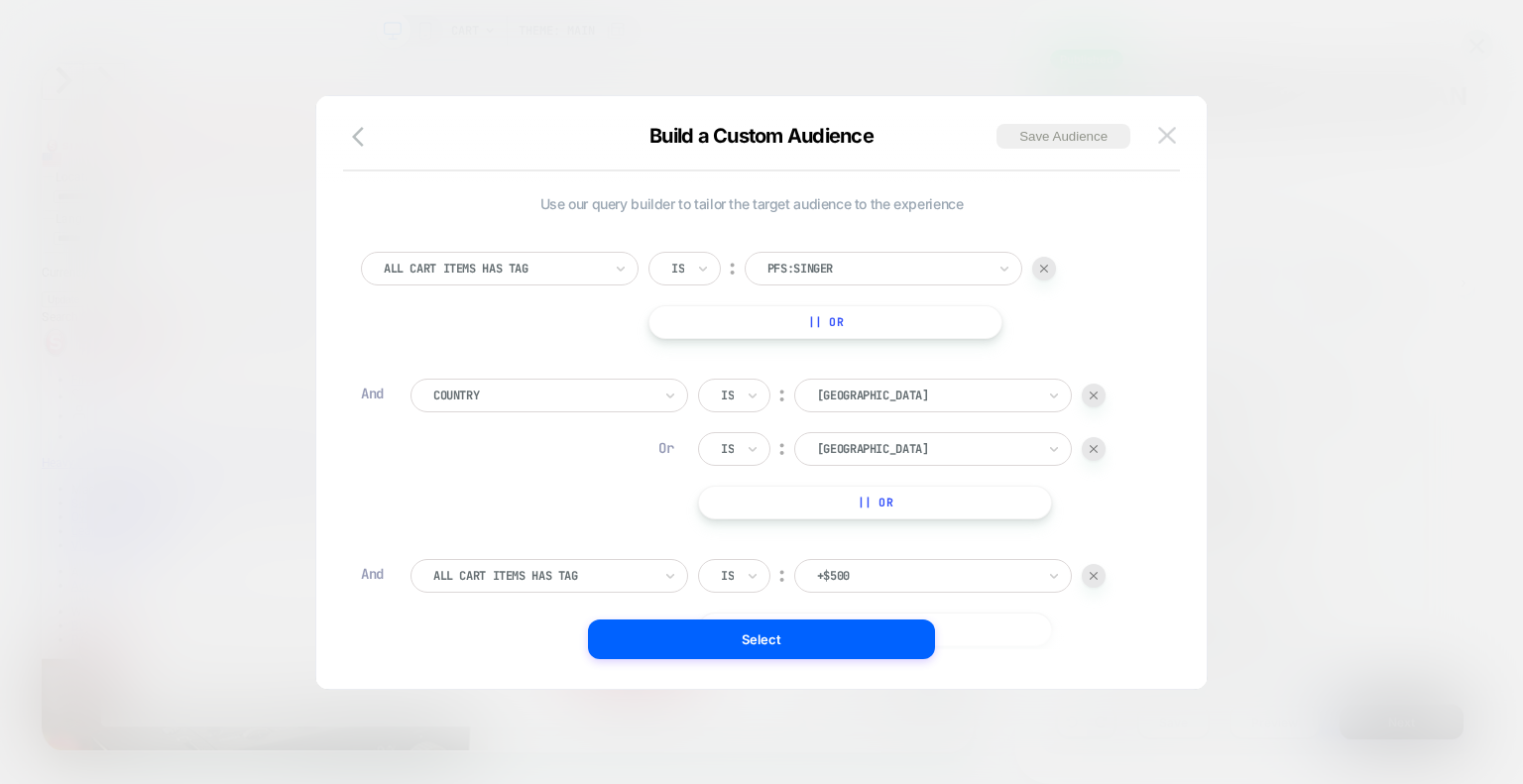 click at bounding box center [1167, 135] 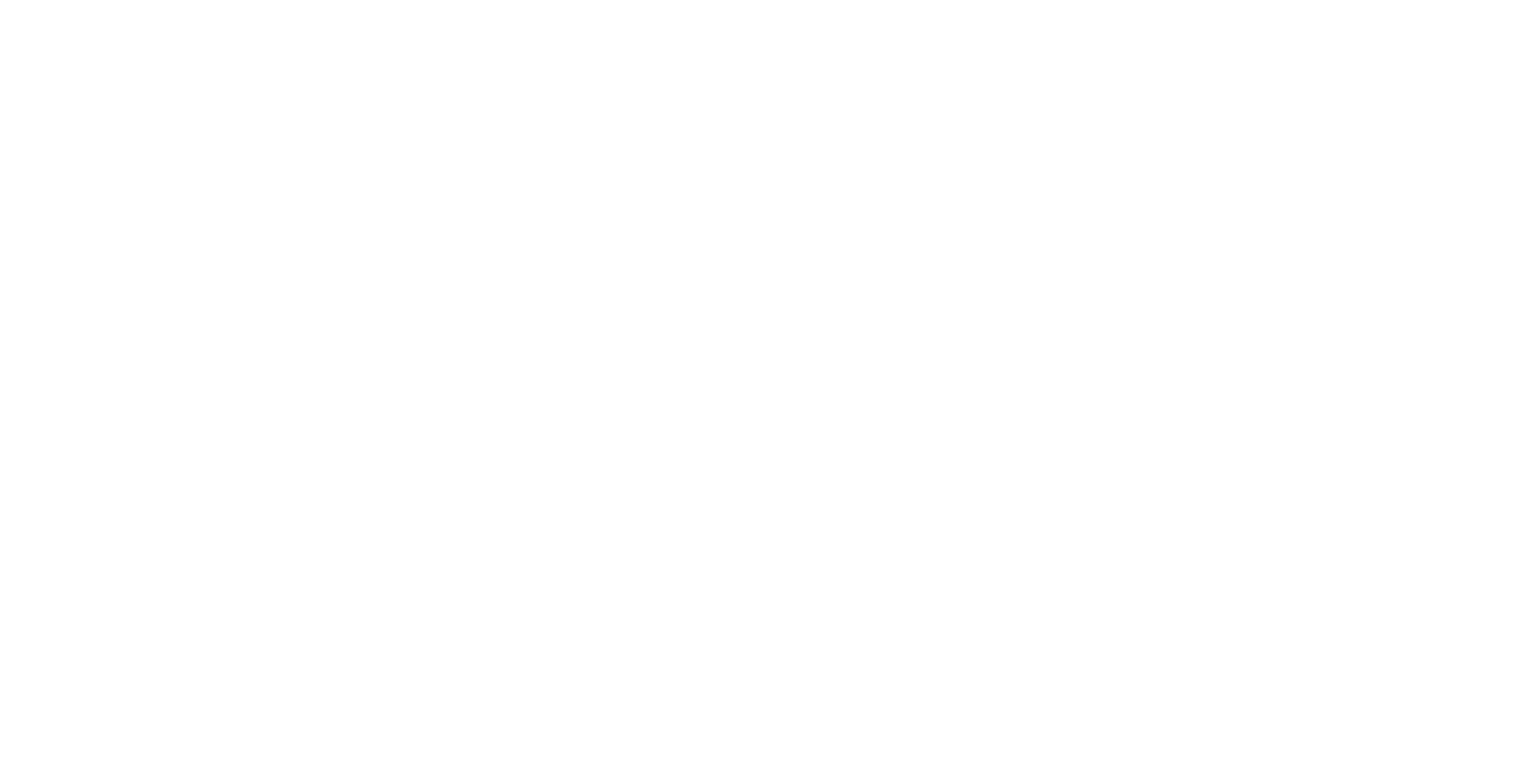 scroll, scrollTop: 0, scrollLeft: 0, axis: both 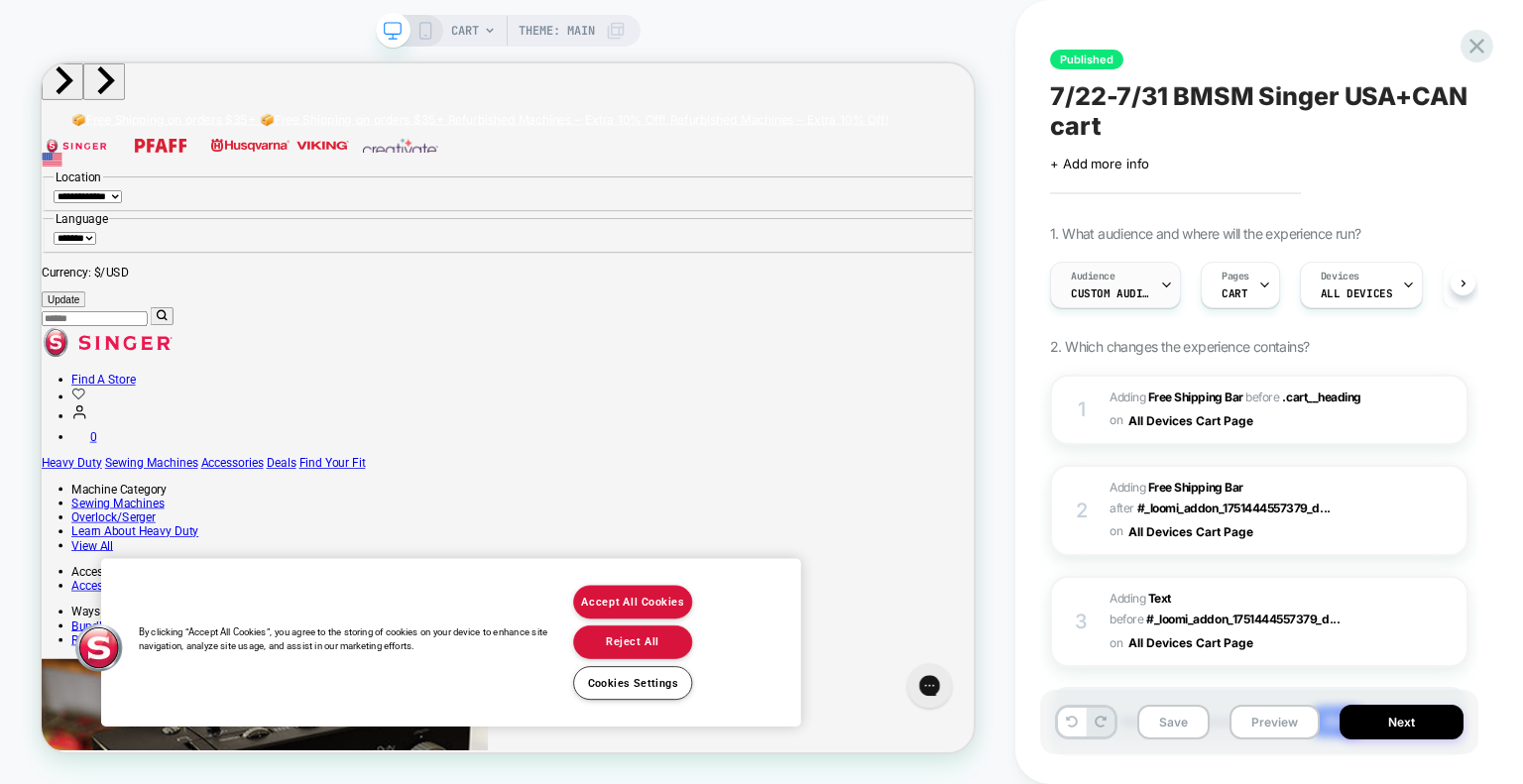 click on "Custom Audience" at bounding box center [1111, 293] 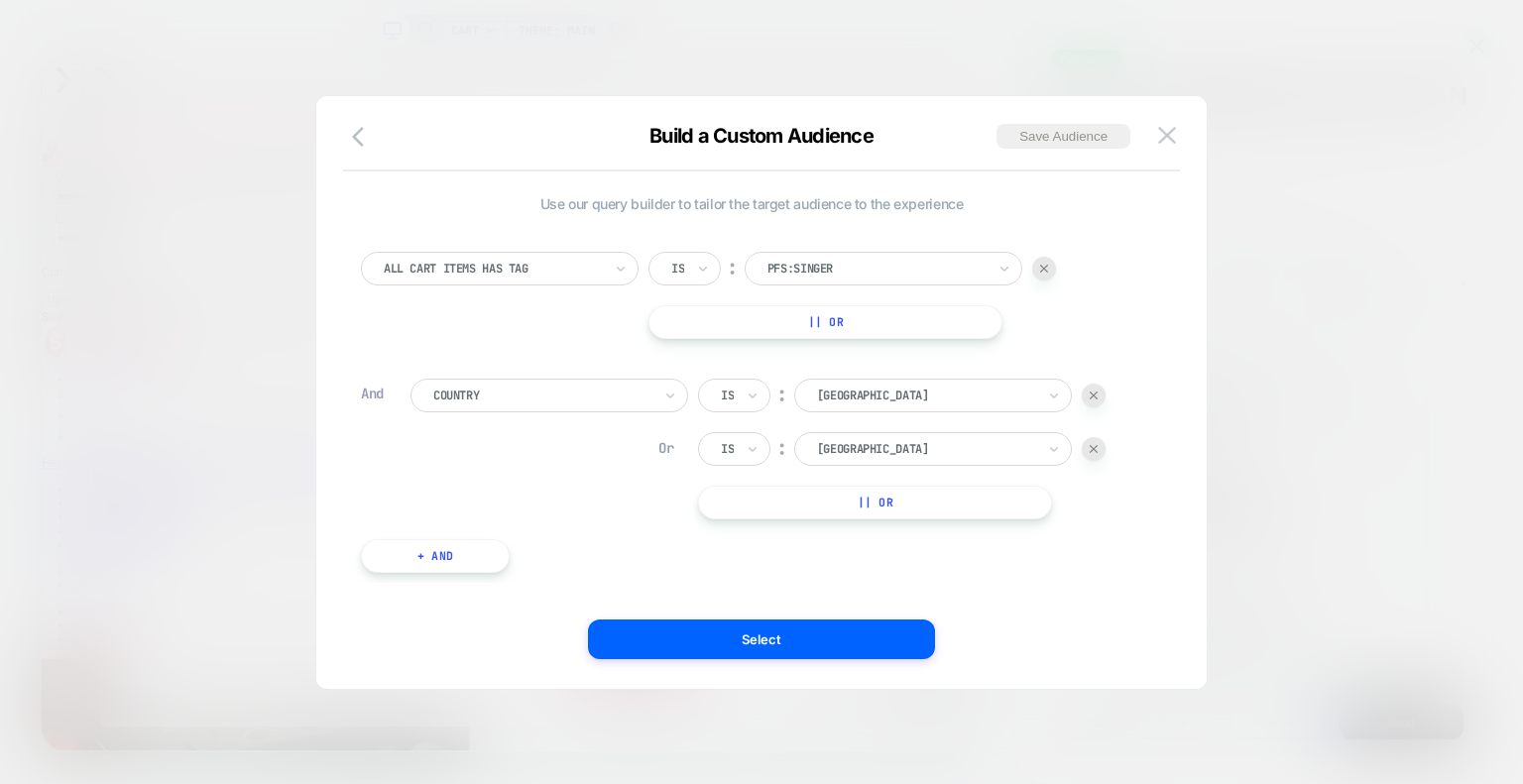 click on "+ And" at bounding box center [435, 556] 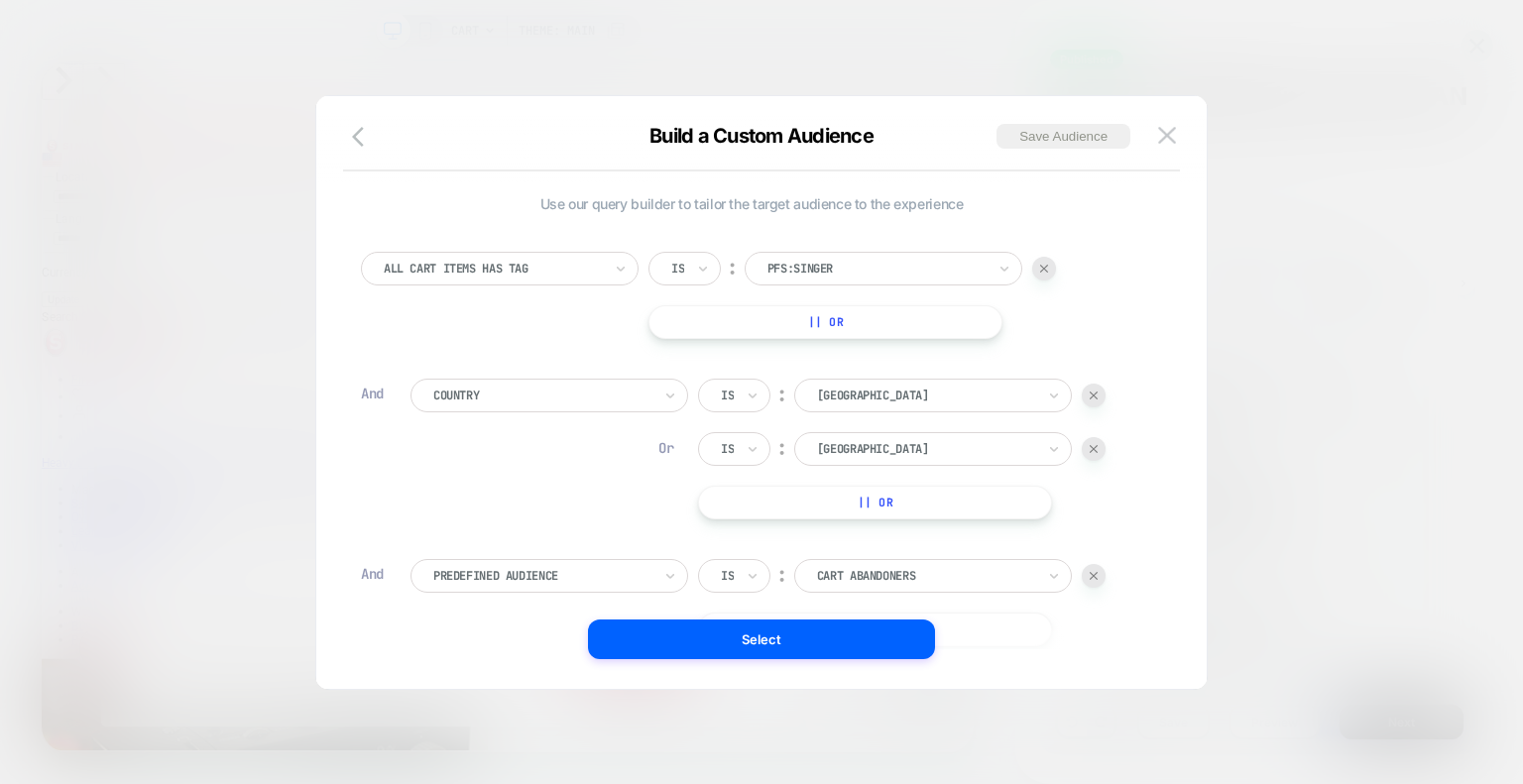 click at bounding box center (542, 576) 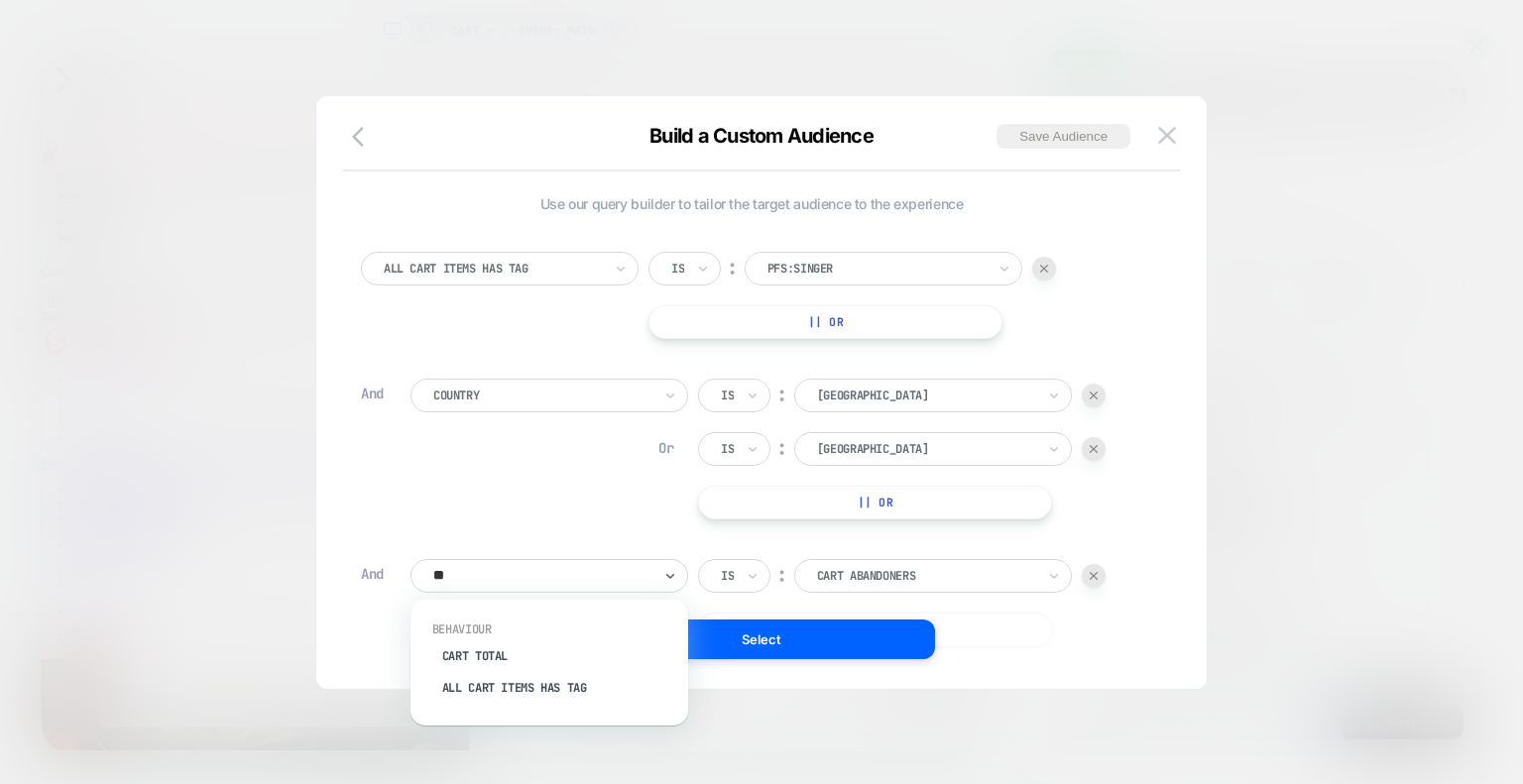 type on "***" 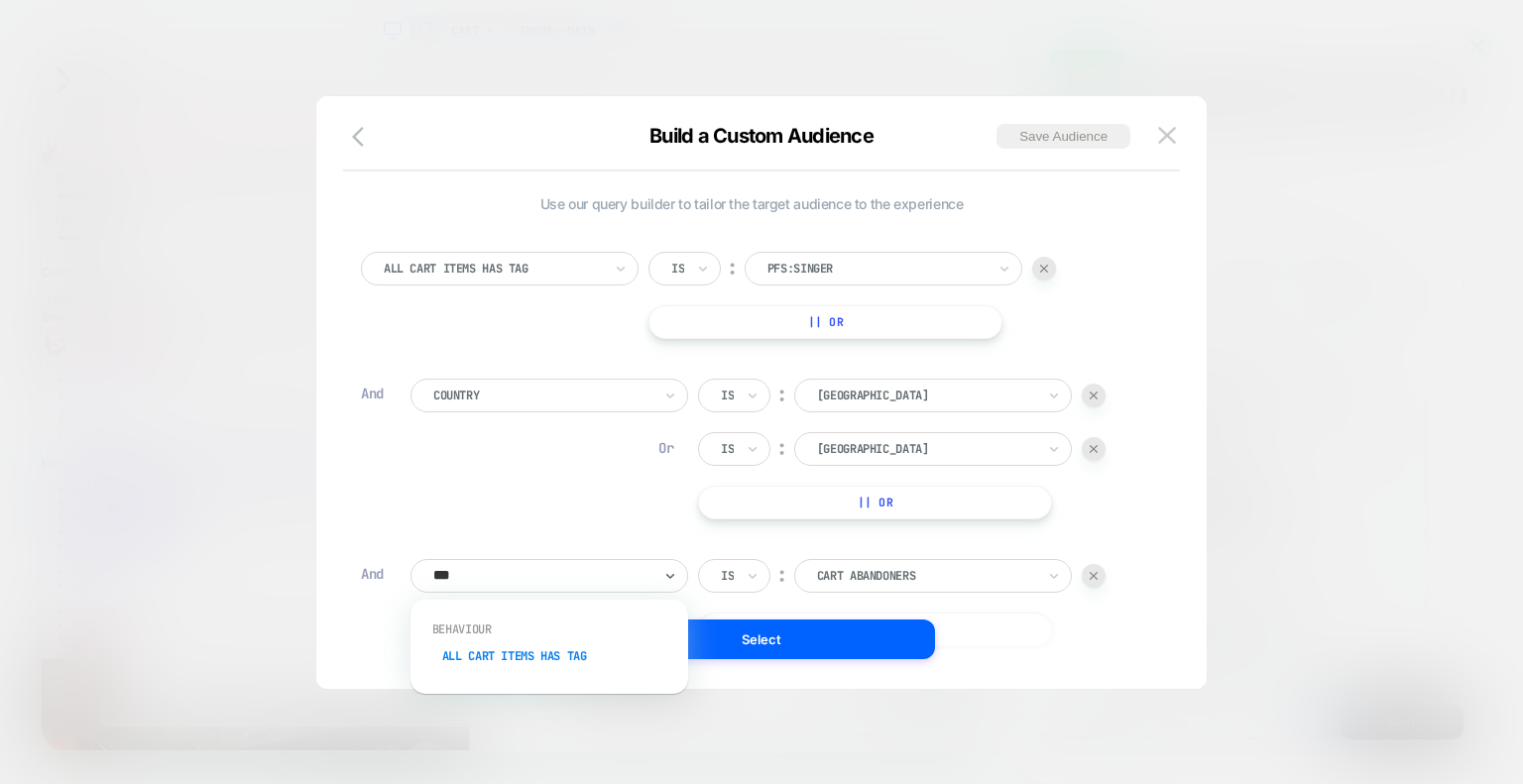 click on "All Cart Items Has Tag" at bounding box center [559, 656] 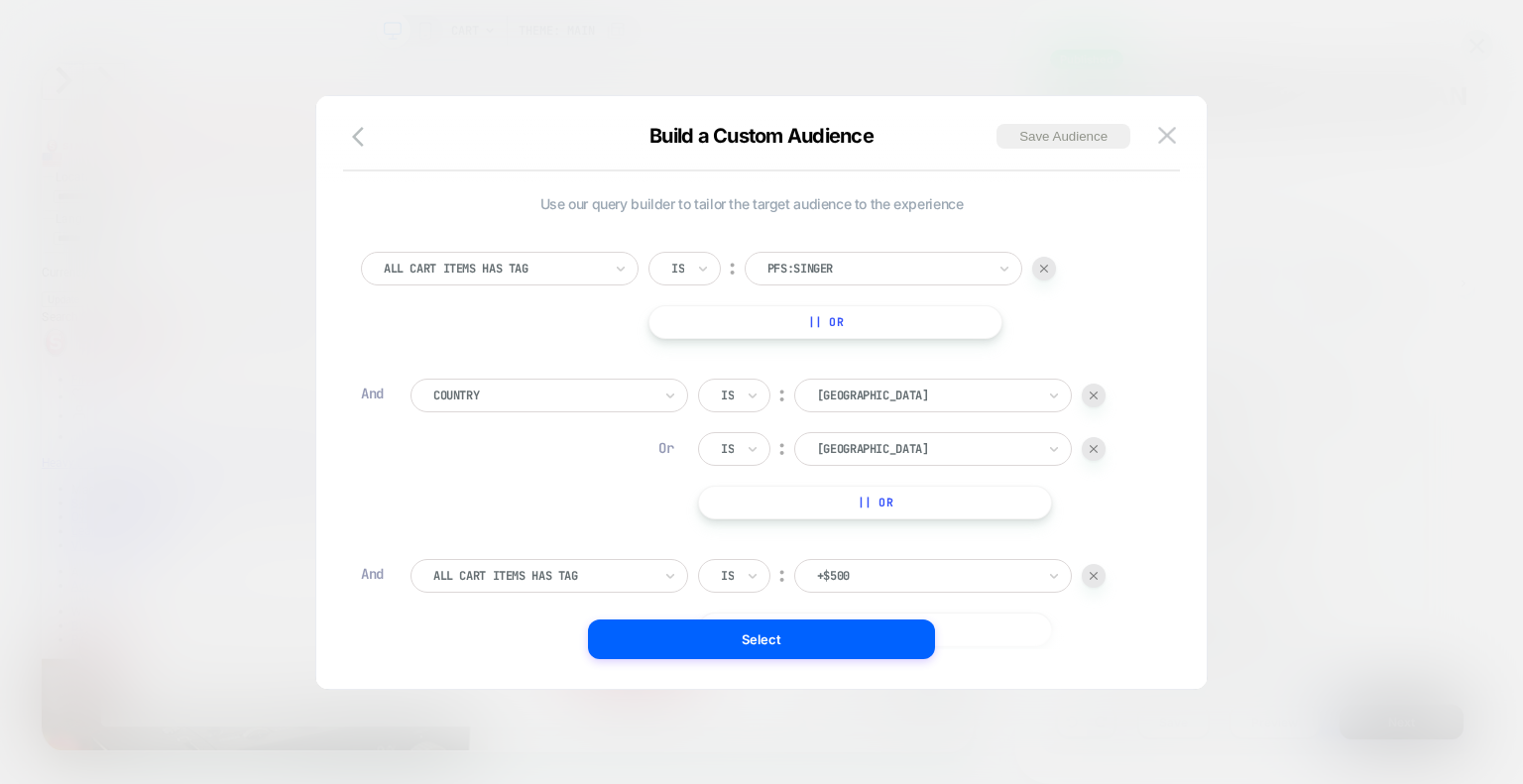 click at bounding box center [926, 576] 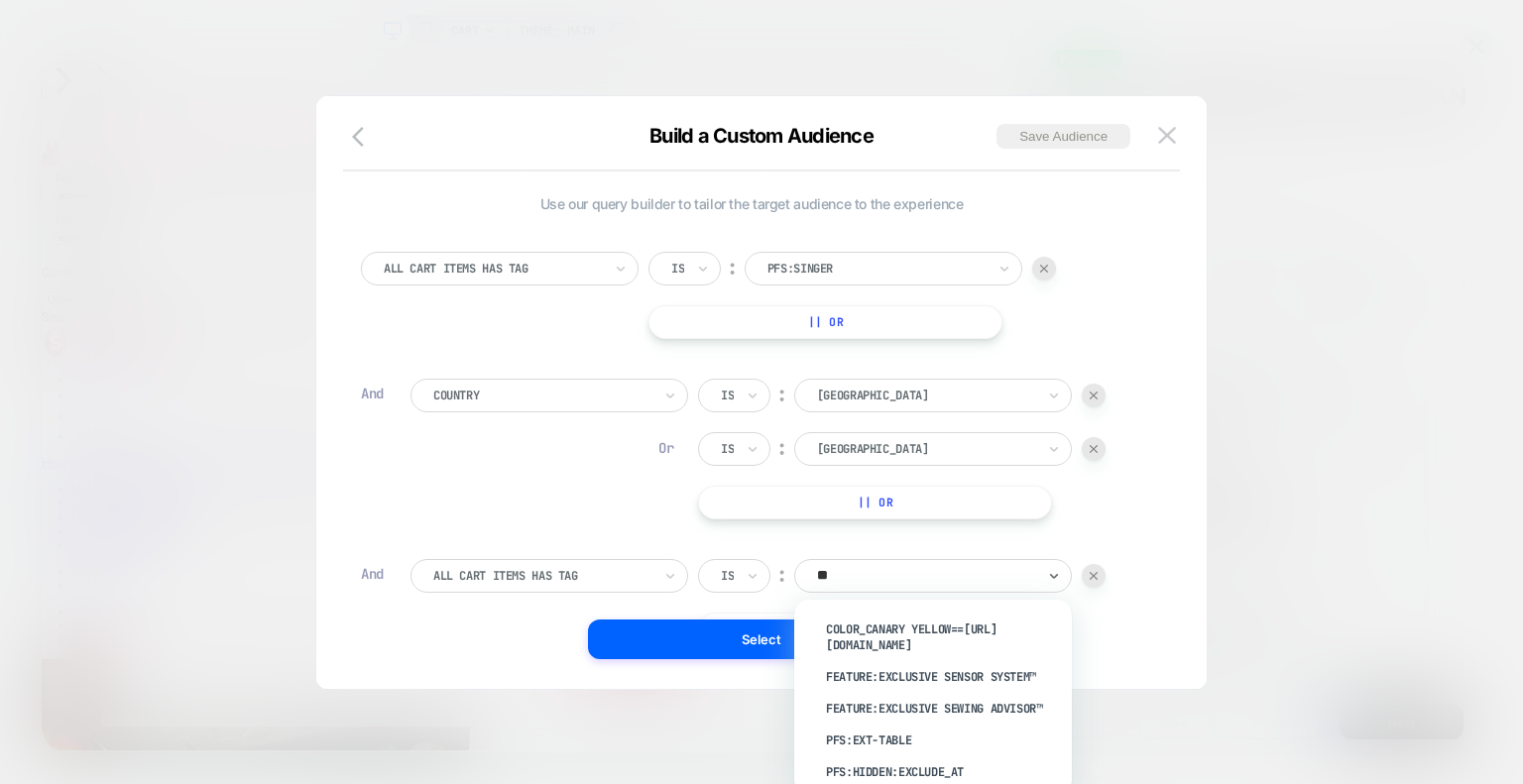 type on "*" 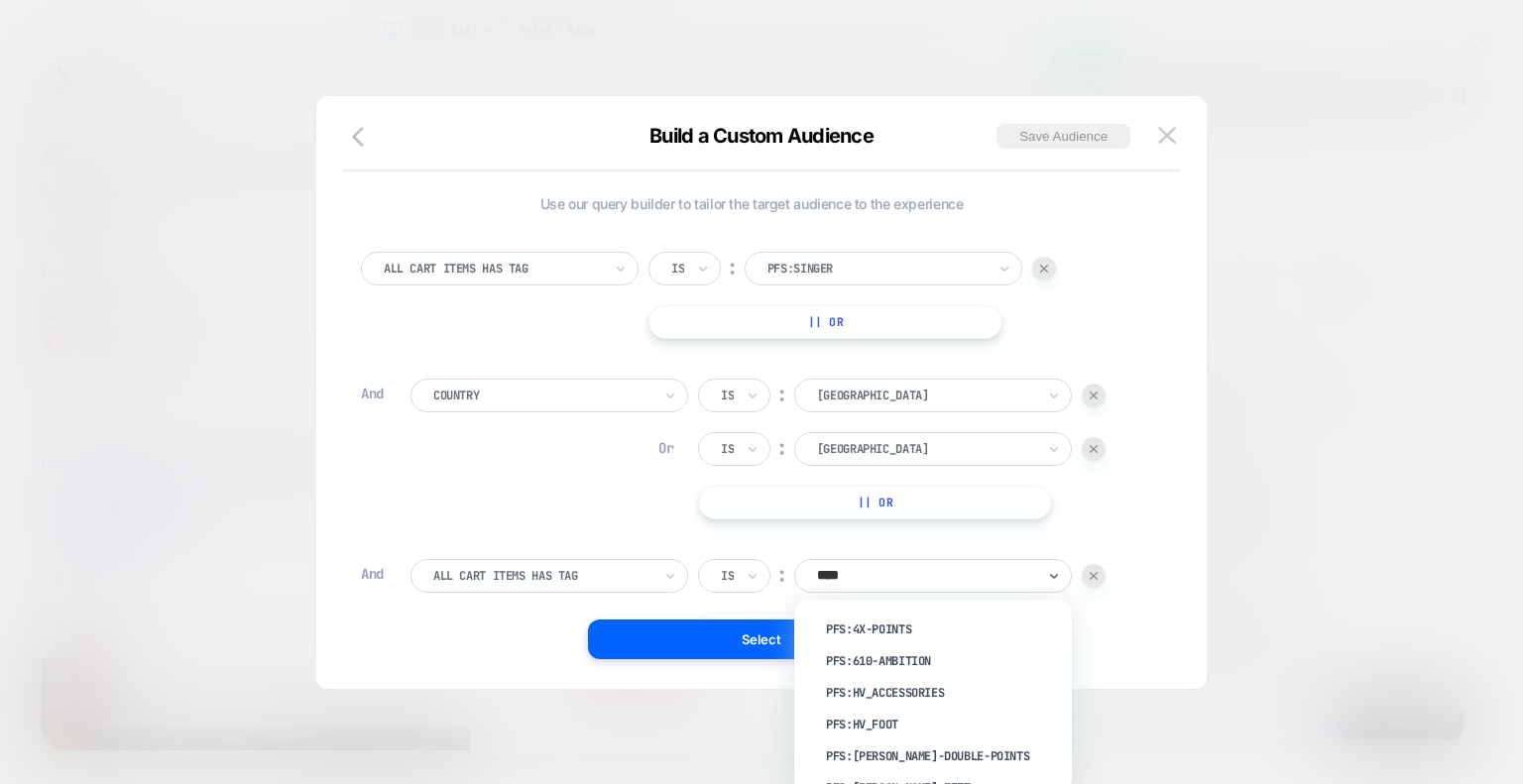 type on "*****" 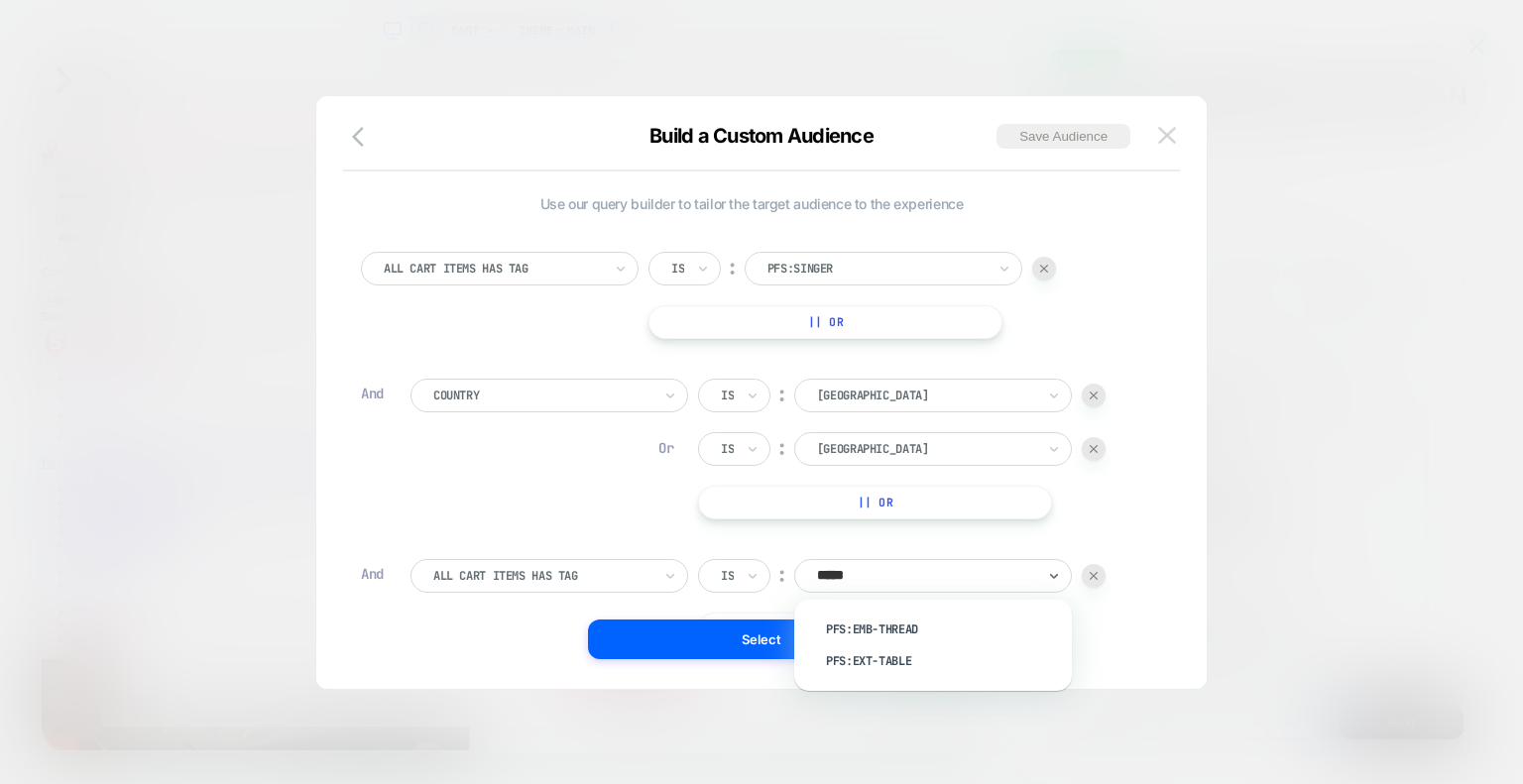 click at bounding box center (1167, 135) 